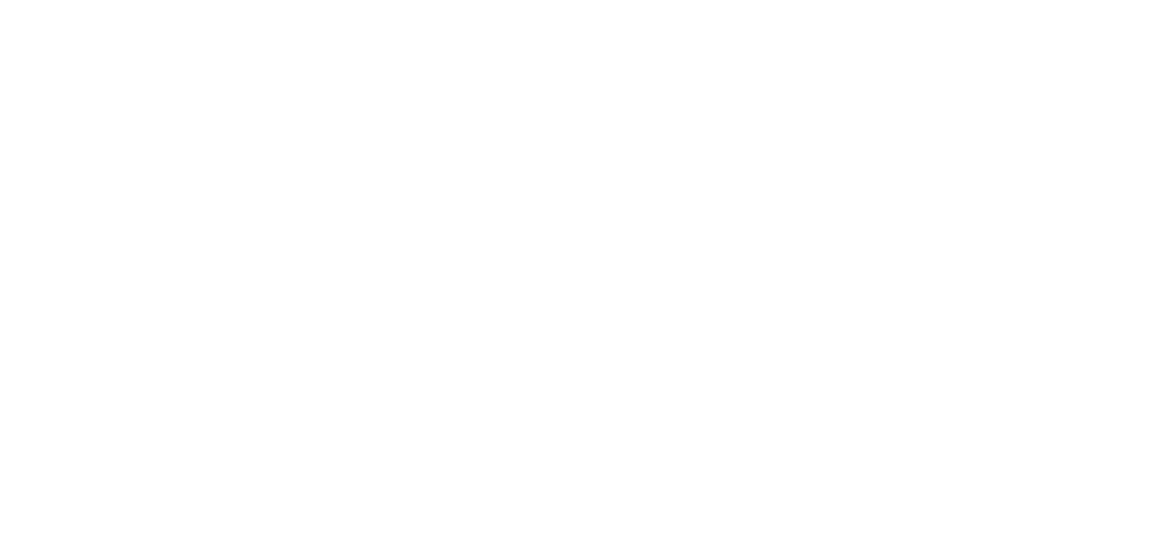 scroll, scrollTop: 0, scrollLeft: 0, axis: both 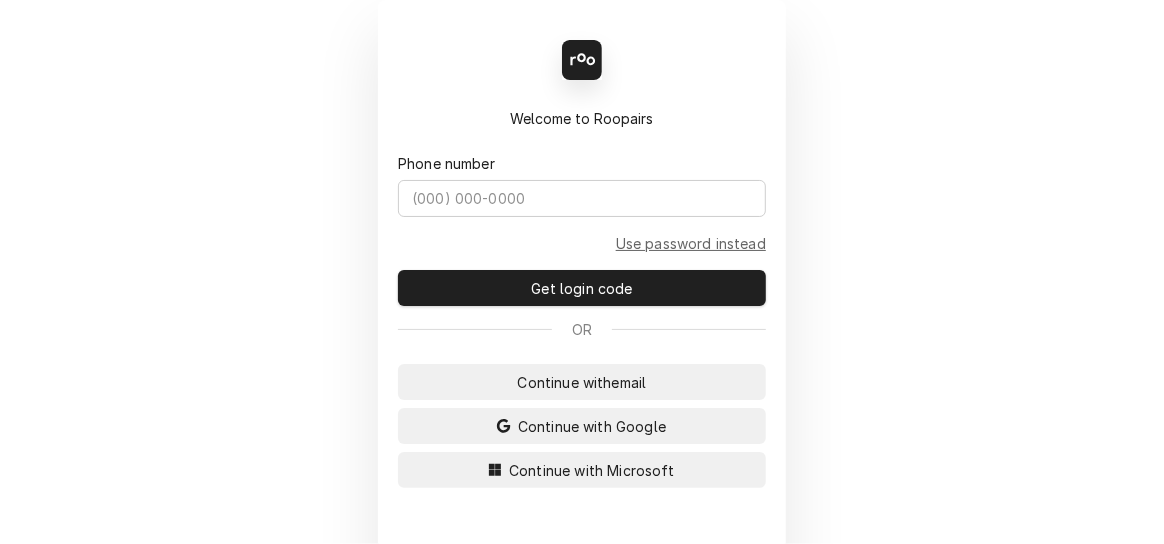 click on "Continue with Microsoft" at bounding box center (592, 470) 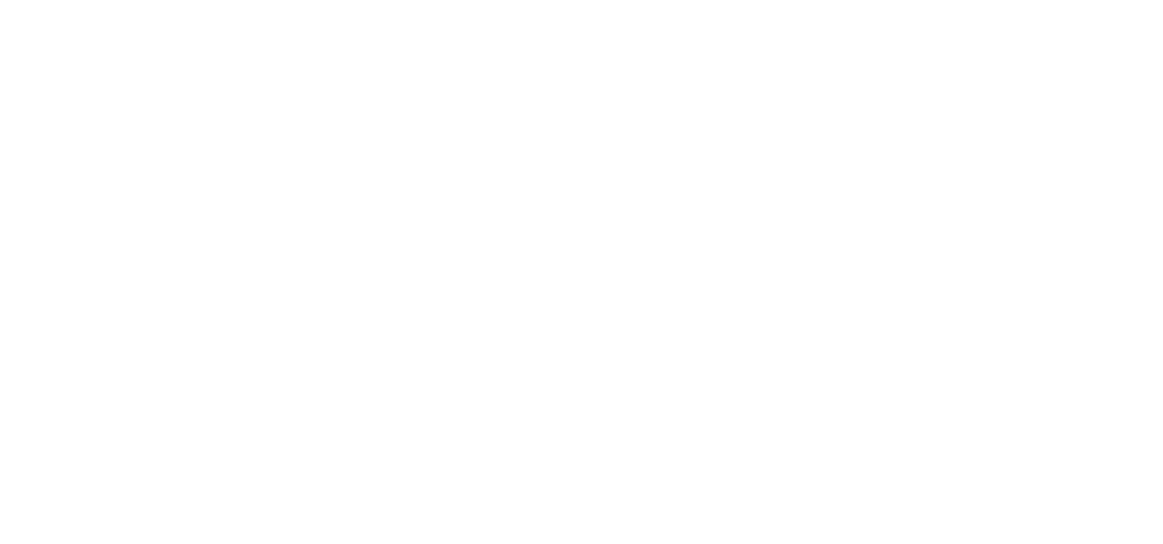 scroll, scrollTop: 0, scrollLeft: 0, axis: both 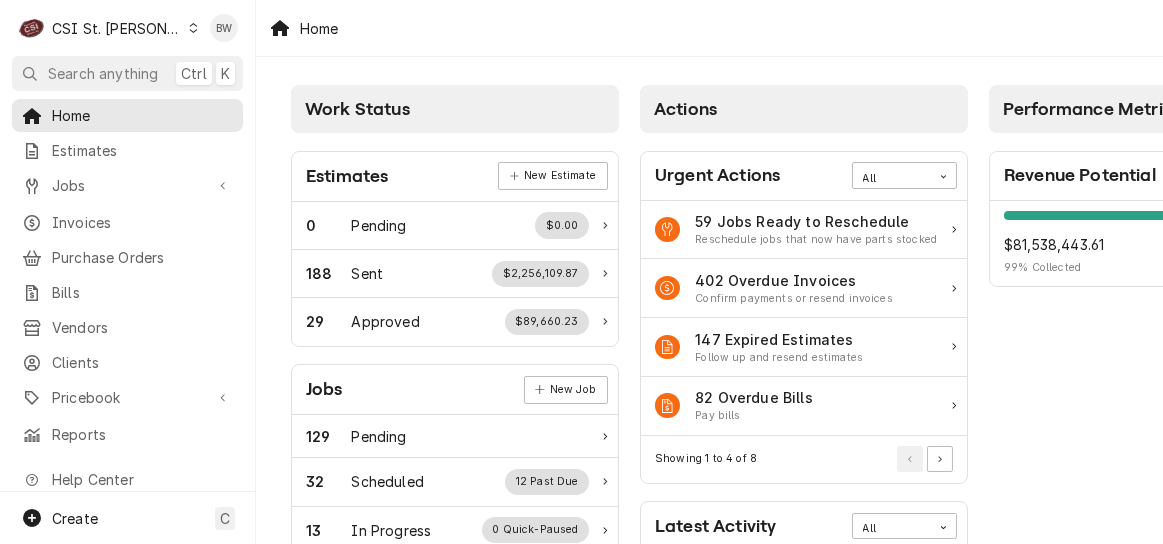 click on "Jobs" at bounding box center (127, 185) 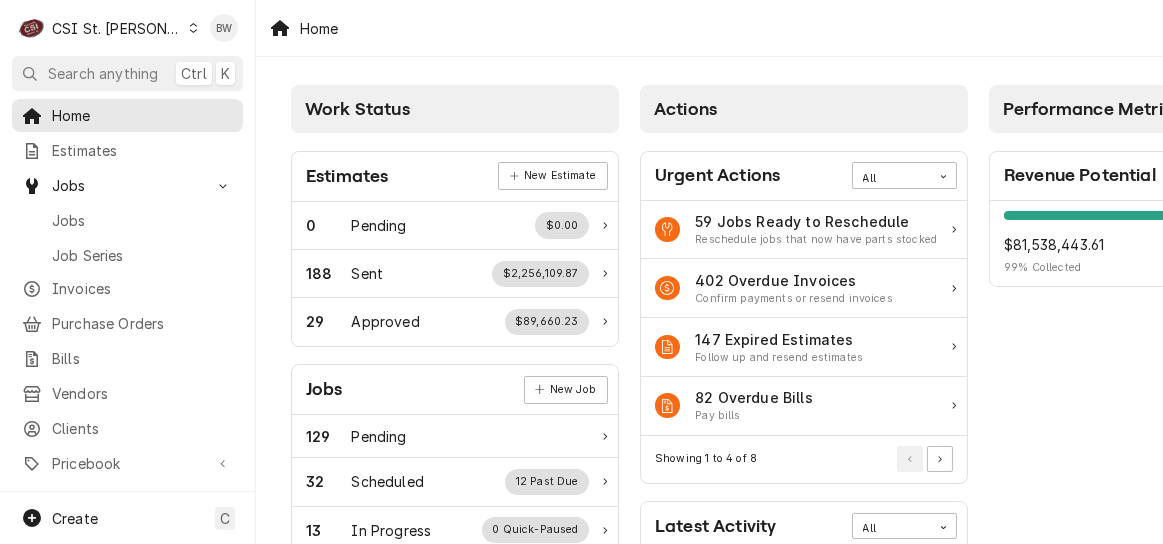 click on "Jobs" at bounding box center (142, 220) 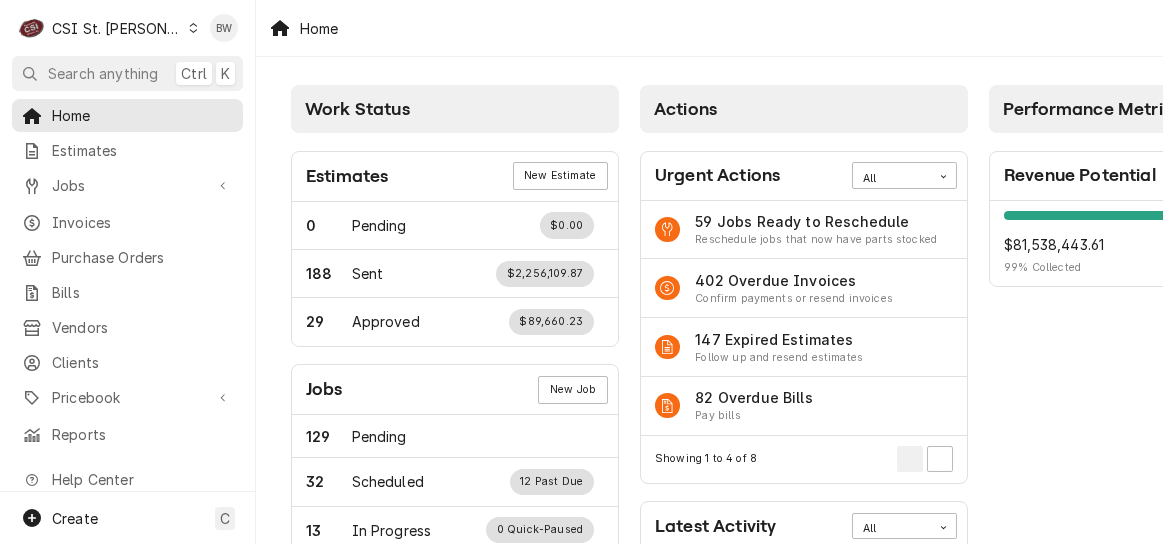 scroll, scrollTop: 0, scrollLeft: 0, axis: both 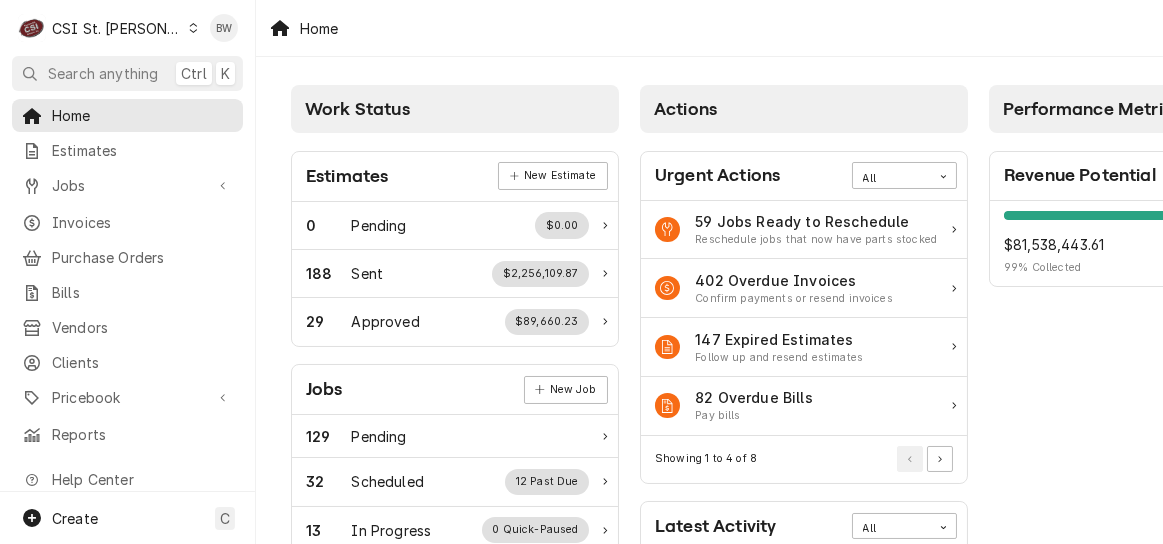 click on "Purchase Orders" at bounding box center (142, 257) 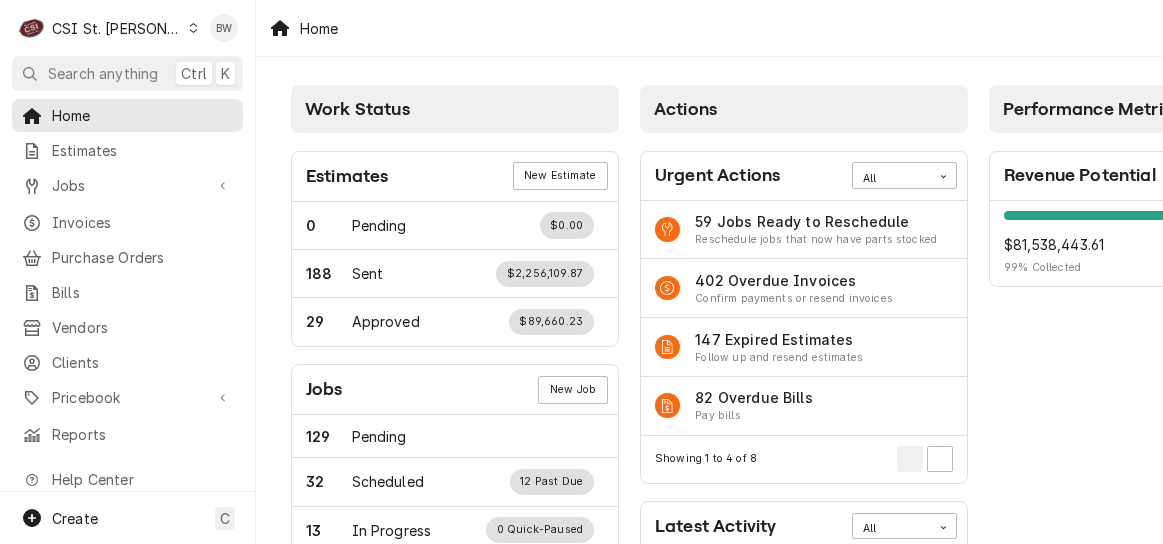 scroll, scrollTop: 0, scrollLeft: 0, axis: both 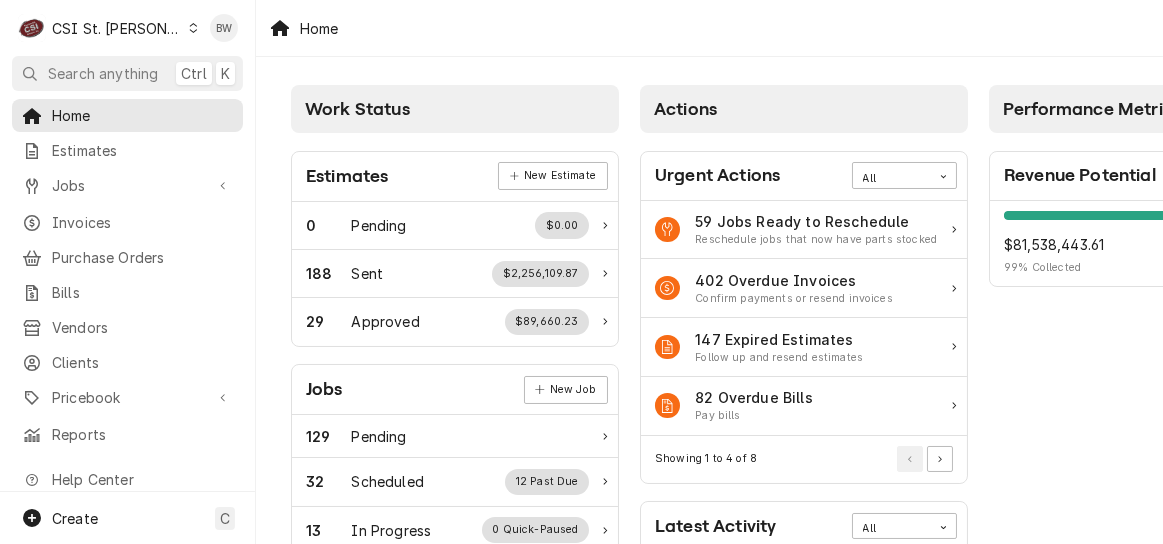 click on "Home" at bounding box center (142, 115) 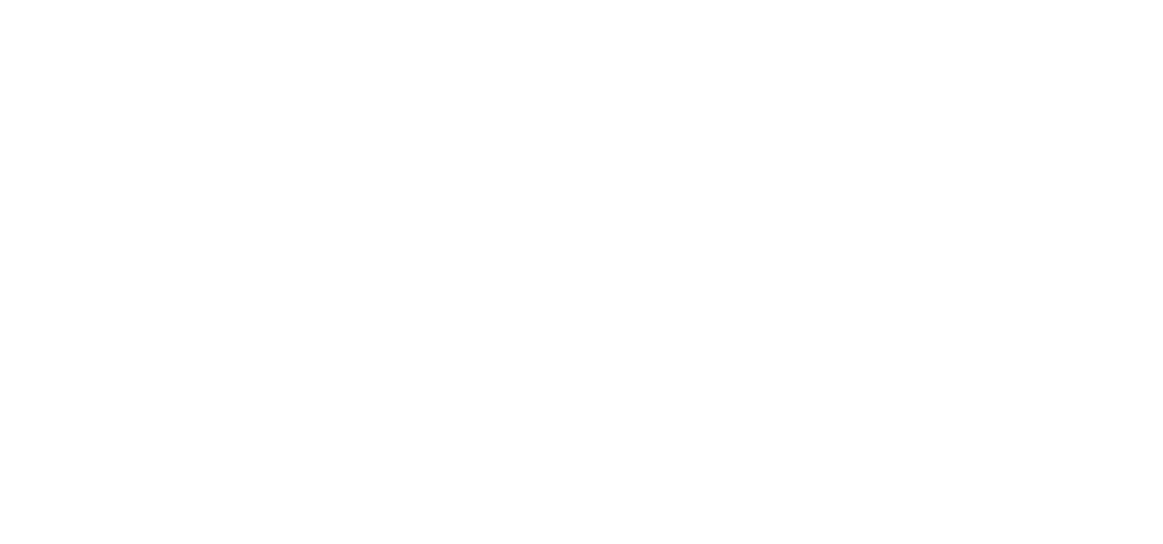 scroll, scrollTop: 0, scrollLeft: 0, axis: both 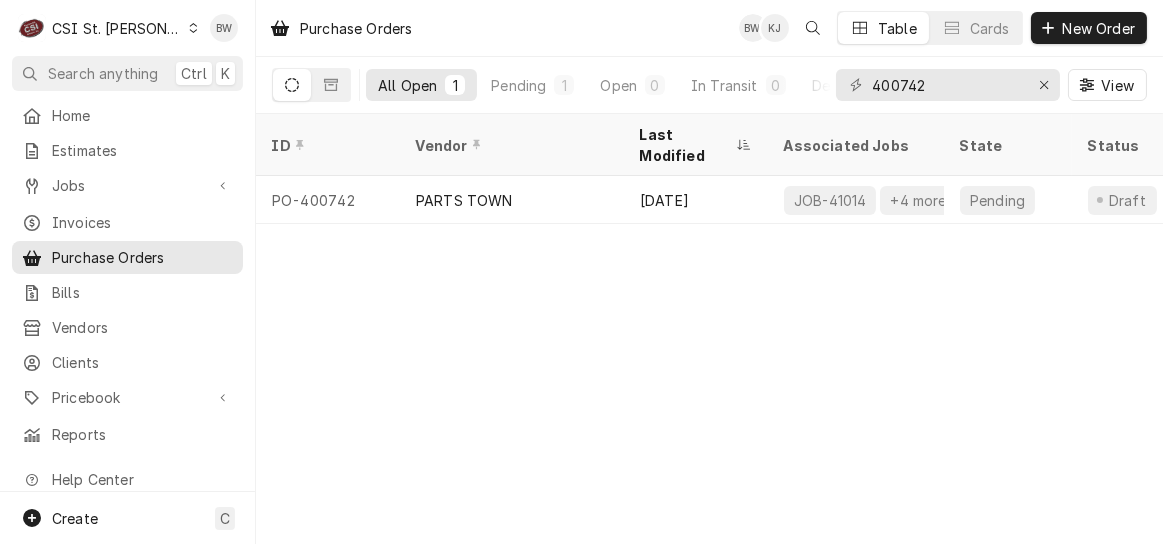 click on "PO-400742" at bounding box center [328, 200] 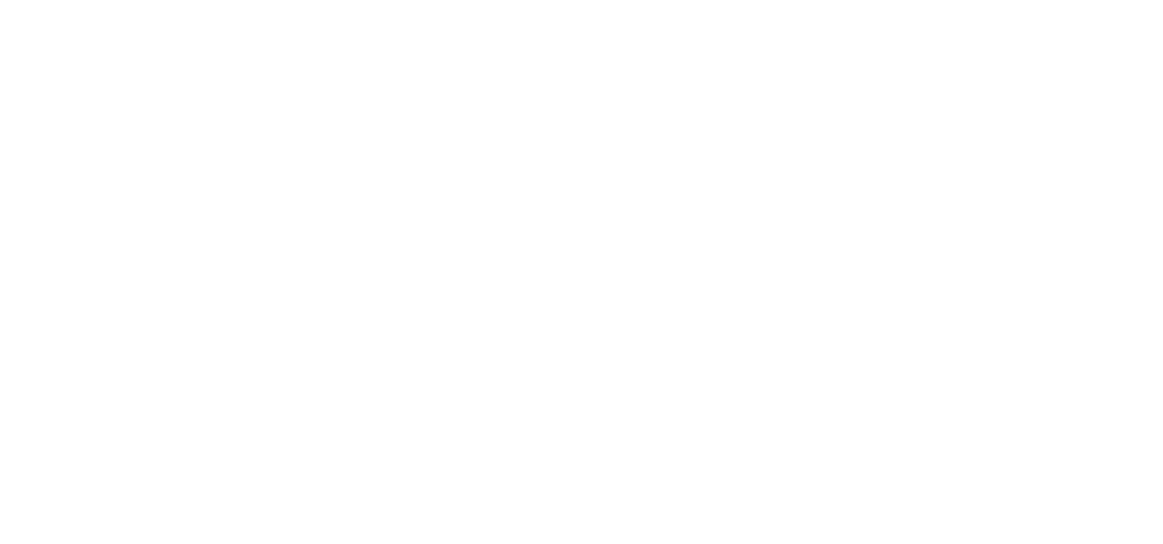 scroll, scrollTop: 0, scrollLeft: 0, axis: both 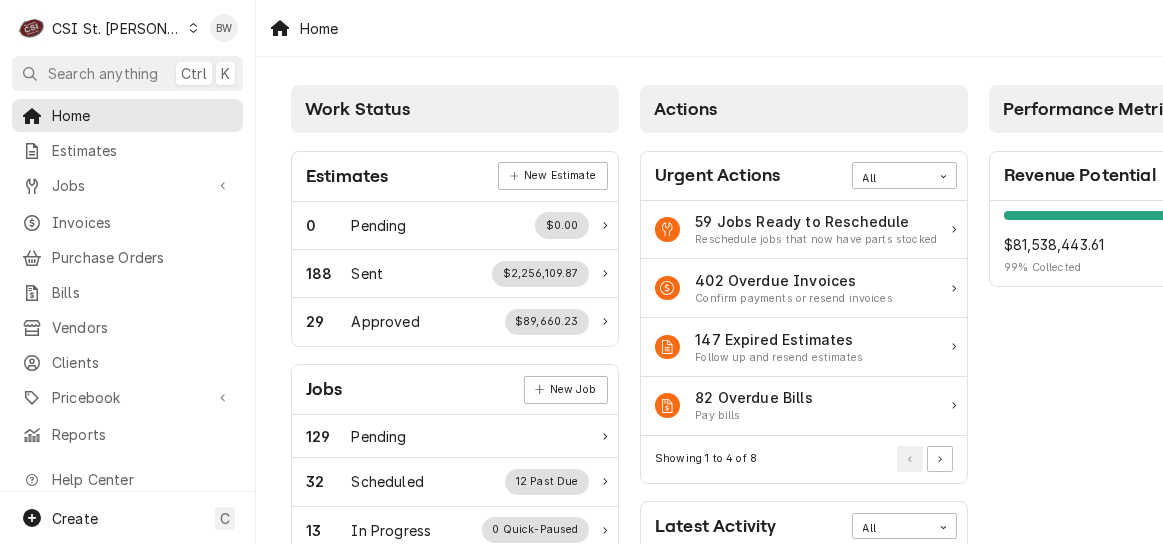 click on "Pricebook" at bounding box center [127, 397] 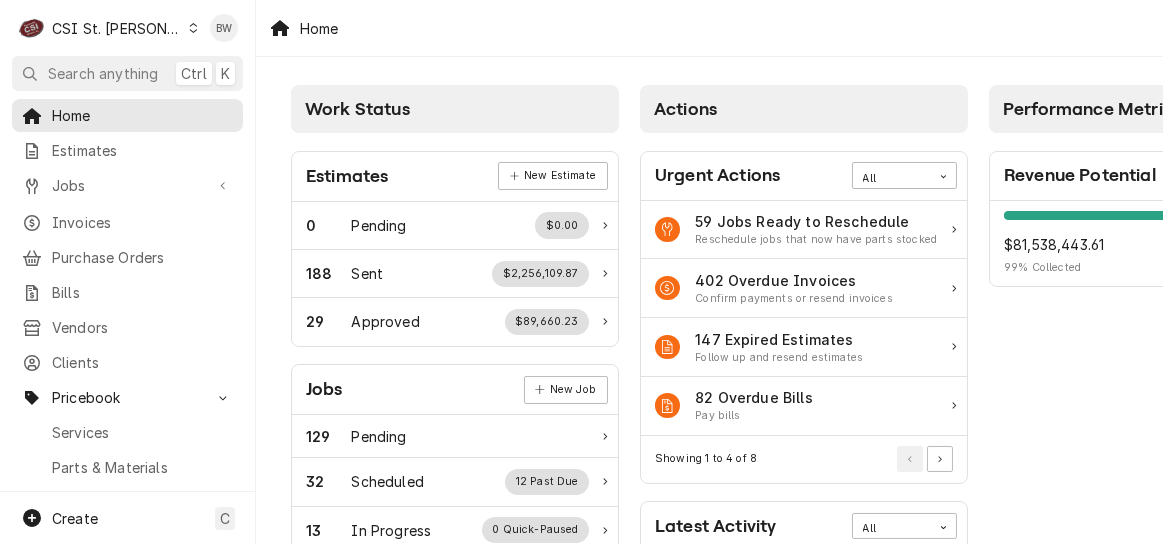 click on "Parts & Materials" at bounding box center [142, 467] 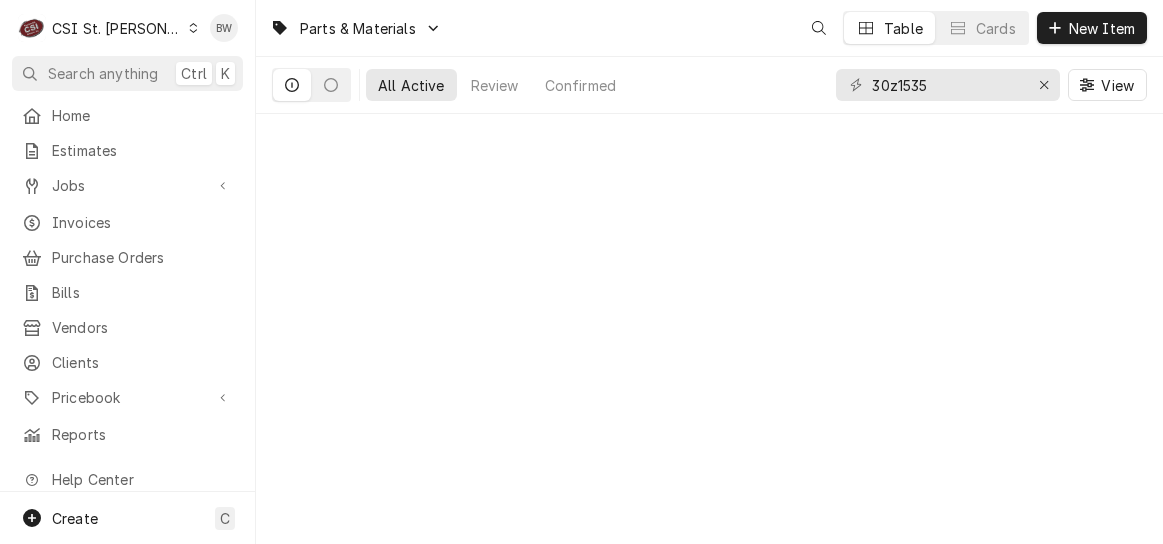 scroll, scrollTop: 0, scrollLeft: 0, axis: both 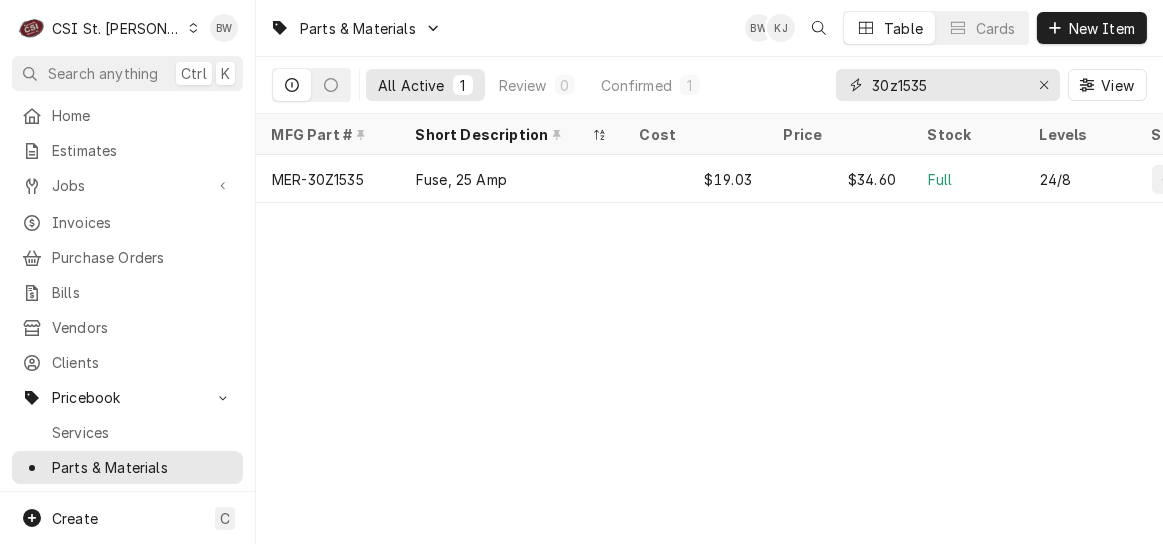 drag, startPoint x: 929, startPoint y: 84, endPoint x: 861, endPoint y: 82, distance: 68.0294 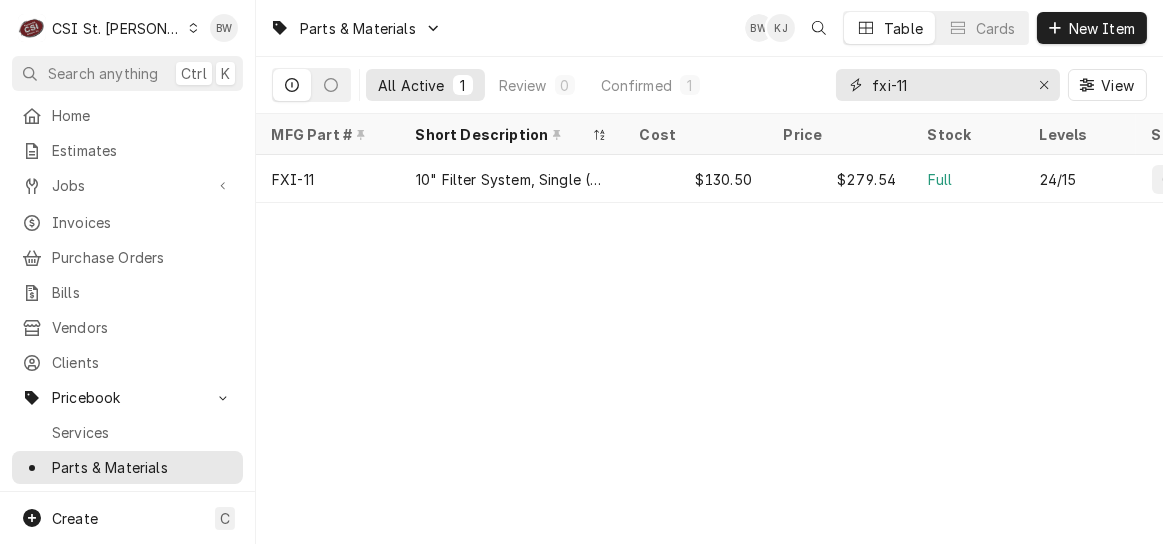 type on "fxi-11" 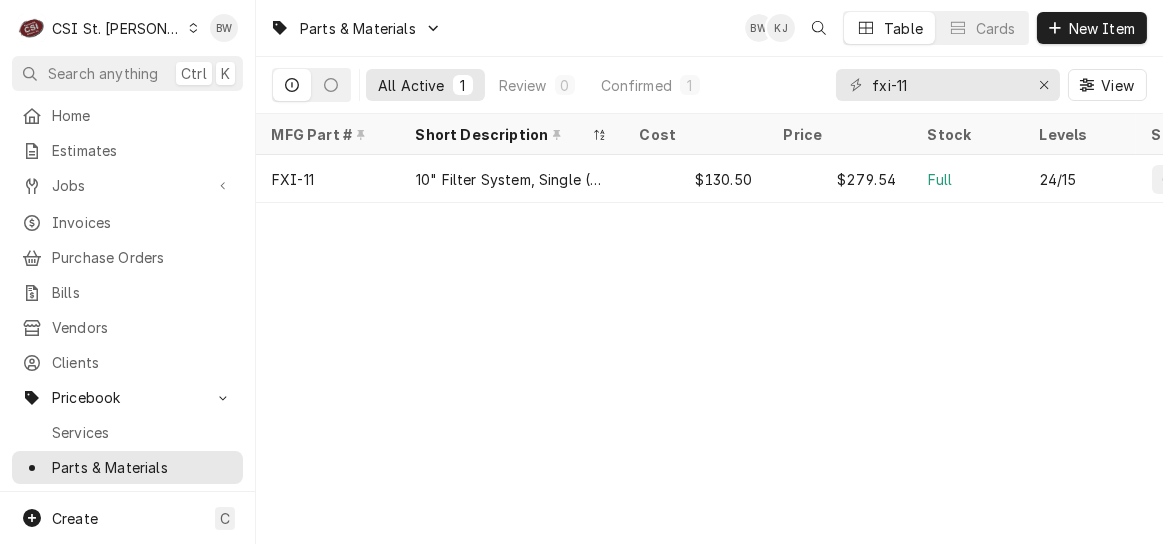 click on "FXI-11" at bounding box center [328, 179] 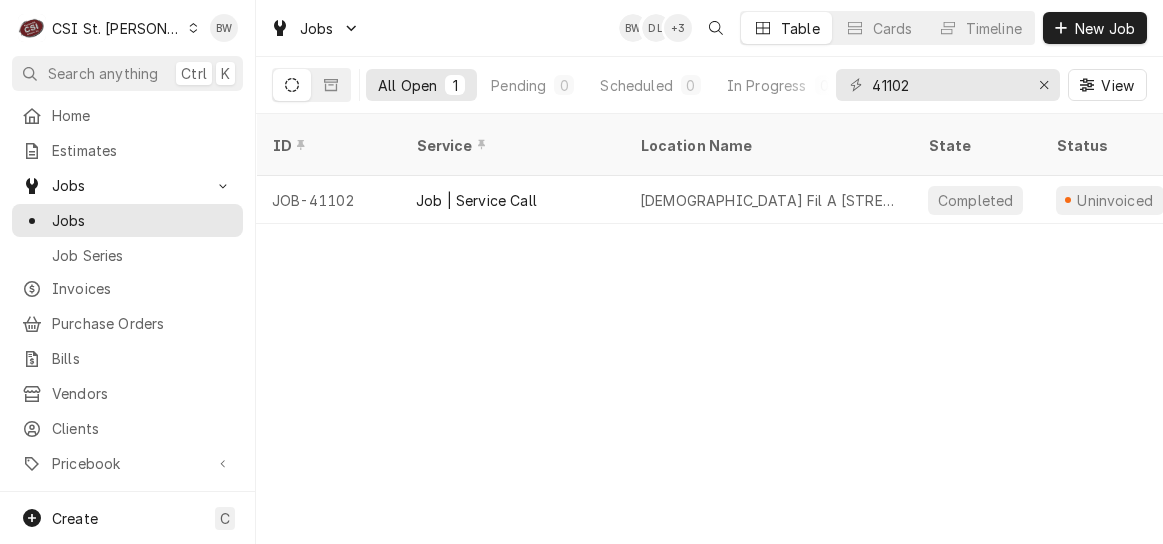 scroll, scrollTop: 0, scrollLeft: 0, axis: both 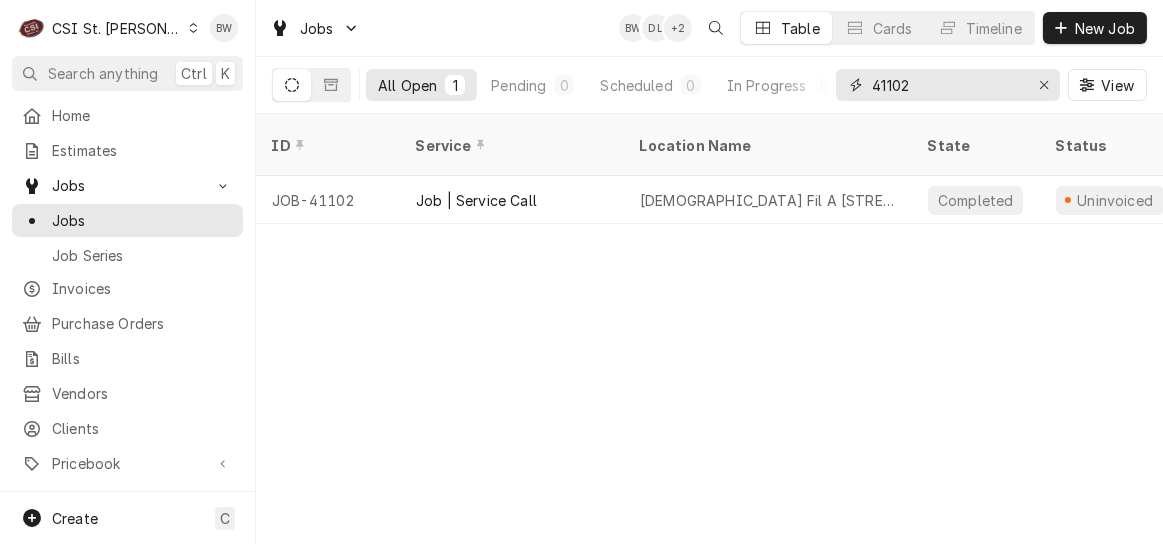 drag, startPoint x: 931, startPoint y: 93, endPoint x: 829, endPoint y: 77, distance: 103.24728 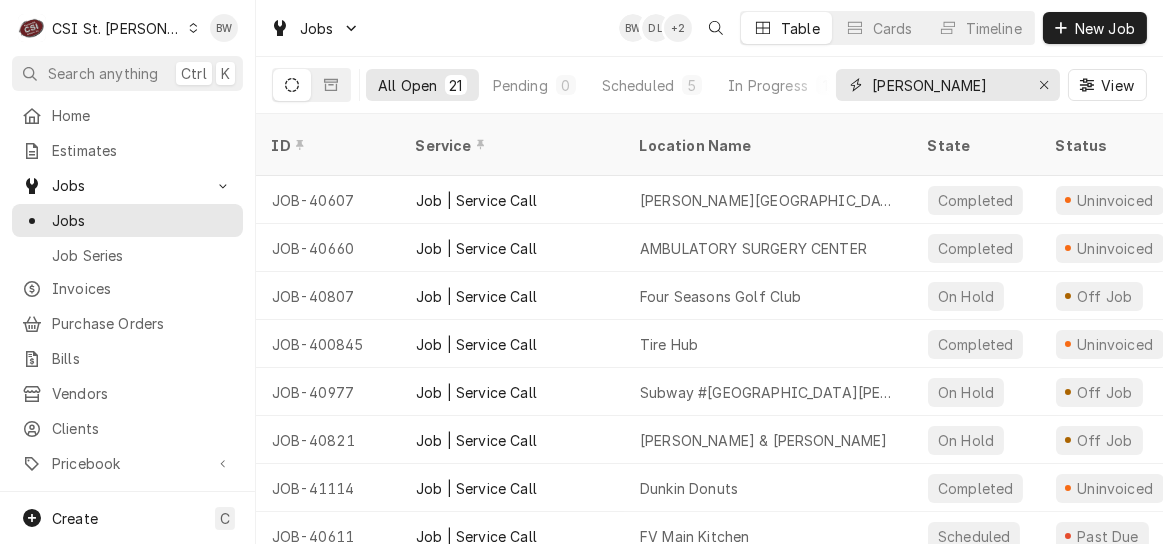 type on "thomas" 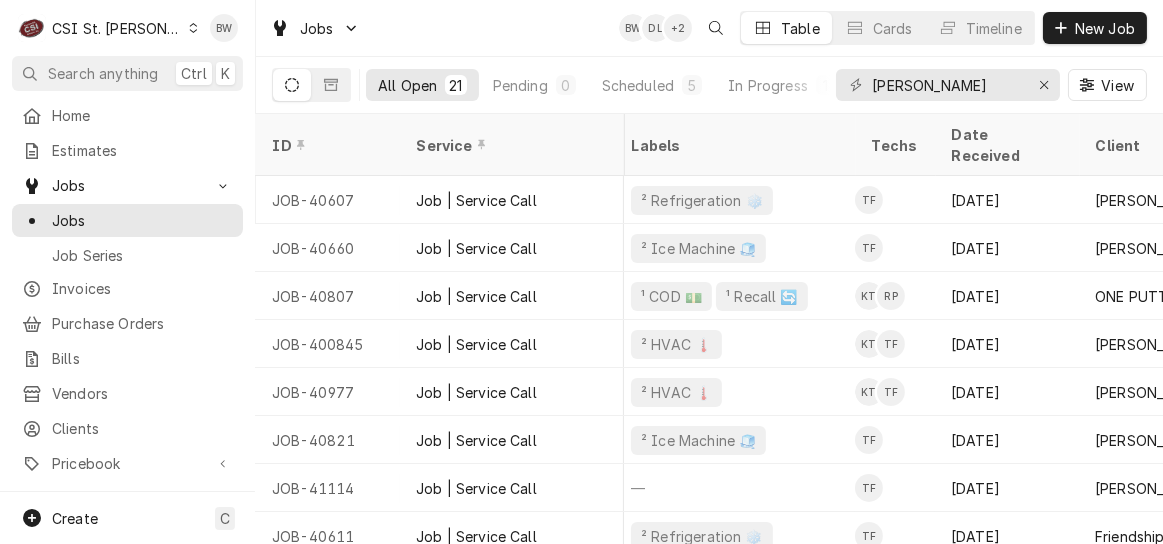 scroll, scrollTop: 0, scrollLeft: 689, axis: horizontal 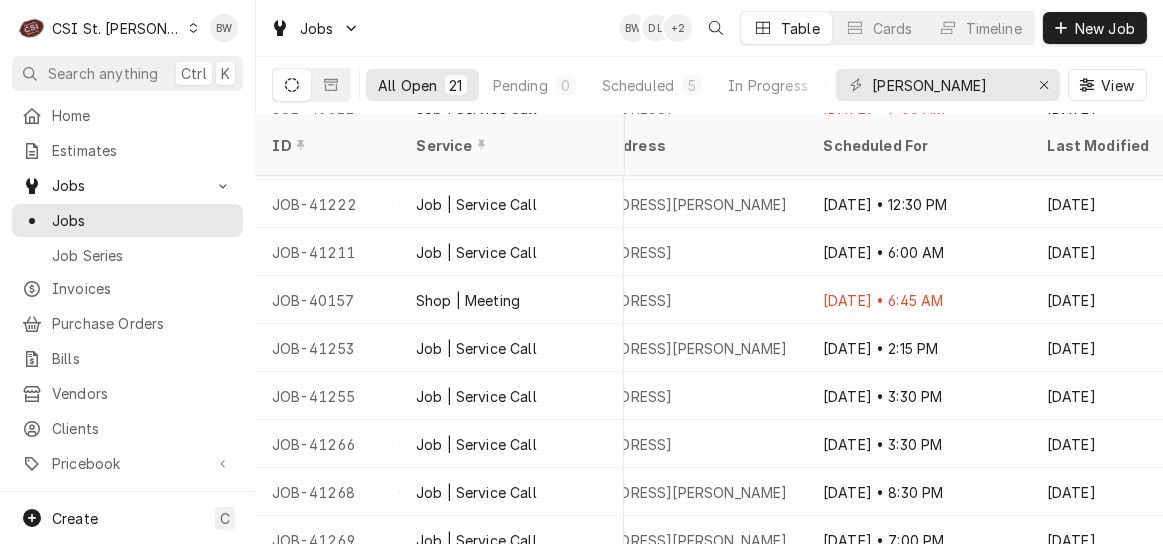 click on "JOB-41255" at bounding box center (328, 396) 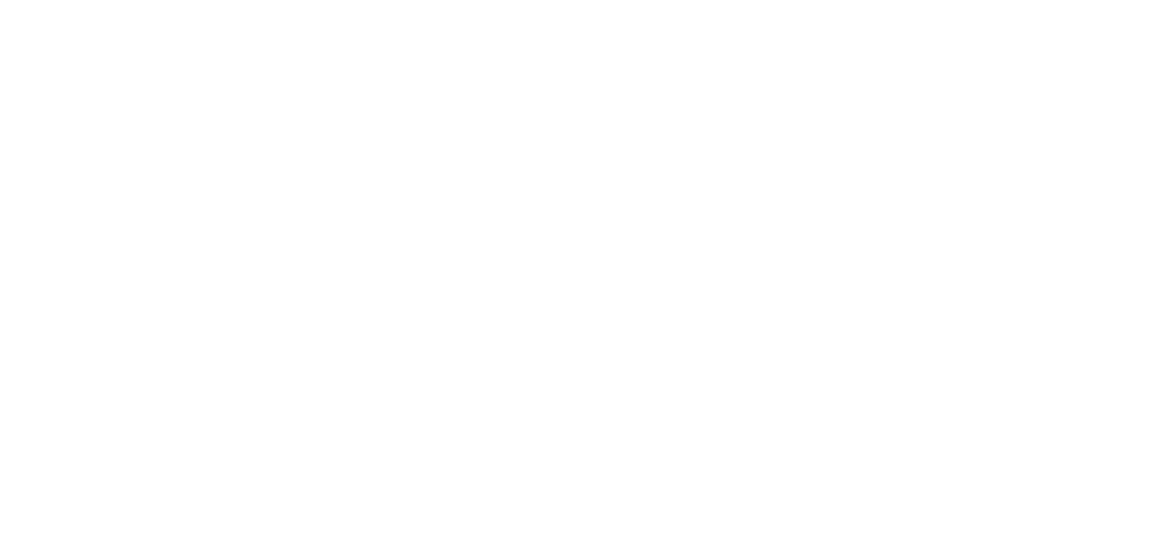 scroll, scrollTop: 0, scrollLeft: 0, axis: both 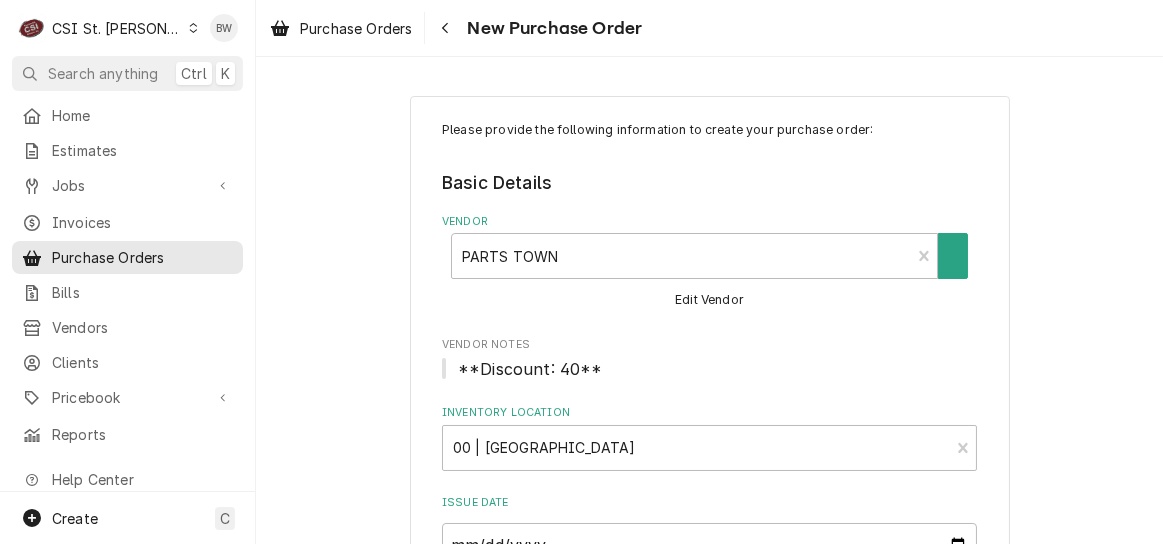 type on "x" 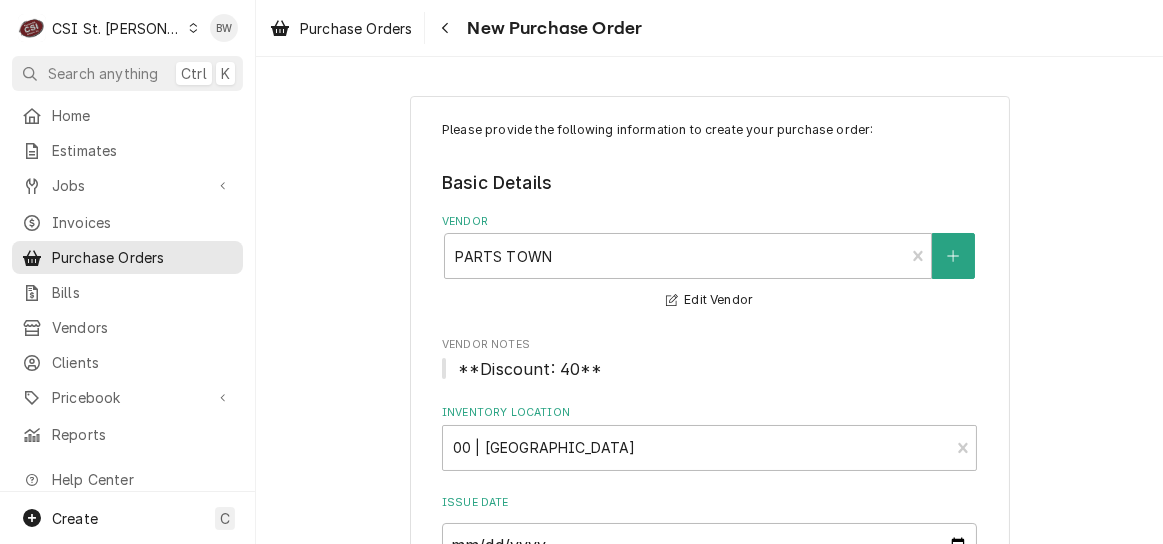 click on "Please provide the following information to create your purchase order: Basic Details Vendor PARTS TOWN Edit Vendor Vendor Notes **Discount: 40** Inventory Location 00 | STL WAREHOUSE Issue Date [DATE] Preferred Shipping Carrier  ( optional ) Choose a carrier... U.S. Postal Service [DOMAIN_NAME] FedEx UPS DHL Express DHL ECommerce [GEOGRAPHIC_DATA] Post [GEOGRAPHIC_DATA] Post First Mile Asendia OnTrac APC Newgistics Globegistics [PERSON_NAME] IMEX Access Worldwide Purolator [GEOGRAPHIC_DATA] Sendle Other Preferred Shipping Method  ( optional ) Choose a method... Ground Next Day Early AM Next Day Air 2 Day Air Other Labels  ( optional ) Add Labels... Order Details Parts and Materials  ( if any ) Short Description Motor, Mixer 120V Manufacturer — Manufacturer Part # MUL-020008744 Subtype [#2-DUAL] INVEN-PARTS Inventory Location 00 | STL WAREHOUSE Qty. 2 Expected Vendor Cost $378.08 Amount $756.16 Vendor Part # BIM-020008744 Detailed  Summary CSI stock Short Description Element 103 Manufacturer — Manufacturer Part # VOL-17854-1 Subtype 1" at bounding box center [709, 2888] 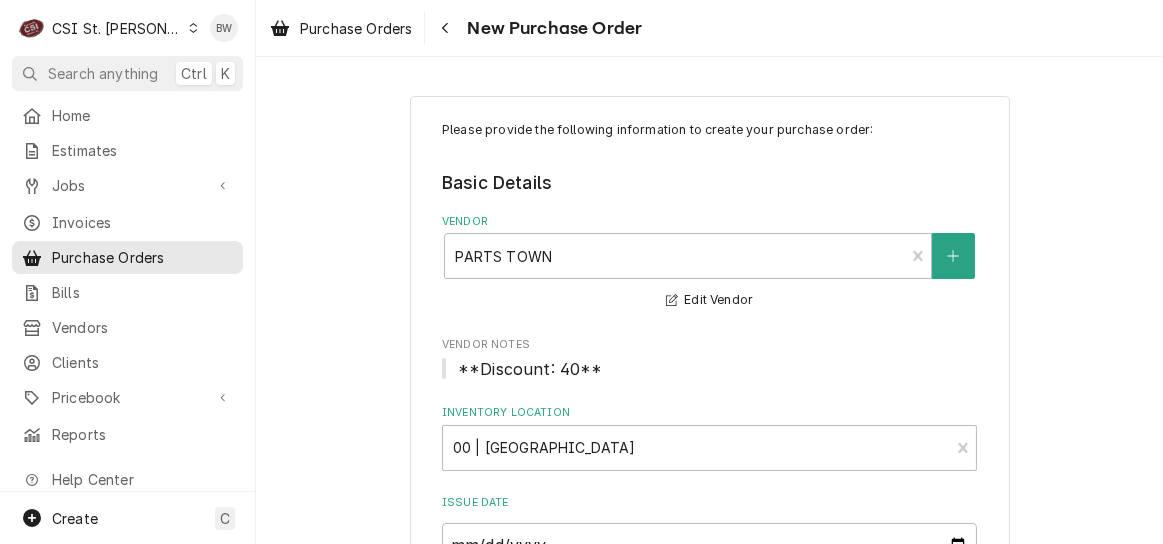 click on "Purchase Orders" at bounding box center (356, 28) 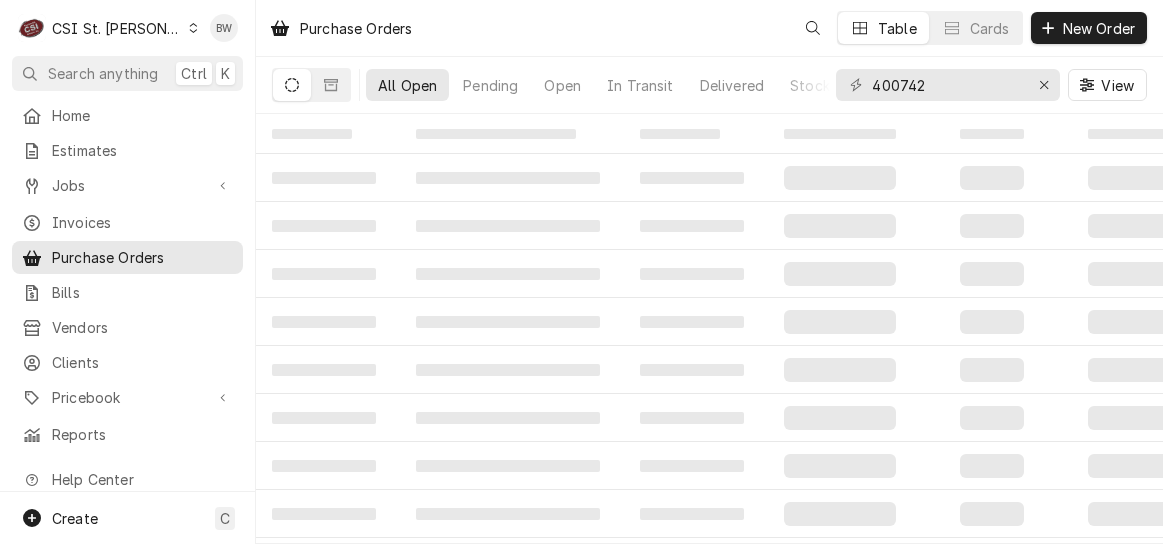 scroll, scrollTop: 0, scrollLeft: 0, axis: both 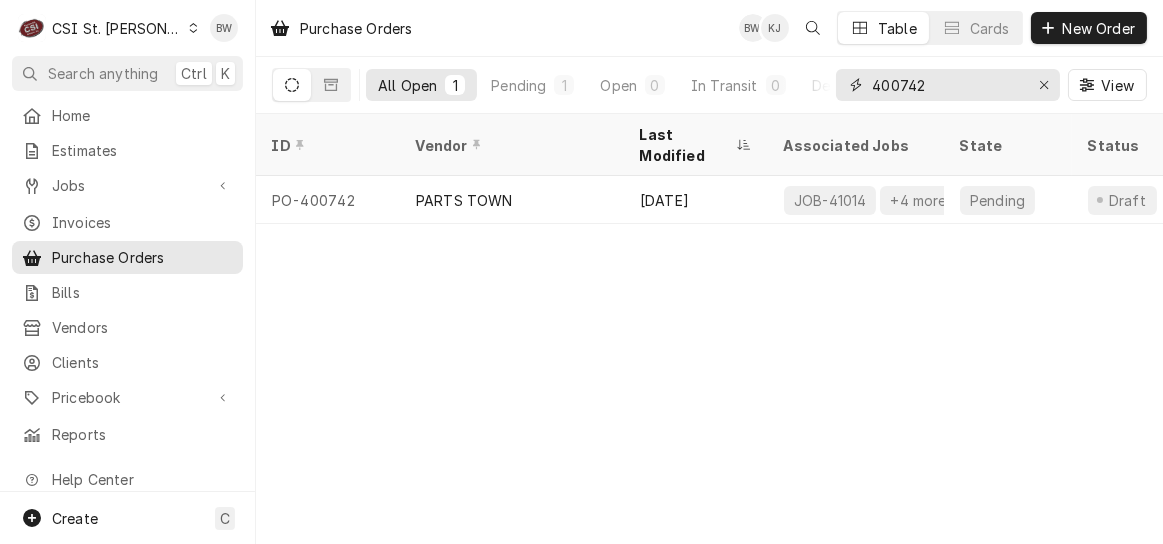 click on "400742" at bounding box center [947, 85] 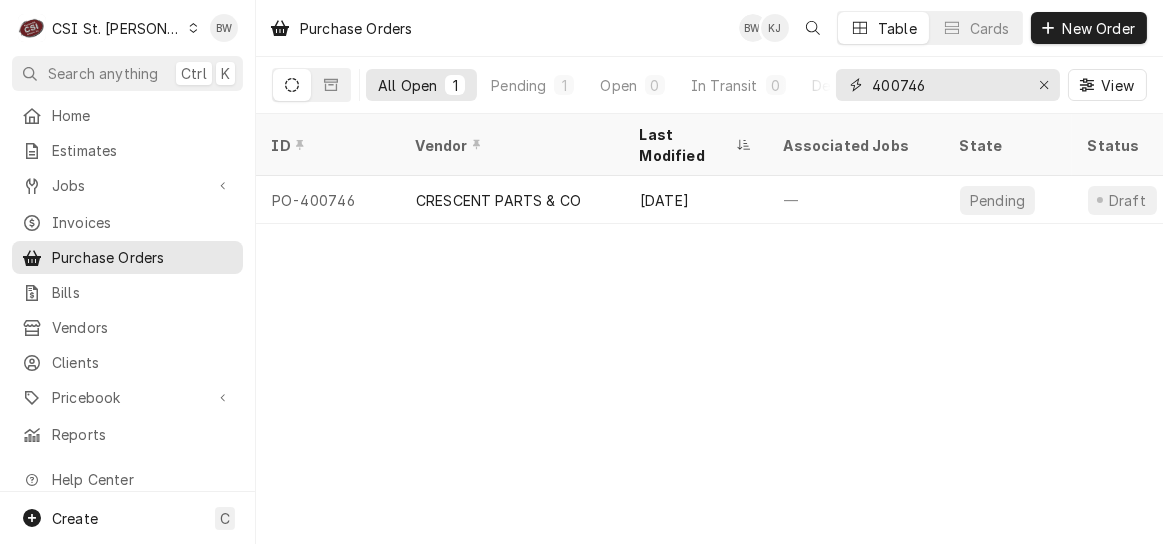 type on "400746" 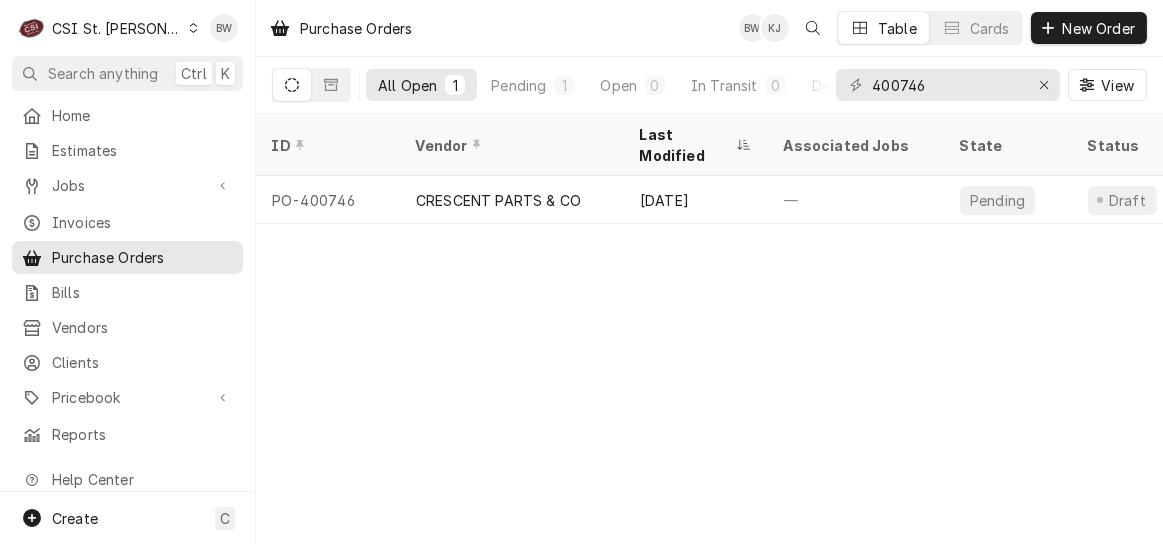 click on "PO-400746" at bounding box center (328, 200) 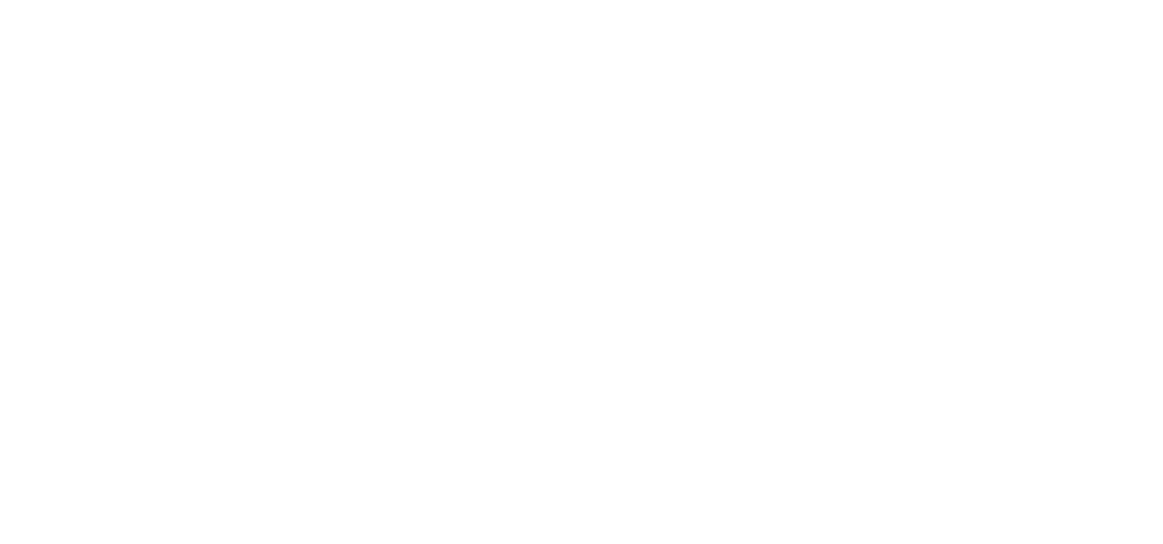 scroll, scrollTop: 0, scrollLeft: 0, axis: both 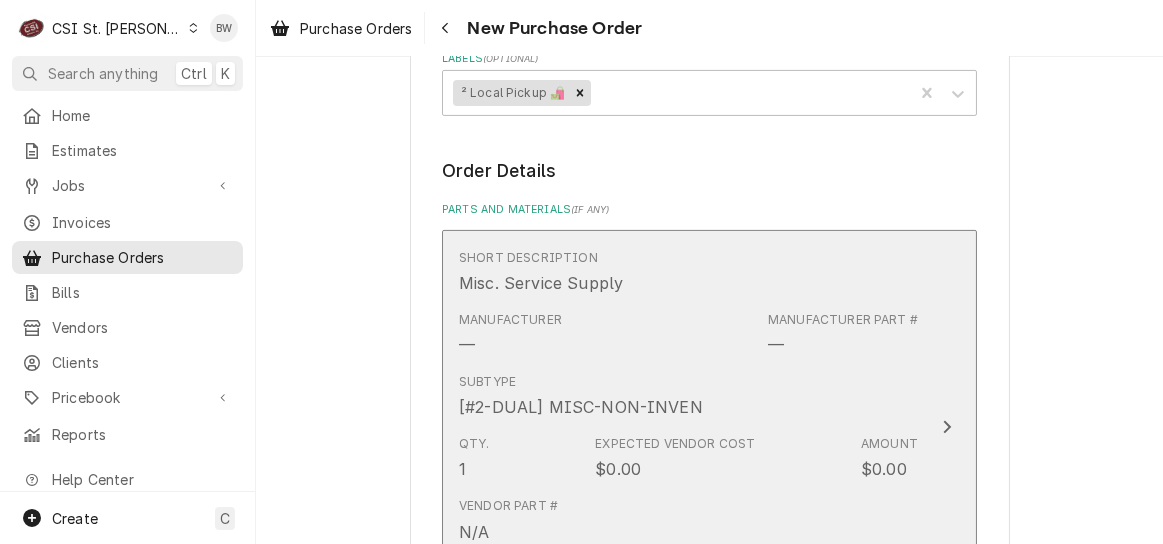 click on "Expected Vendor Cost $0.00" at bounding box center [675, 458] 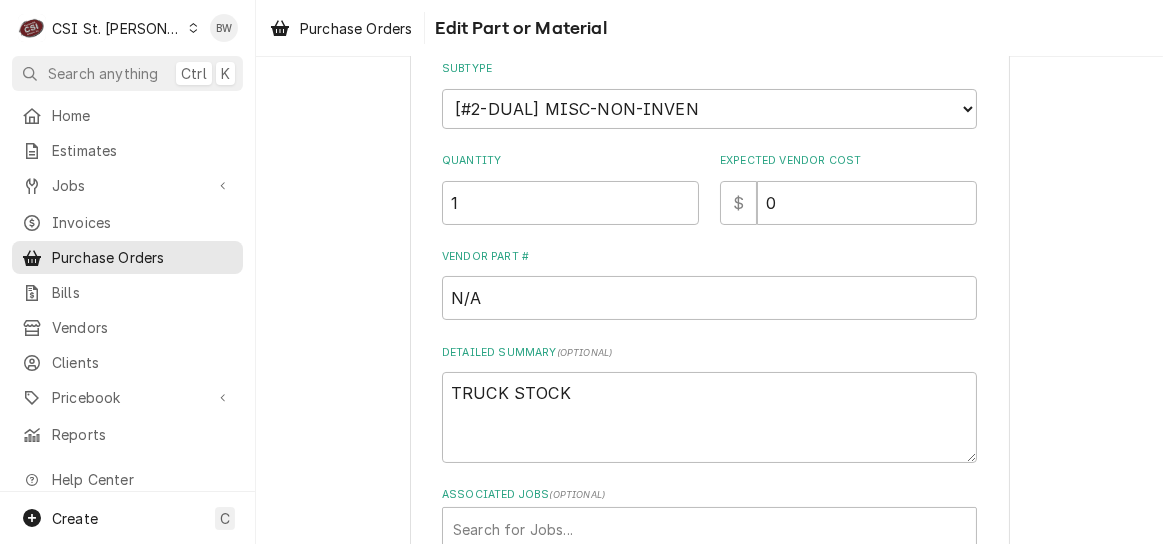 scroll, scrollTop: 400, scrollLeft: 0, axis: vertical 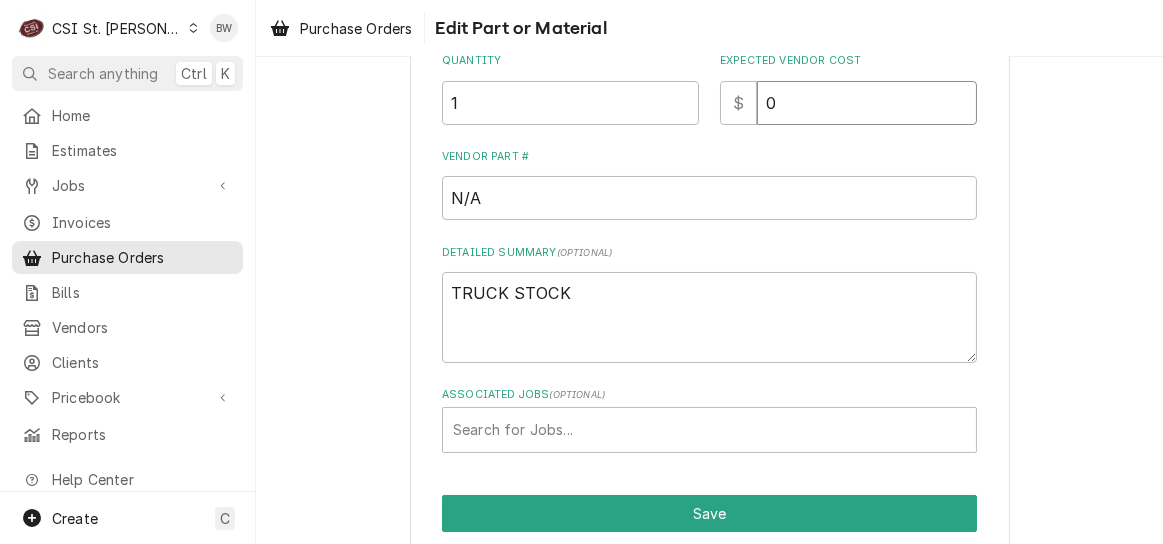 drag, startPoint x: 791, startPoint y: 103, endPoint x: 745, endPoint y: 103, distance: 46 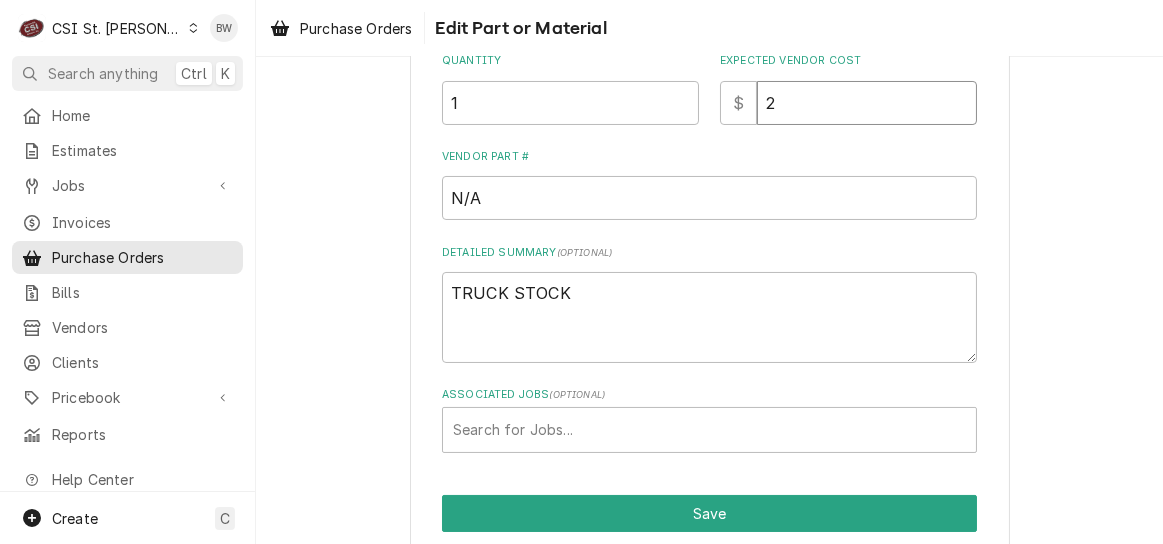 type on "x" 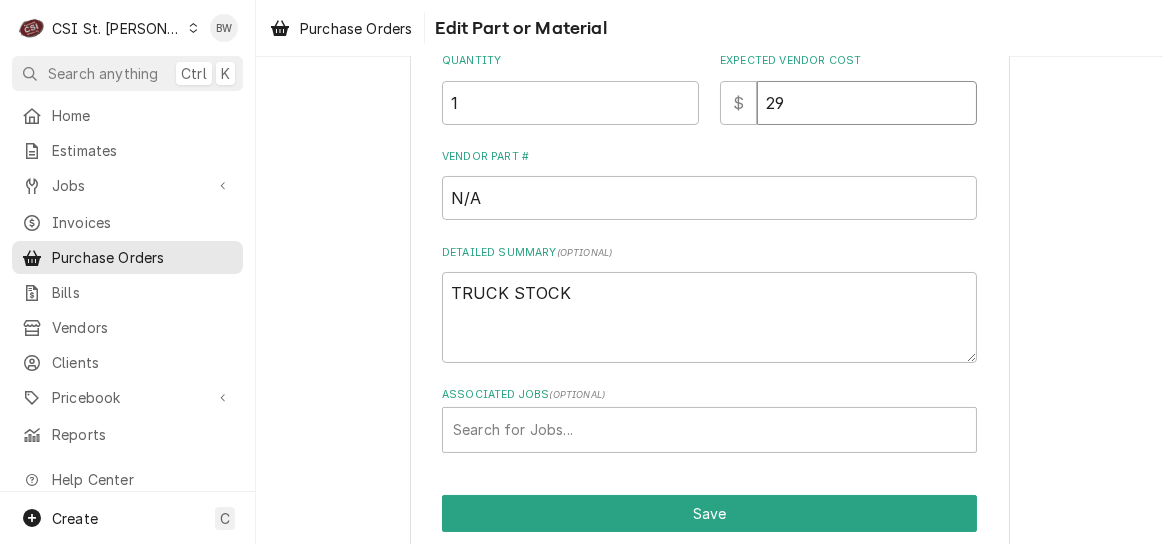 type on "x" 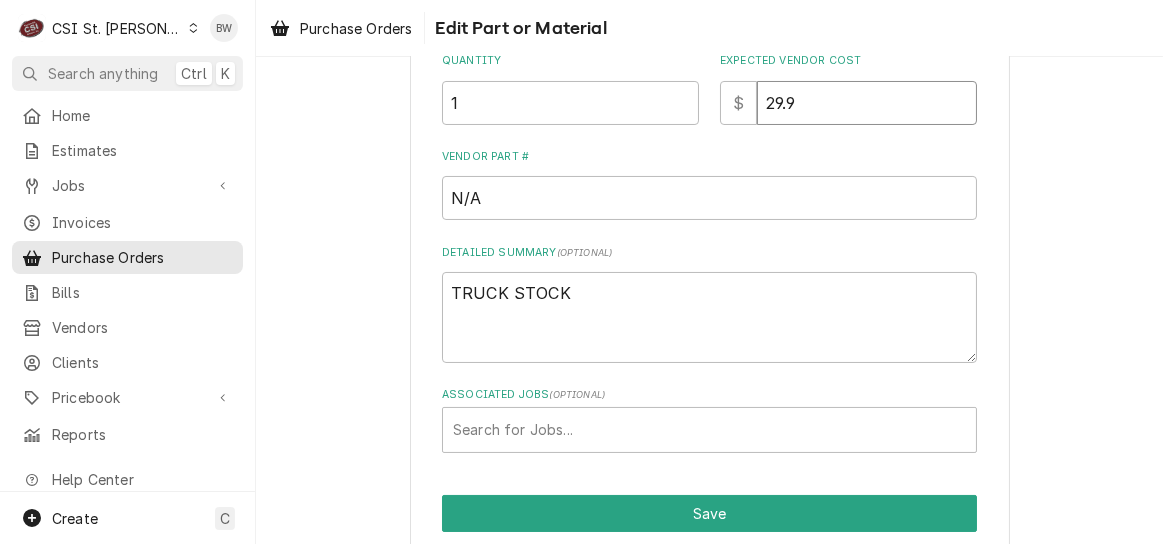 type on "x" 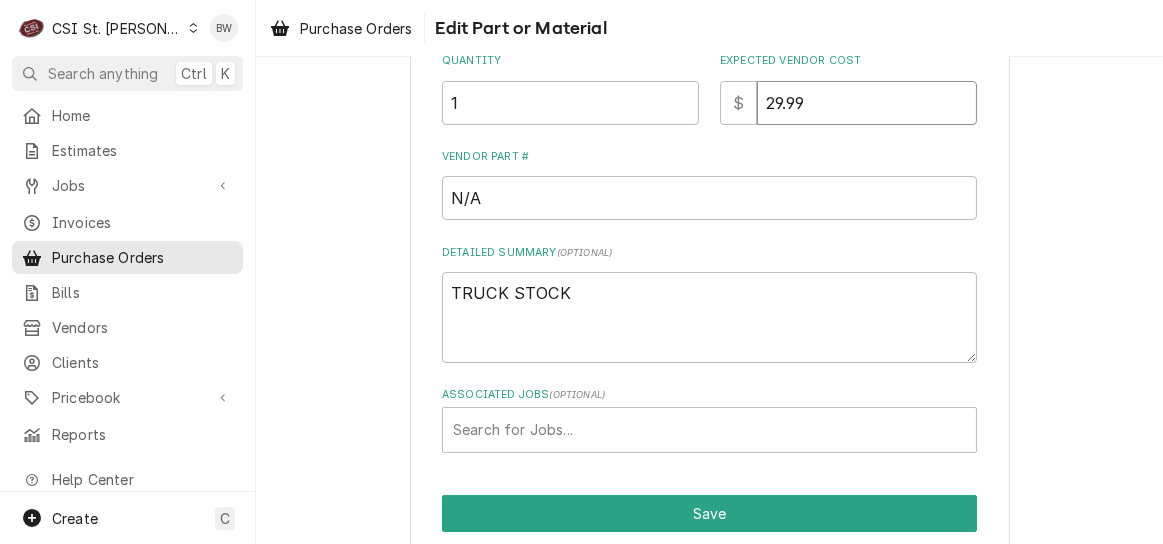 type on "29.99" 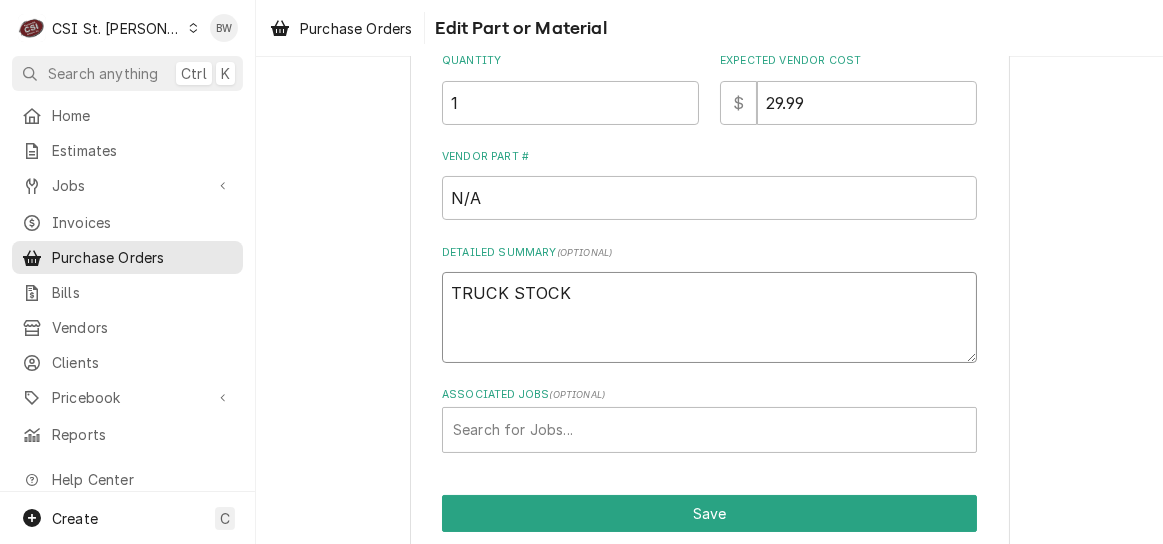 click on "TRUCK STOCK" at bounding box center [709, 317] 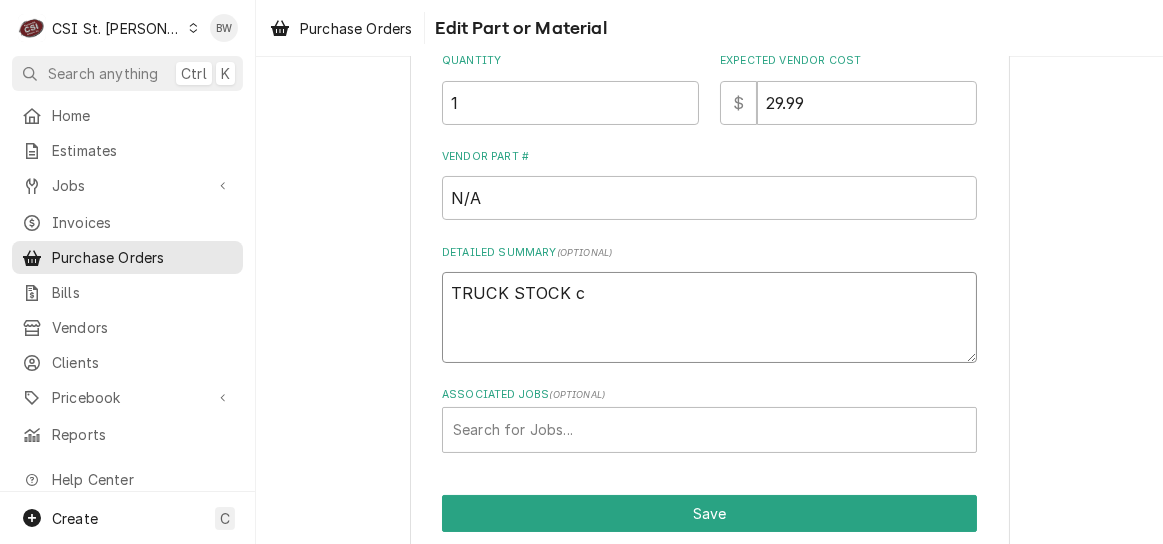 type on "x" 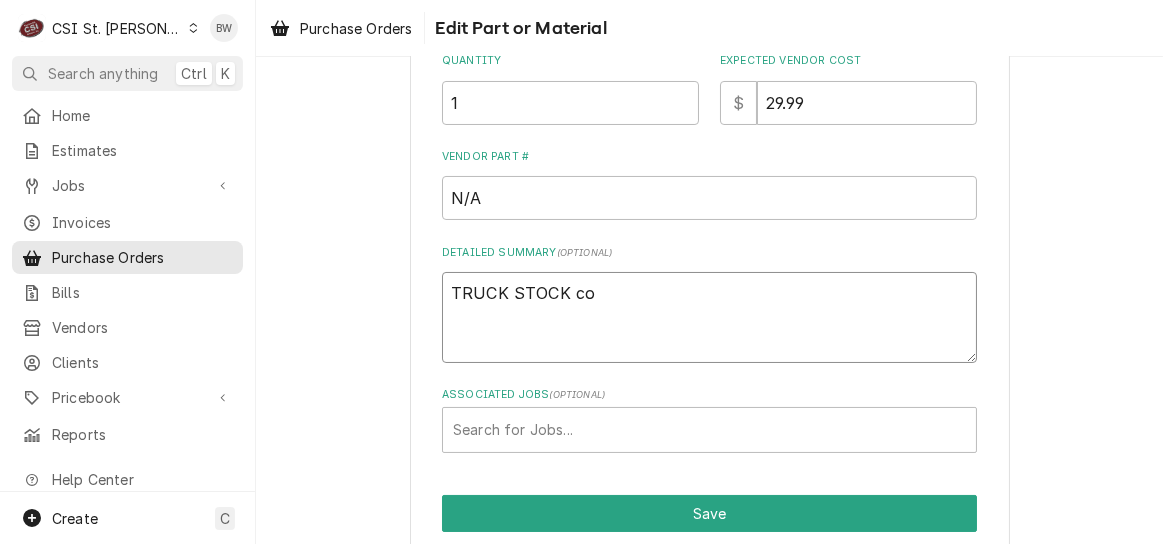 type on "x" 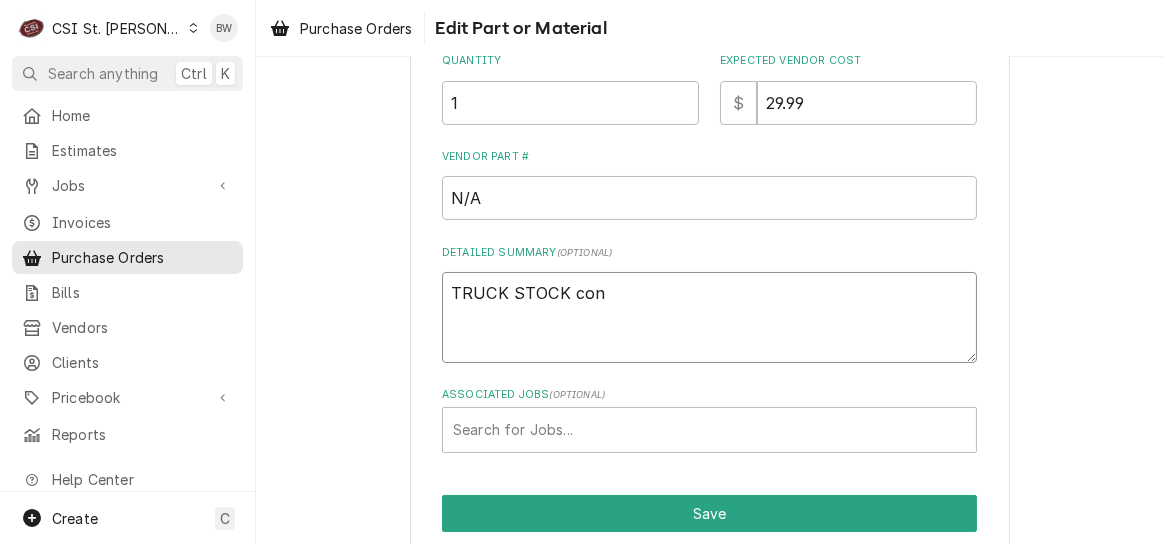 type on "x" 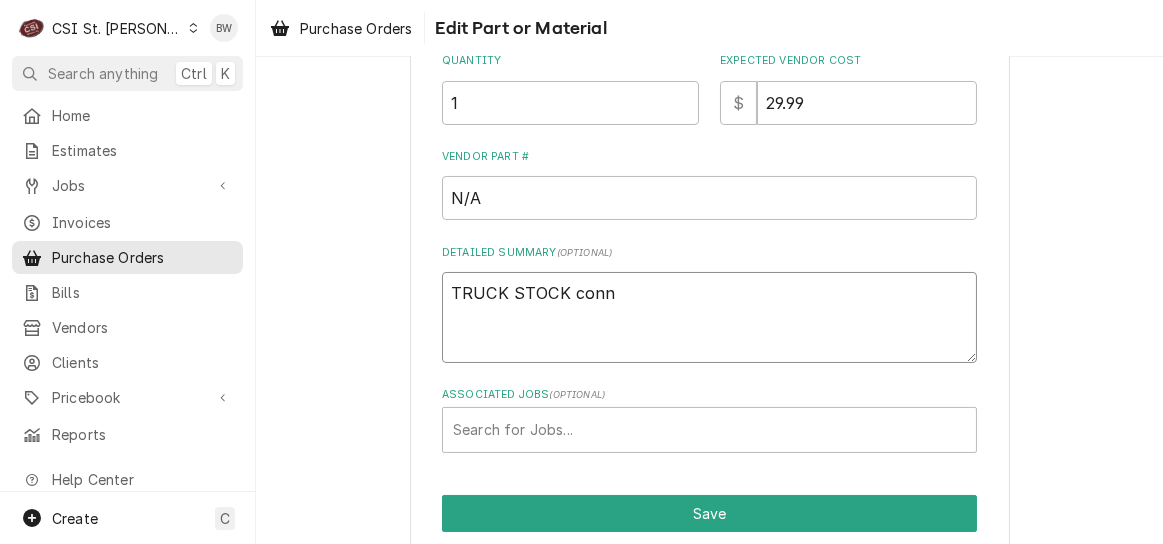 type on "x" 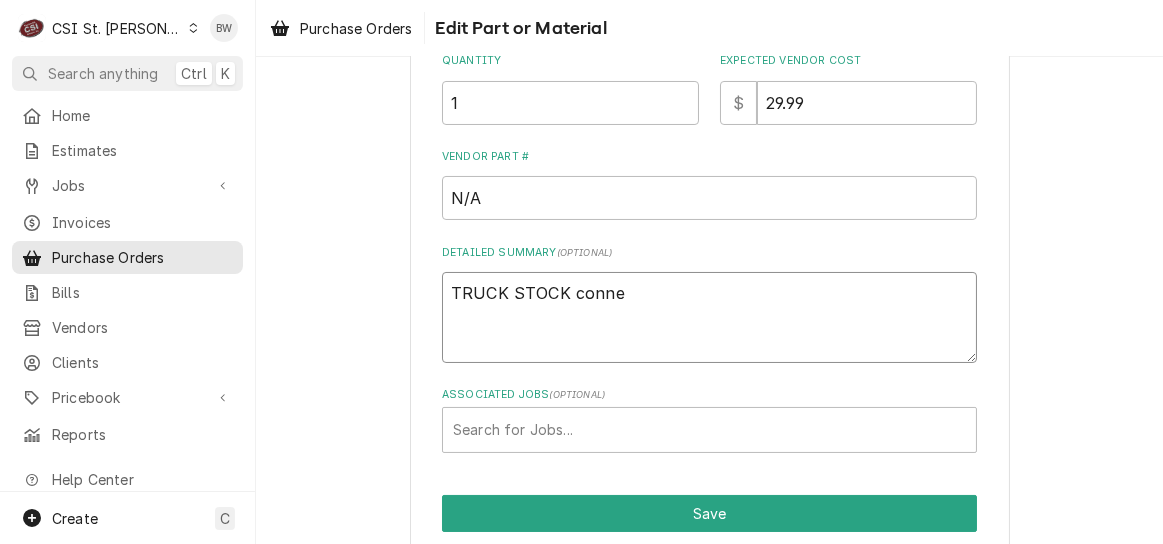 type on "x" 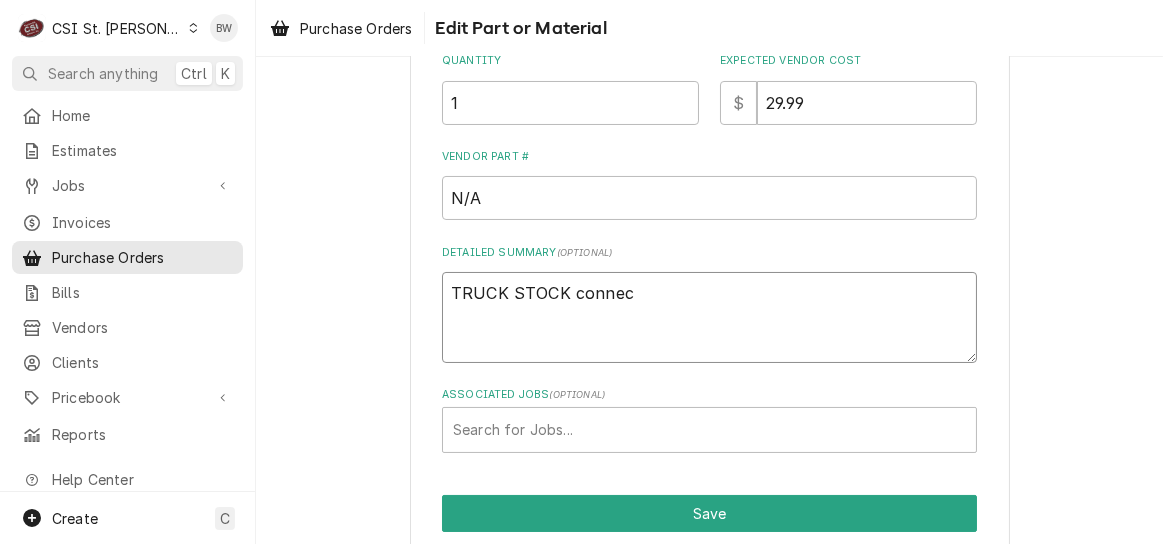 type on "x" 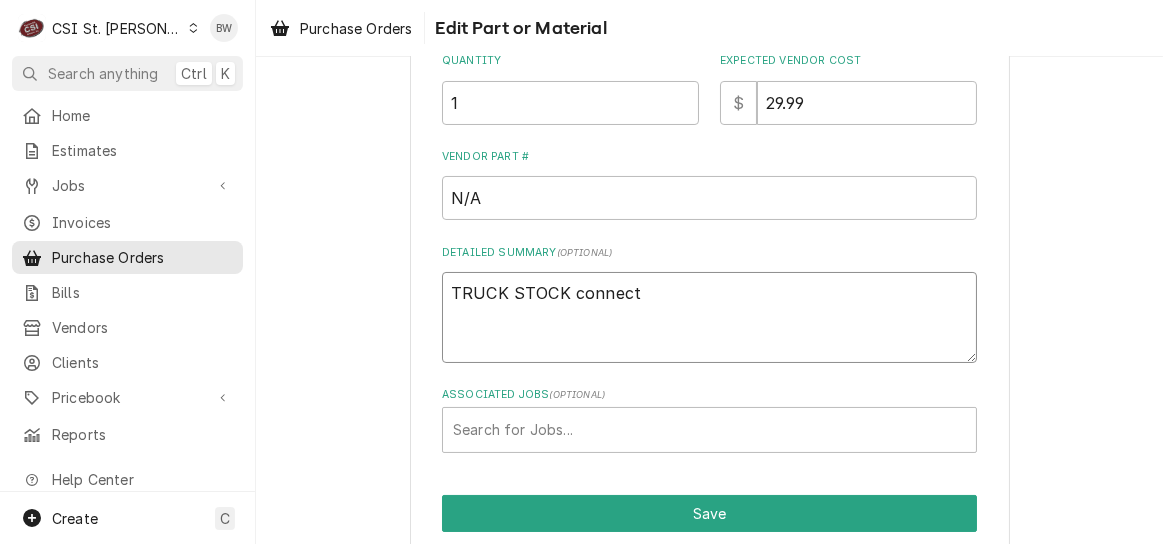 type on "x" 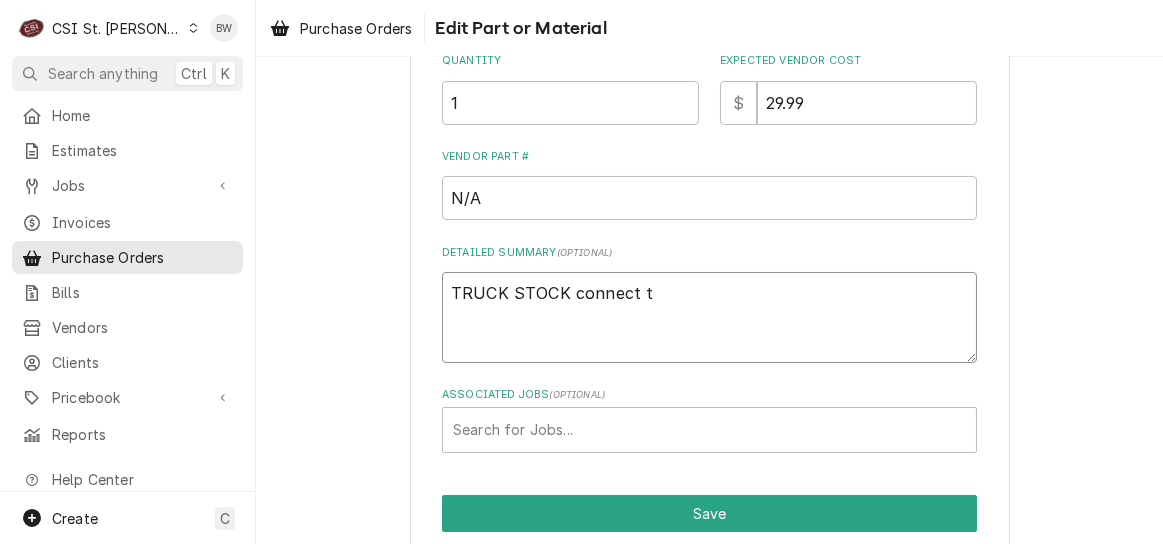 type on "x" 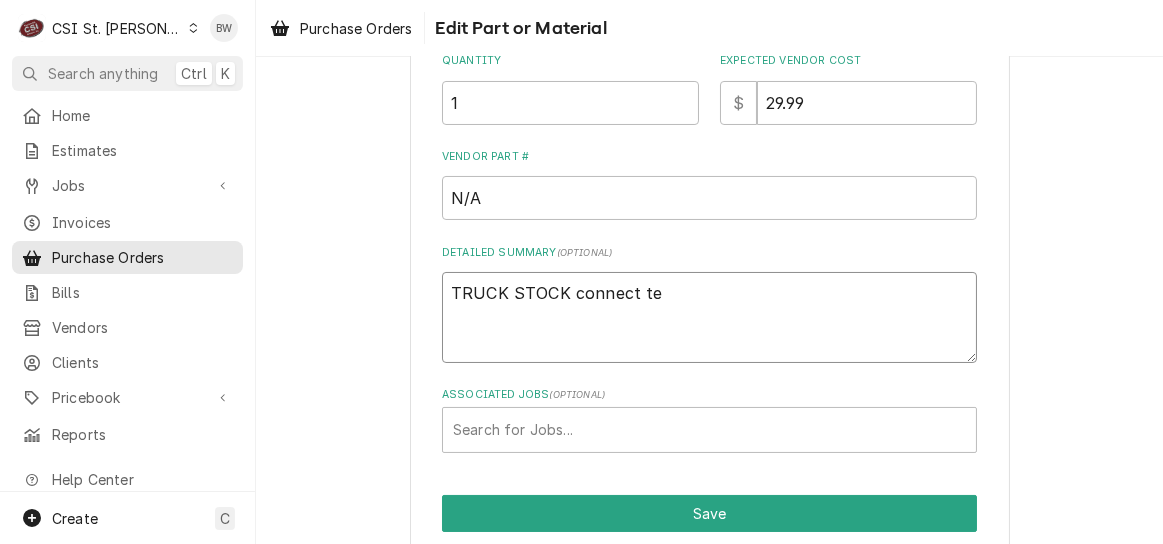 type on "x" 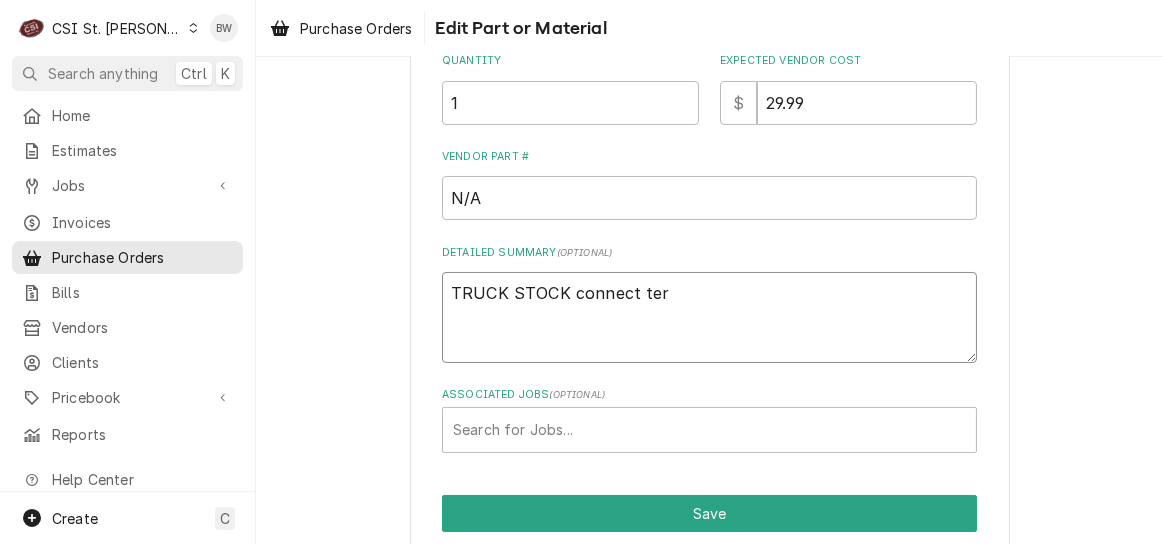 type on "x" 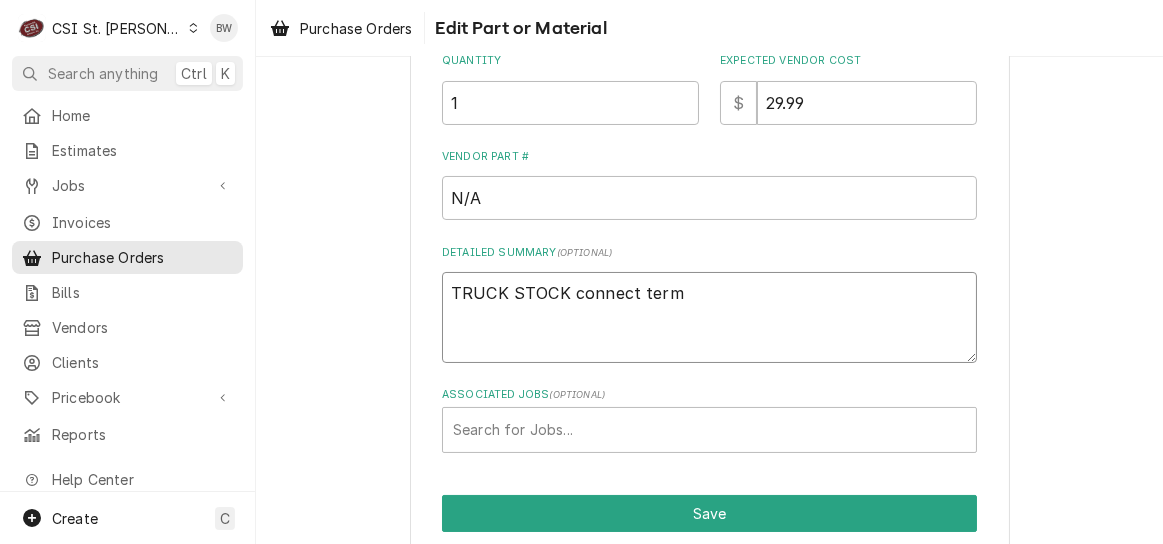 type on "x" 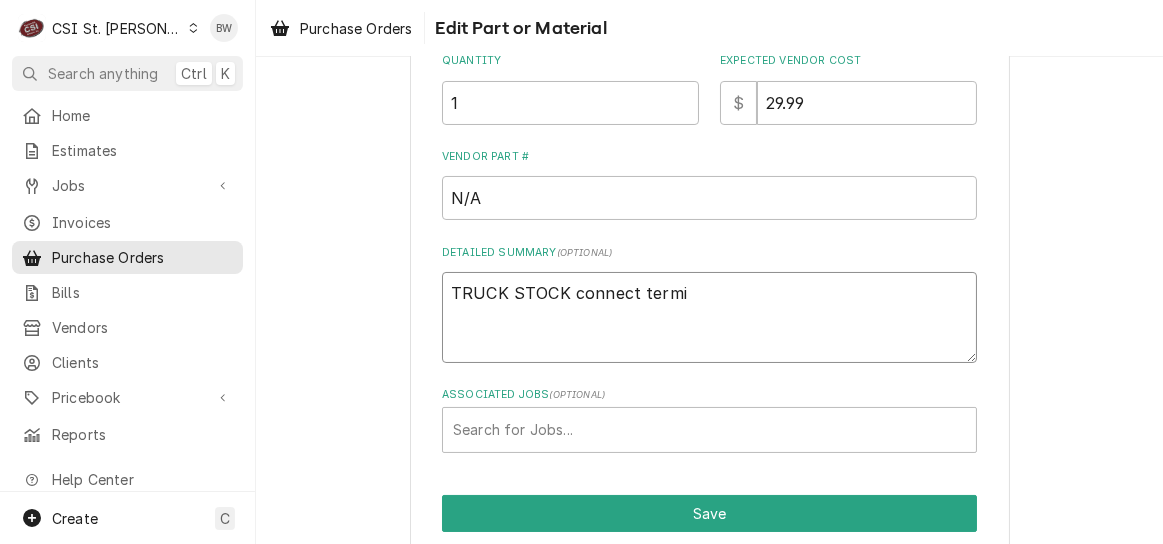 type on "x" 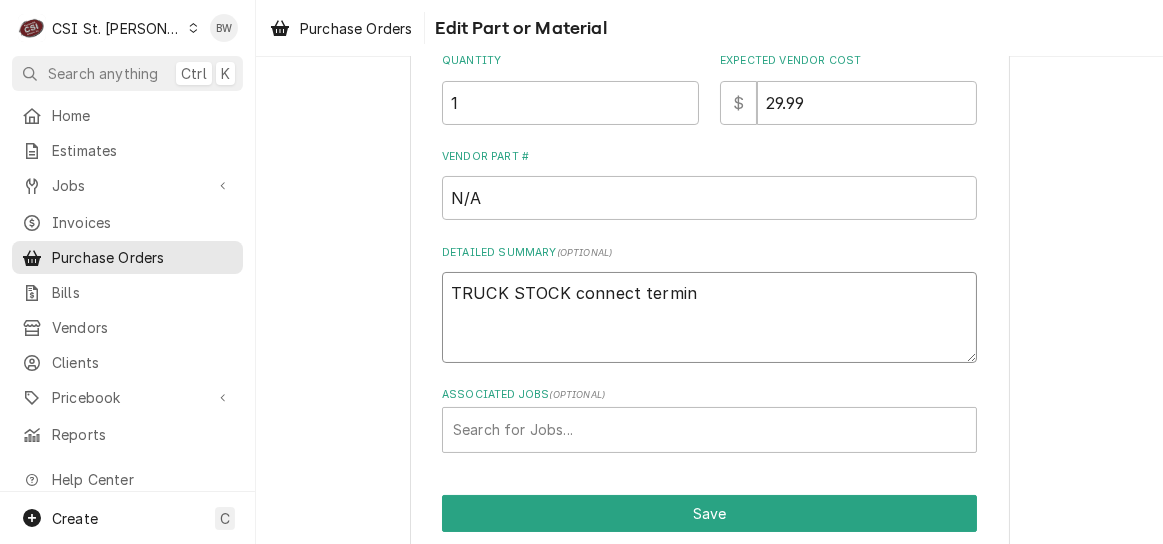 type on "x" 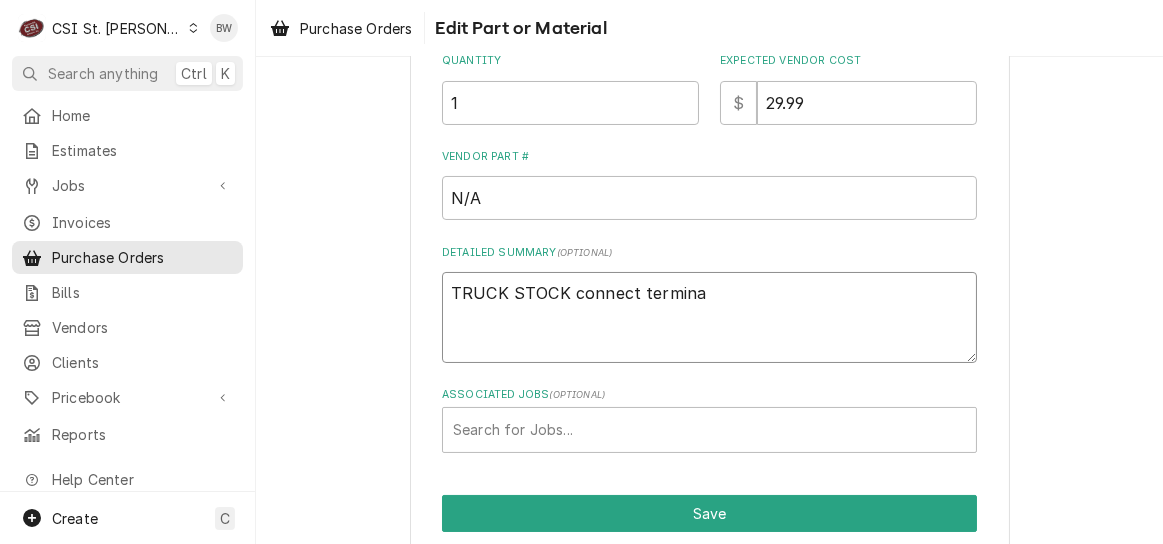 type on "x" 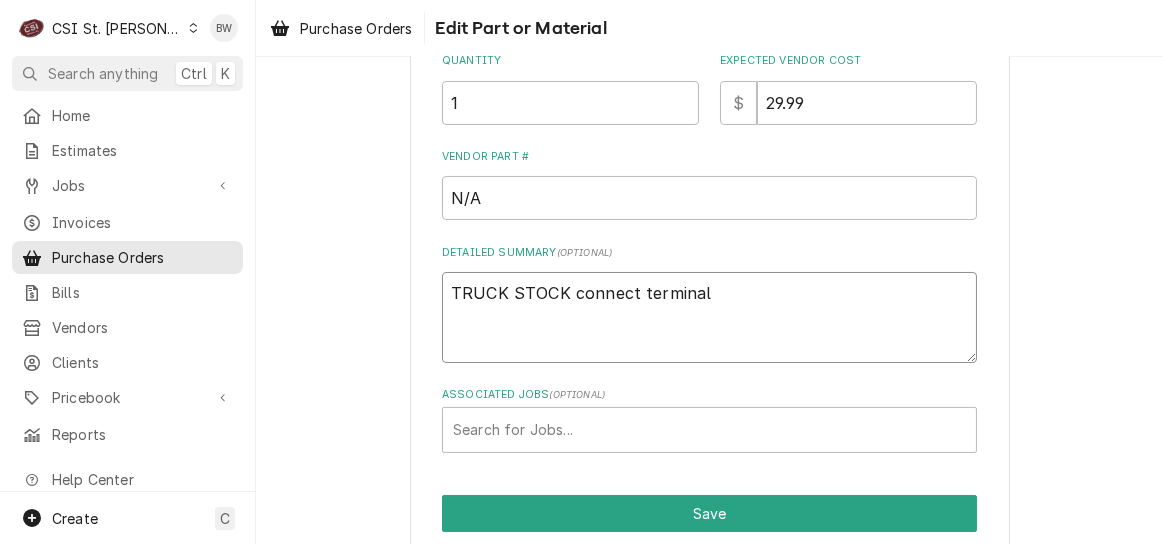 type on "x" 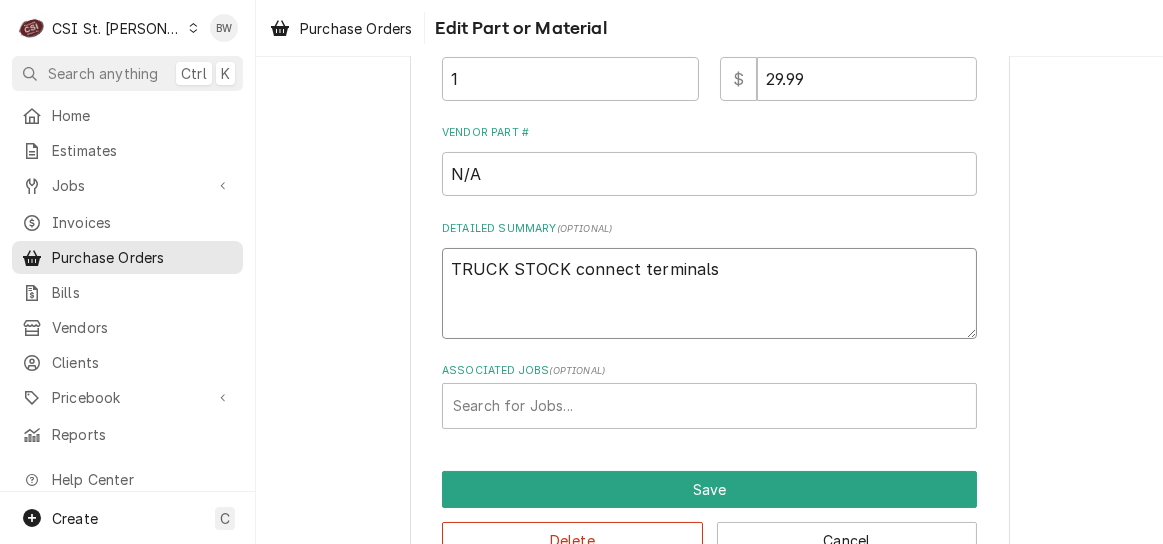 scroll, scrollTop: 381, scrollLeft: 0, axis: vertical 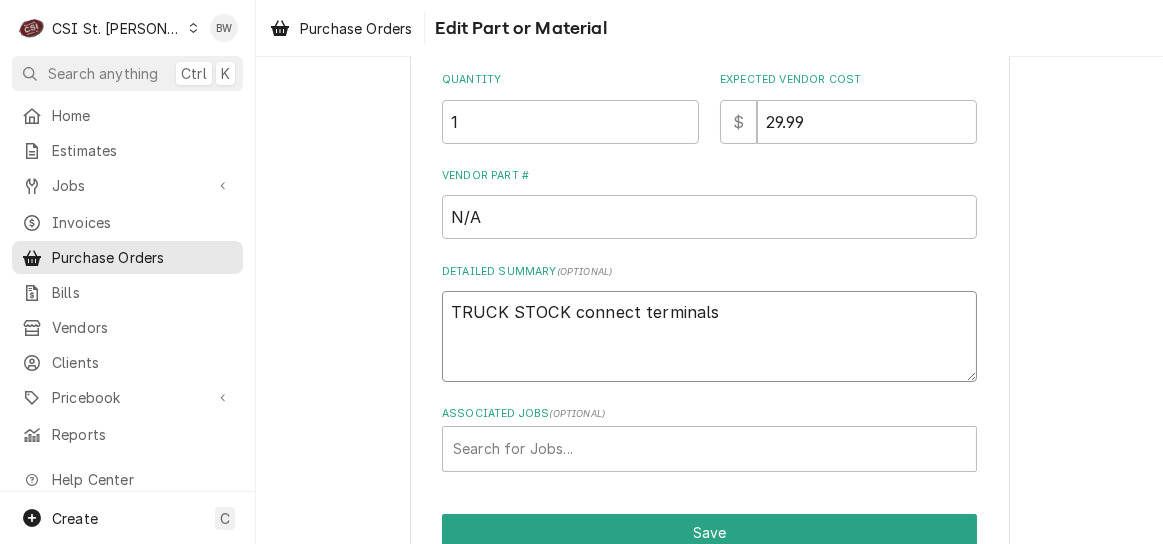 type on "x" 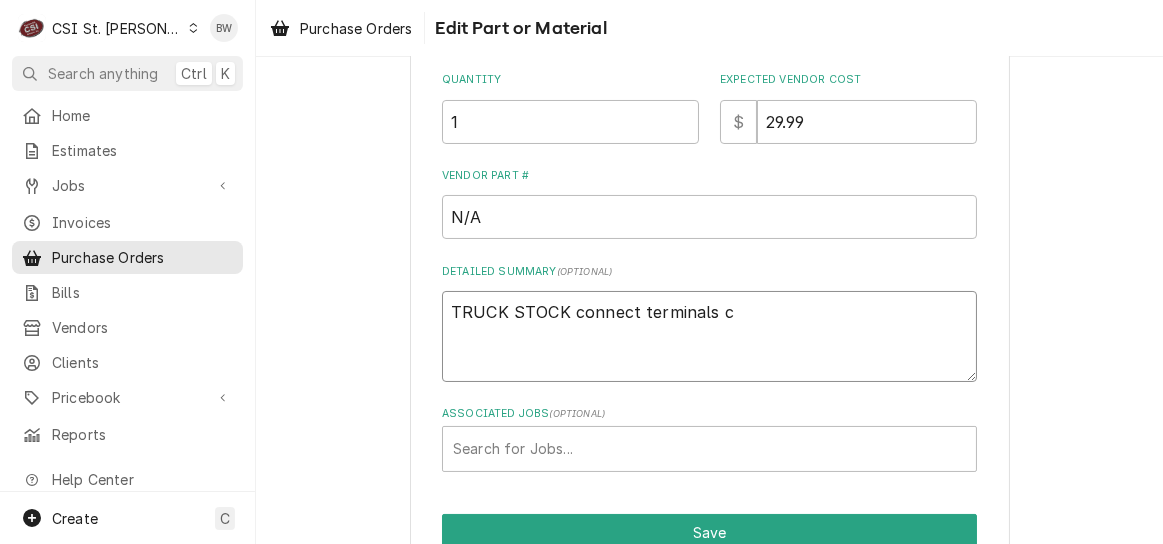 type on "x" 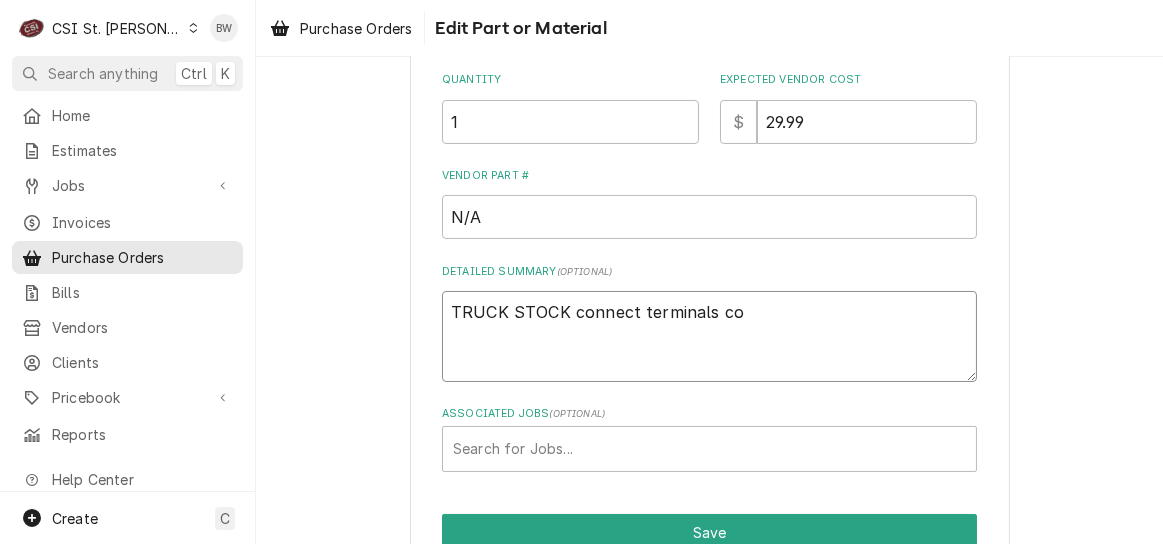 type on "x" 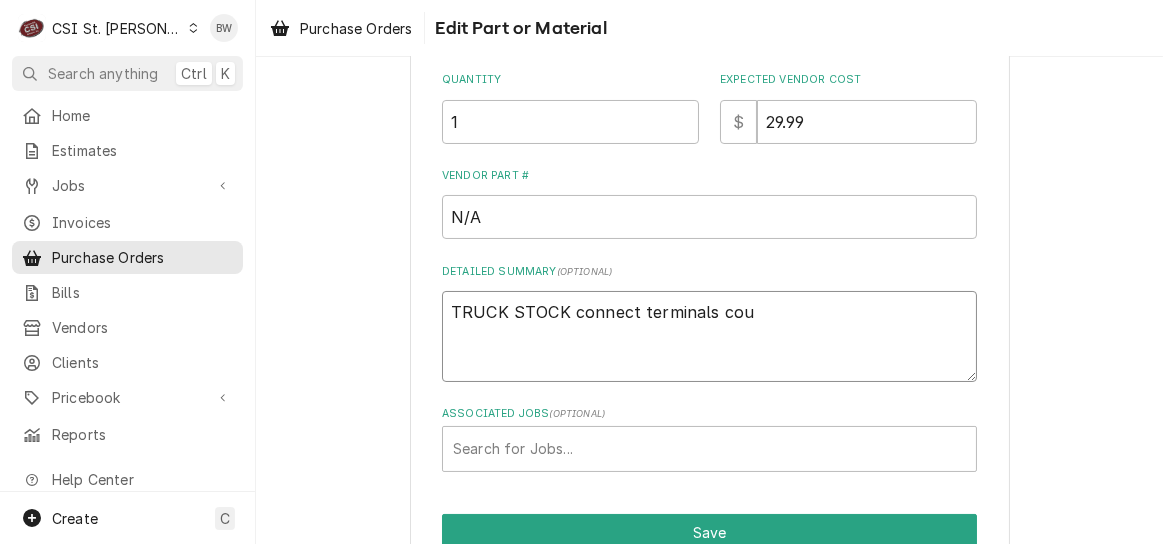 type on "x" 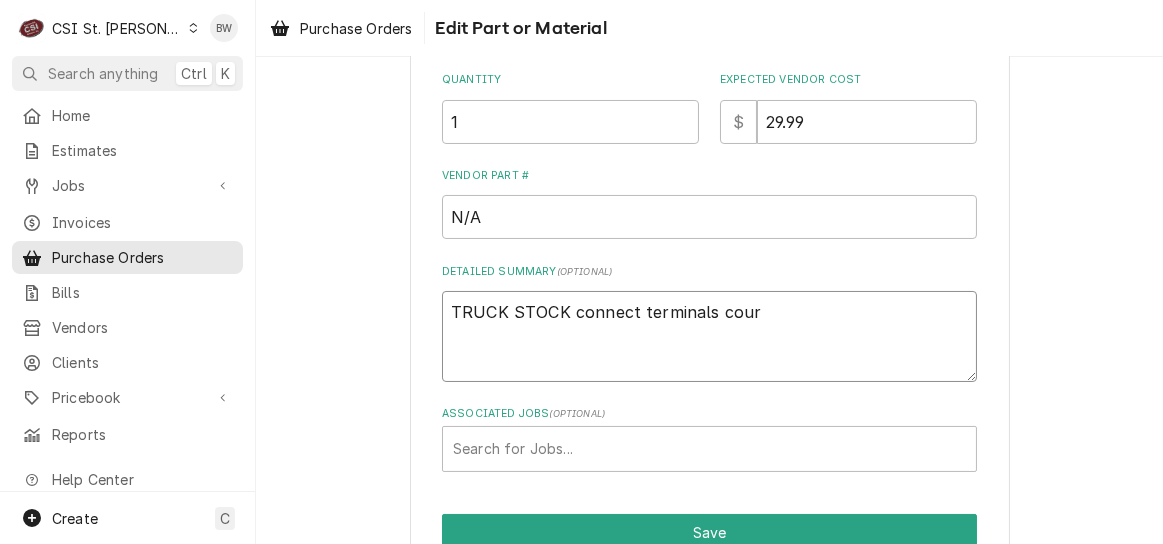 type on "TRUCK STOCK connect terminals court" 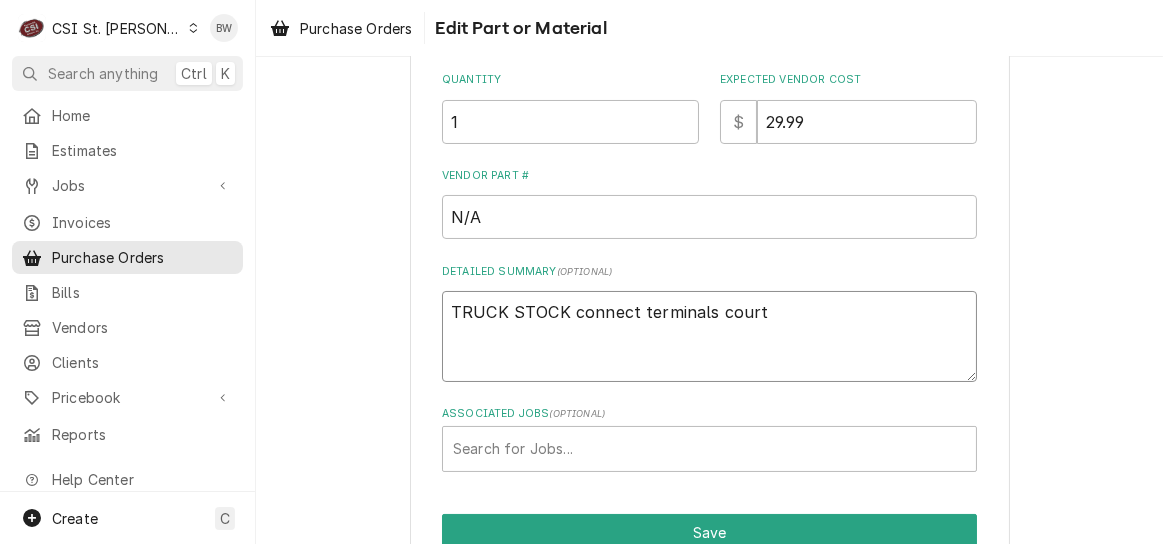 type on "x" 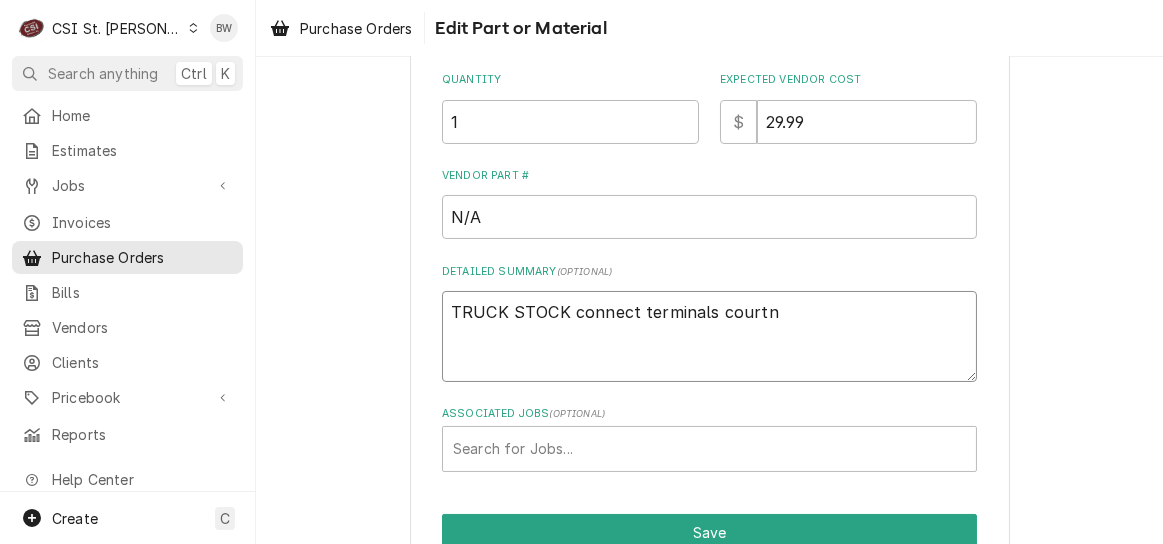 type on "x" 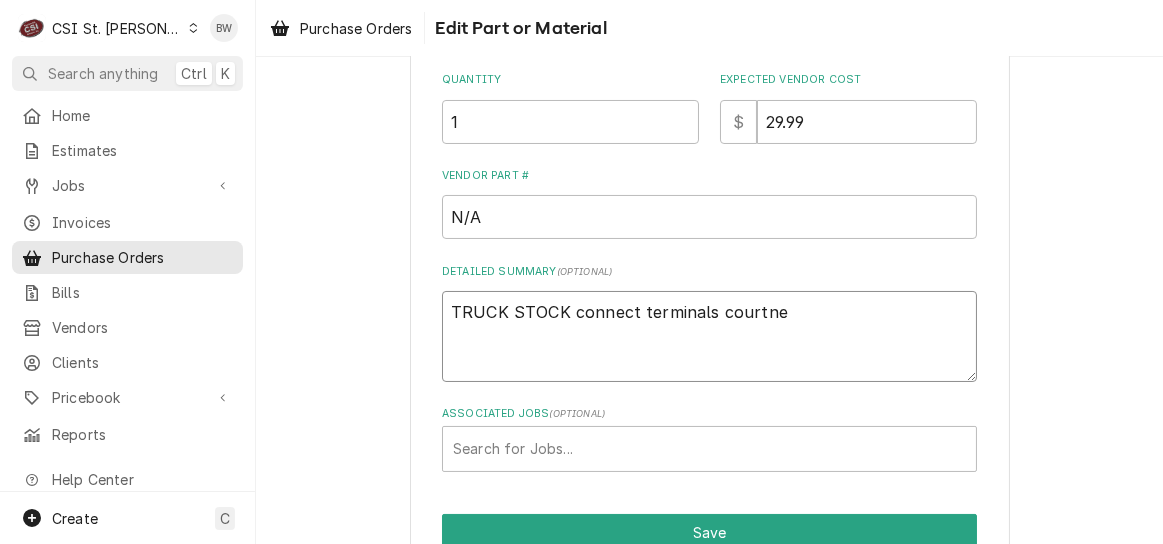 type on "x" 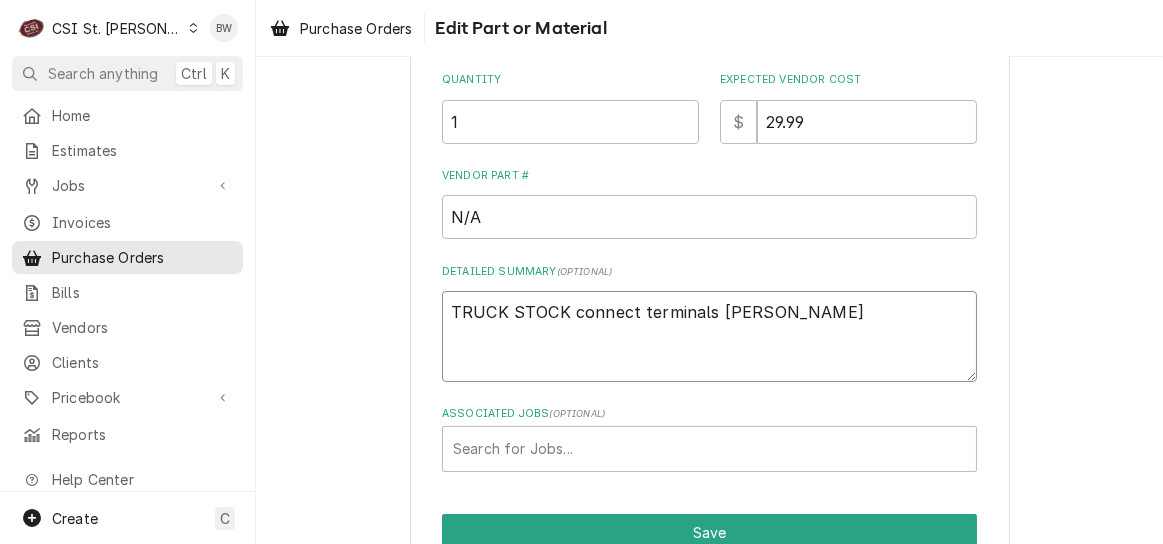 type on "TRUCK STOCK connect terminals courtney" 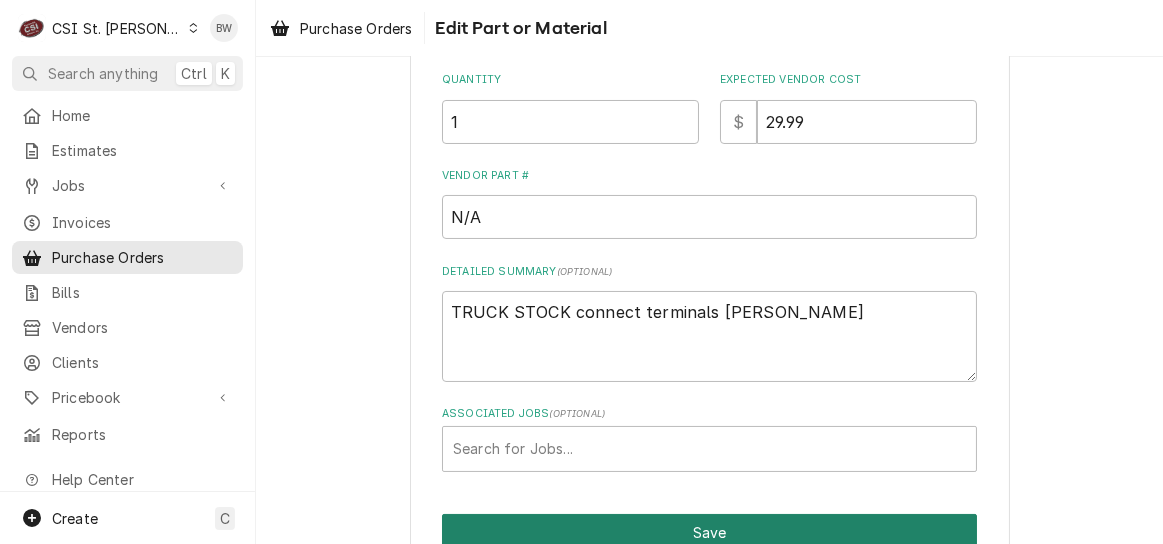 click on "Save" at bounding box center (709, 532) 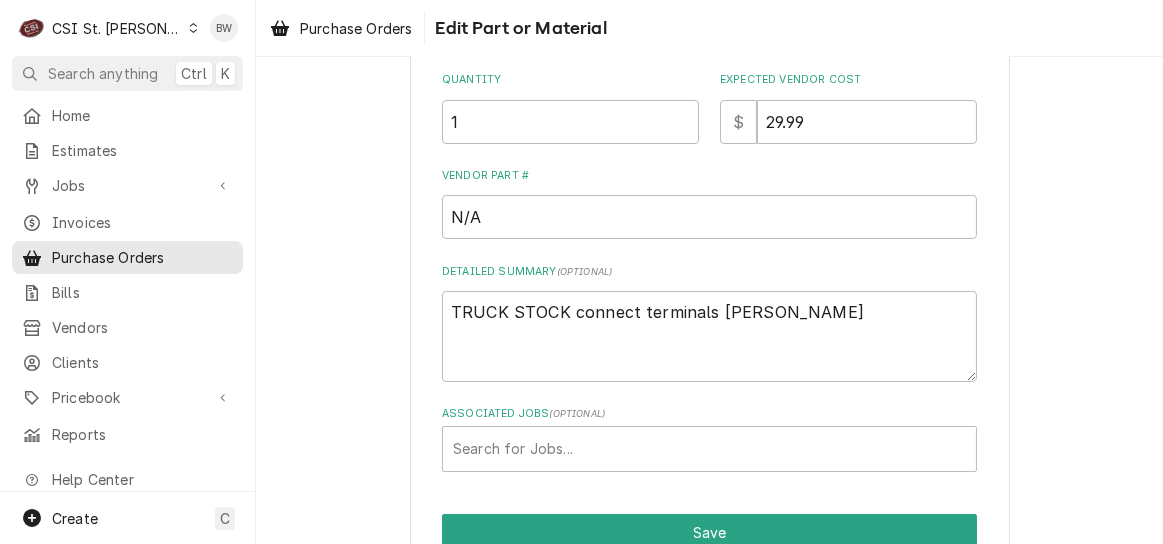 type on "x" 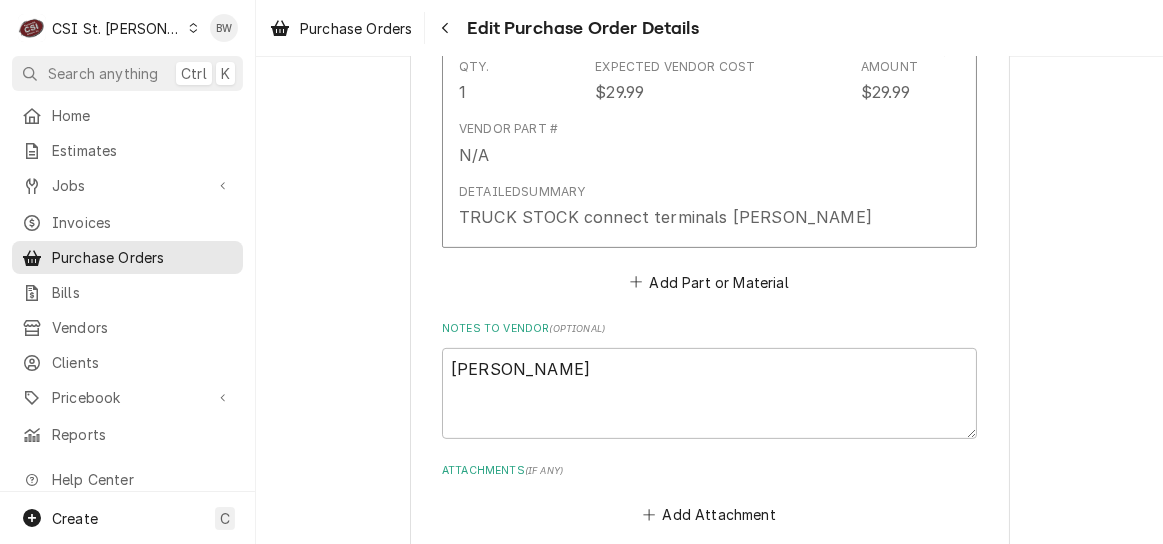 scroll, scrollTop: 1576, scrollLeft: 0, axis: vertical 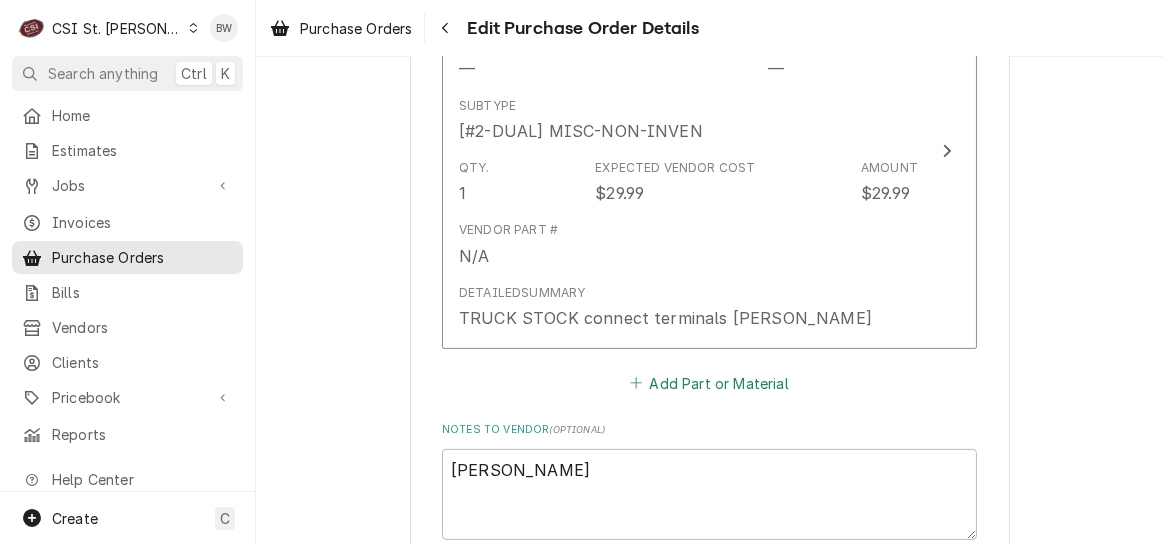click on "Add Part or Material" at bounding box center [709, 383] 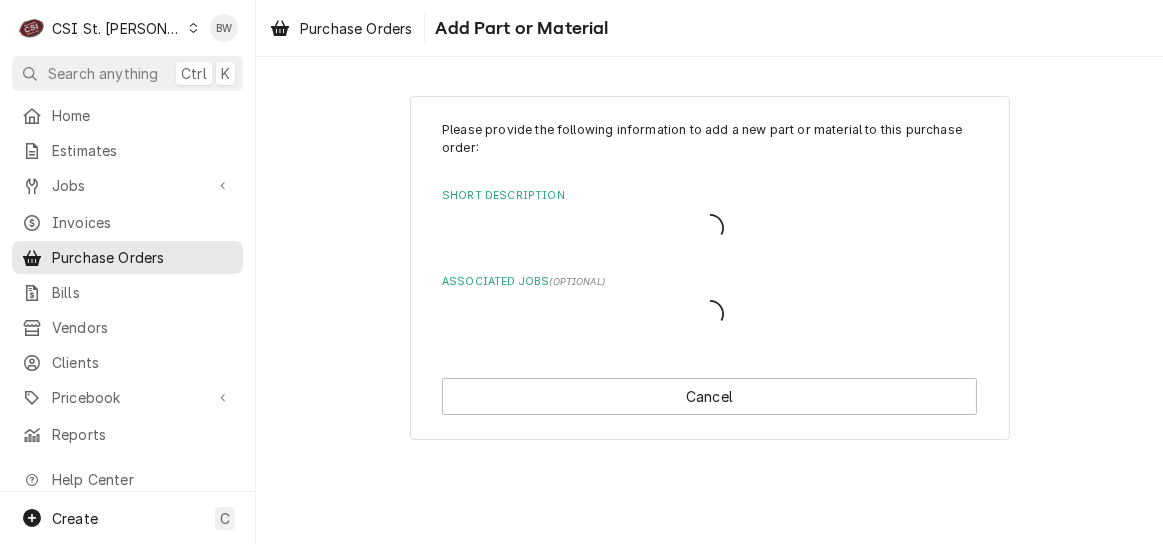 scroll, scrollTop: 0, scrollLeft: 0, axis: both 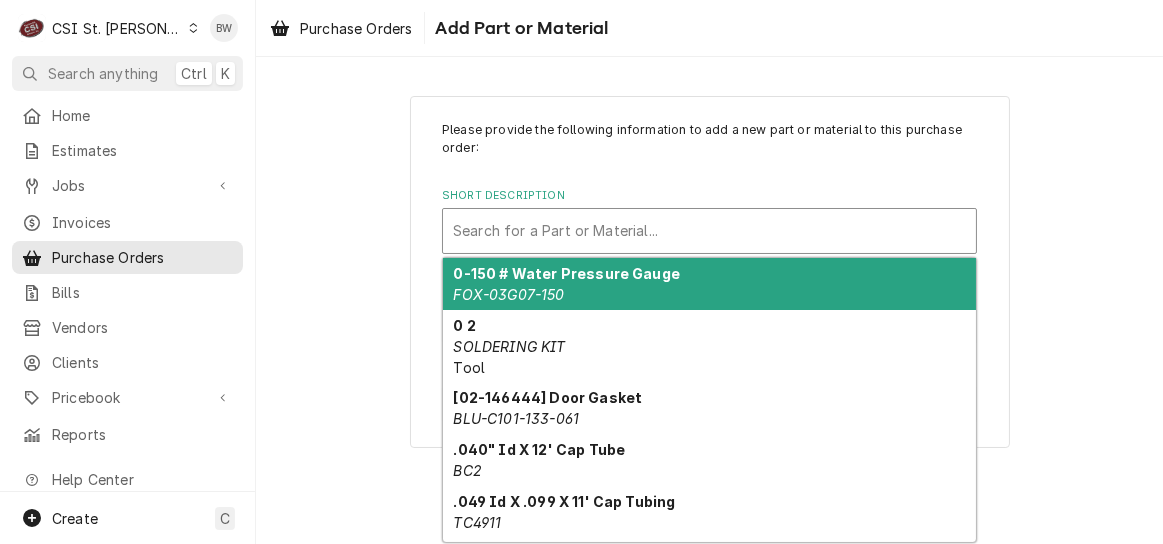 click at bounding box center [709, 231] 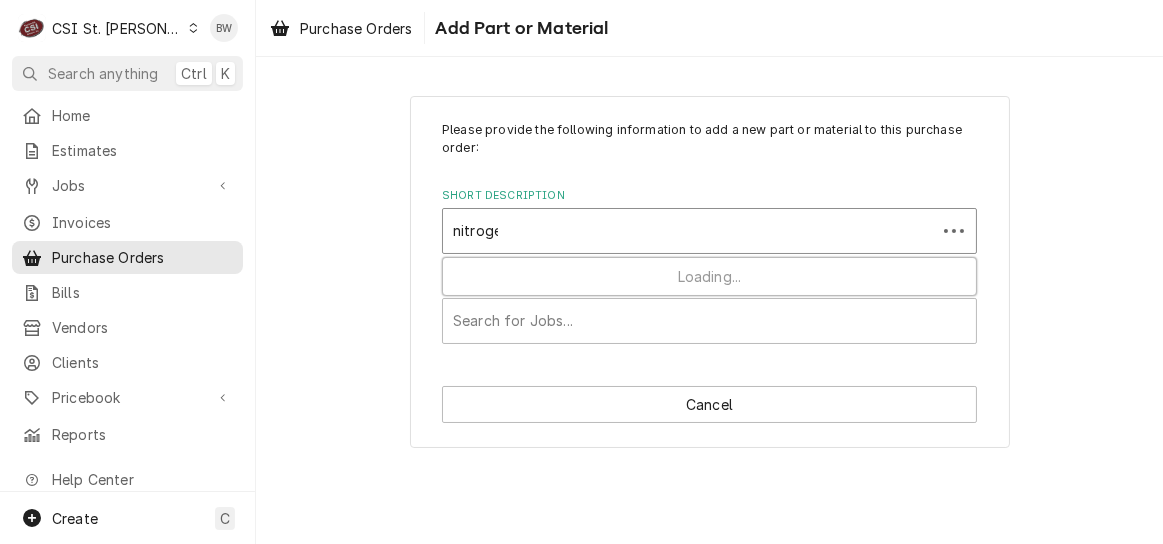 type on "nitrogen" 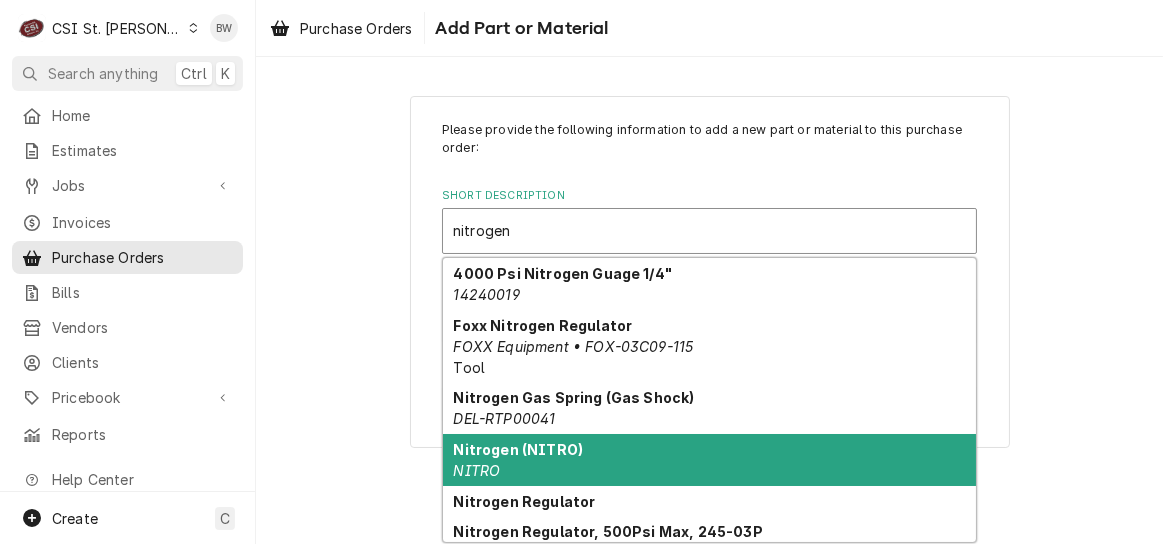 click on "Nitrogen (NITRO)" at bounding box center (519, 449) 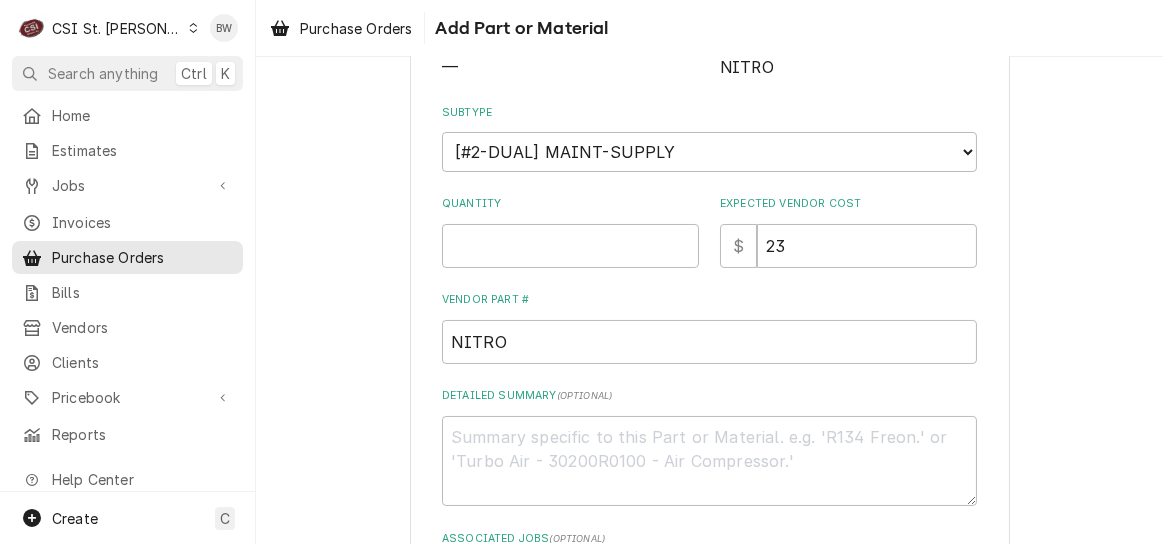 scroll, scrollTop: 200, scrollLeft: 0, axis: vertical 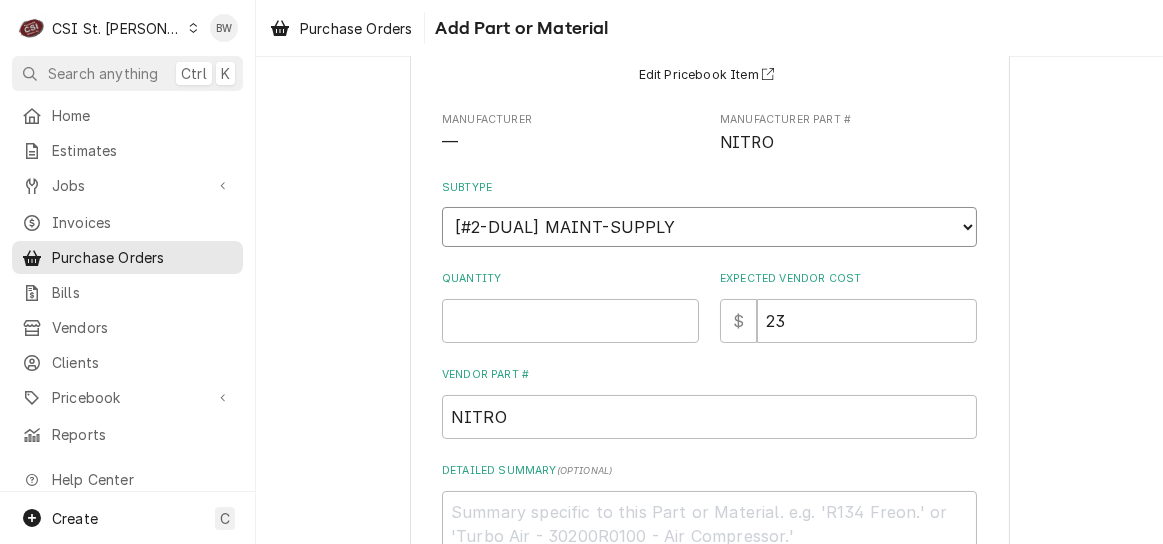 click on "Choose a subtype... [#2-DUAL] AFTERHRS-WH-CHG-2 [#2-DUAL] BEV-EQUIP [#2-DUAL] BEV-MATS [#2-DUAL] CONT-LABR-2 [#2-DUAL] CRANE-LIFT-2 [#2-DUAL] EQUIP-RENT-2 [#2-DUAL] INVEN-PARTS [#2-DUAL] MAINT-SUPPLY [#2-DUAL] MISC-EQUIP [#2-DUAL] MISC-NON-INVEN [#2-DUAL] PROJ-CONT-LABR-2 [#2-DUAL] PROJ-EQUIP [#2-DUAL] PROJ-MATS [#3-BILL] SHOP-TOOLS" at bounding box center [709, 227] 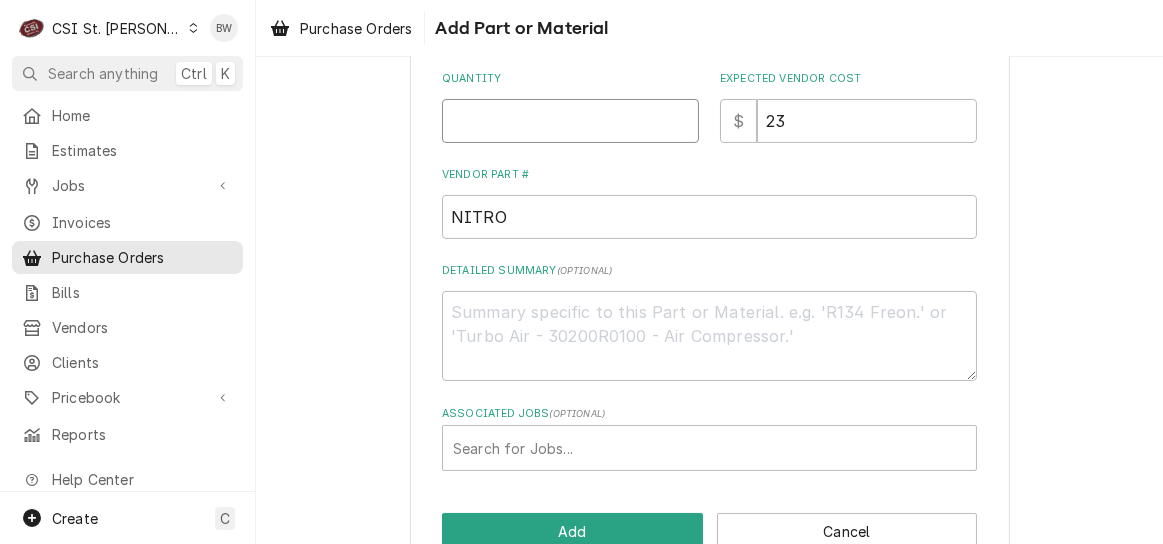 click on "Quantity" at bounding box center [570, 121] 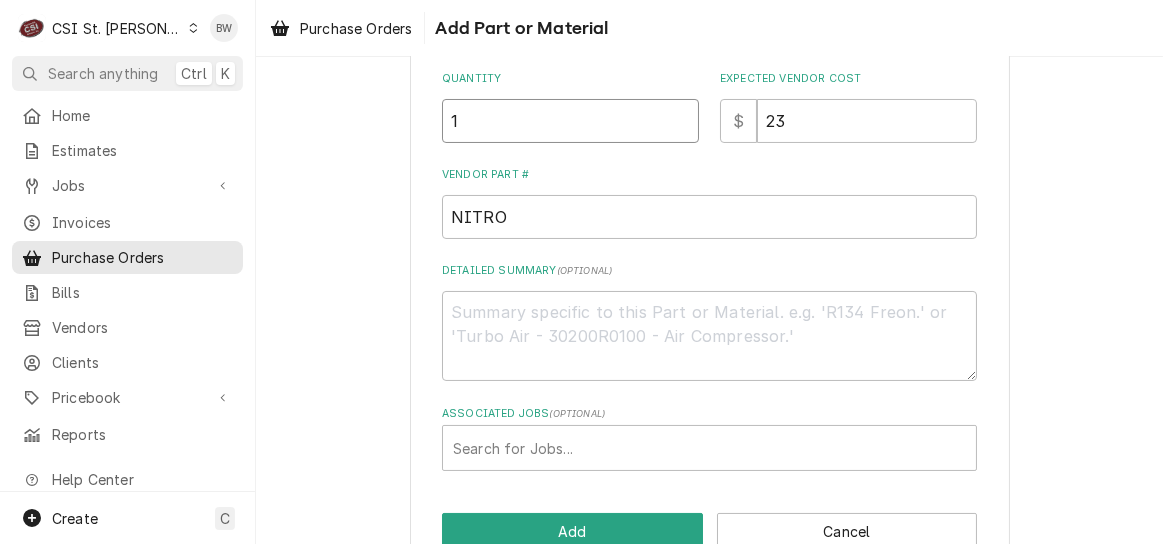 type on "1" 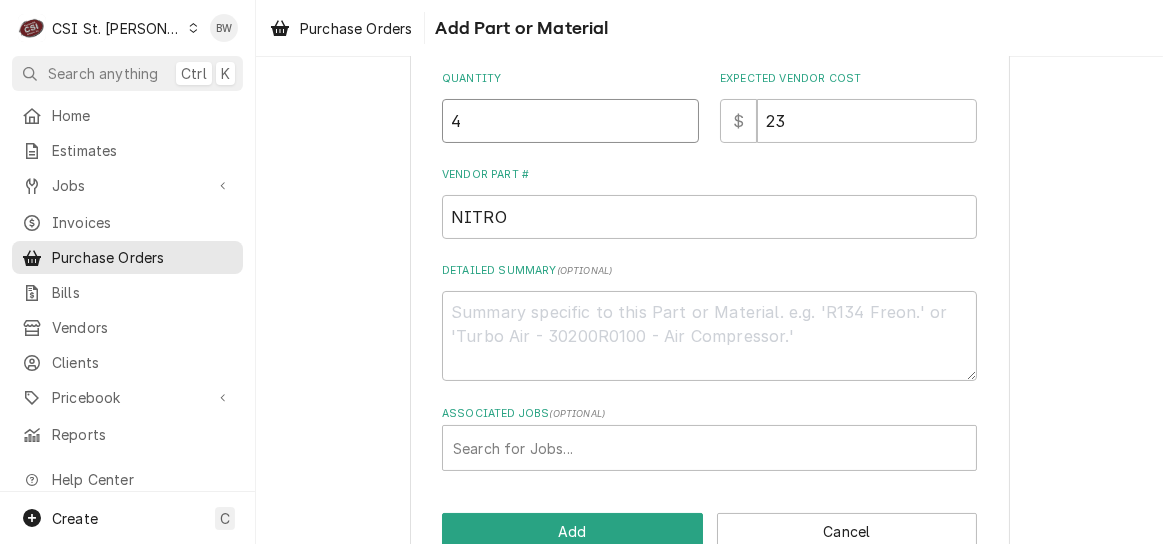 type on "4" 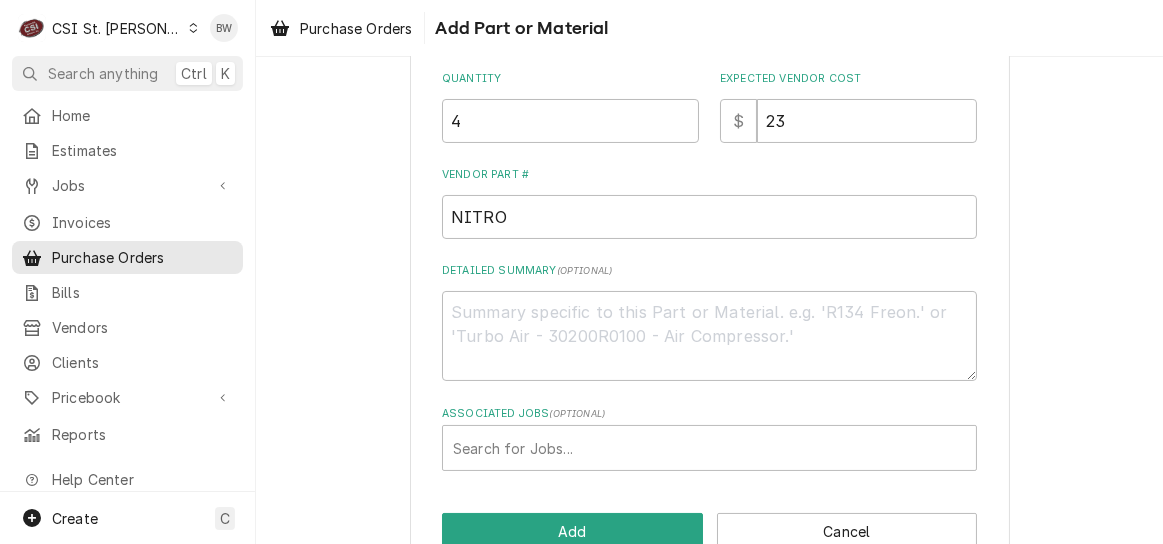 click on "Please provide the following information to add a new part or material to this purchase order: Short Description Nitrogen (NITRO) NITRO Edit Pricebook Item    Manufacturer — Manufacturer Part # NITRO Subtype Choose a subtype... [#2-DUAL] AFTERHRS-WH-CHG-2 [#2-DUAL] BEV-EQUIP [#2-DUAL] BEV-MATS [#2-DUAL] CONT-LABR-2 [#2-DUAL] CRANE-LIFT-2 [#2-DUAL] EQUIP-RENT-2 [#2-DUAL] INVEN-PARTS [#2-DUAL] MAINT-SUPPLY [#2-DUAL] MISC-EQUIP [#2-DUAL] MISC-NON-INVEN [#2-DUAL] PROJ-CONT-LABR-2 [#2-DUAL] PROJ-EQUIP [#2-DUAL] PROJ-MATS [#3-BILL] SHOP-TOOLS Quantity 4 Expected Vendor Cost $ 23 Vendor Part # NITRO Detailed Summary  ( optional ) Associated Jobs  ( optional ) Search for Jobs..." at bounding box center [709, 96] 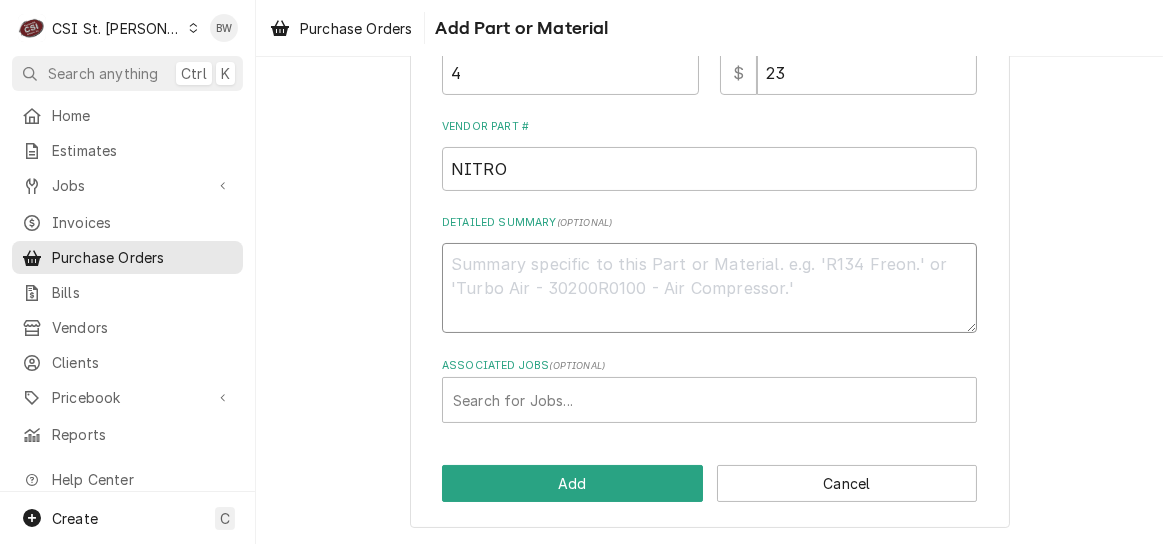 click on "Detailed Summary  ( optional )" at bounding box center (709, 288) 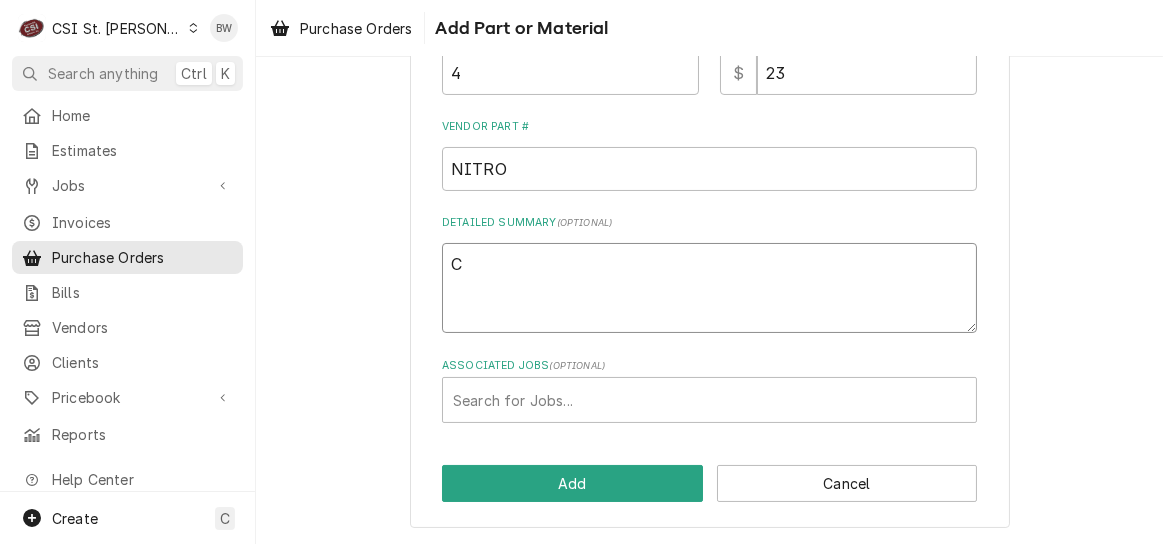 type on "x" 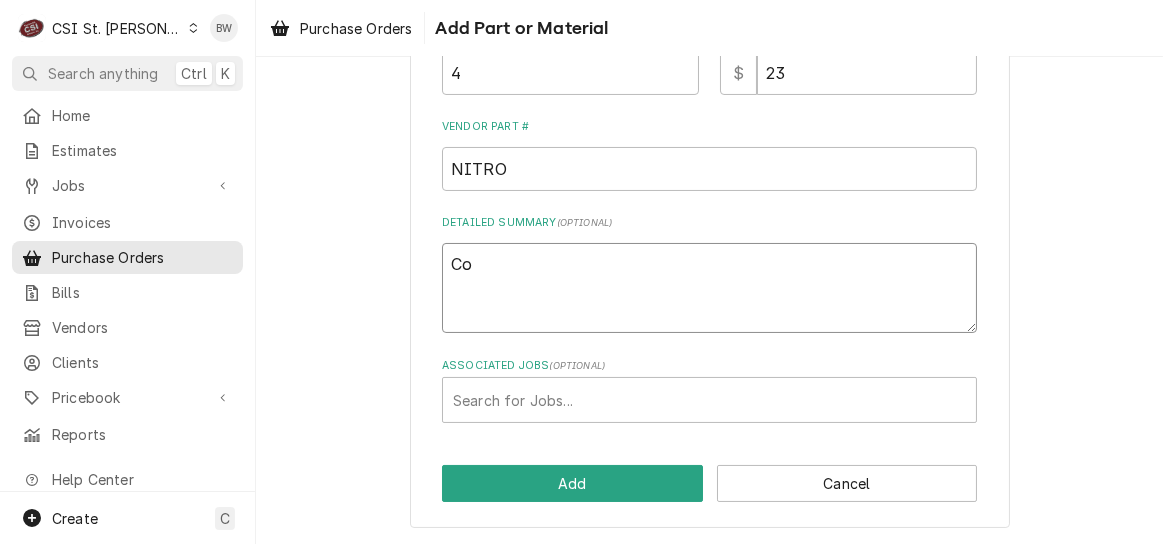 type on "x" 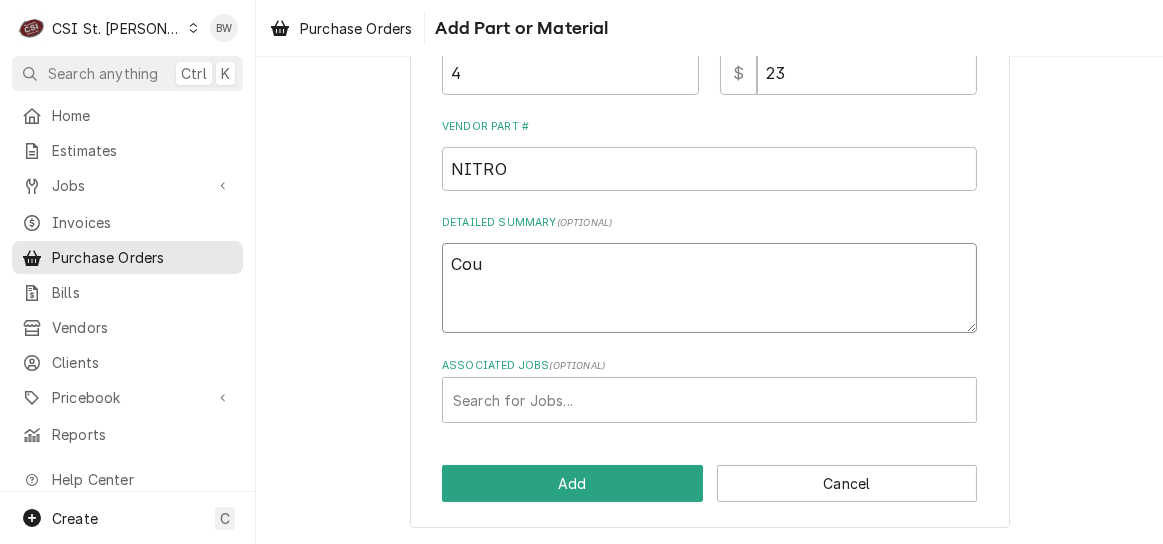 type on "x" 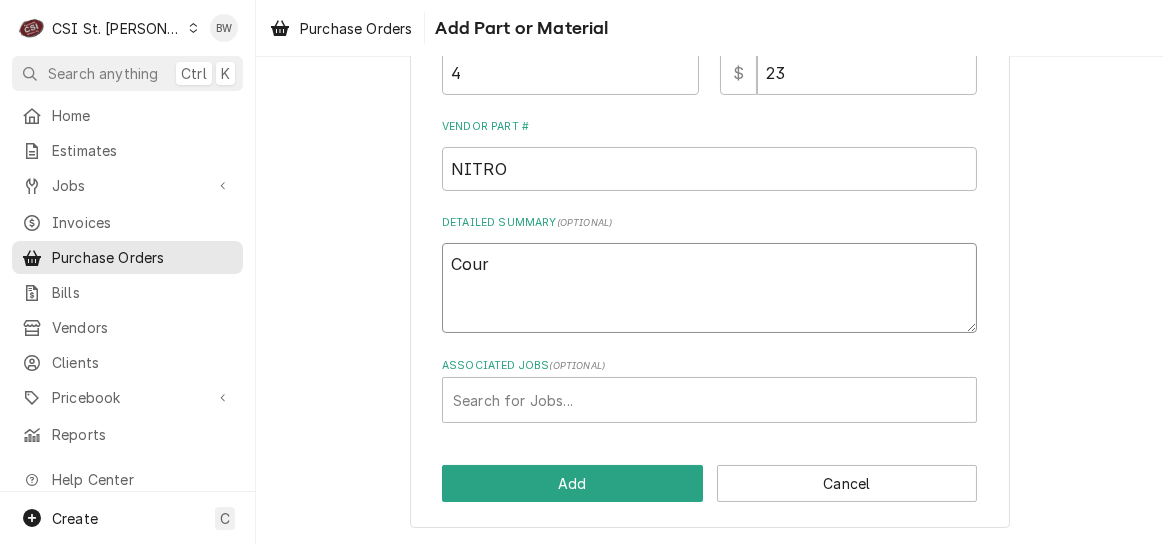 type on "x" 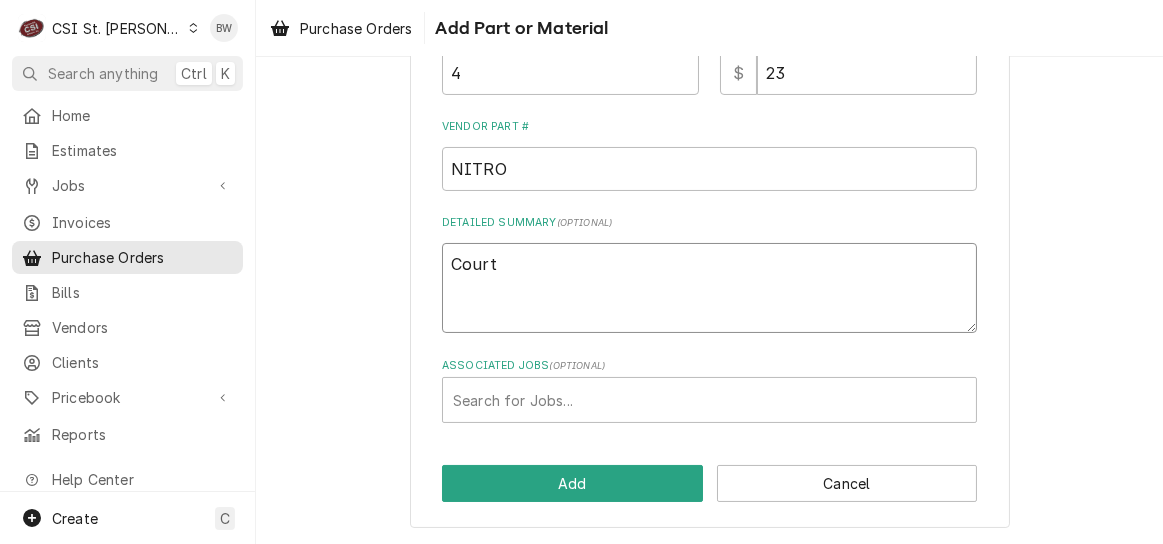 type on "x" 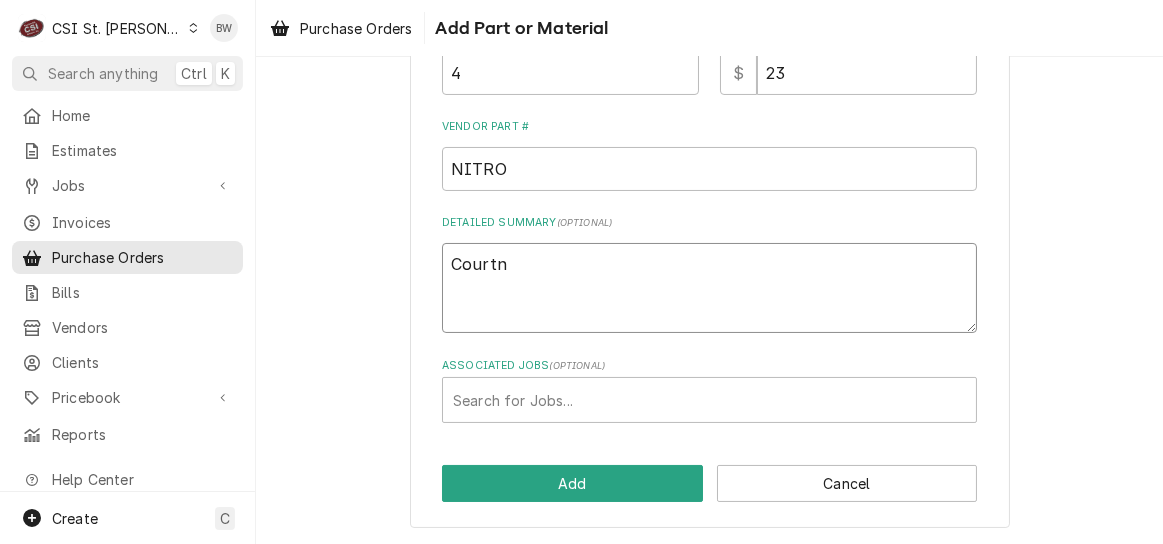 type on "x" 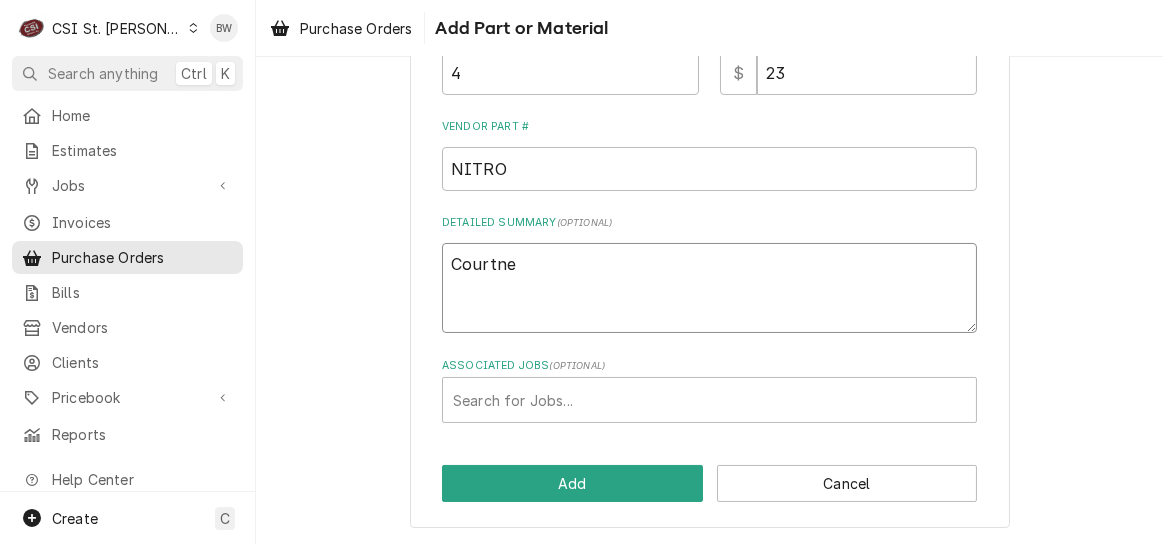type on "x" 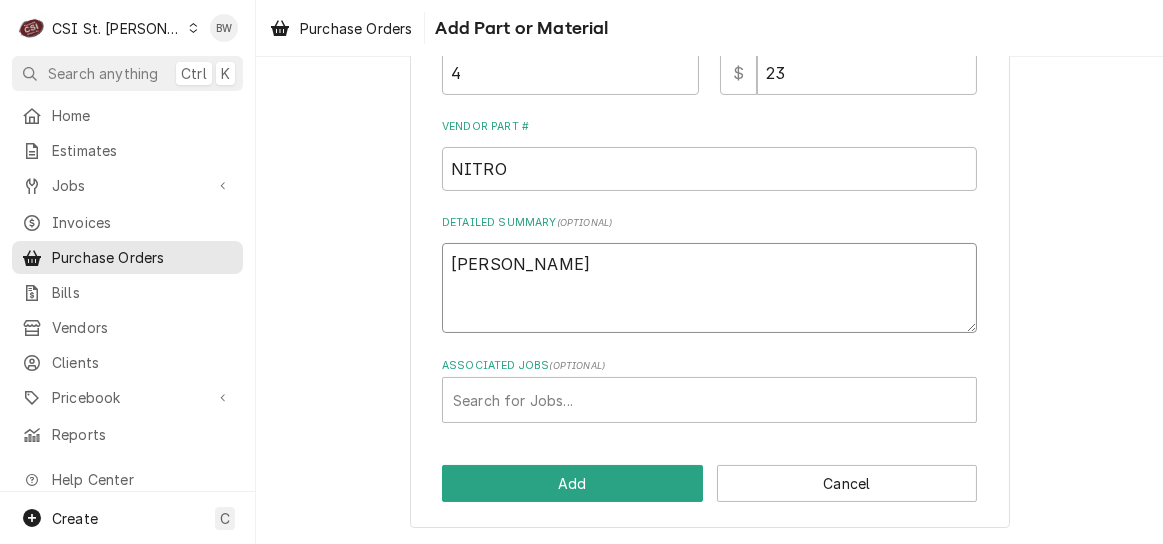 type on "x" 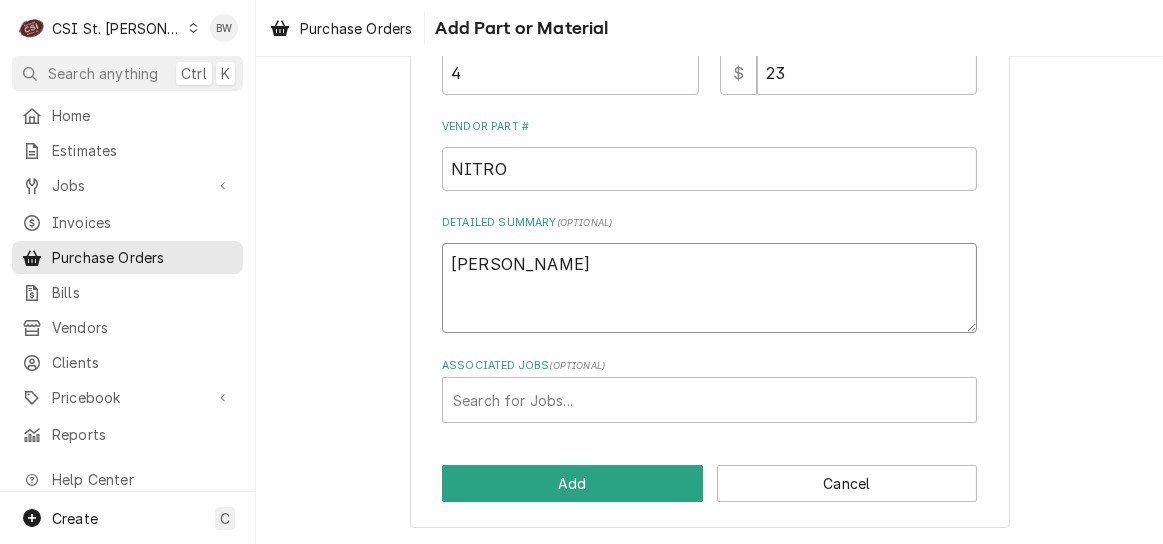 type on "Courtney ts" 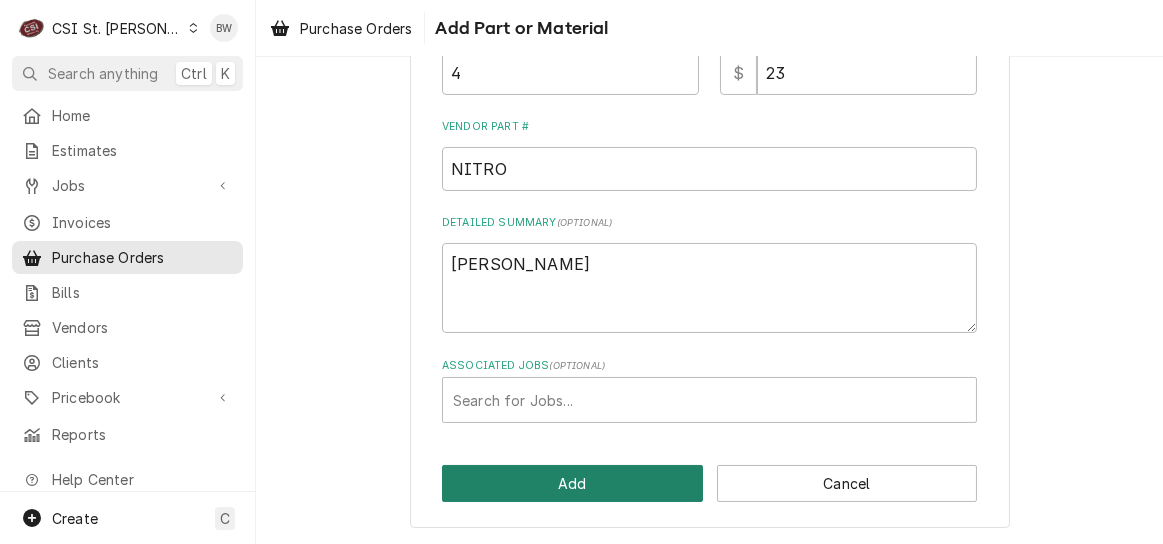 click on "Add" at bounding box center (572, 483) 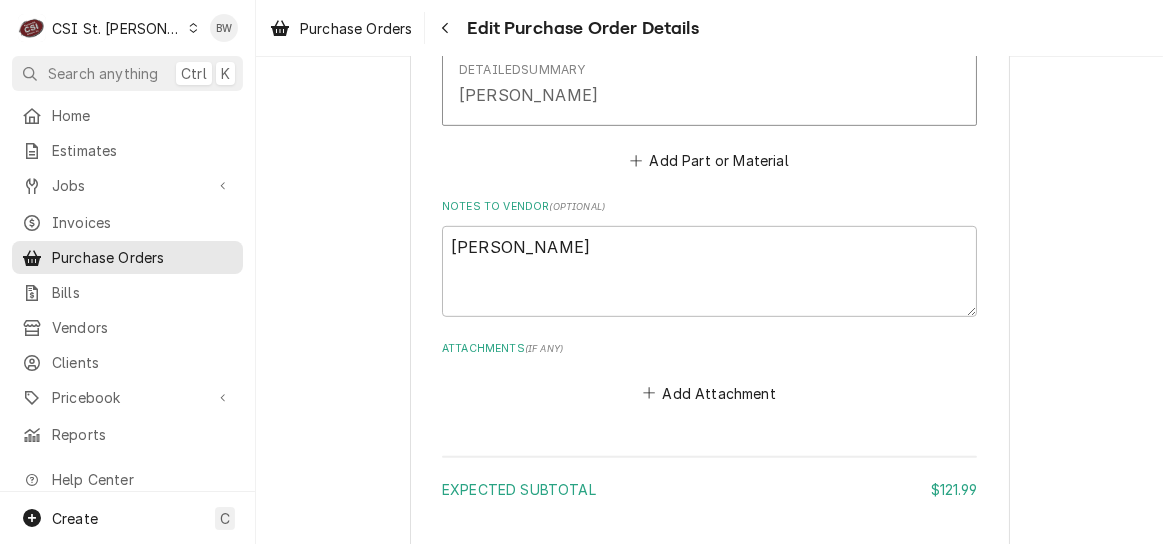 scroll, scrollTop: 2227, scrollLeft: 0, axis: vertical 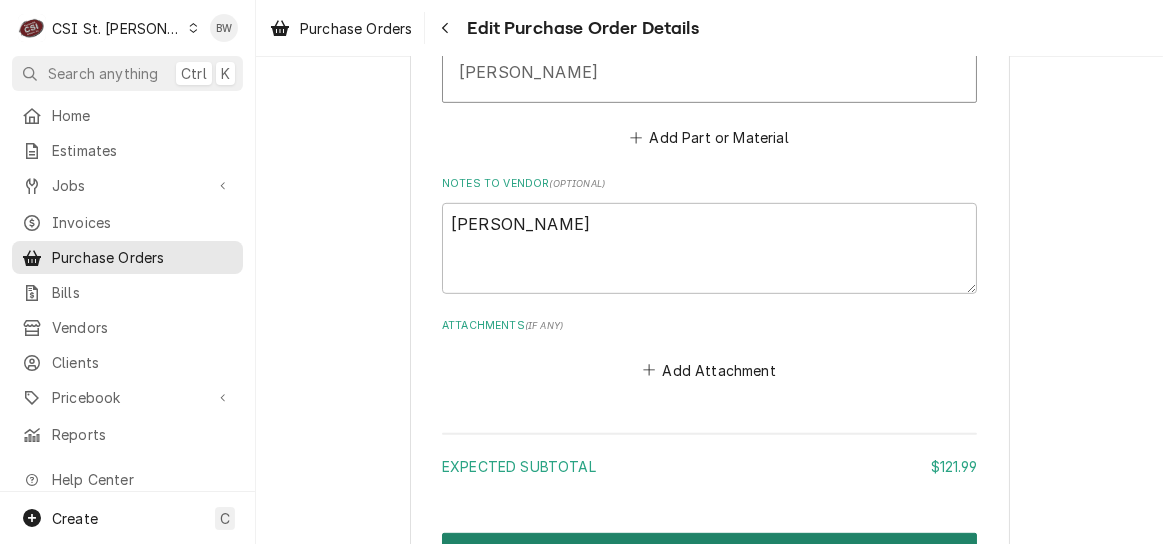 click on "Create and Send" at bounding box center (709, 551) 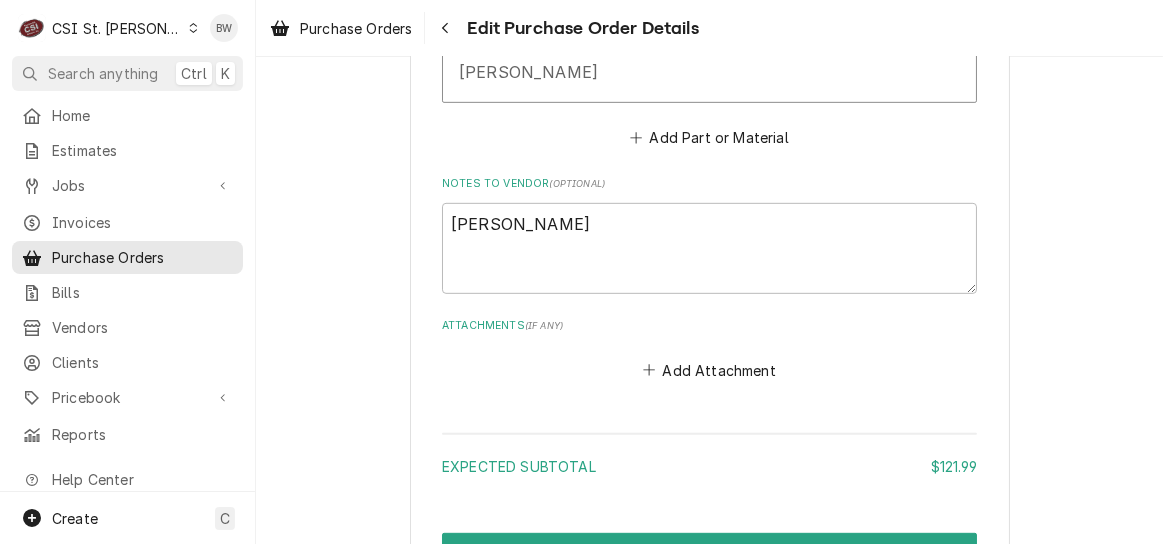 scroll, scrollTop: 2164, scrollLeft: 0, axis: vertical 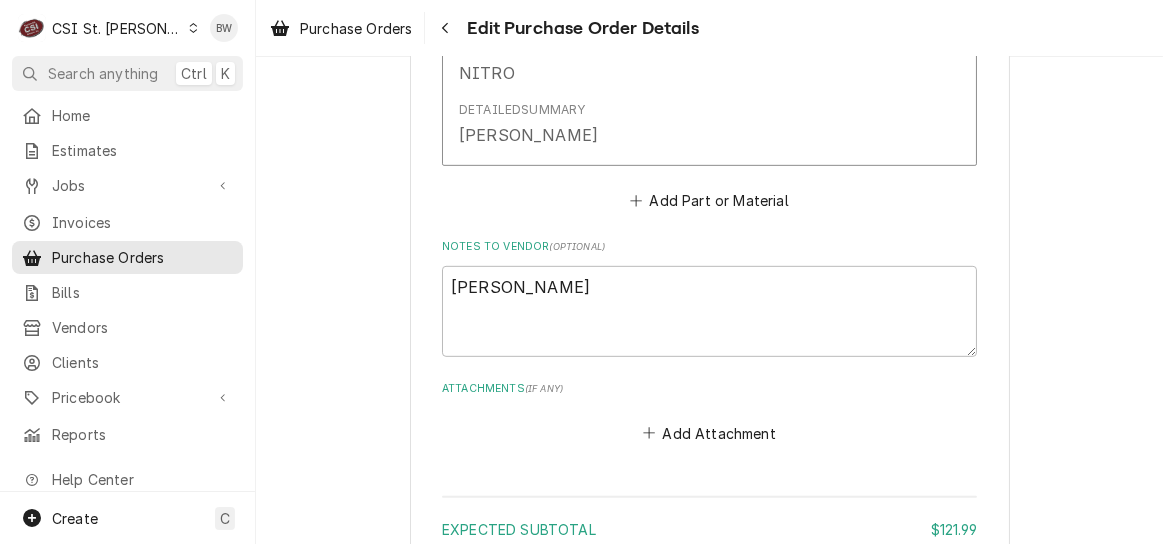 type on "x" 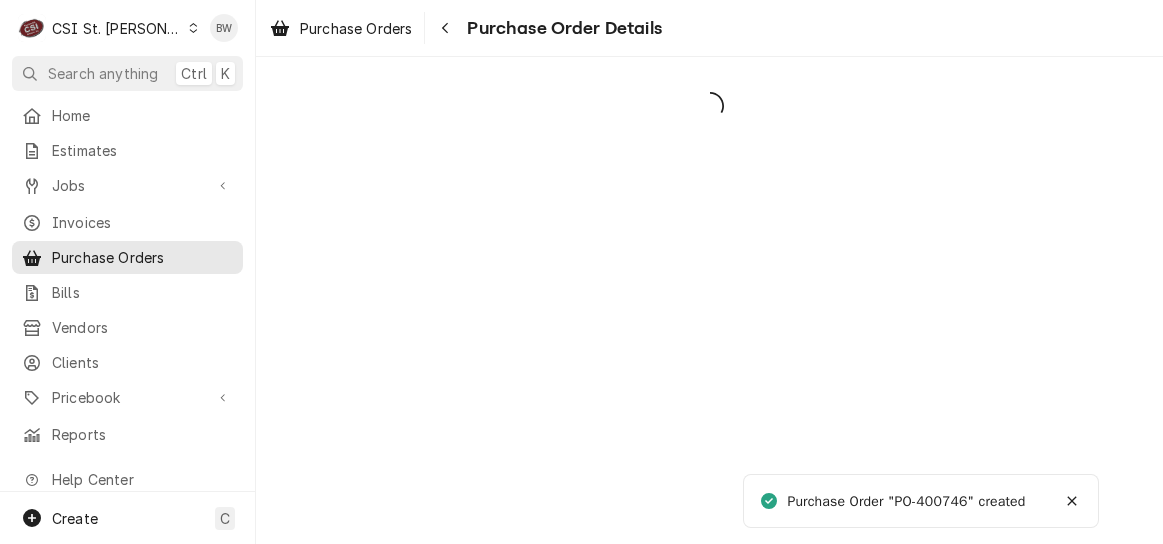scroll, scrollTop: 0, scrollLeft: 0, axis: both 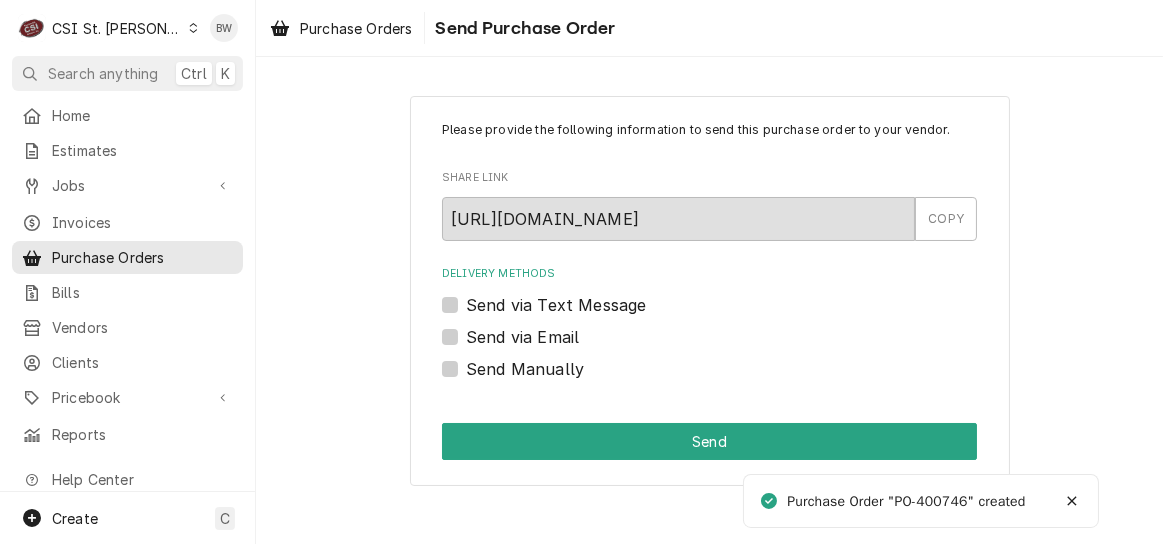 click on "Send Manually" at bounding box center (525, 369) 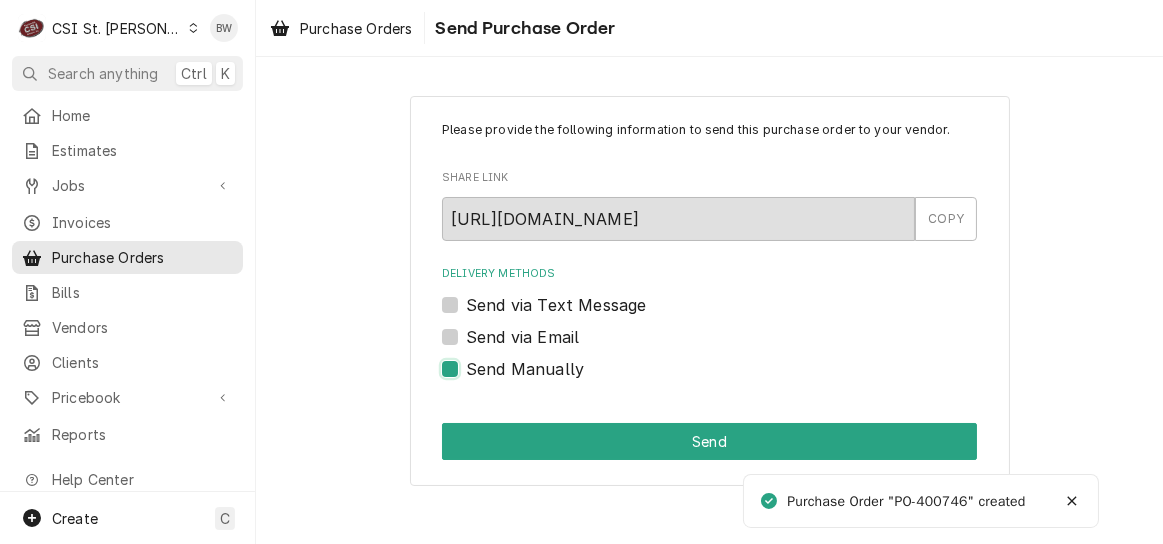 checkbox on "true" 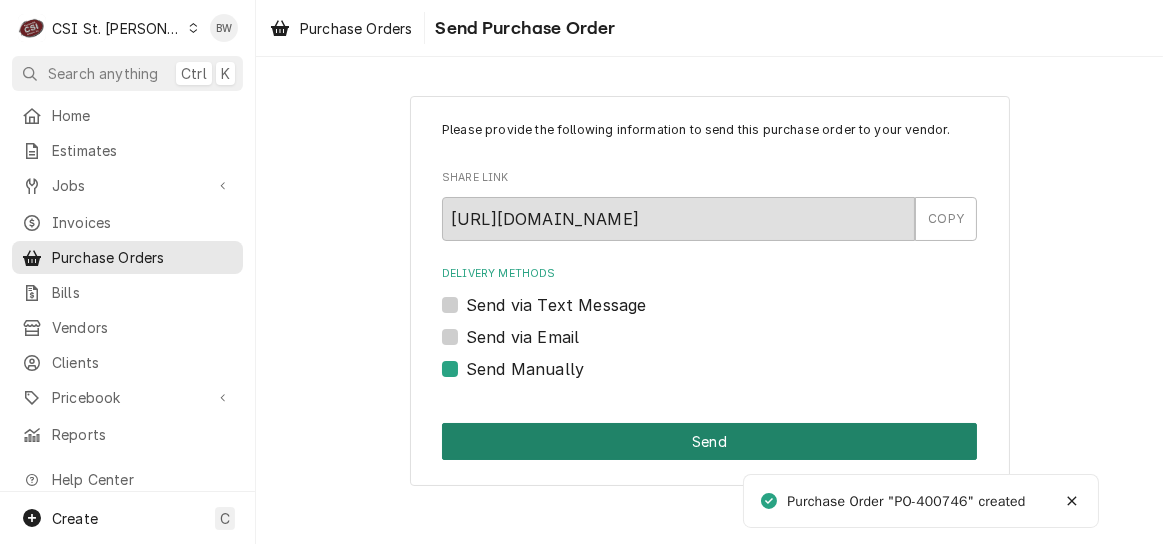 click on "Send" at bounding box center [709, 441] 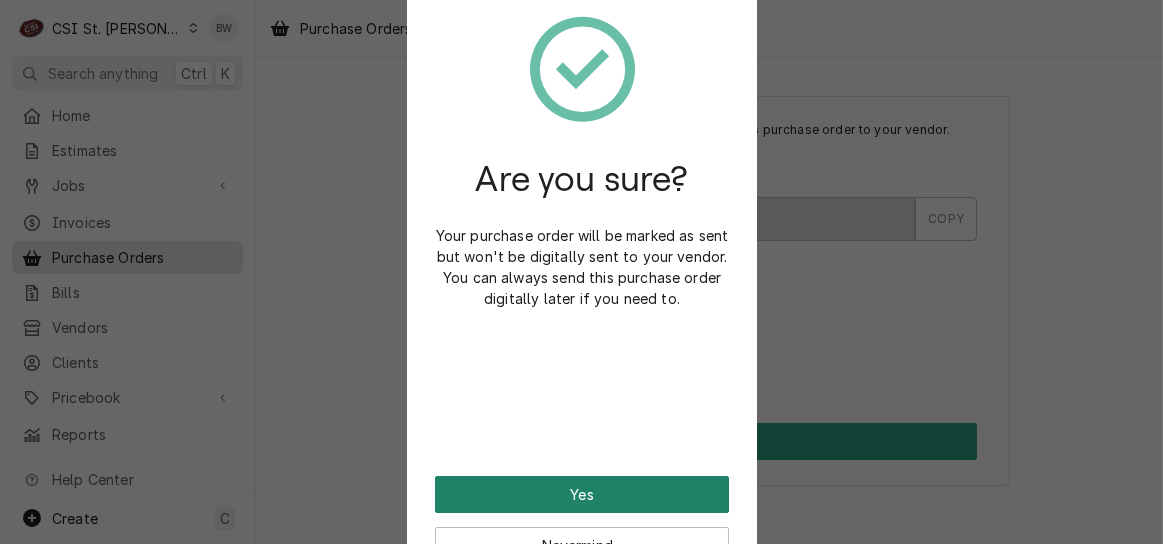 click on "Yes" at bounding box center [582, 494] 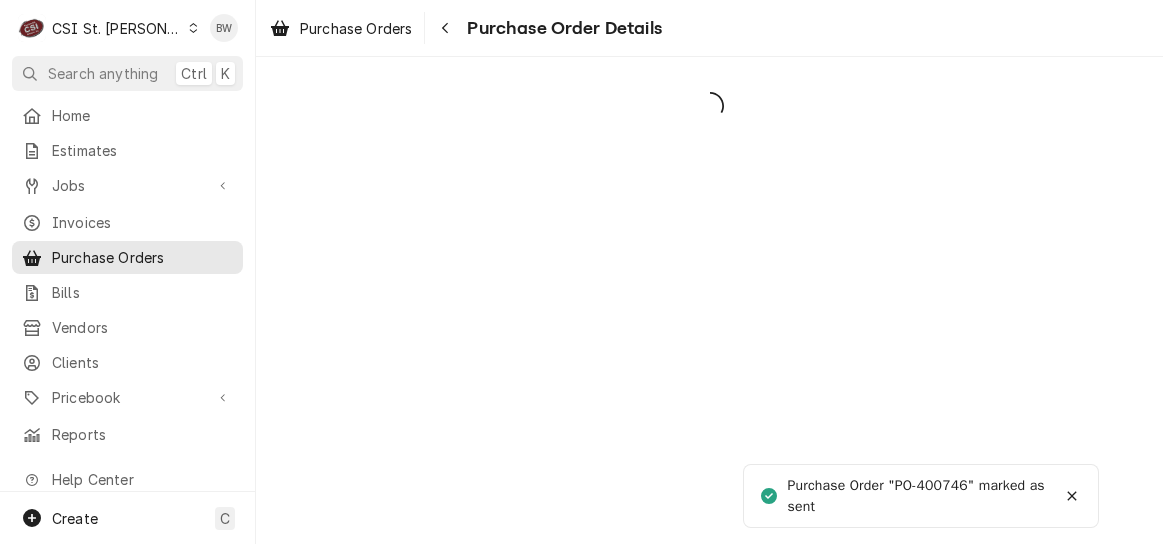 scroll, scrollTop: 0, scrollLeft: 0, axis: both 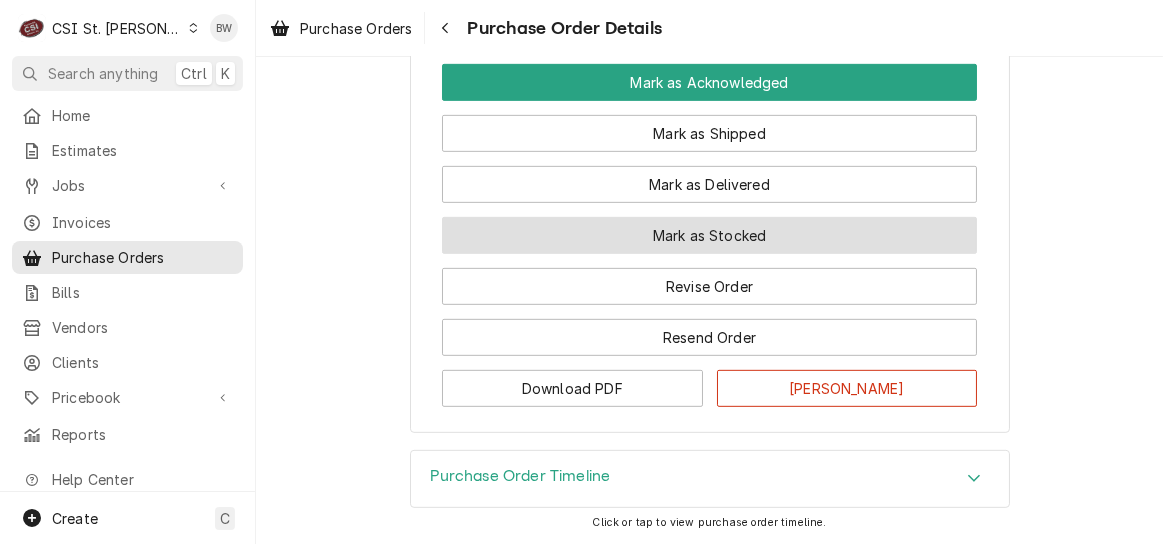 click on "Mark as Stocked" at bounding box center (709, 235) 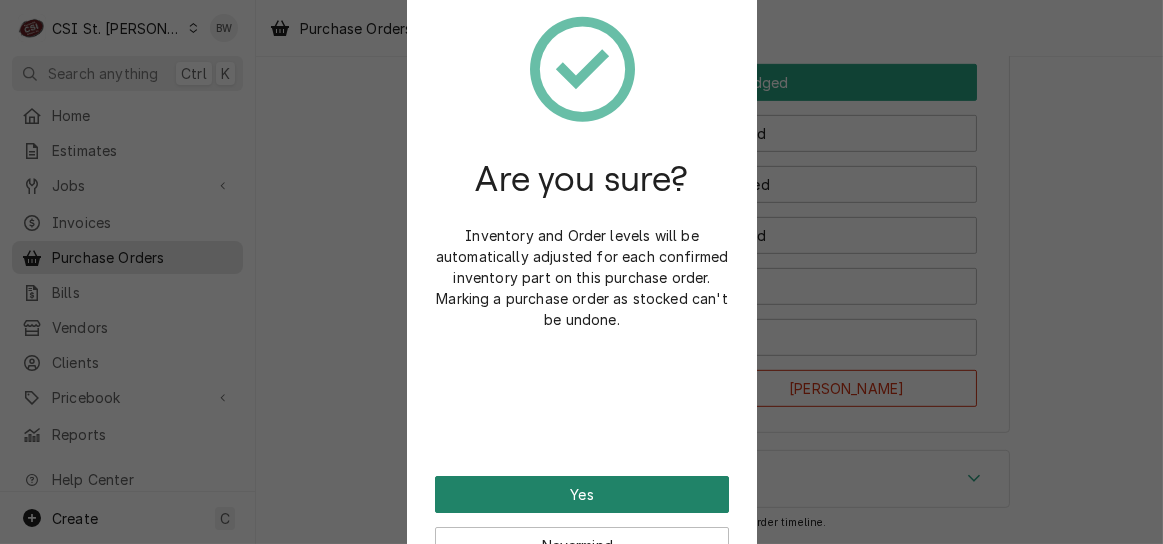 click on "Yes" at bounding box center (582, 494) 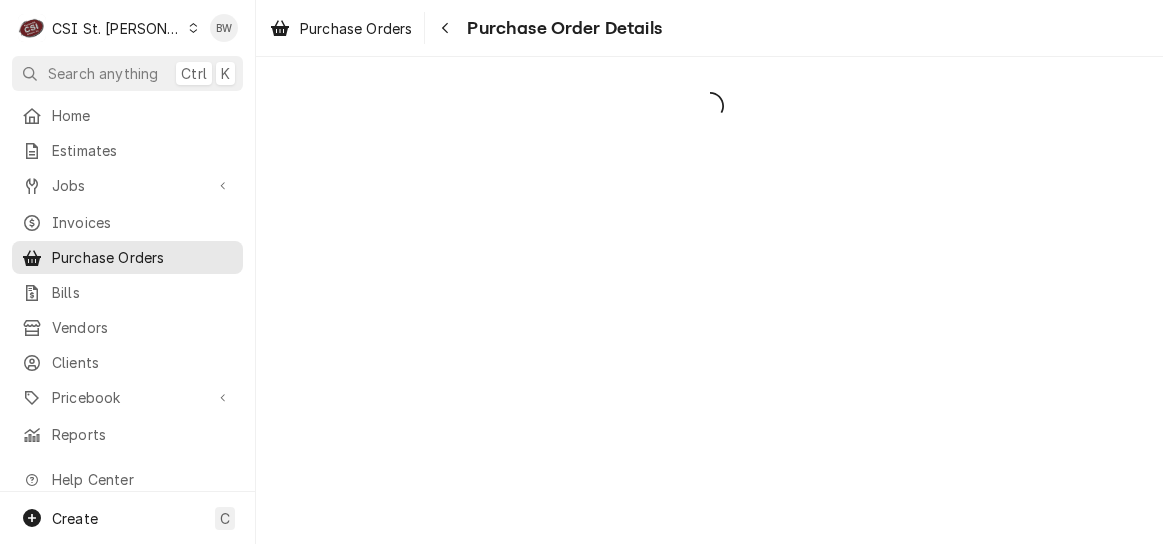 scroll, scrollTop: 0, scrollLeft: 0, axis: both 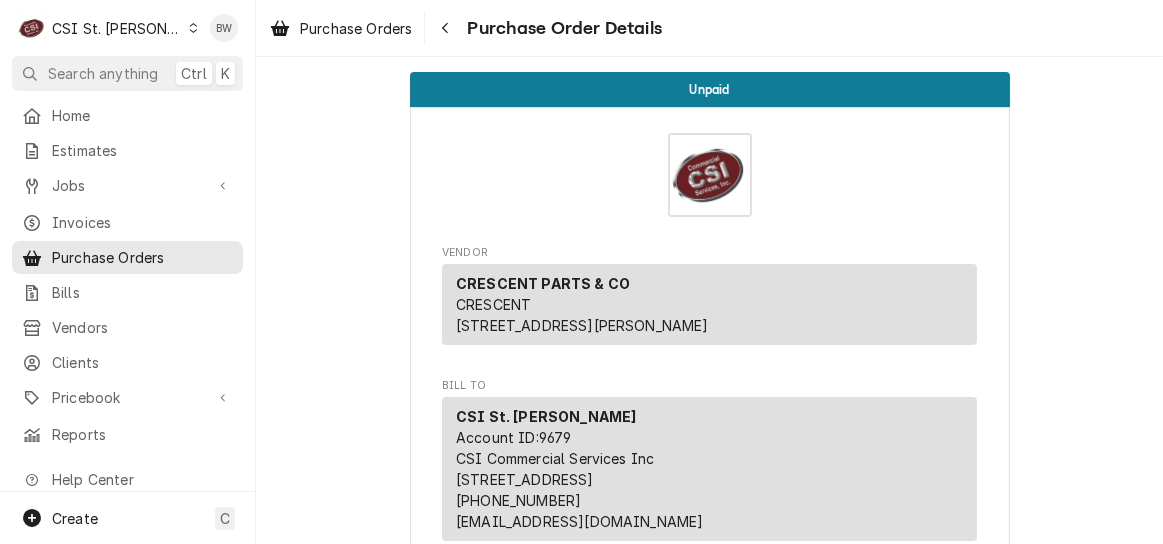 click on "Purchase Orders" at bounding box center [356, 28] 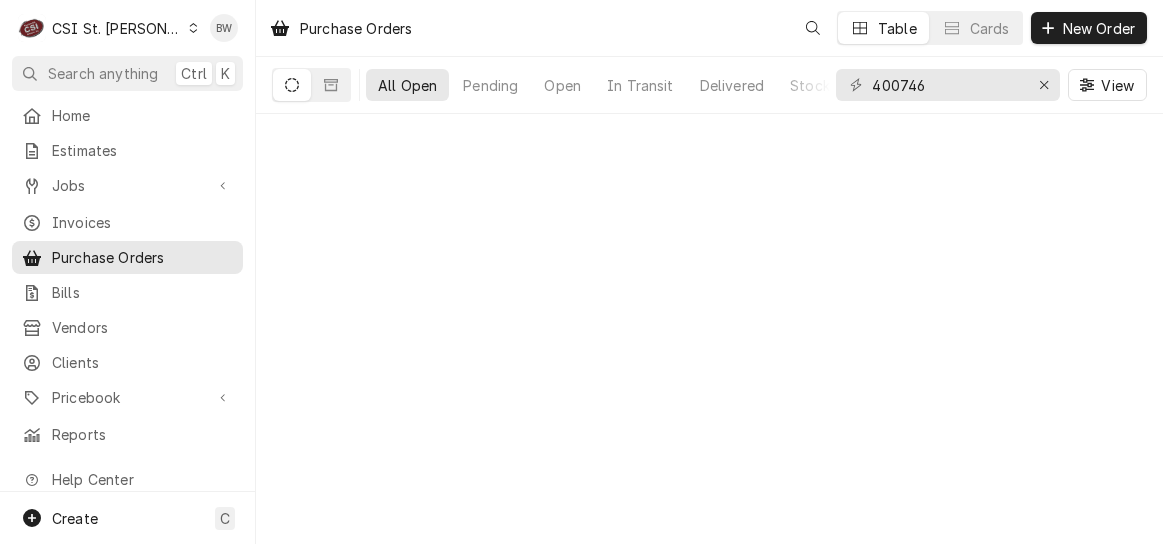 scroll, scrollTop: 0, scrollLeft: 0, axis: both 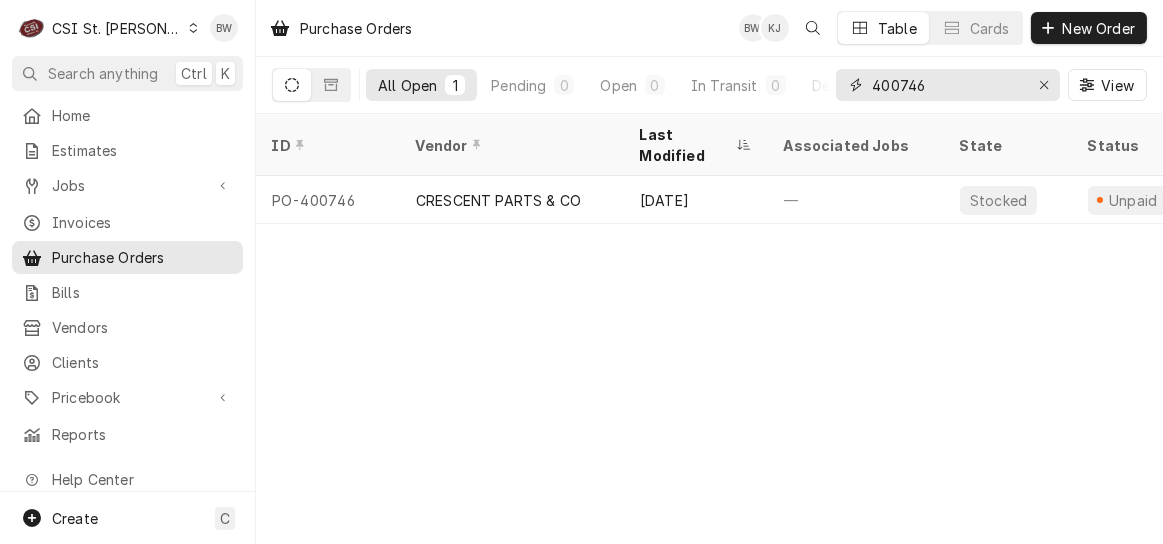 click on "400746" at bounding box center [947, 85] 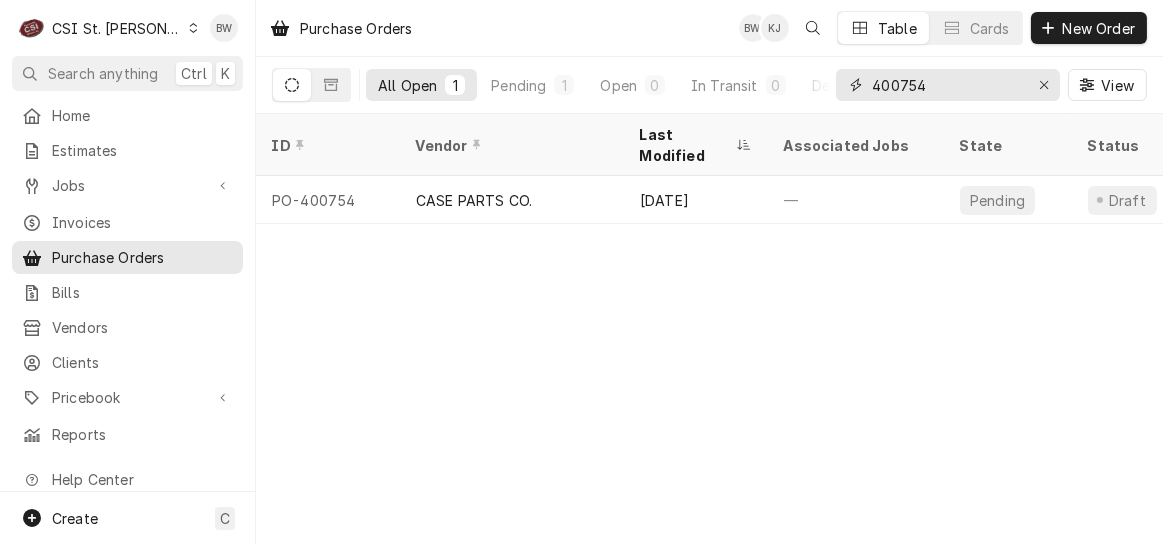 type on "400754" 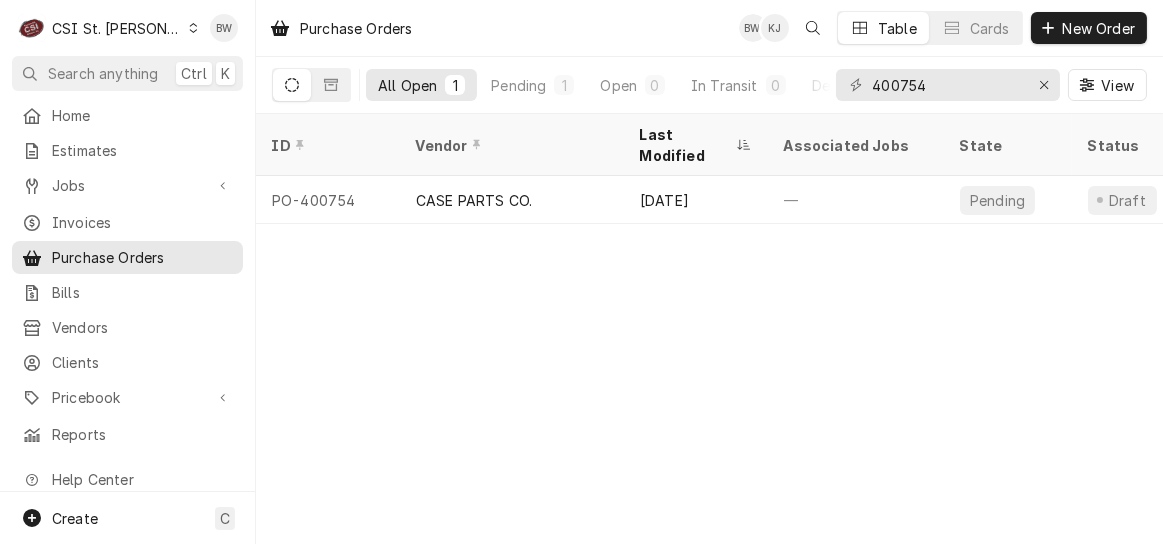 click on "PO-400754" at bounding box center (328, 200) 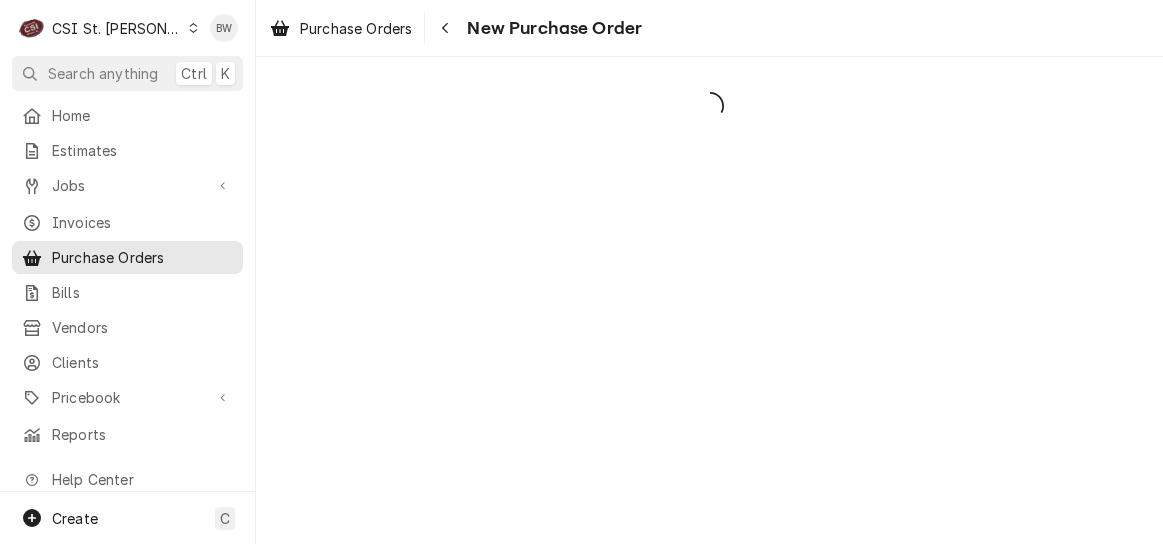 scroll, scrollTop: 0, scrollLeft: 0, axis: both 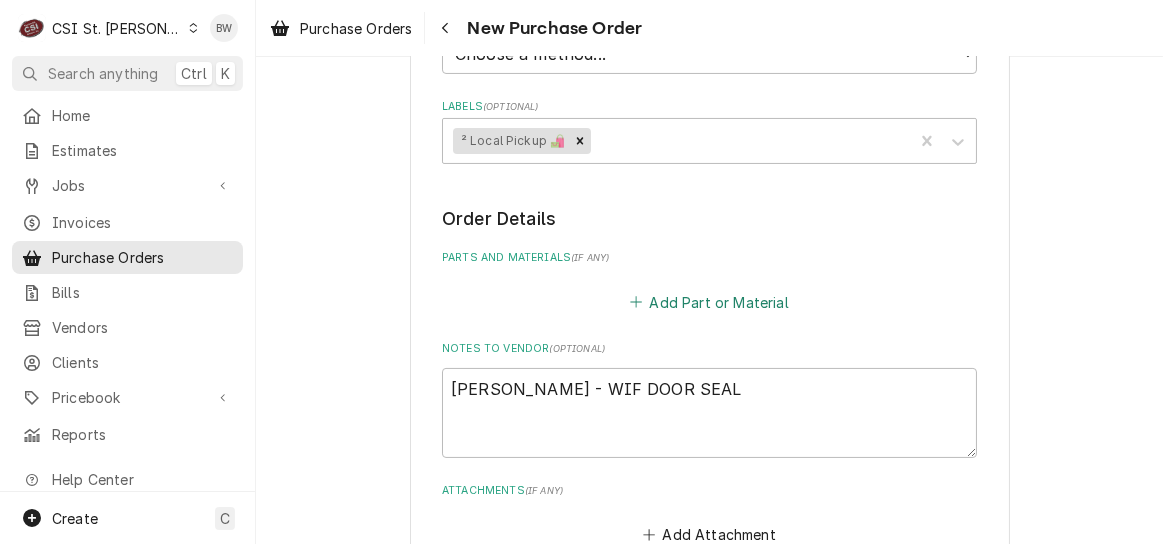 click on "Add Part or Material" at bounding box center (709, 302) 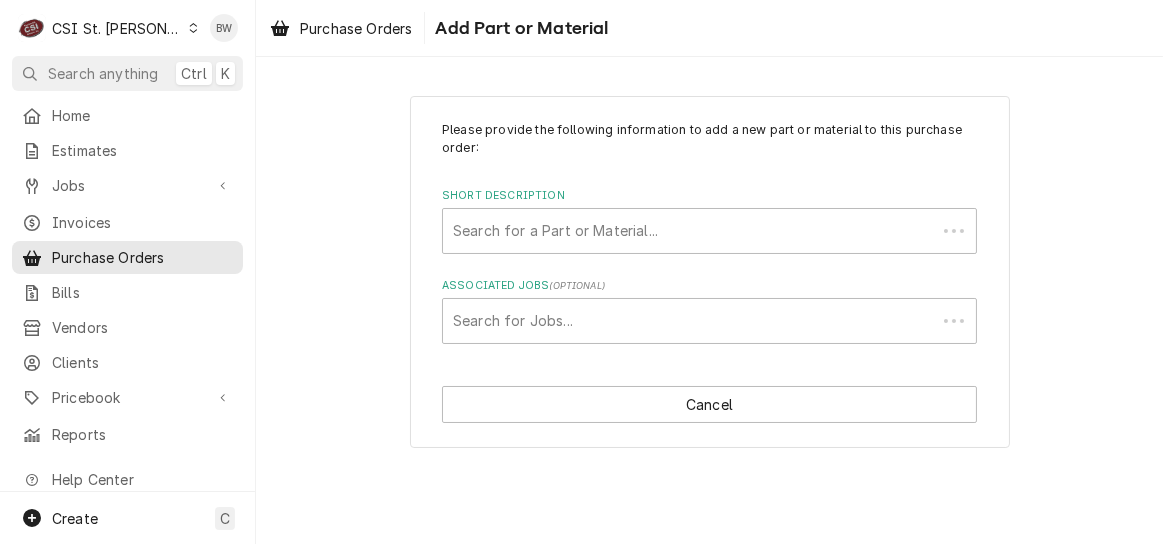 scroll, scrollTop: 0, scrollLeft: 0, axis: both 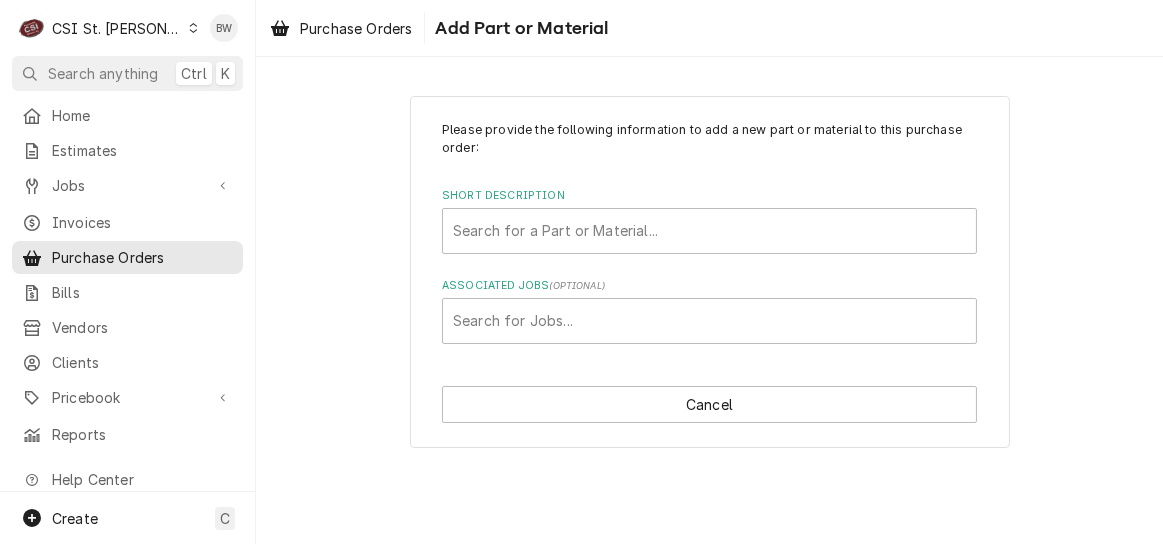 click at bounding box center (709, 231) 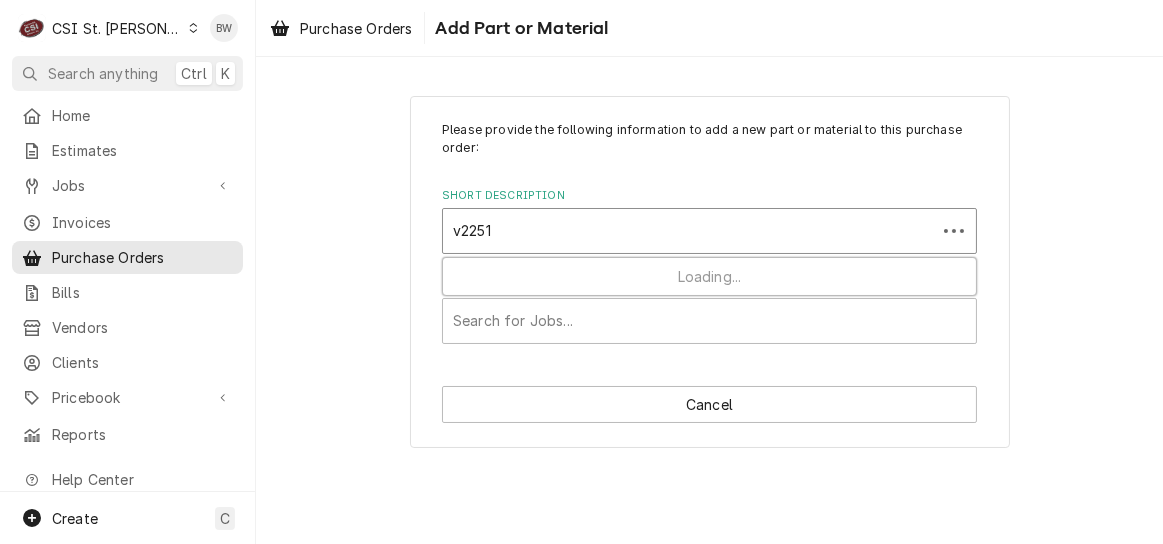 type on "v22519" 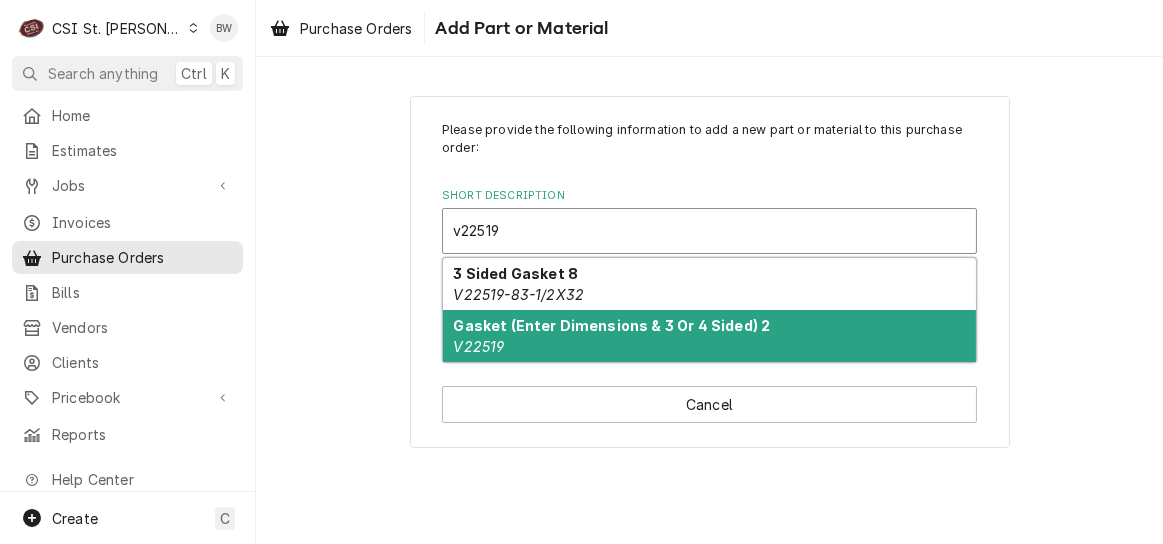 click on "Gasket (Enter Dimensions & 3 Or 4 Sided) 2" at bounding box center [612, 325] 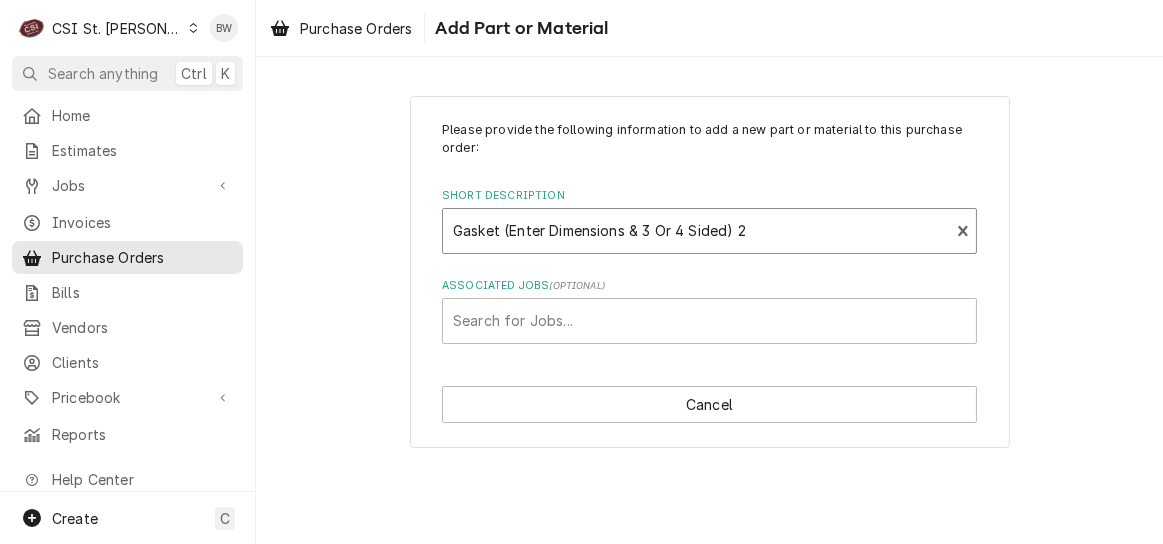 type 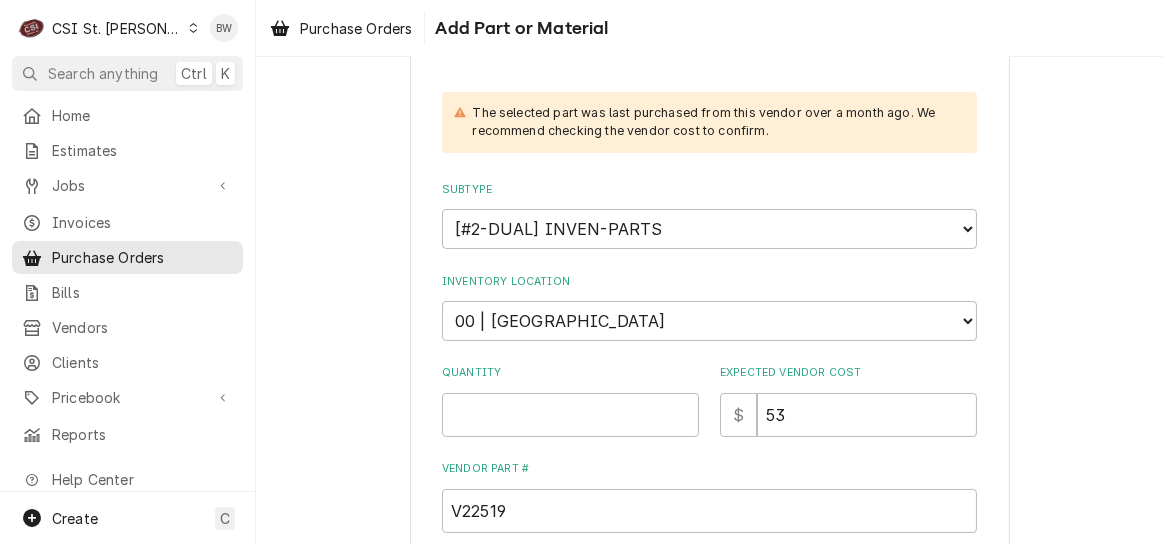 scroll, scrollTop: 400, scrollLeft: 0, axis: vertical 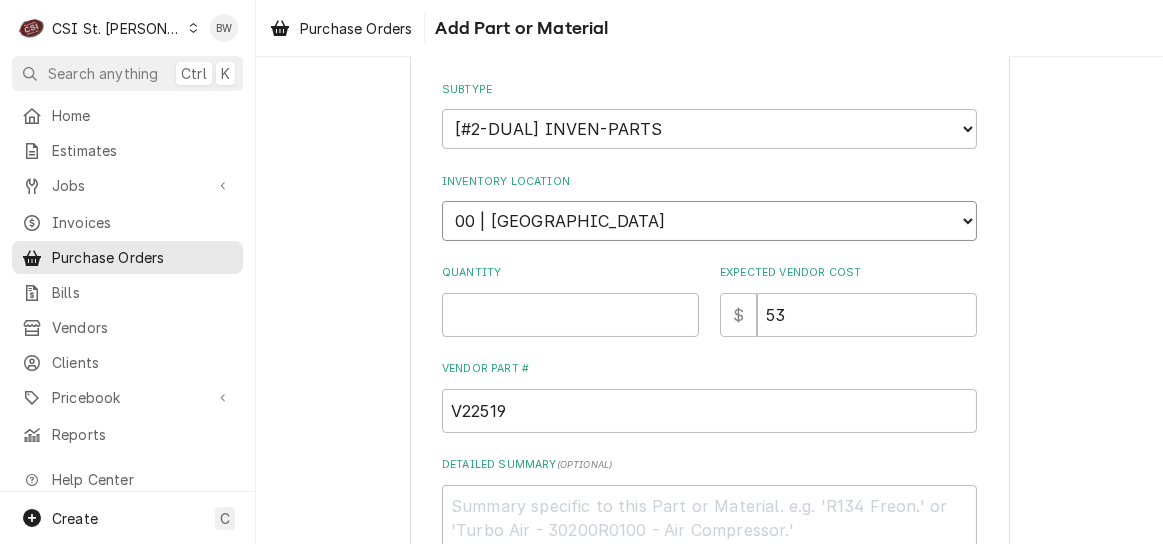click on "Choose a location... 00 | STL WAREHOUSE 01 | CHUCK WAMBOLDT V#93 01 | COURTNEY WILLIFORD 01 | ERIC GUARD 01 | ERICK HUDGENS V#152 01 | HERB PHILLIPS 01 | JAROD DUKE 01 | KEVIN FLOYD V#80 01 | KEVIN JORDAN 01 | KYLE SMITH V#121 01 | MATT FLORES 01 | MICHAEL (BRAD) COPE 01 | MIKE BAKER V#118 01 | MOE HAMED V#122 01 | RYAN BIETCHERT V#99 01 | RYAN POTTS V#62 01 | RYAN SMITH 01 | THOMAS FONTE V#116 01 | TOM LEMBKE 01 | TONY PLASTINA V#172 02 | JEFF GEORGE 02 | MIKE BARNETT 02 | STEVE HEPPERMANN 02 | TREVOR JOHNSON 03 | DAVID LINDSEY 03 | DREW KOONCE 04 | RESERVED STOCK 04 | RETURNS 05 | CANES RESERVED ITEMS 05 | PM FILTERS 06 | CFA V2.0 GO-BOX 06 | R-290 GO-BOX 06 | WENDYS GARLAND GRILL GO-BOX 07 | DIRECT SHIP (CUSTOM ADDRESS) 07 | SUBAGENT WARRANTY (CUSTOM ADDRESS) 86D ⛔️ | ANTHONY DELAROSA 86D ⛔️ | JERRY HODGE V#88 86D ⛔️ | KC WAREHOUSE 86D ⛔️ | KEVIN BERG V#152 86D ⛔️ | KRIS SWEARINGEN V#134 86D ⛔️ | MARK CRABTREE V#87 86D ⛔️ | MATT BREWINGTON KUV 86D ⛔️ | RICH VESTAL  V#103" at bounding box center (709, 221) 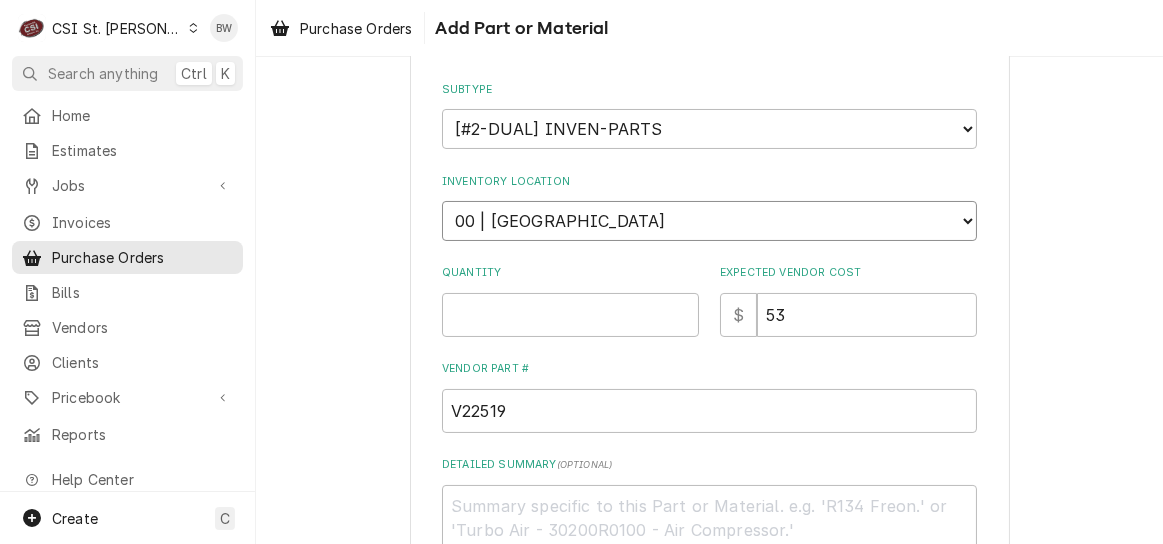 select on "1502" 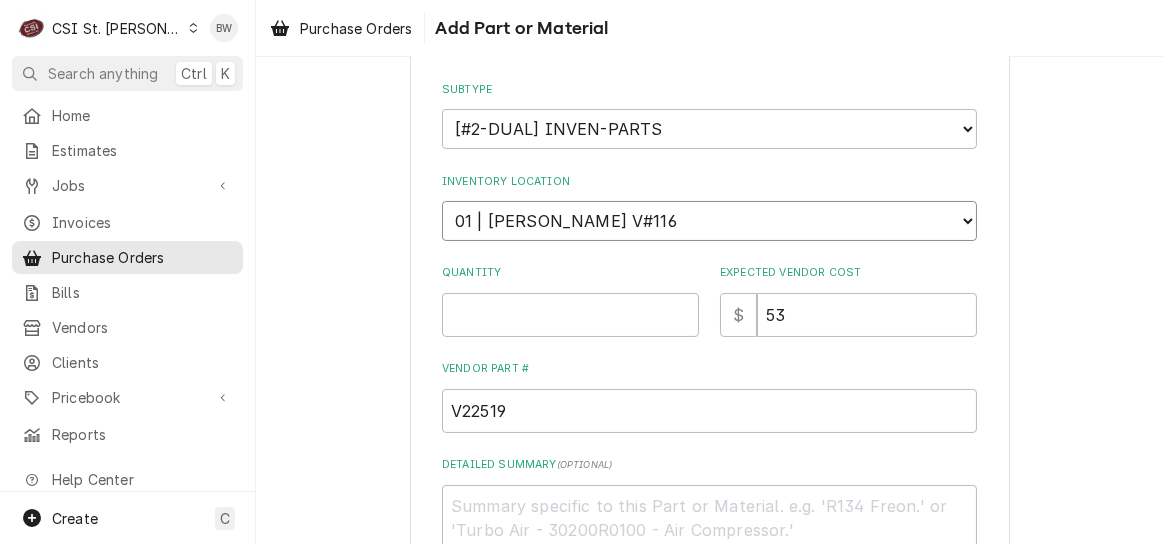 click on "Choose a location... 00 | STL WAREHOUSE 01 | CHUCK WAMBOLDT V#93 01 | COURTNEY WILLIFORD 01 | ERIC GUARD 01 | ERICK HUDGENS V#152 01 | HERB PHILLIPS 01 | JAROD DUKE 01 | KEVIN FLOYD V#80 01 | KEVIN JORDAN 01 | KYLE SMITH V#121 01 | MATT FLORES 01 | MICHAEL (BRAD) COPE 01 | MIKE BAKER V#118 01 | MOE HAMED V#122 01 | RYAN BIETCHERT V#99 01 | RYAN POTTS V#62 01 | RYAN SMITH 01 | THOMAS FONTE V#116 01 | TOM LEMBKE 01 | TONY PLASTINA V#172 02 | JEFF GEORGE 02 | MIKE BARNETT 02 | STEVE HEPPERMANN 02 | TREVOR JOHNSON 03 | DAVID LINDSEY 03 | DREW KOONCE 04 | RESERVED STOCK 04 | RETURNS 05 | CANES RESERVED ITEMS 05 | PM FILTERS 06 | CFA V2.0 GO-BOX 06 | R-290 GO-BOX 06 | WENDYS GARLAND GRILL GO-BOX 07 | DIRECT SHIP (CUSTOM ADDRESS) 07 | SUBAGENT WARRANTY (CUSTOM ADDRESS) 86D ⛔️ | ANTHONY DELAROSA 86D ⛔️ | JERRY HODGE V#88 86D ⛔️ | KC WAREHOUSE 86D ⛔️ | KEVIN BERG V#152 86D ⛔️ | KRIS SWEARINGEN V#134 86D ⛔️ | MARK CRABTREE V#87 86D ⛔️ | MATT BREWINGTON KUV 86D ⛔️ | RICH VESTAL  V#103" at bounding box center [709, 221] 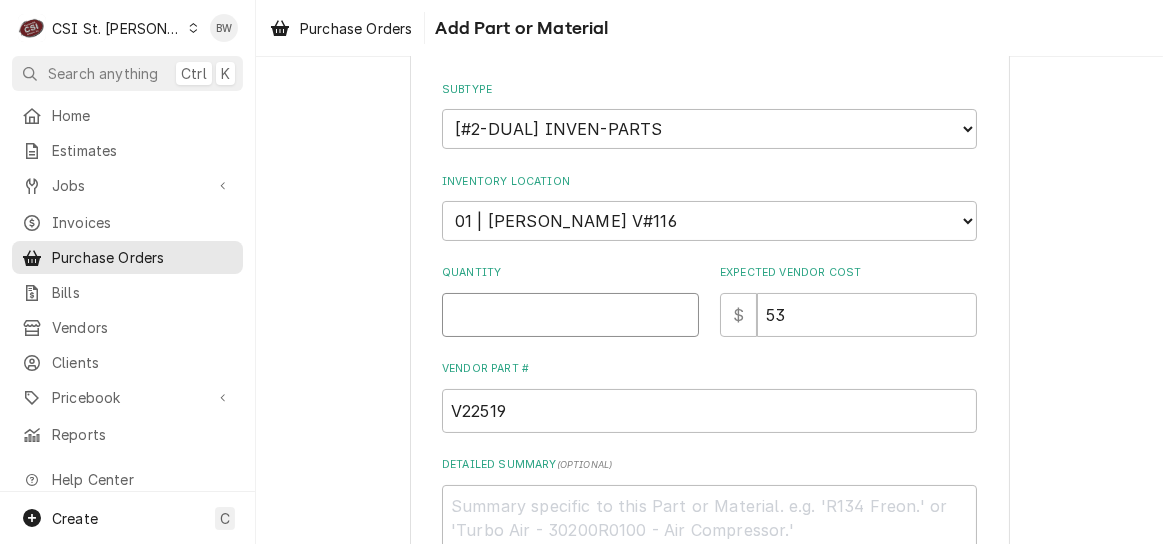 click on "Quantity" at bounding box center (570, 315) 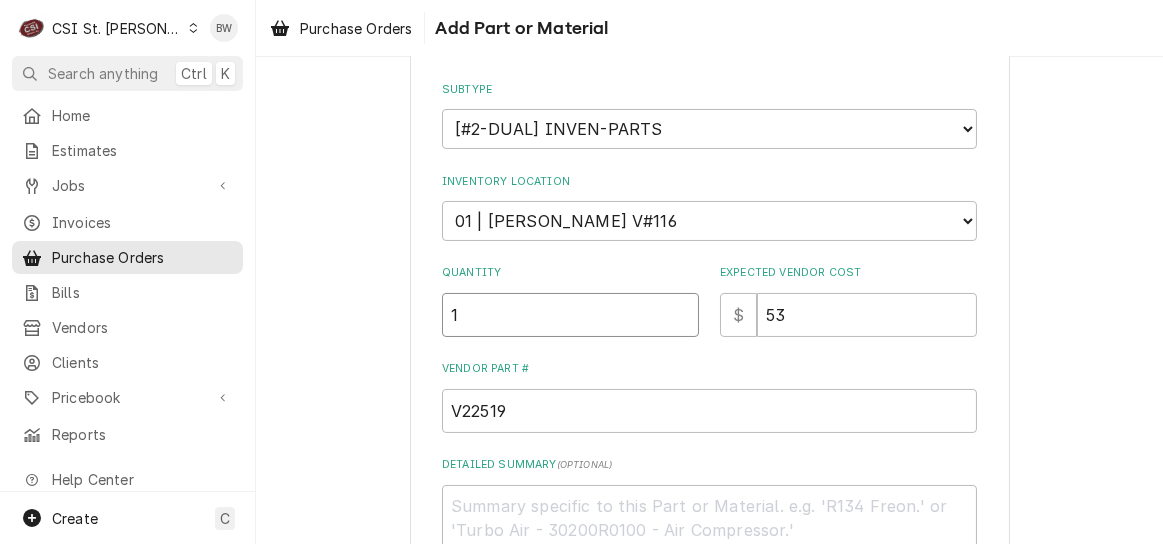 type on "1" 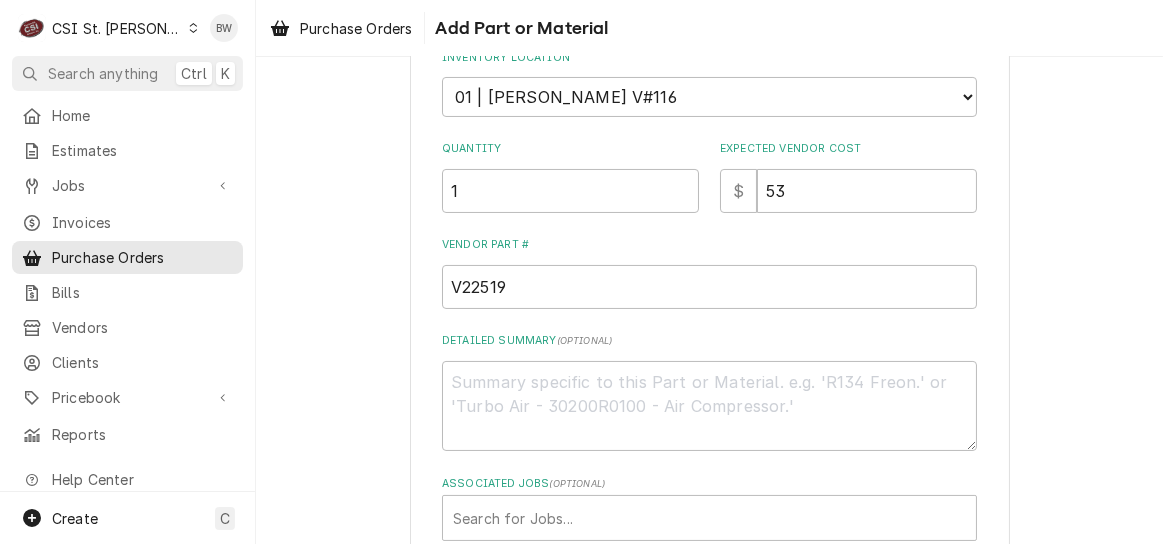 scroll, scrollTop: 640, scrollLeft: 0, axis: vertical 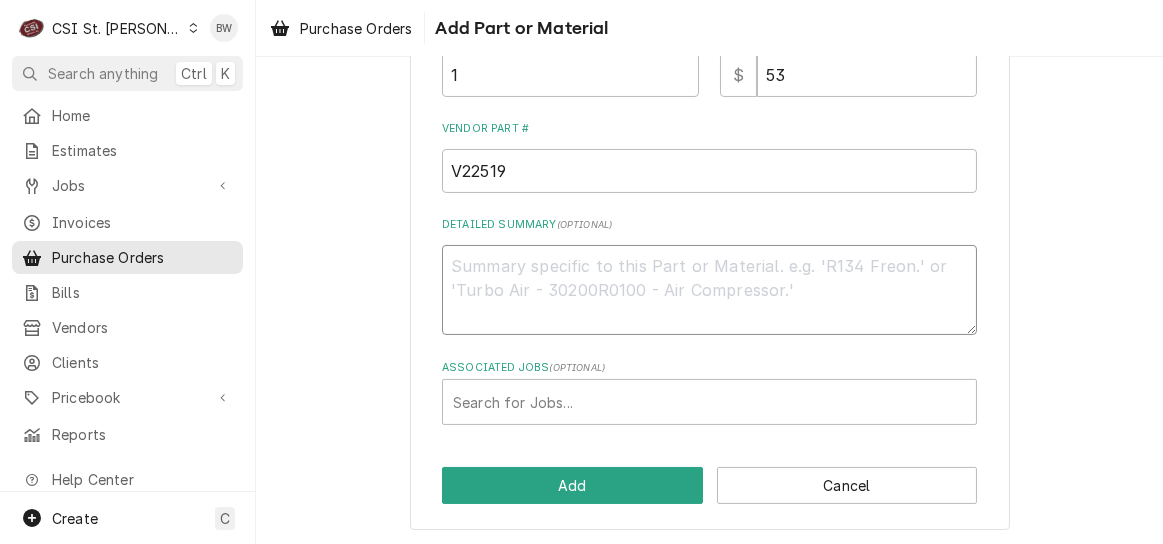 click on "Detailed Summary  ( optional )" at bounding box center (709, 290) 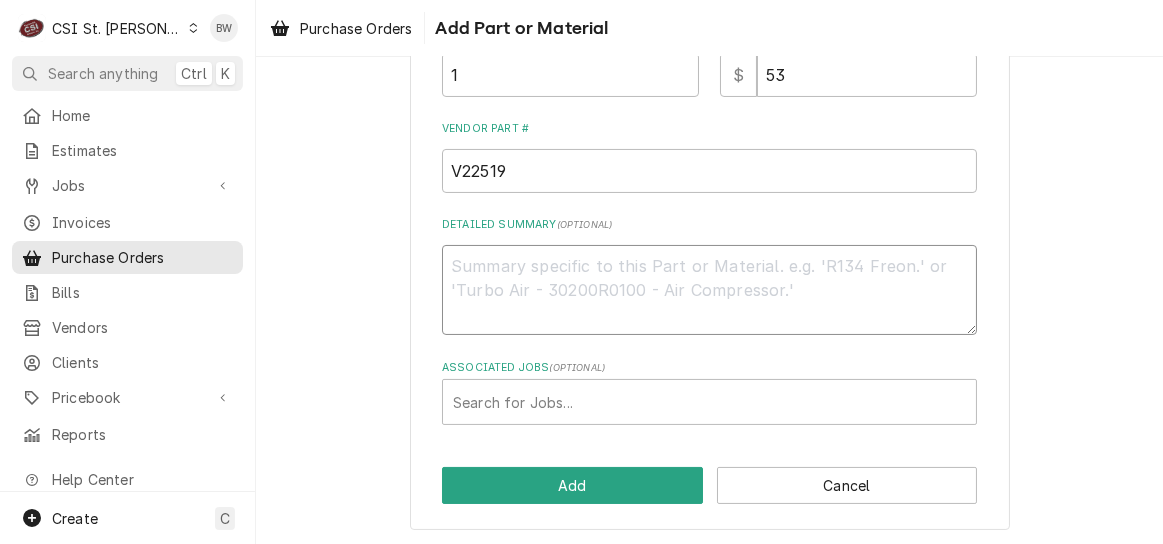 click on "Detailed Summary  ( optional )" at bounding box center [709, 290] 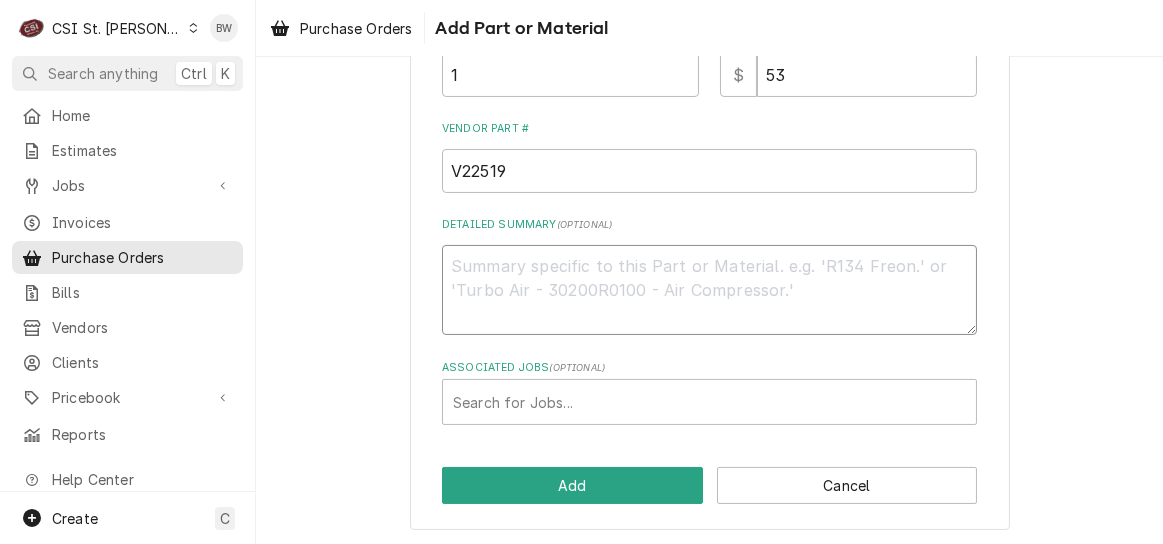 click on "Detailed Summary  ( optional )" at bounding box center [709, 290] 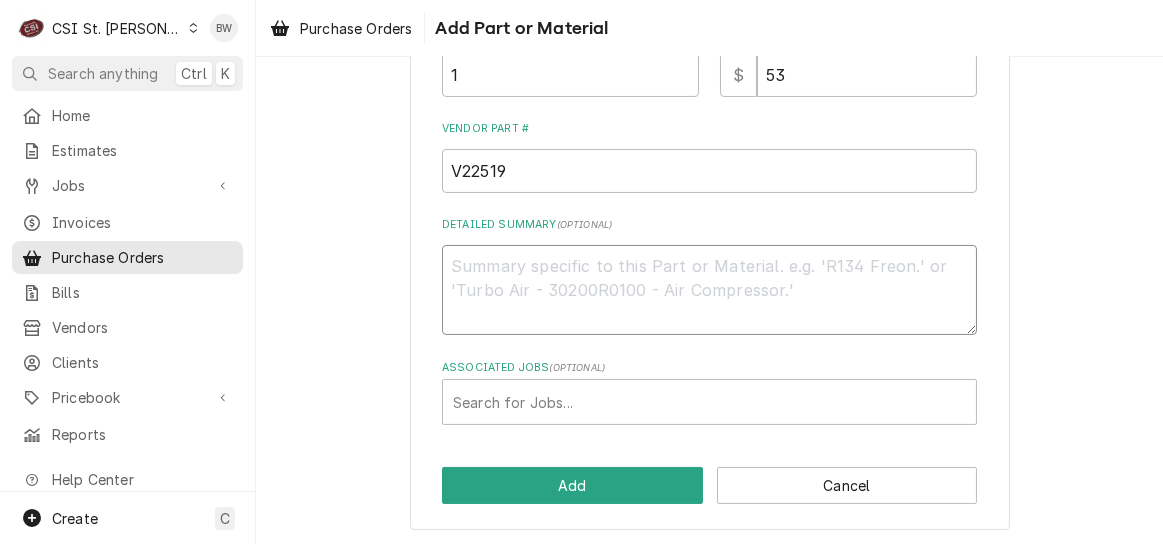 drag, startPoint x: 455, startPoint y: 266, endPoint x: 504, endPoint y: 283, distance: 51.86521 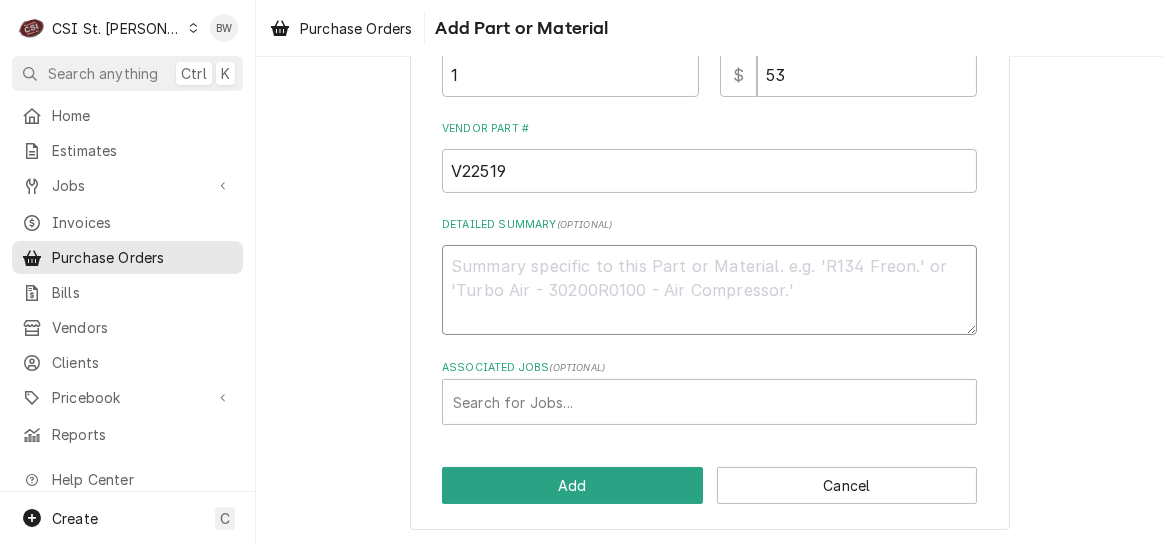 type on "x" 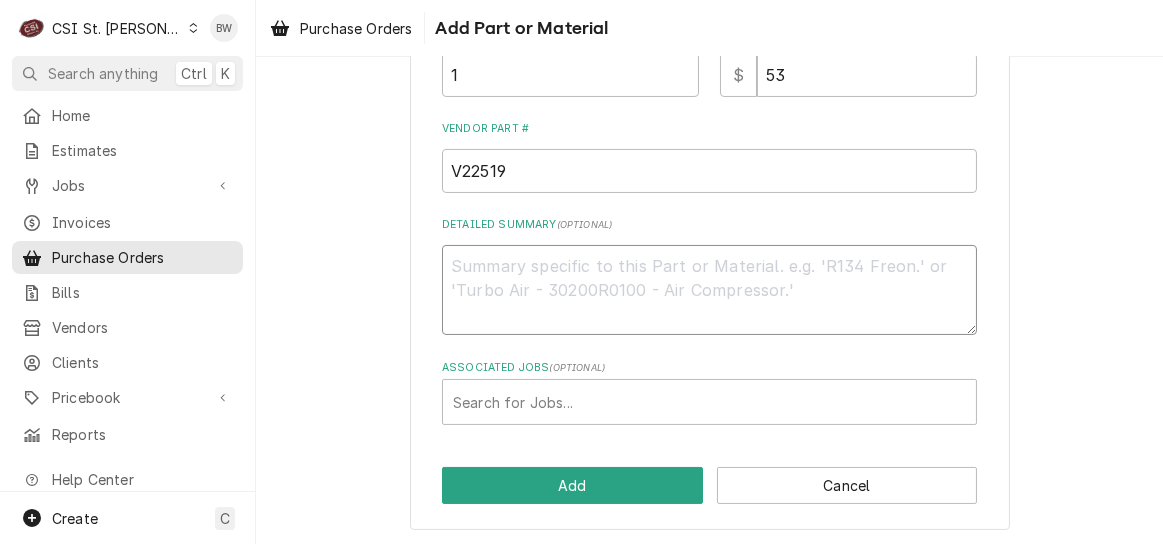 type on "7" 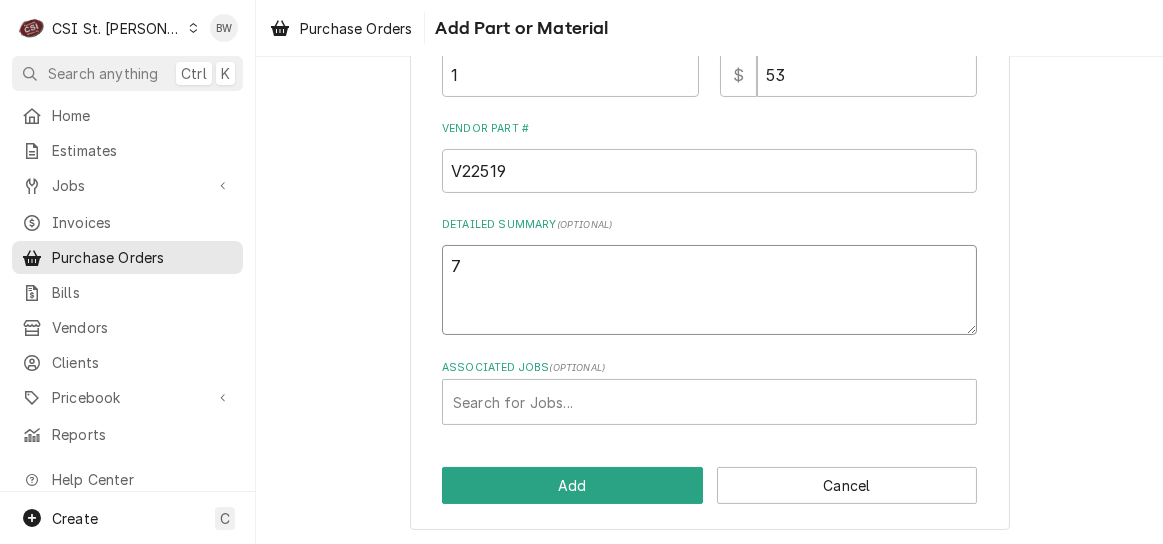 type on "x" 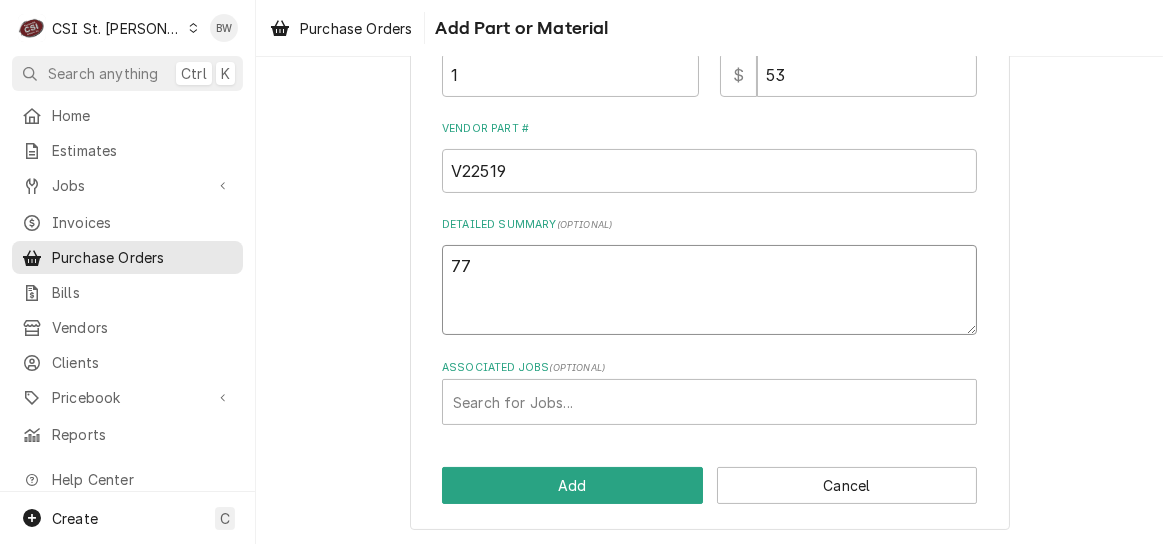 type on "x" 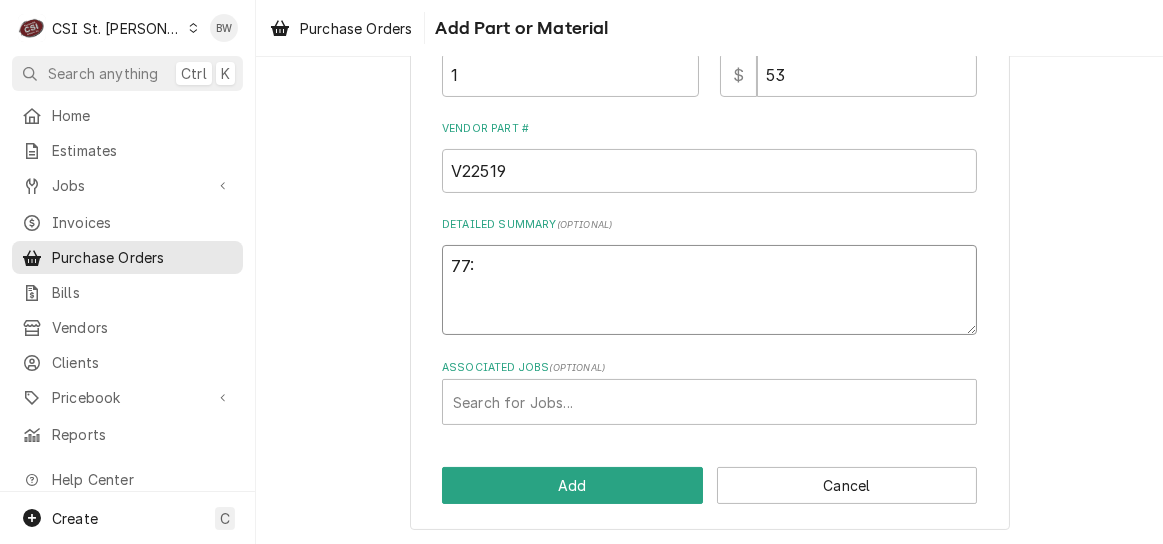type on "x" 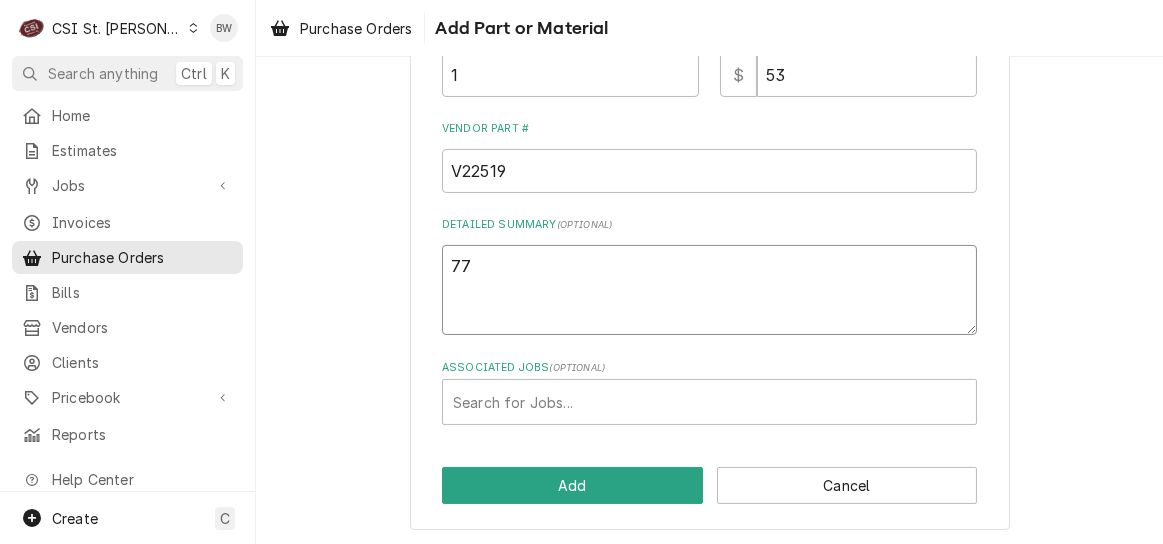 type on "x" 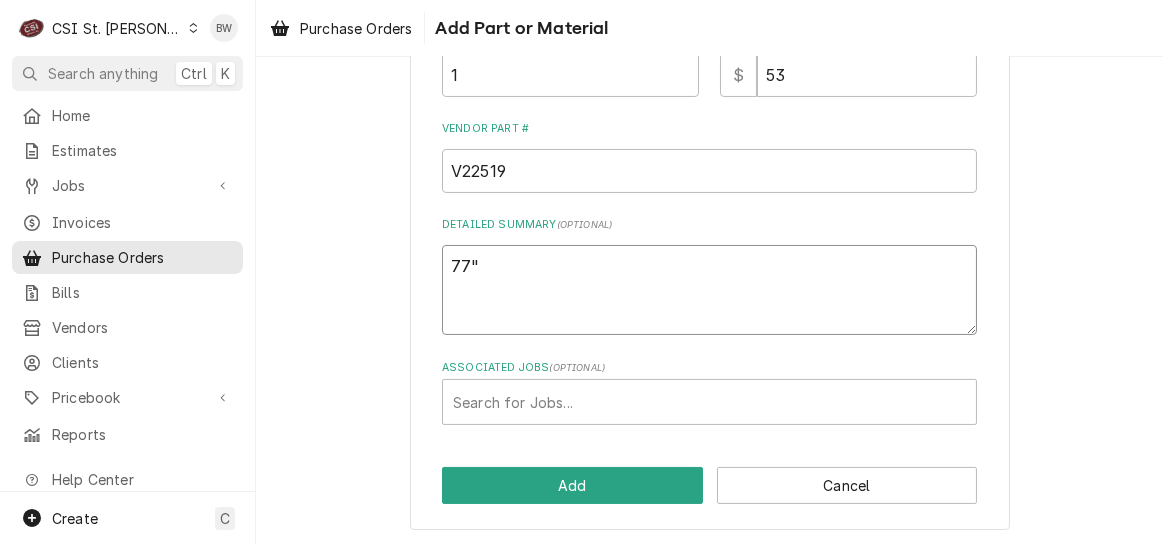 type on "x" 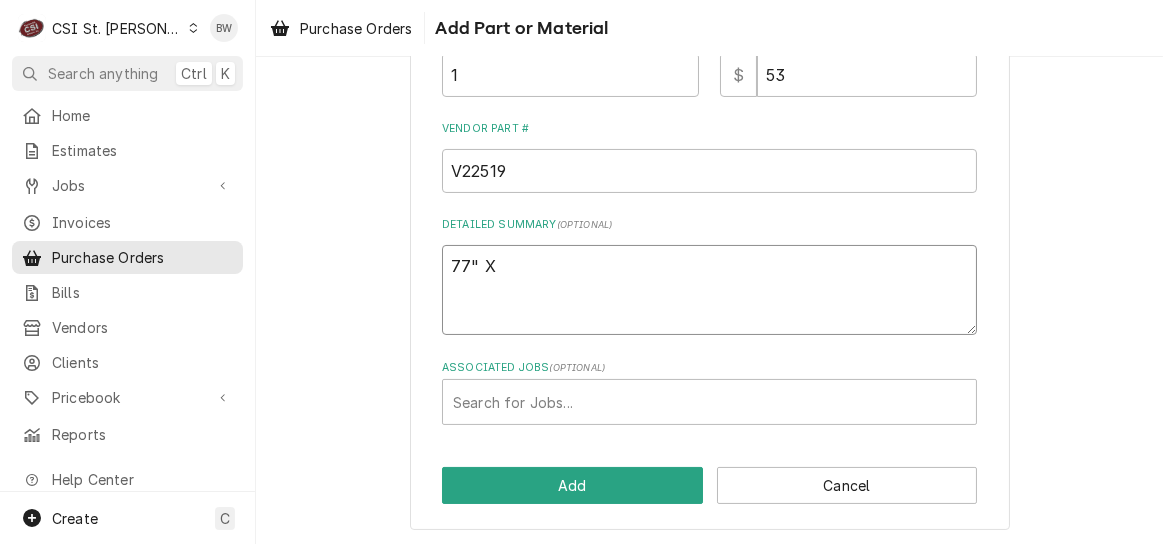 type on "x" 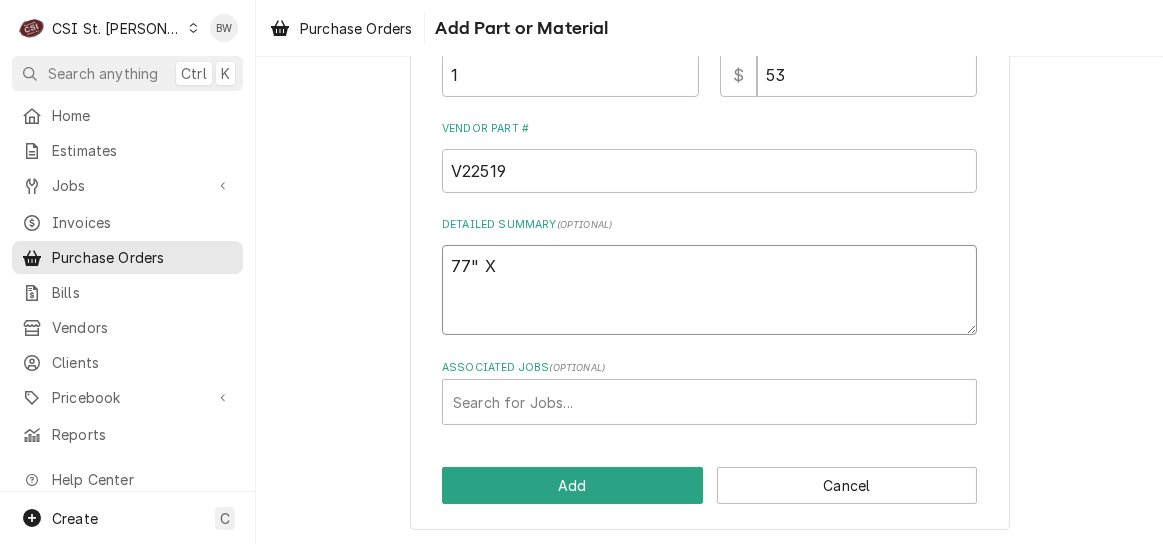 type on "x" 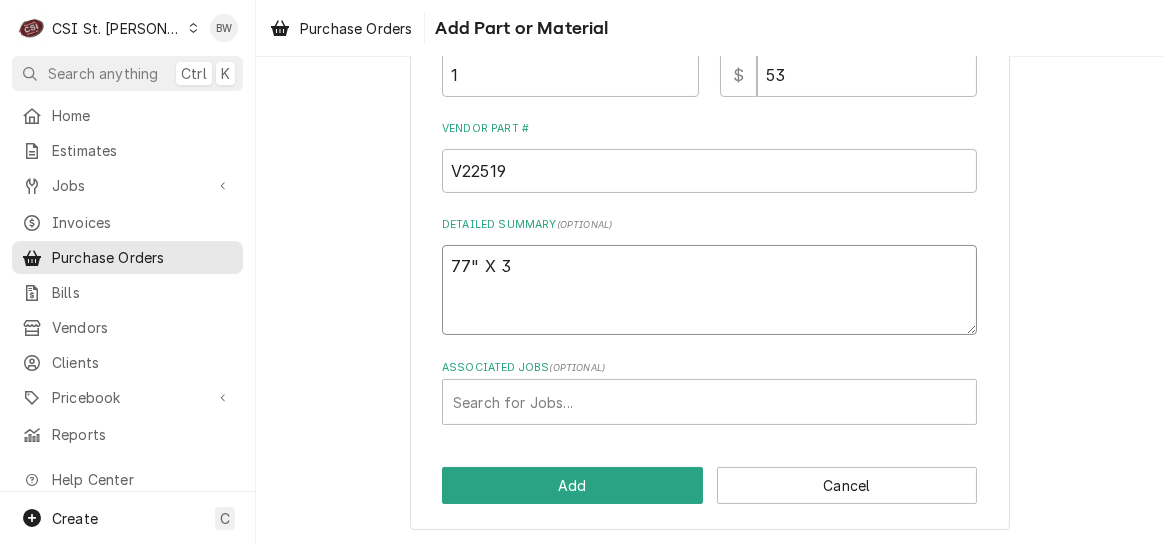 type on "x" 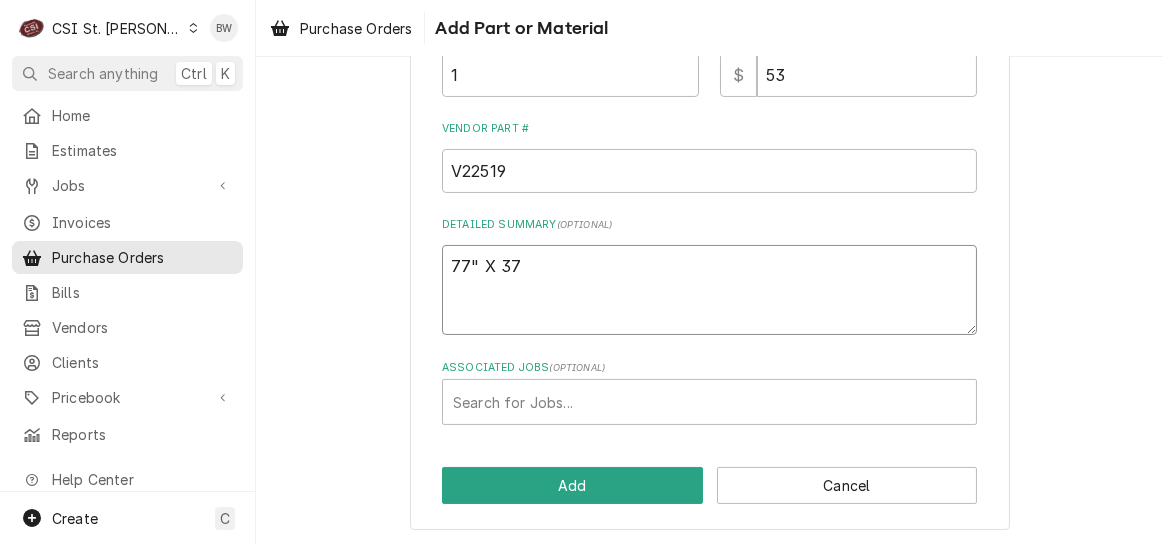 type on "x" 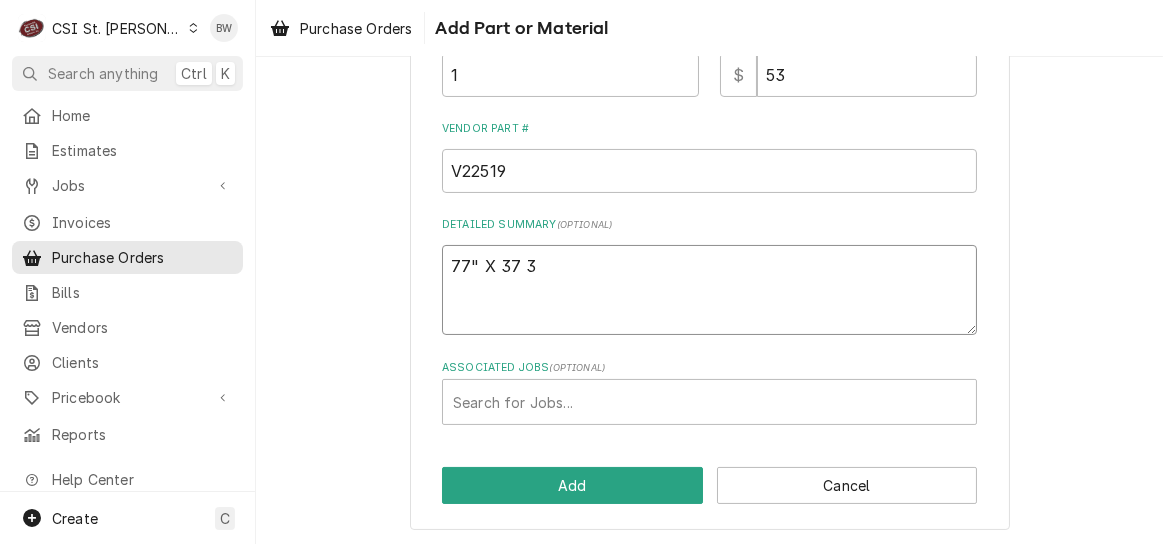 type on "x" 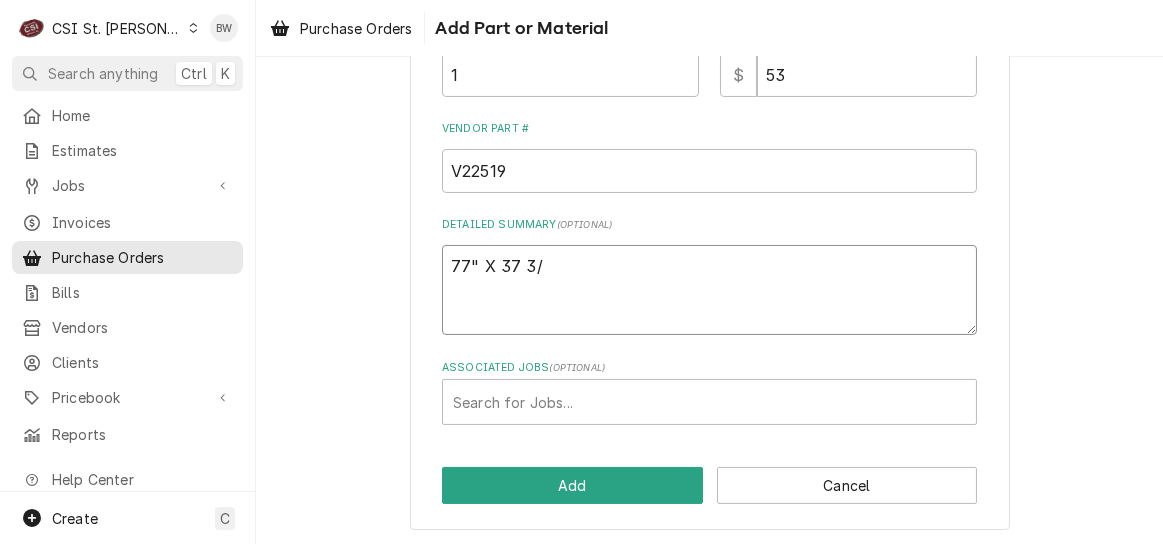 type on "x" 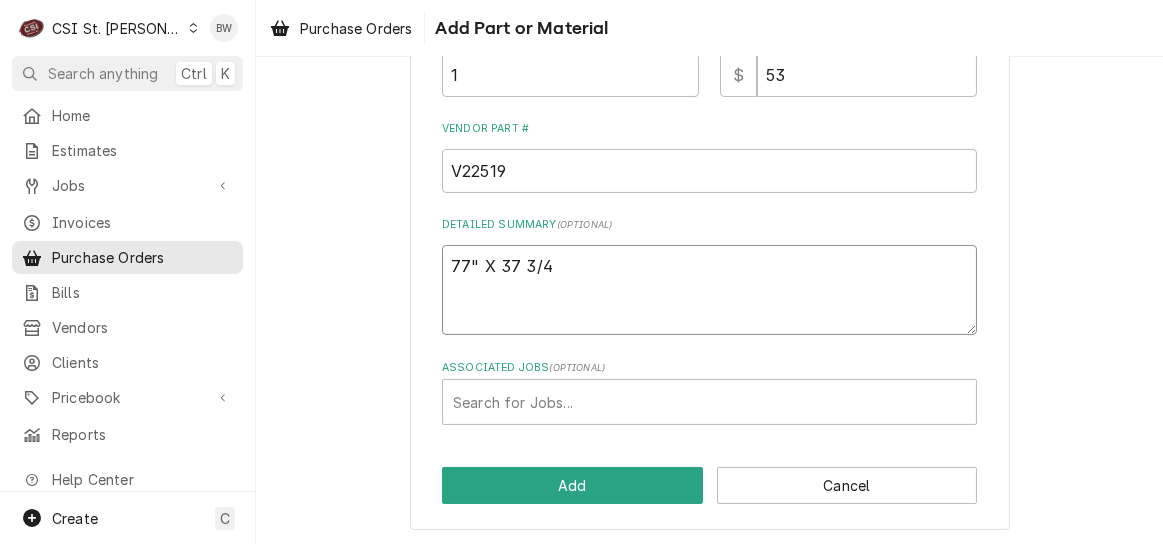 type on "x" 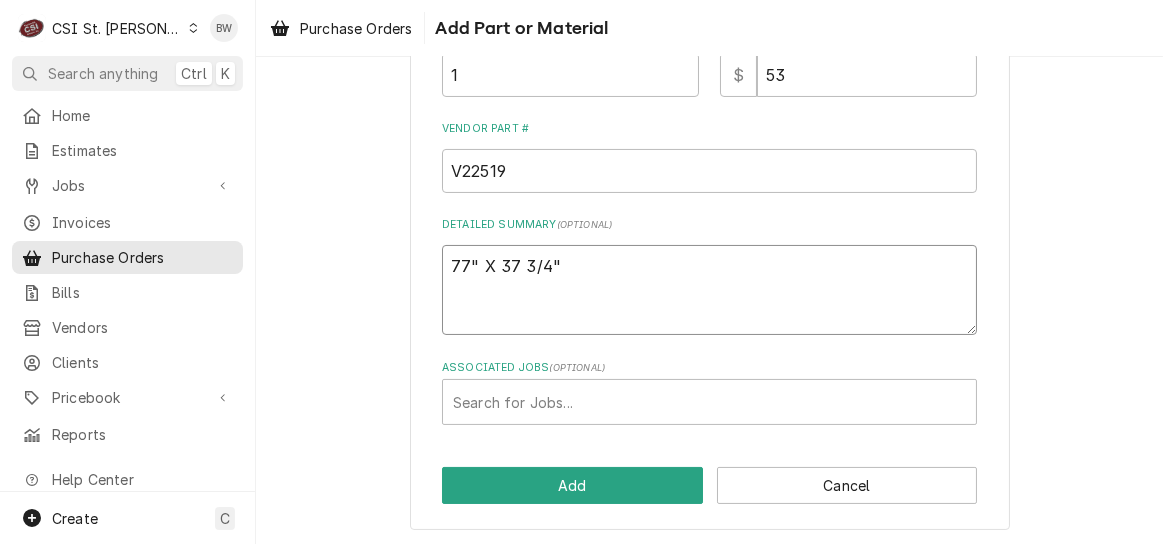 type on "x" 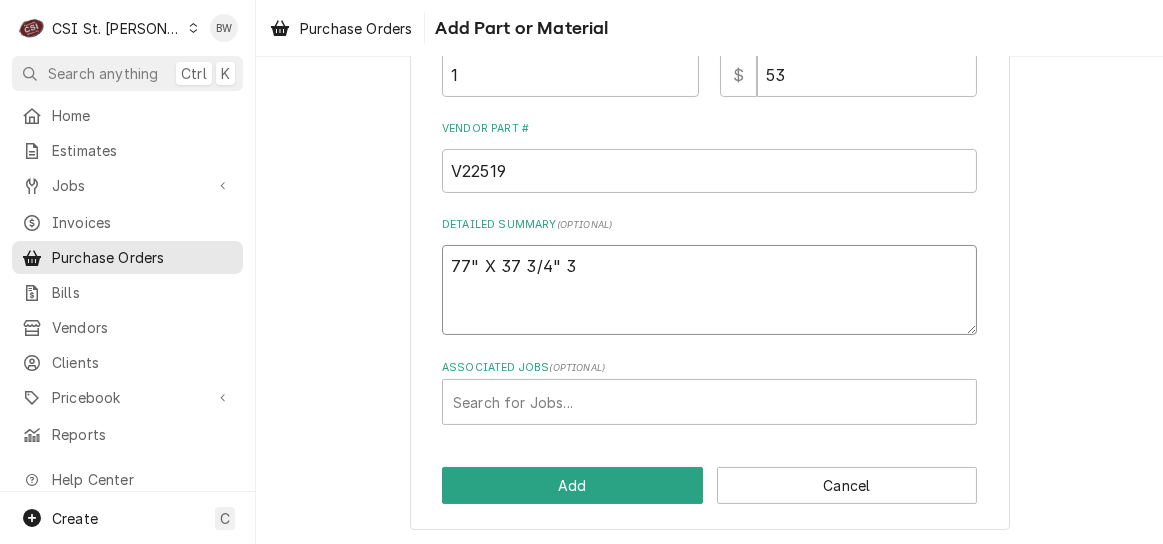 type on "x" 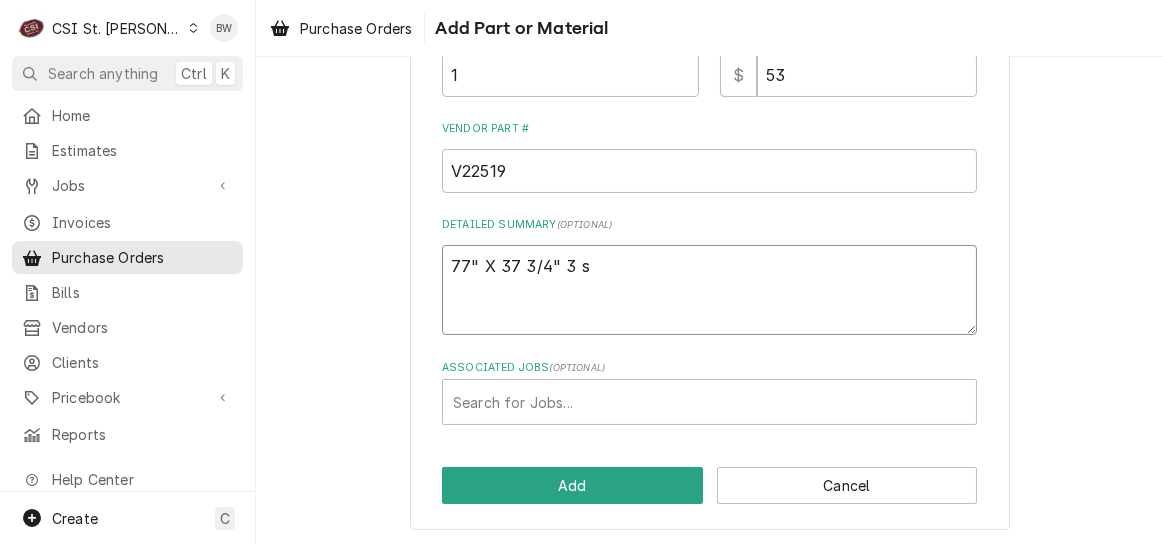 type on "77" X 37 3/4" 3 s" 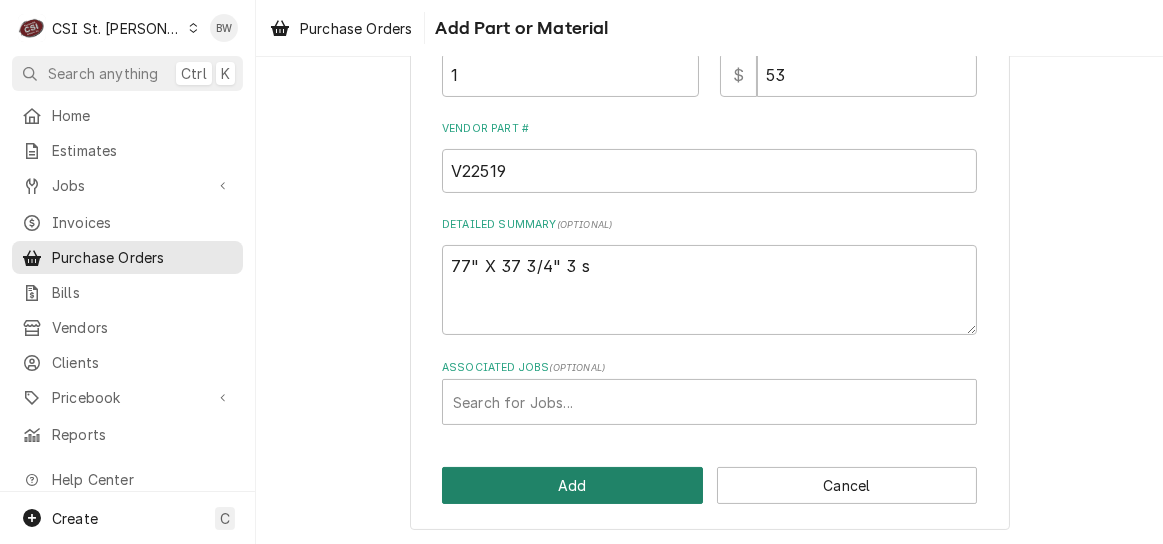 click on "Add" at bounding box center (572, 485) 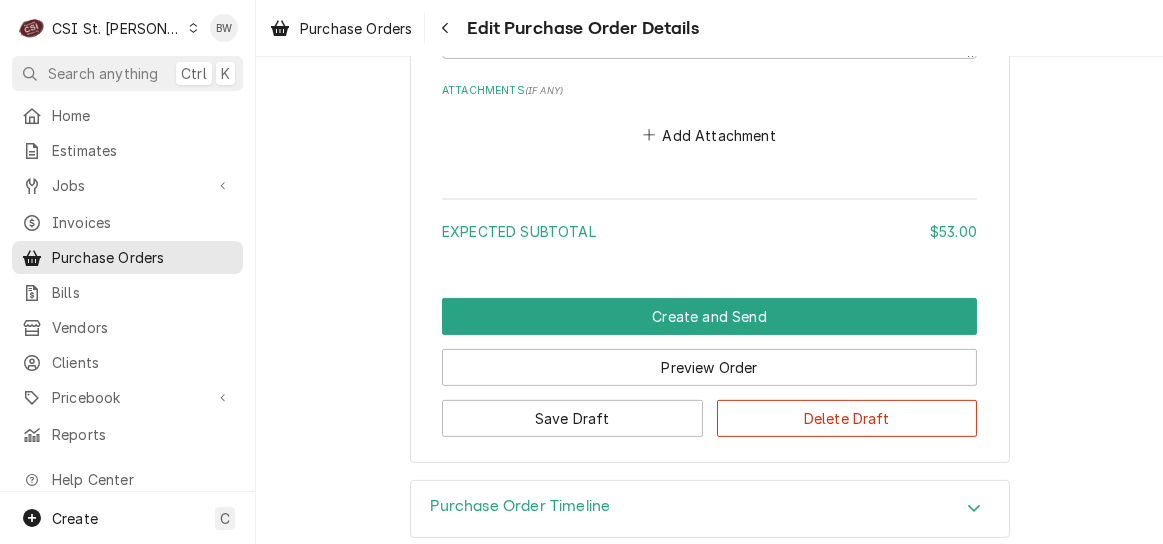 scroll, scrollTop: 1596, scrollLeft: 0, axis: vertical 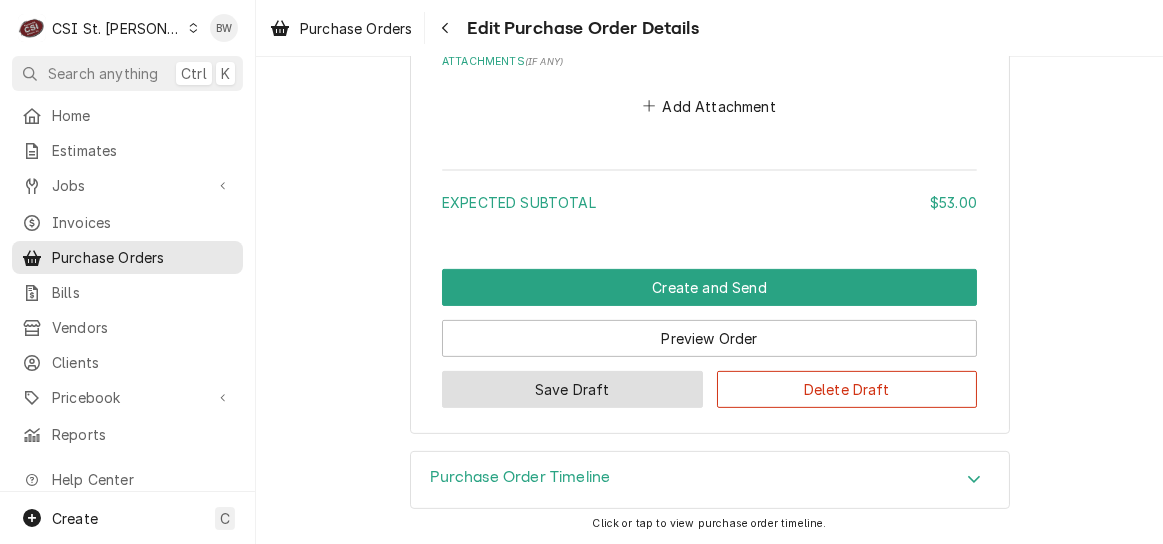 click on "Save Draft" at bounding box center [572, 389] 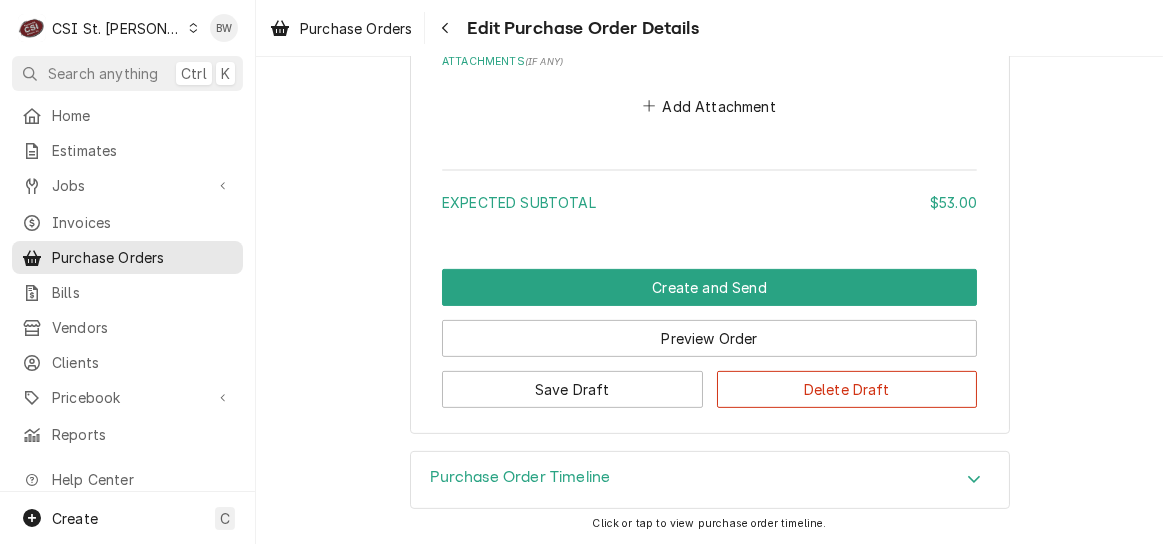scroll, scrollTop: 1532, scrollLeft: 0, axis: vertical 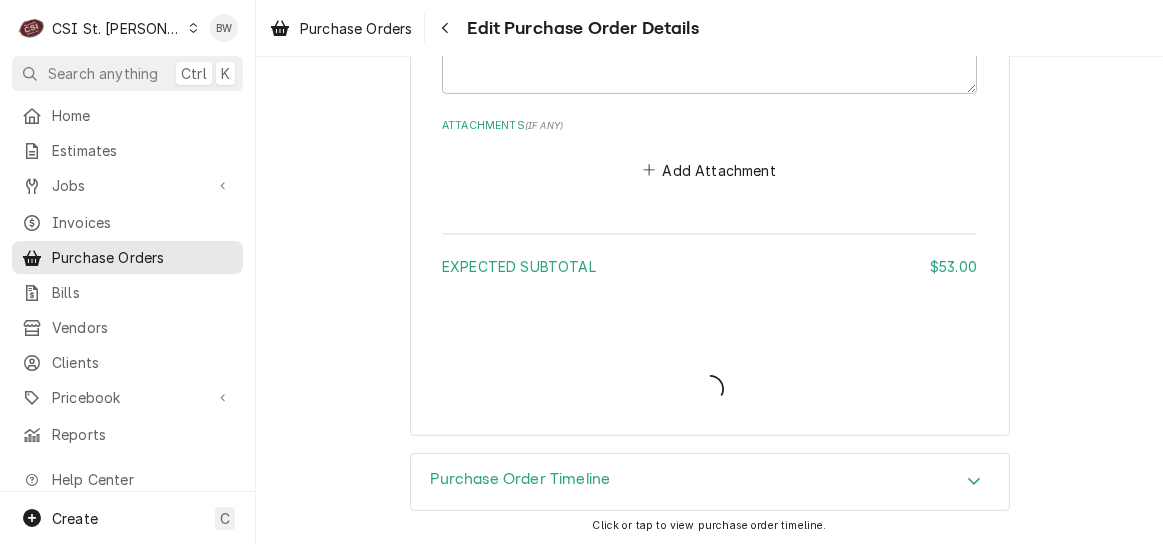 type on "x" 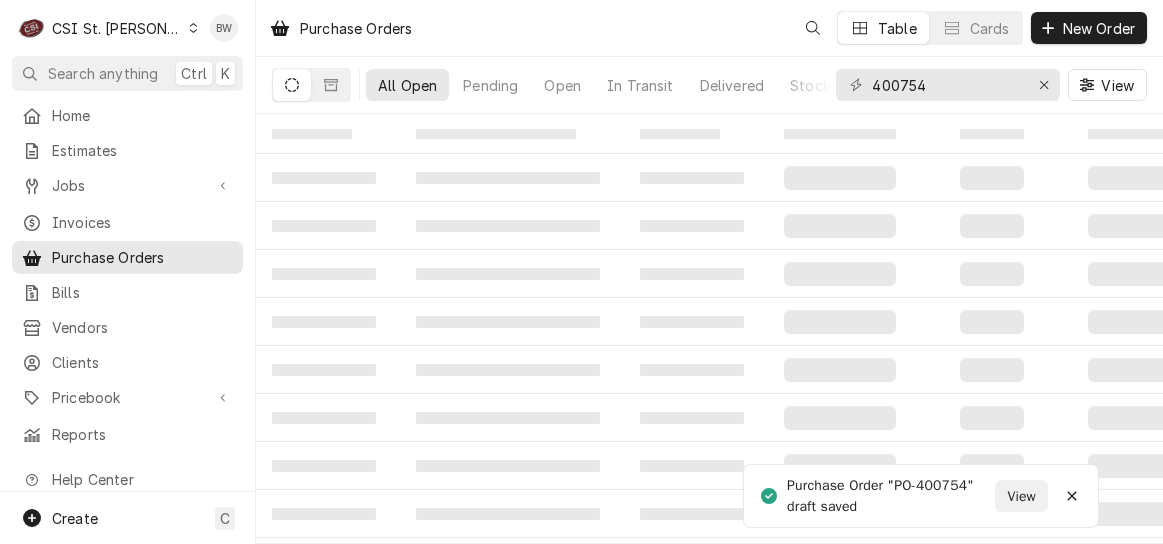 scroll, scrollTop: 0, scrollLeft: 0, axis: both 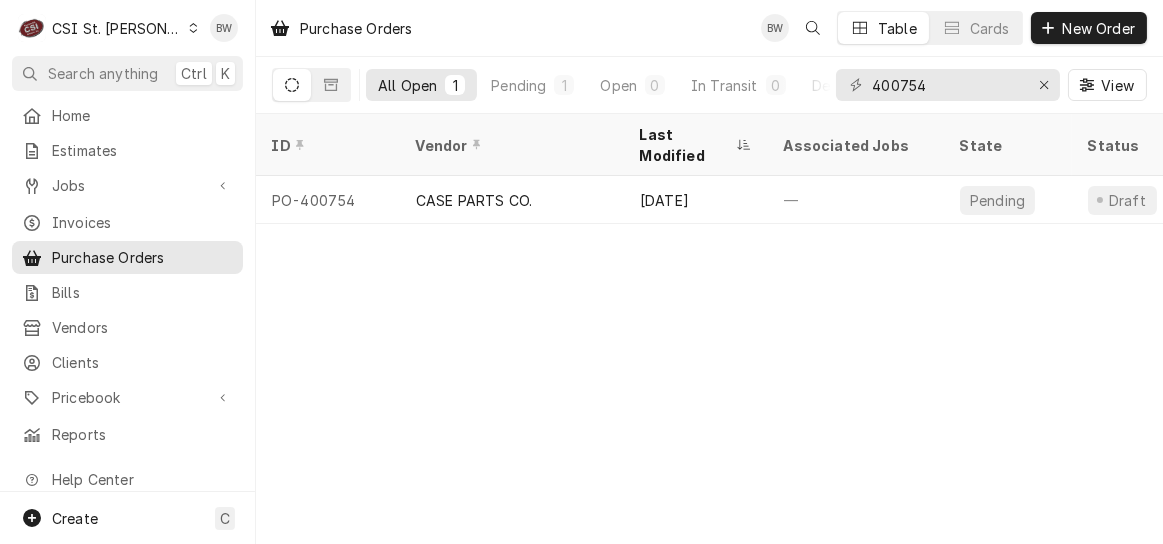 click on "PO-400754" at bounding box center [328, 200] 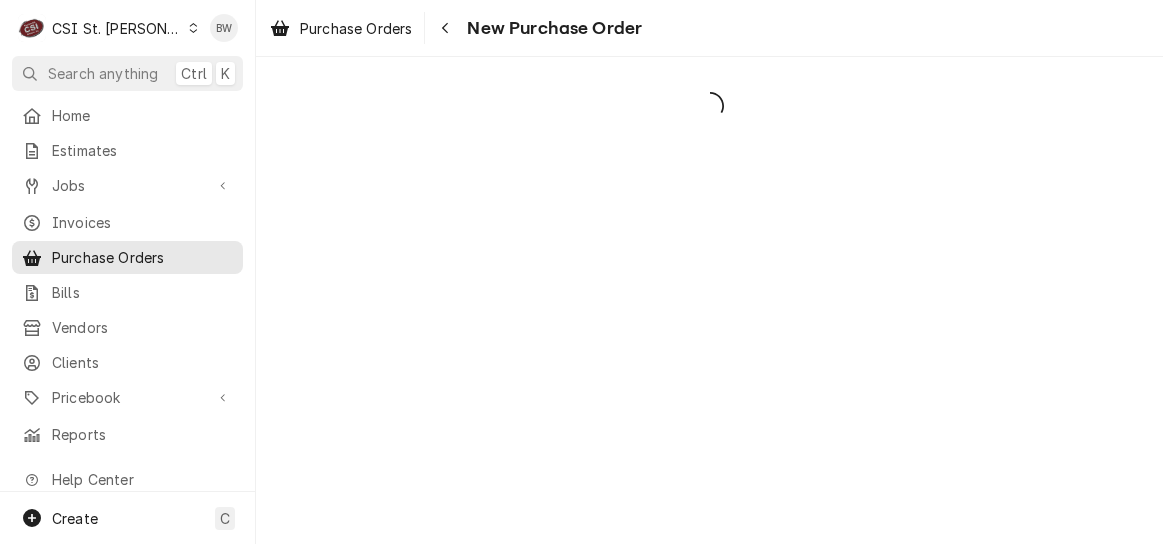 scroll, scrollTop: 0, scrollLeft: 0, axis: both 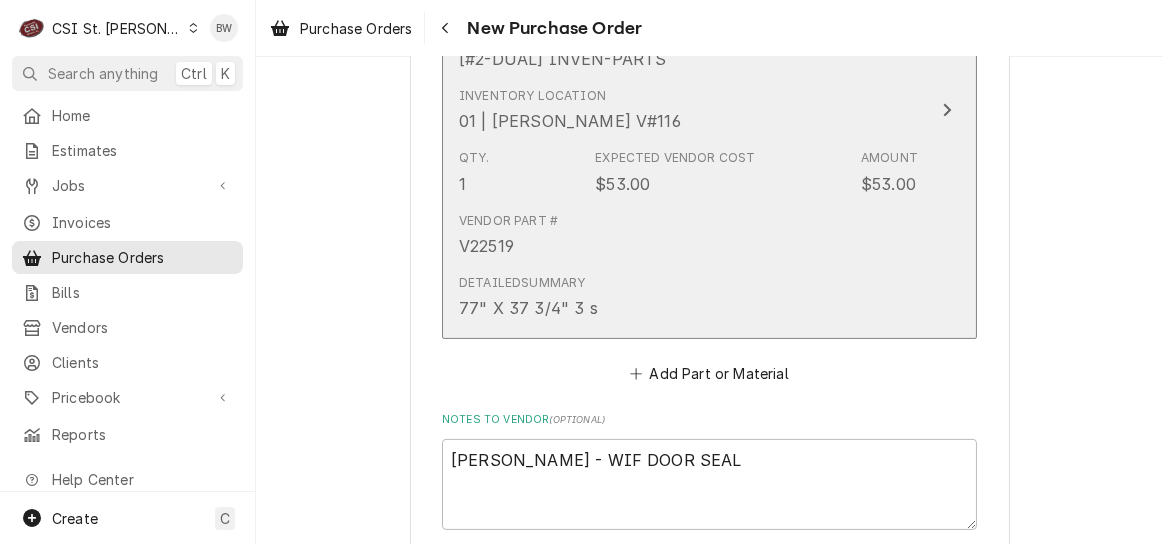 click on "Inventory Location 01 | [PERSON_NAME] V#116" at bounding box center (688, 110) 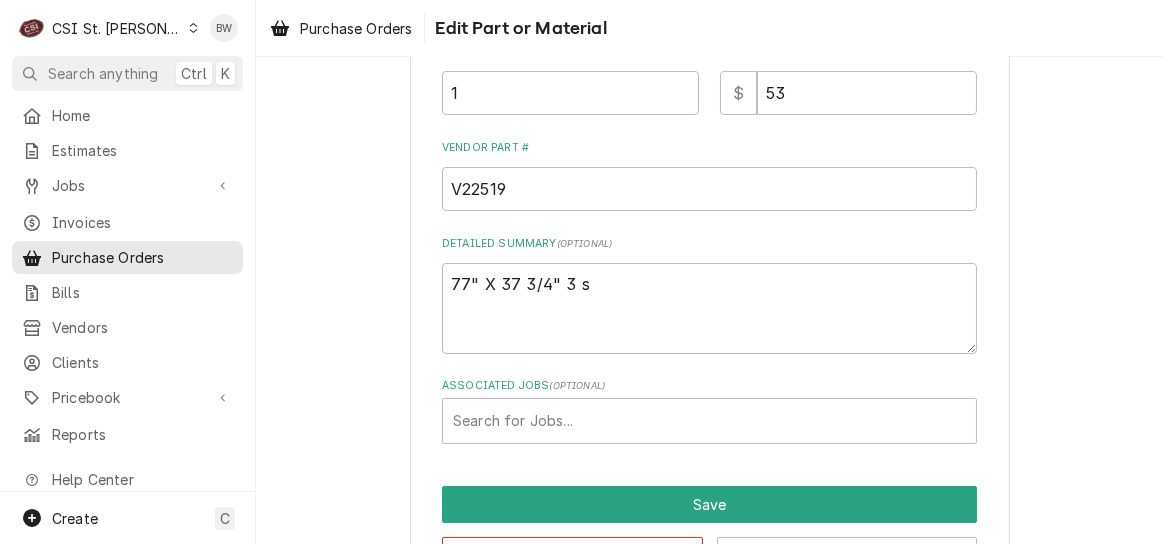scroll, scrollTop: 571, scrollLeft: 0, axis: vertical 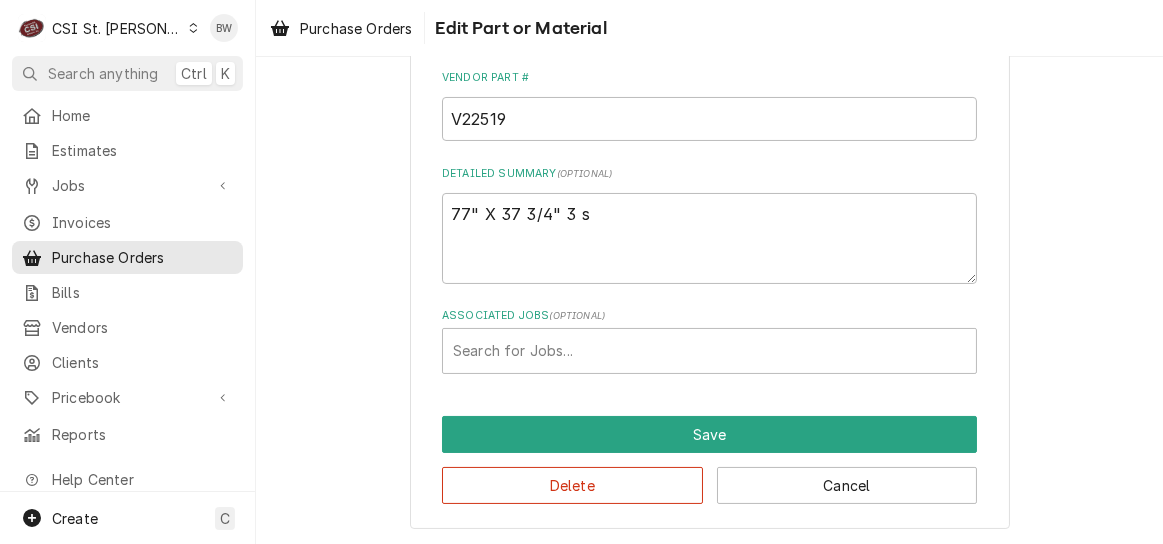 type on "x" 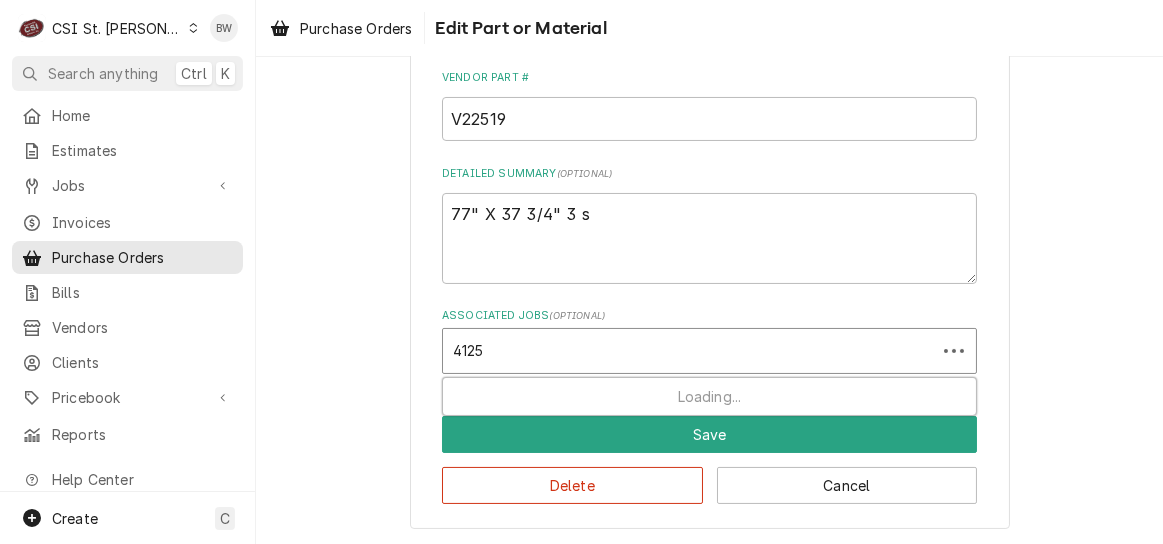 type on "41253" 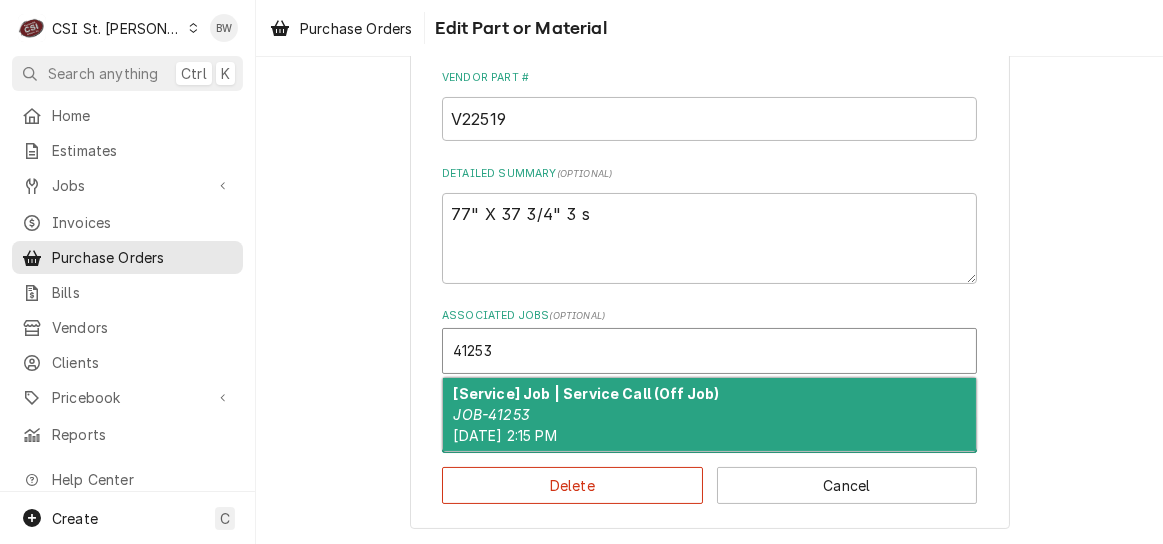 click on "[Service] Job | Service Call (Off Job) JOB-41253 Fri, Jul 11th, 2025 - 2:15 PM" at bounding box center [709, 414] 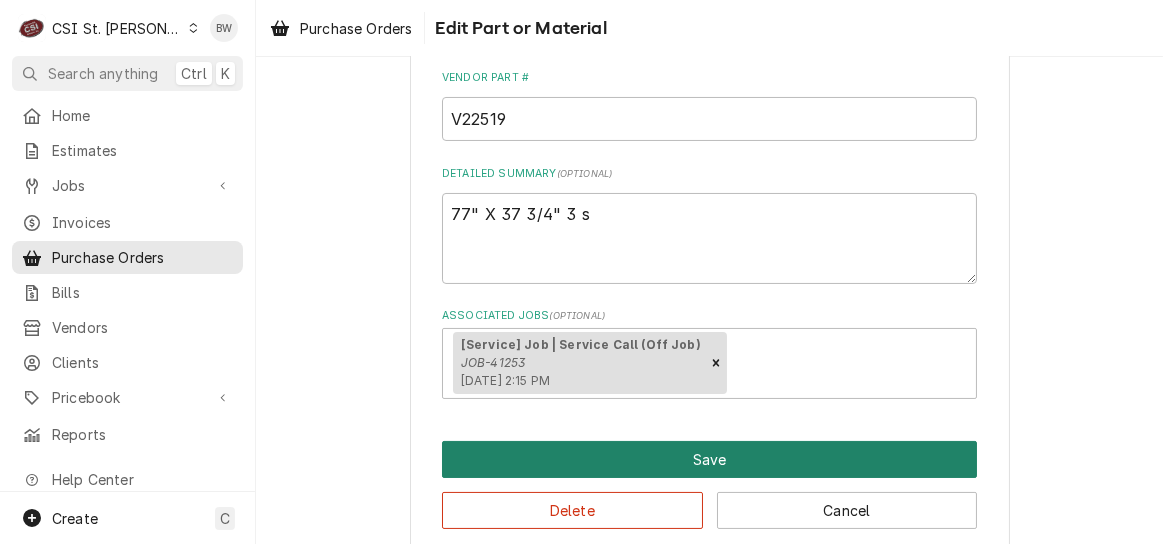 click on "Save" at bounding box center [709, 459] 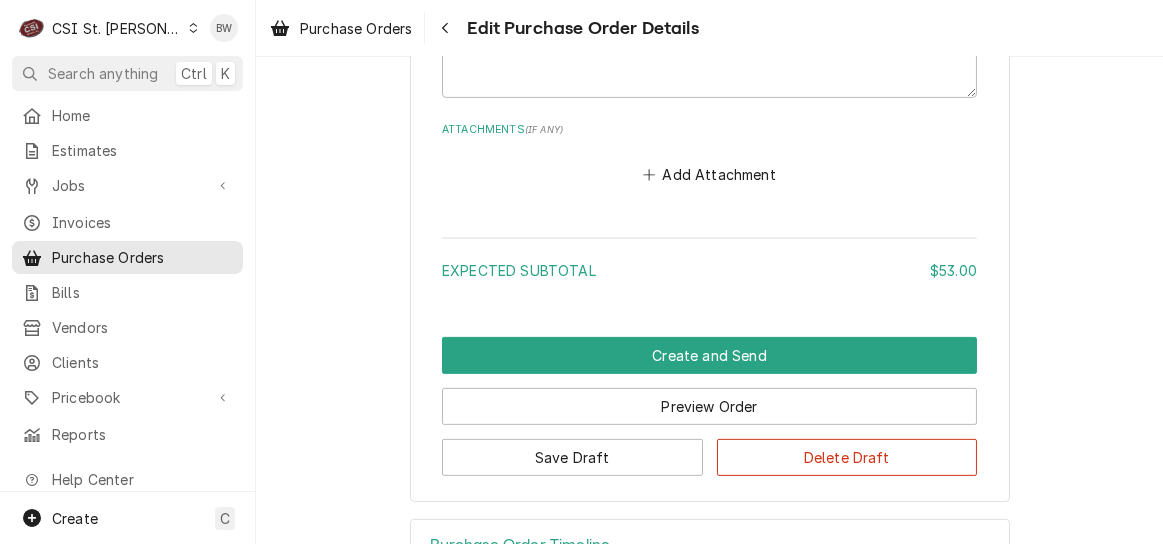 scroll, scrollTop: 1658, scrollLeft: 0, axis: vertical 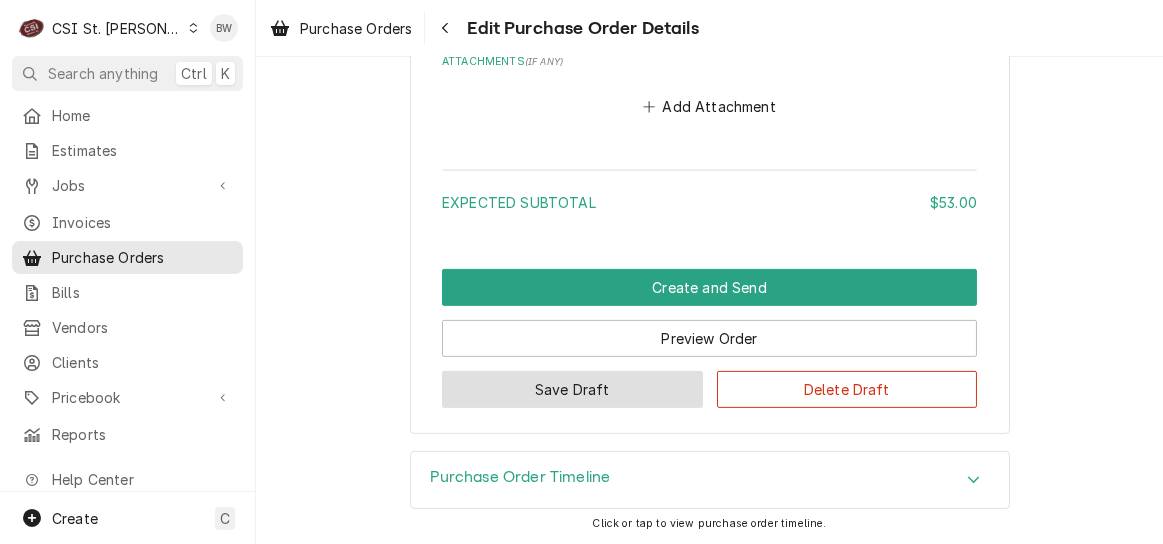click on "Save Draft" at bounding box center [572, 389] 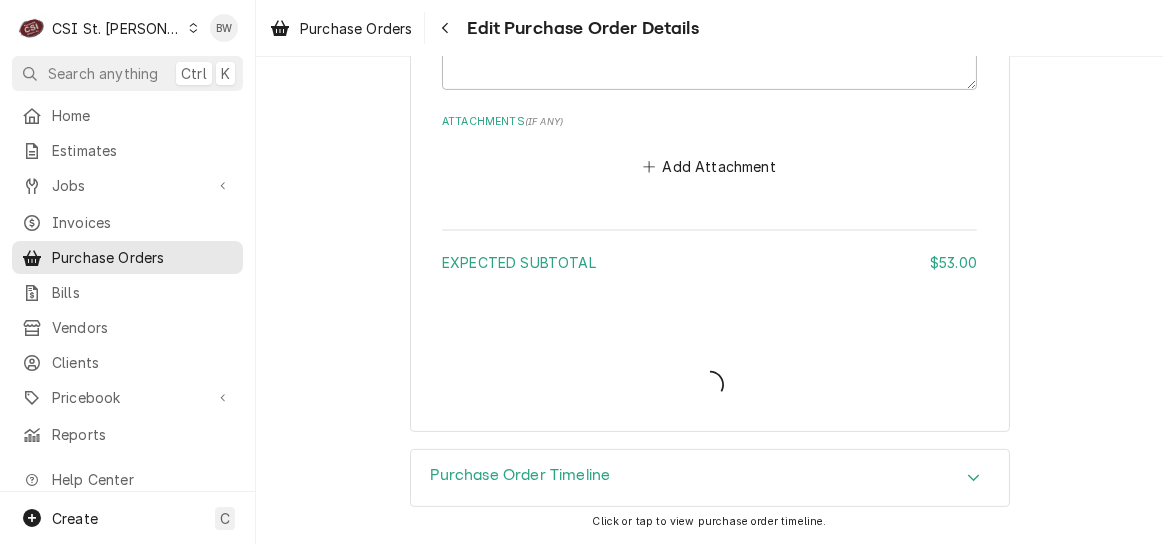 scroll, scrollTop: 1595, scrollLeft: 0, axis: vertical 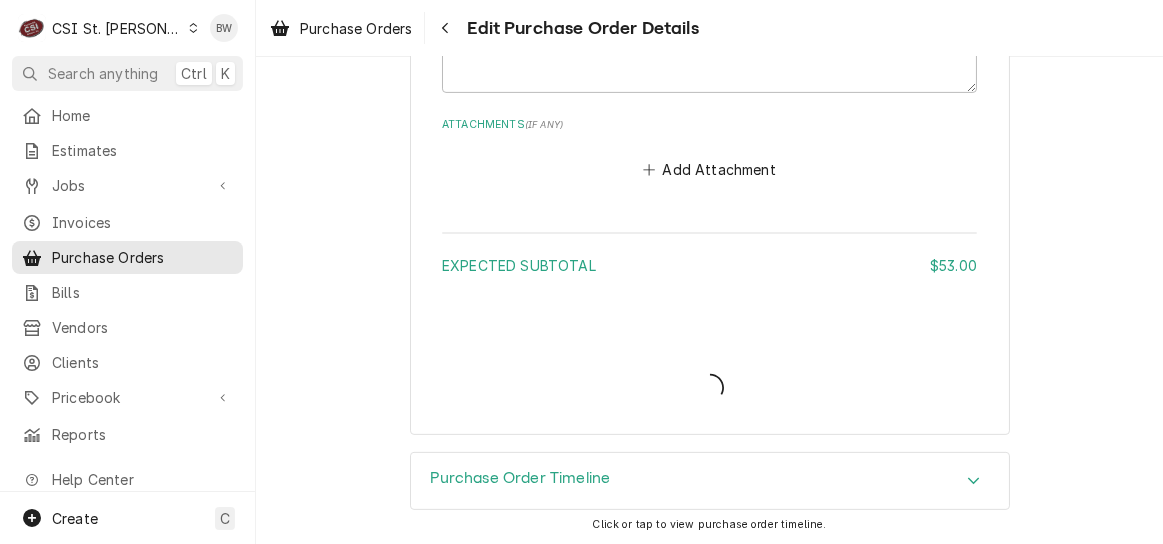 type on "x" 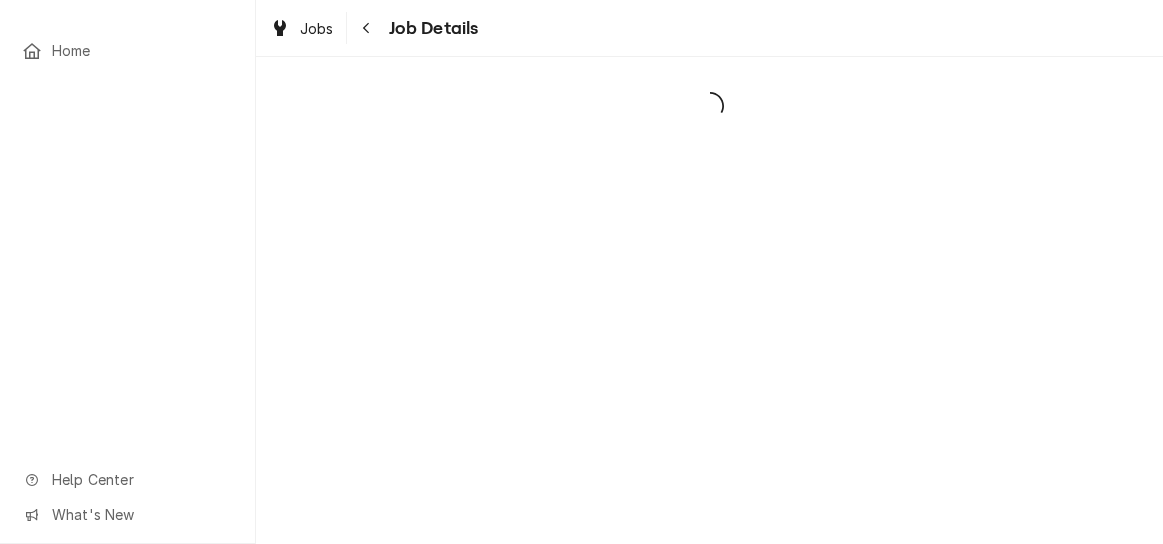 scroll, scrollTop: 0, scrollLeft: 0, axis: both 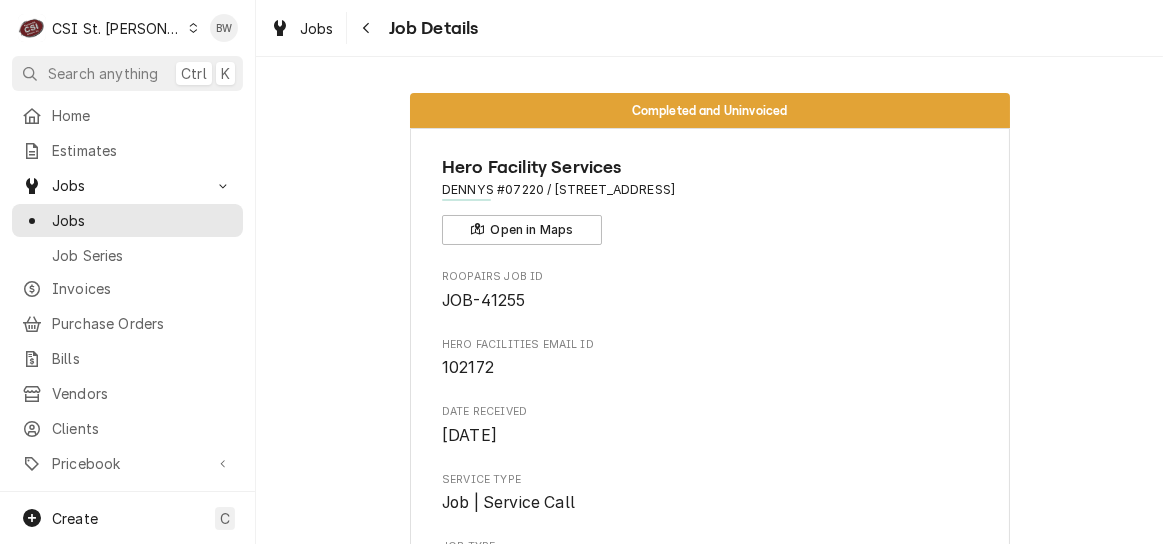 click 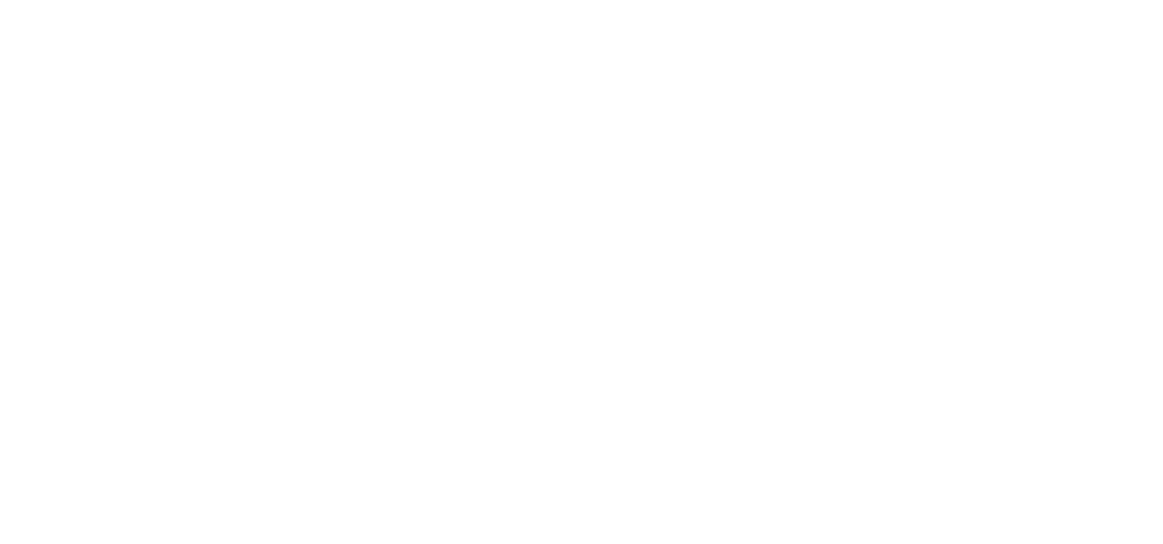 scroll, scrollTop: 0, scrollLeft: 0, axis: both 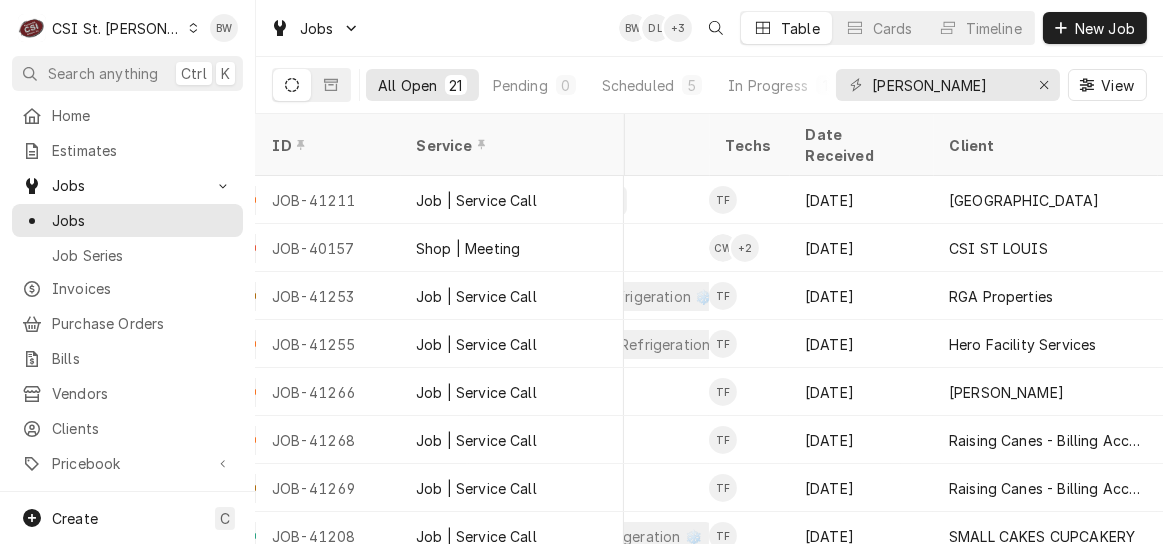 click on "JOB-41253" at bounding box center (328, 296) 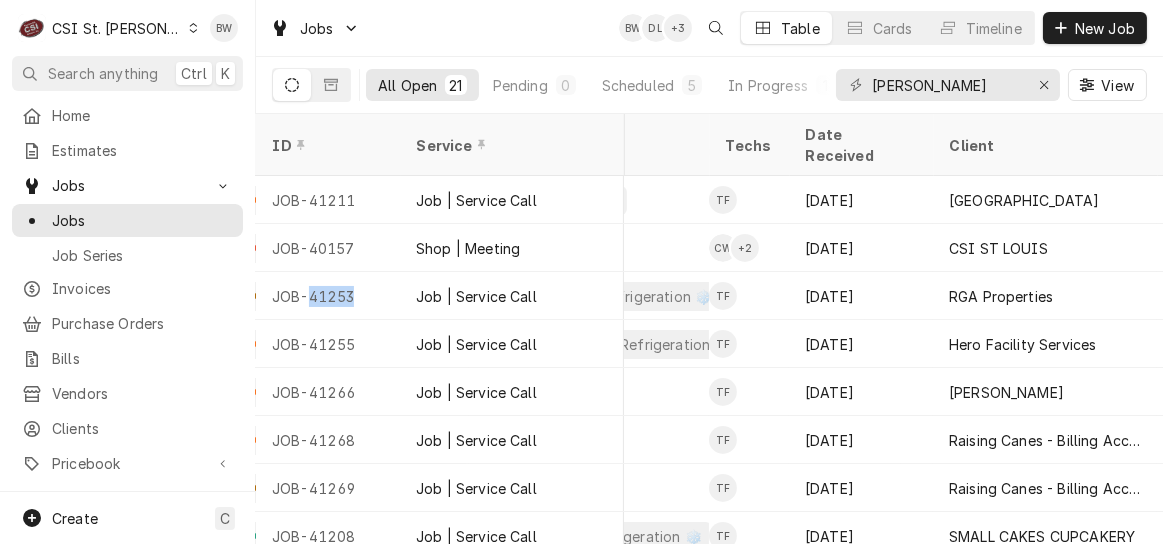 click on "JOB-41253" at bounding box center (328, 296) 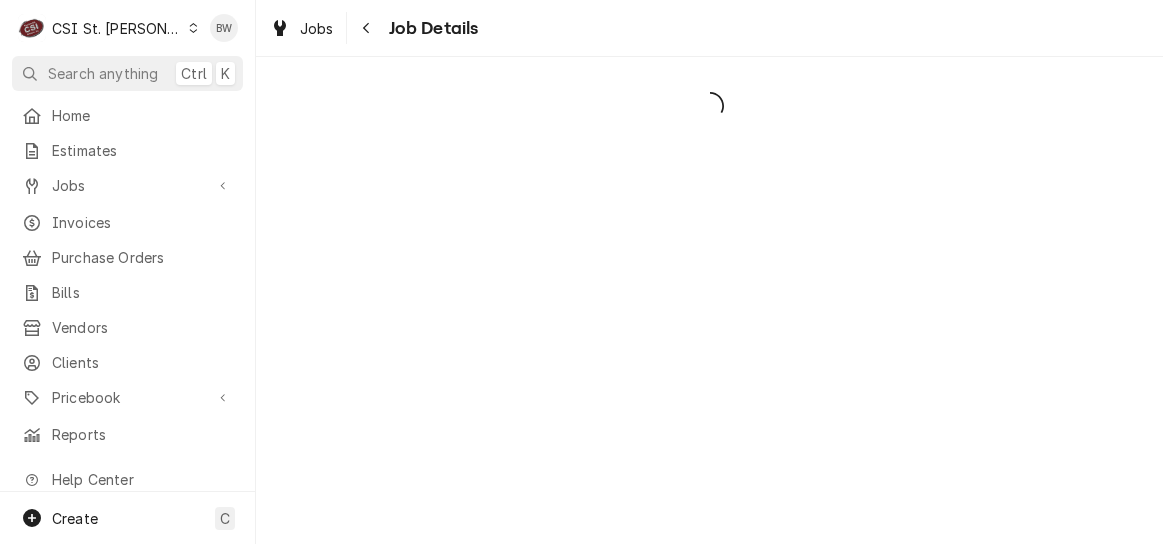 scroll, scrollTop: 0, scrollLeft: 0, axis: both 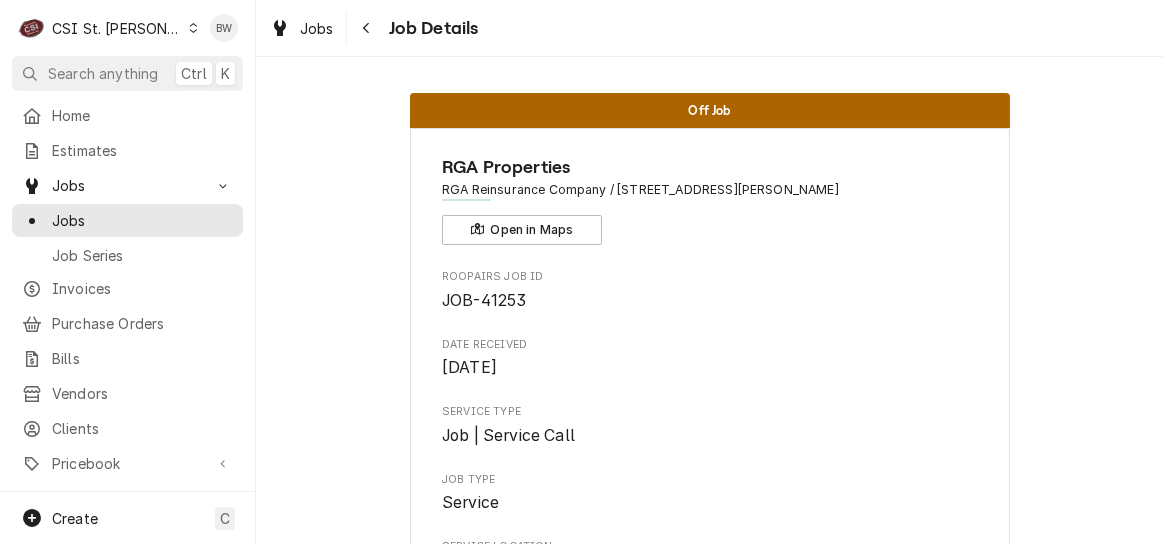 click on "Jobs" at bounding box center [317, 28] 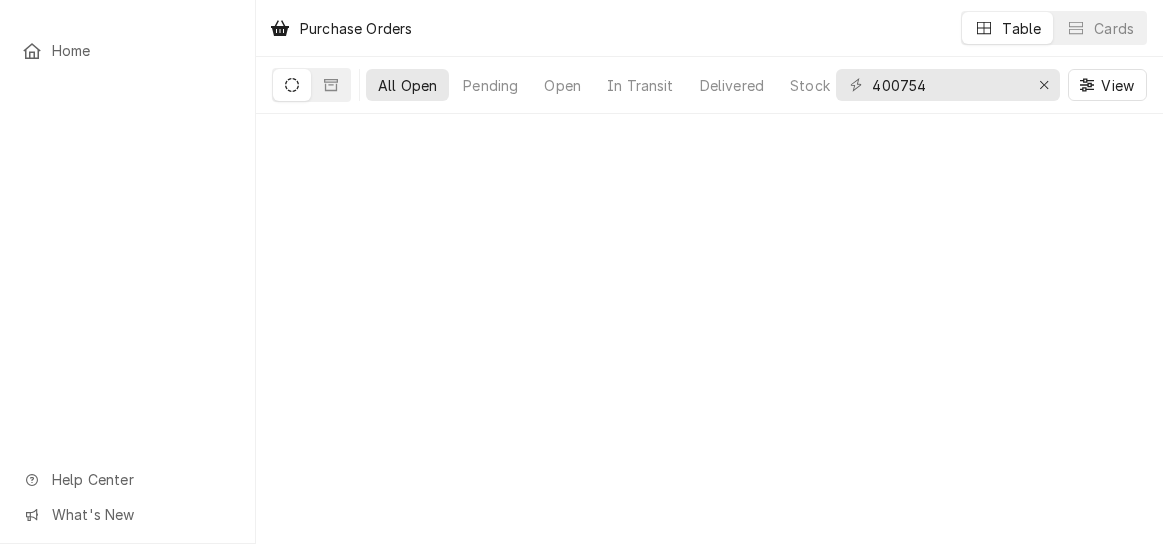 scroll, scrollTop: 0, scrollLeft: 0, axis: both 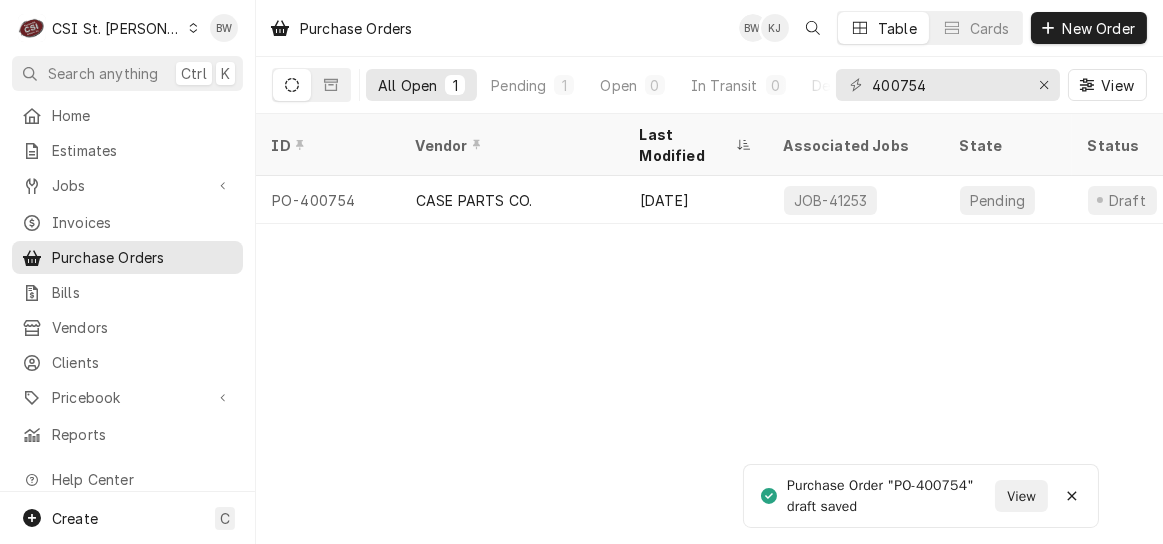 click on "PO-400754" at bounding box center (328, 200) 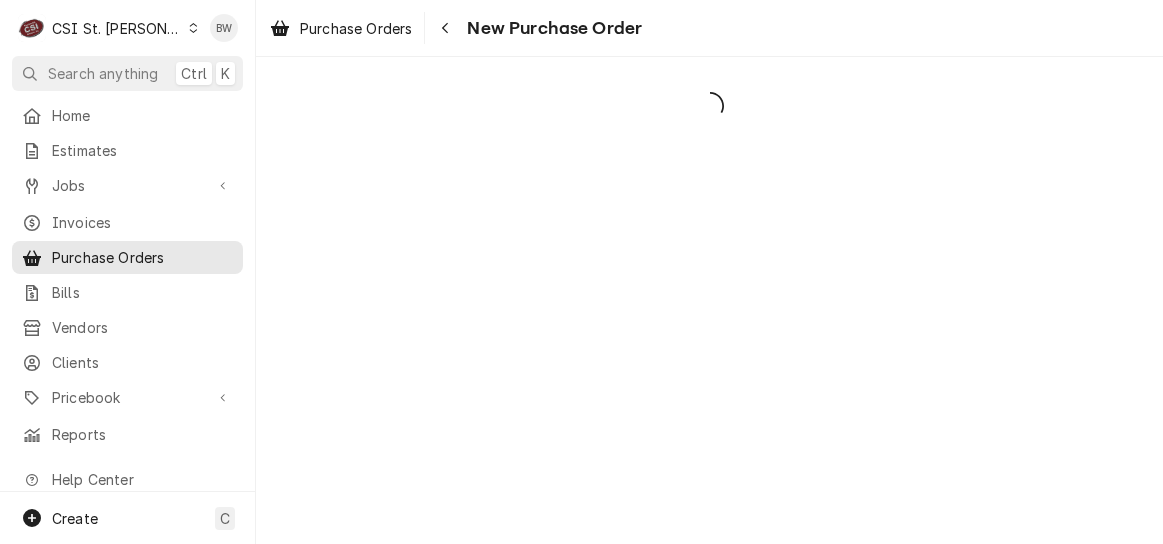 scroll, scrollTop: 0, scrollLeft: 0, axis: both 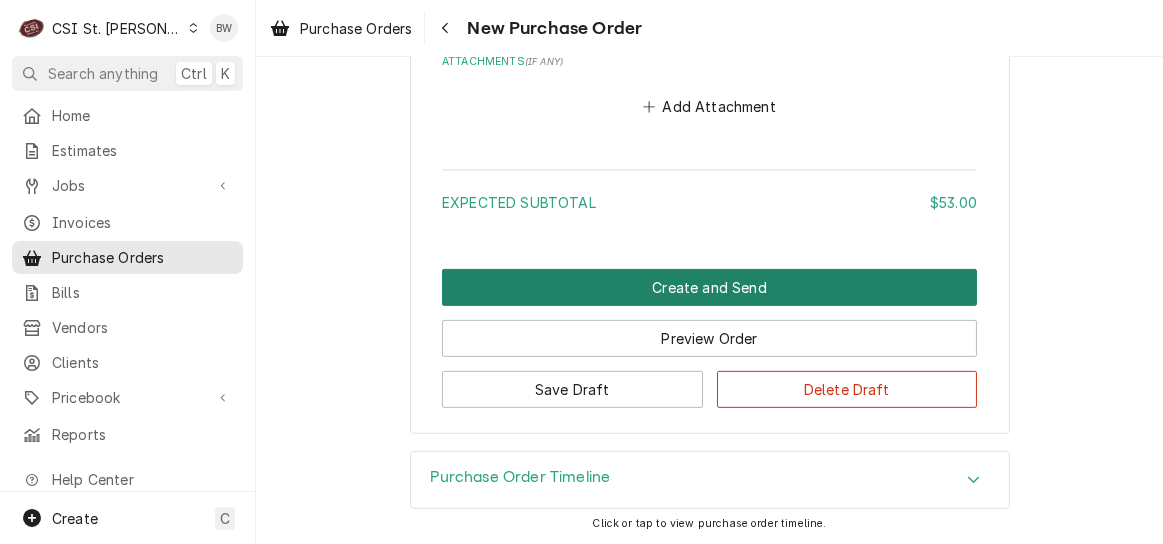click on "Create and Send" at bounding box center (709, 287) 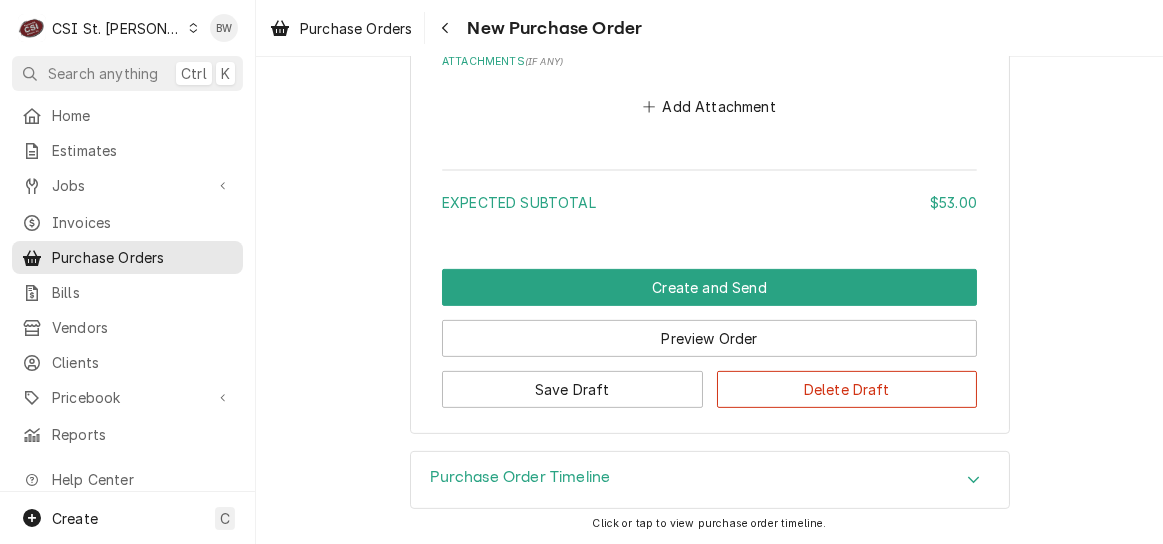 scroll, scrollTop: 1595, scrollLeft: 0, axis: vertical 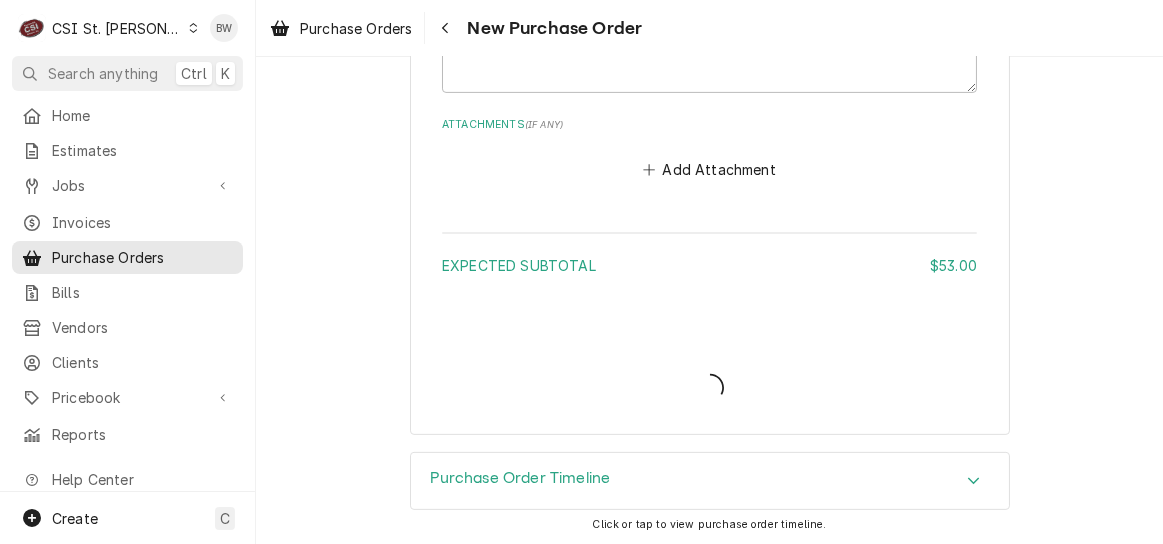 type on "x" 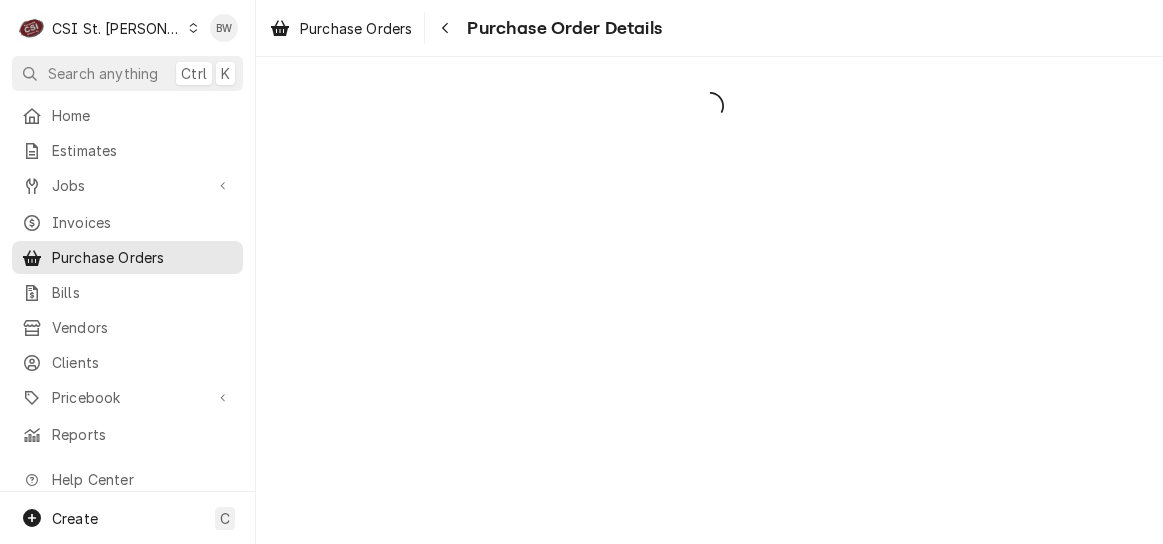scroll, scrollTop: 0, scrollLeft: 0, axis: both 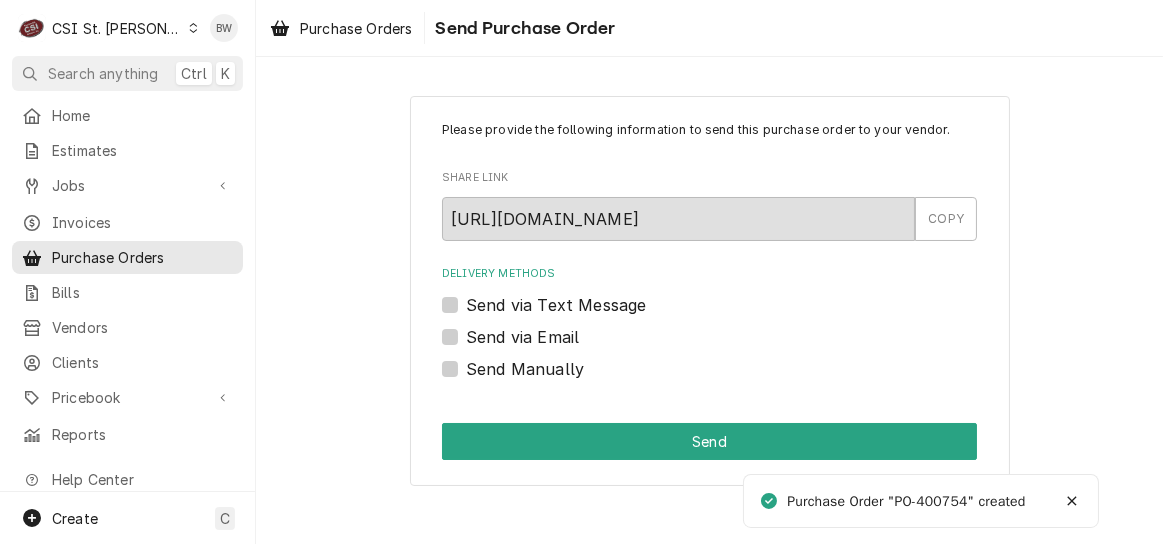 click on "Send Manually" at bounding box center [525, 369] 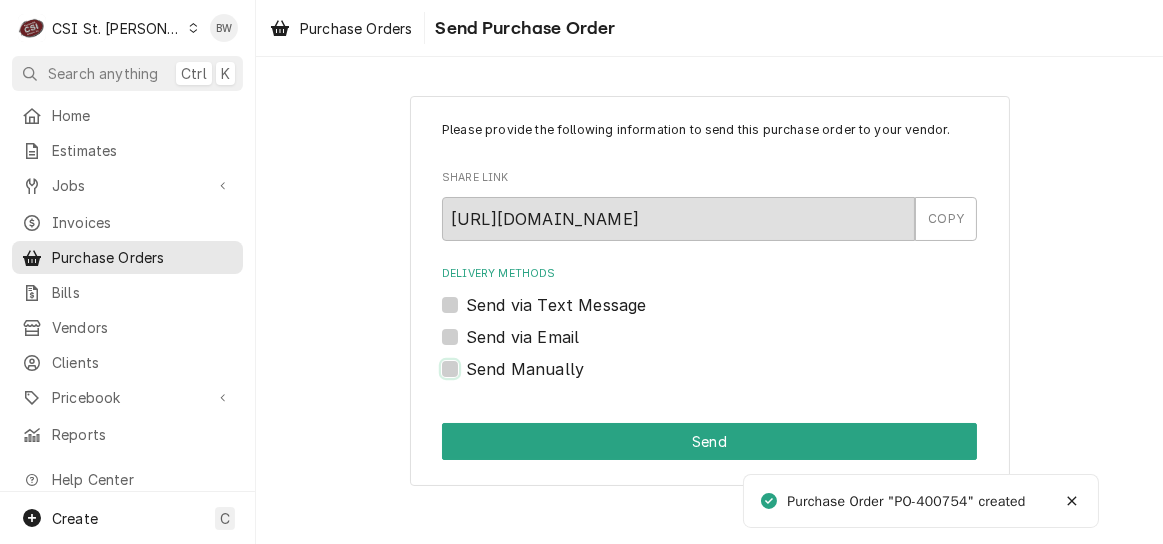 click on "Send Manually" at bounding box center (733, 379) 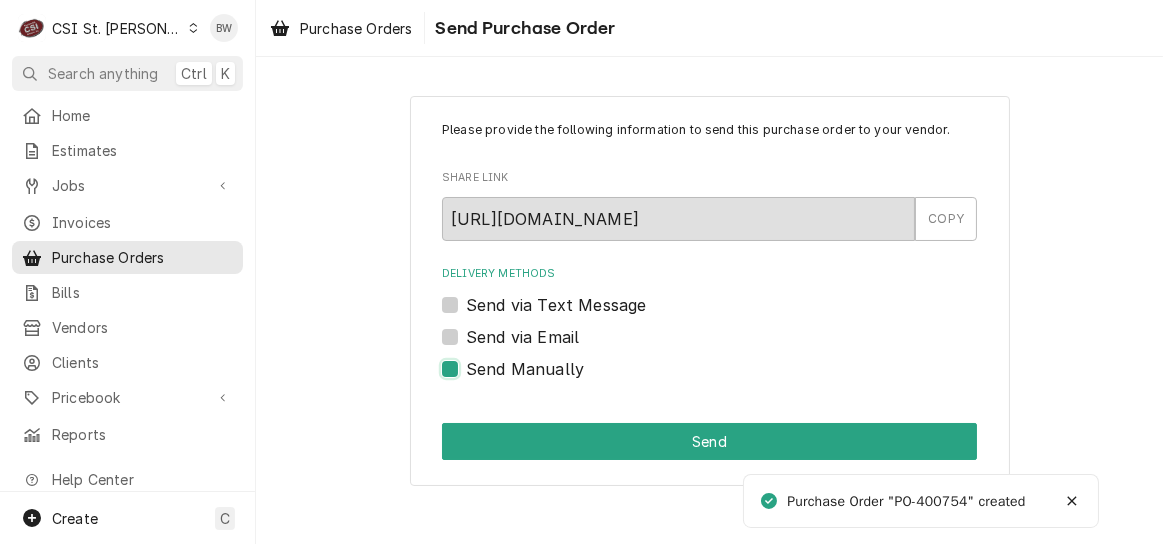 checkbox on "true" 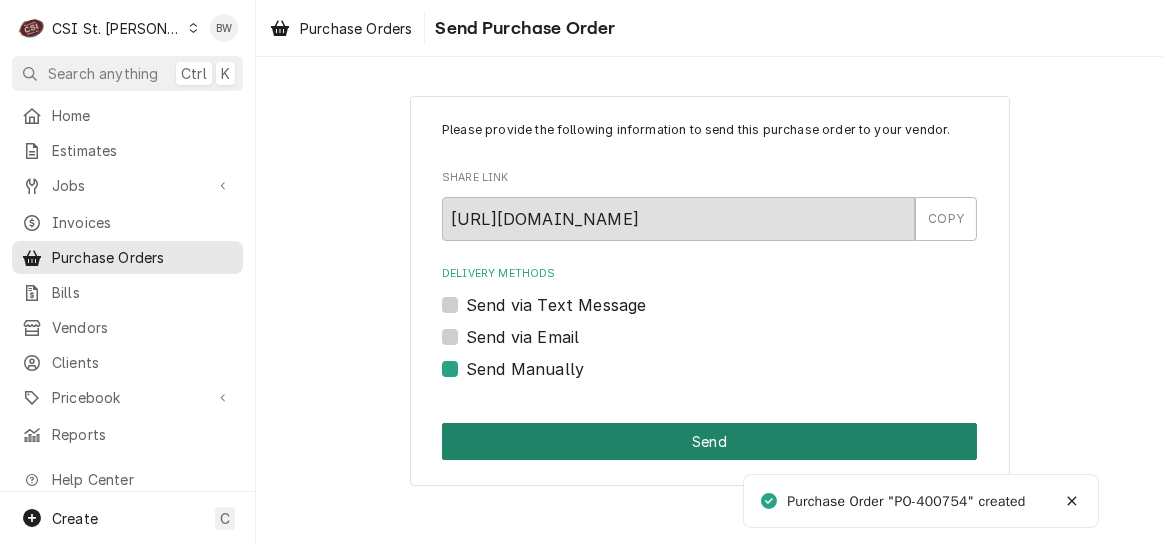 click on "Send" at bounding box center [709, 441] 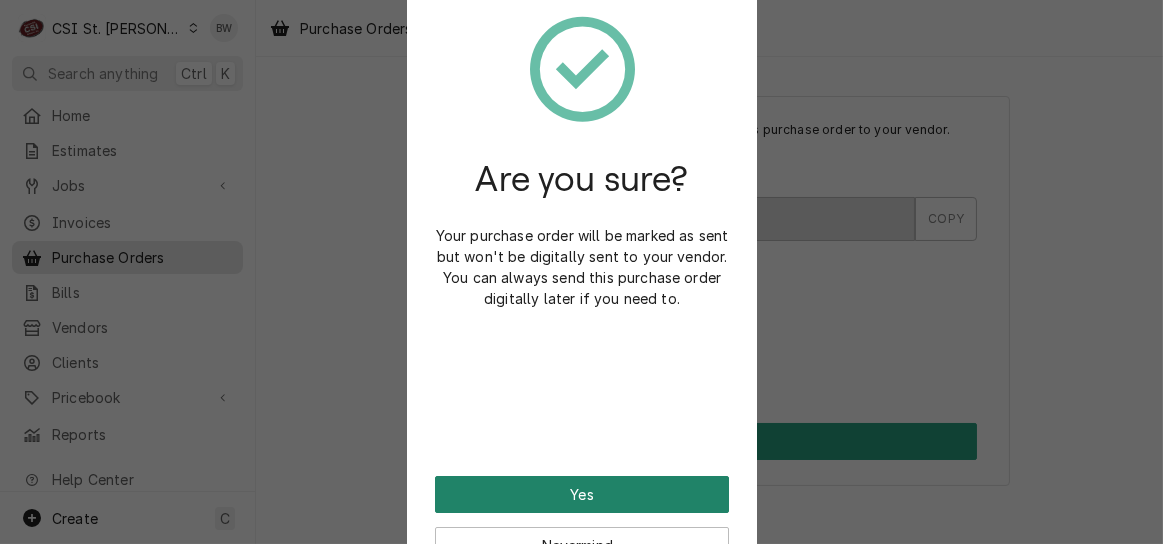 click on "Yes" at bounding box center [582, 494] 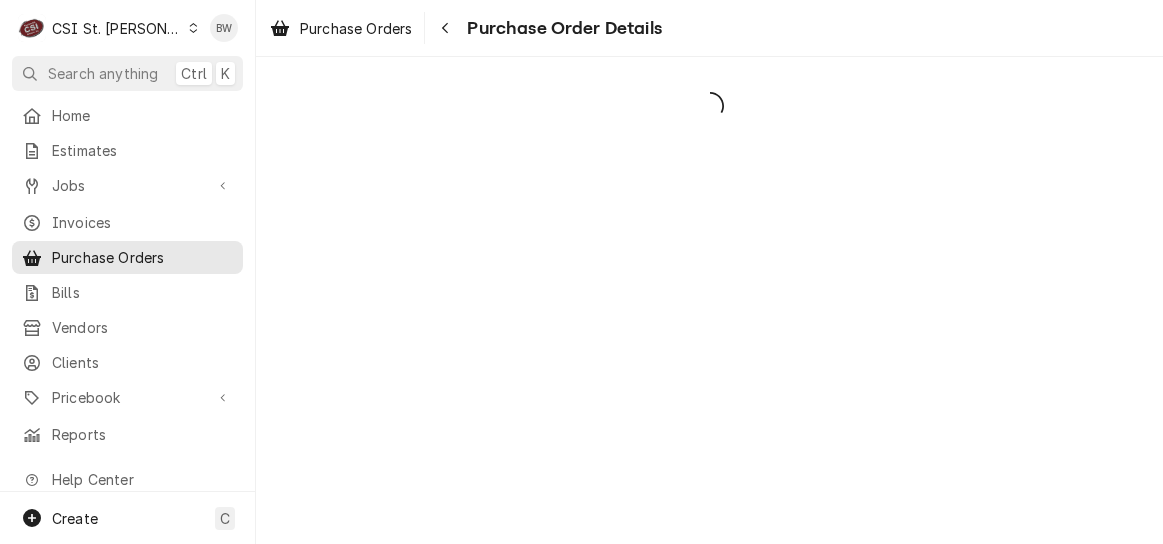 scroll, scrollTop: 0, scrollLeft: 0, axis: both 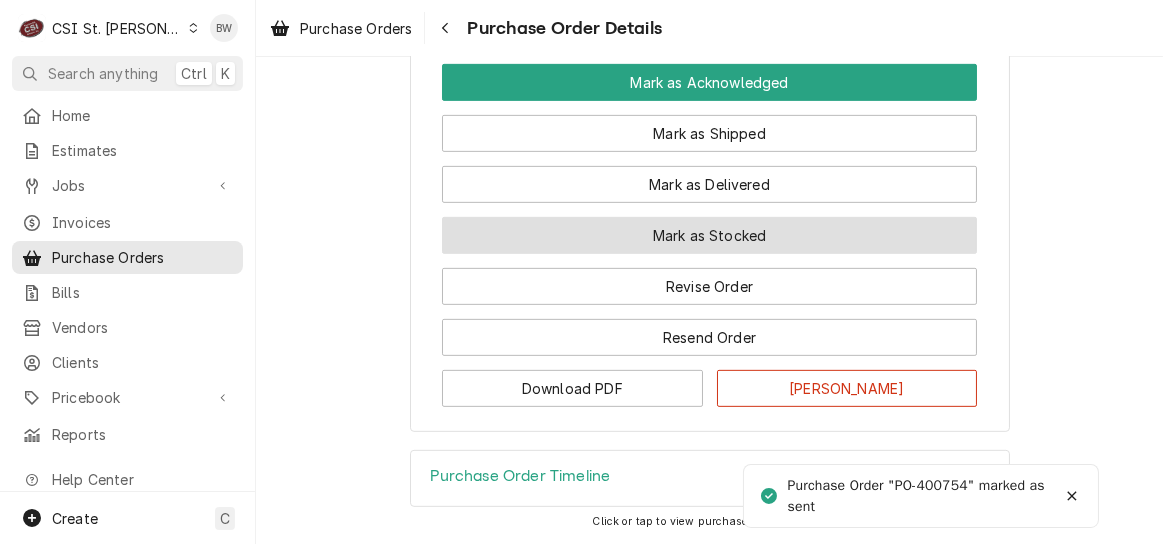 click on "Mark as Stocked" at bounding box center (709, 235) 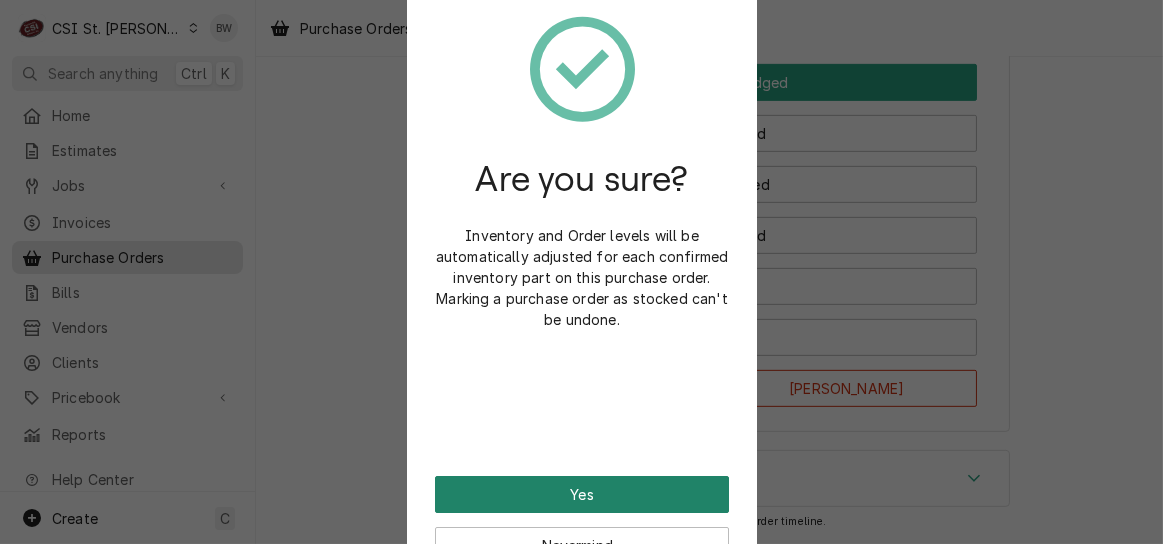click on "Yes" at bounding box center (582, 494) 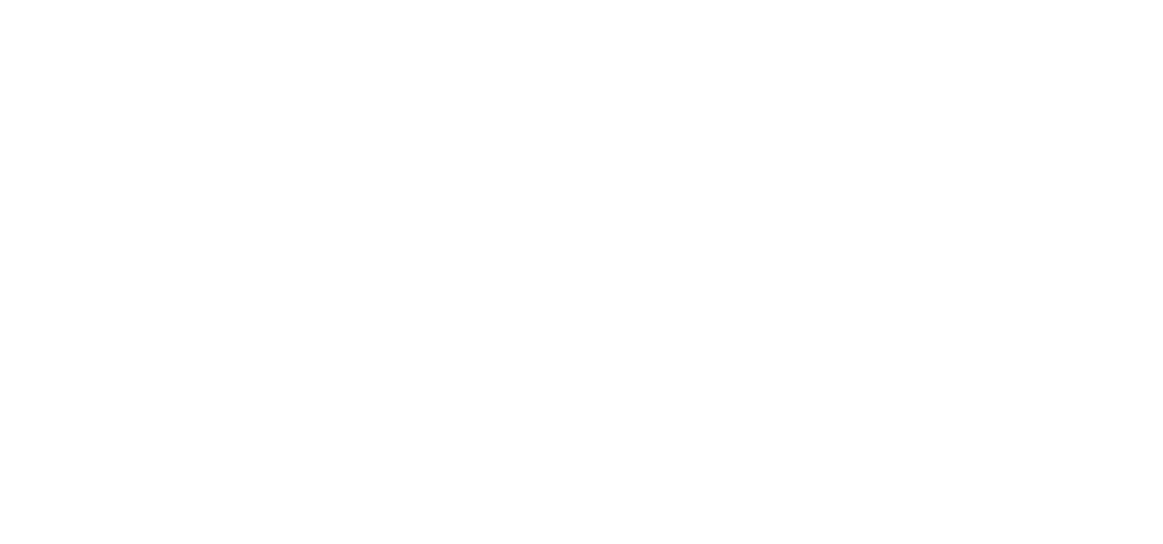 scroll, scrollTop: 0, scrollLeft: 0, axis: both 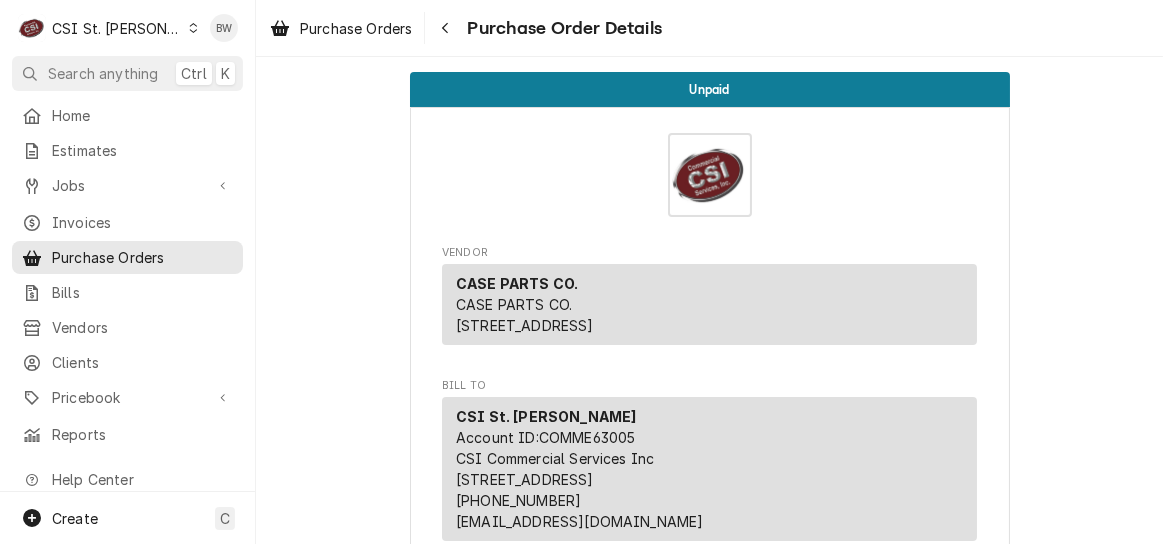 click on "Purchase Orders" at bounding box center [356, 28] 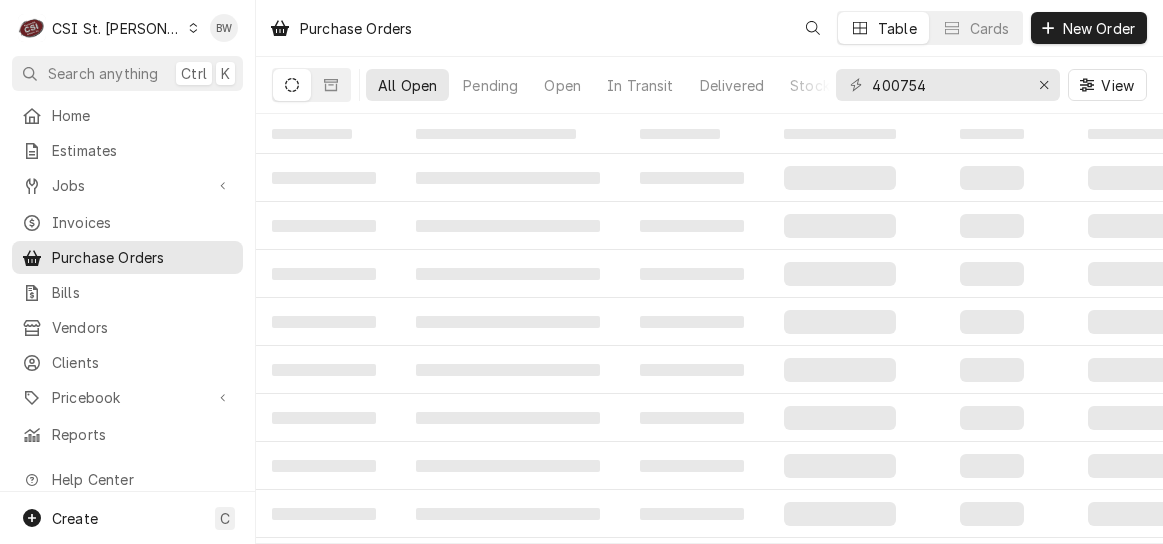 scroll, scrollTop: 0, scrollLeft: 0, axis: both 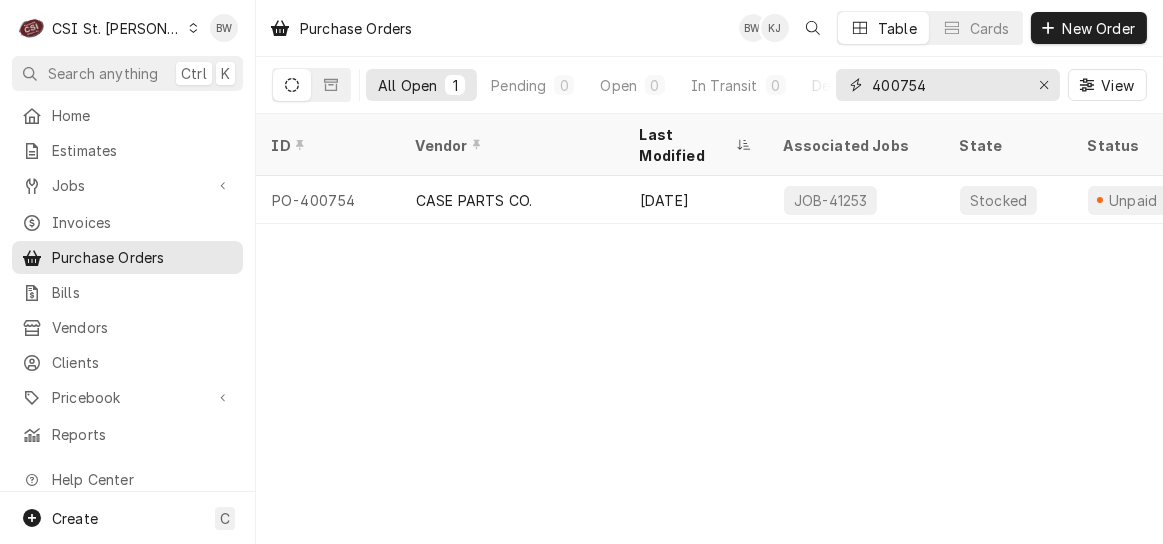 click on "400754" at bounding box center (947, 85) 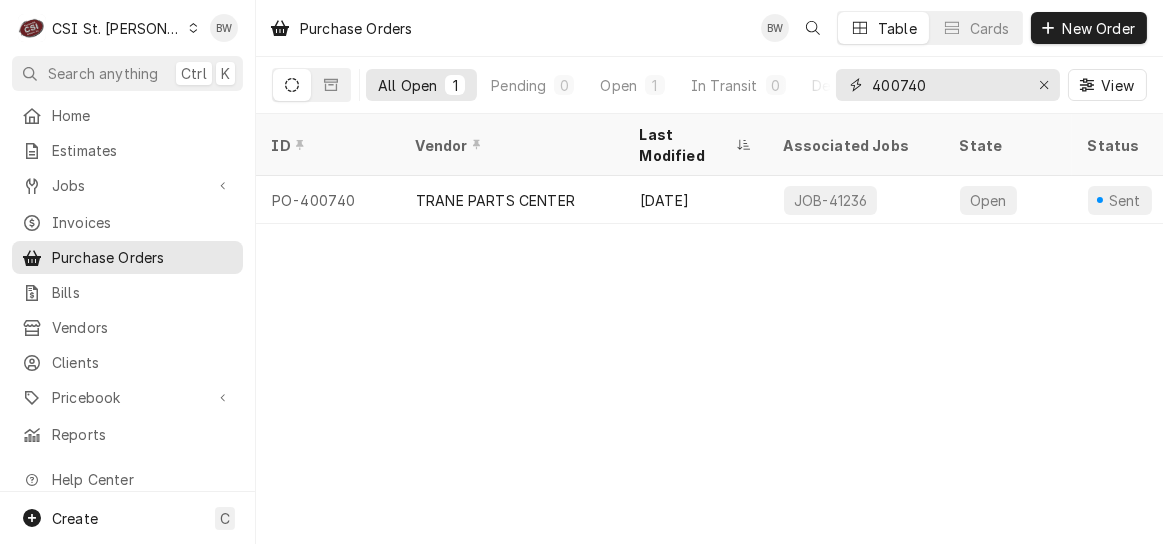 type on "400740" 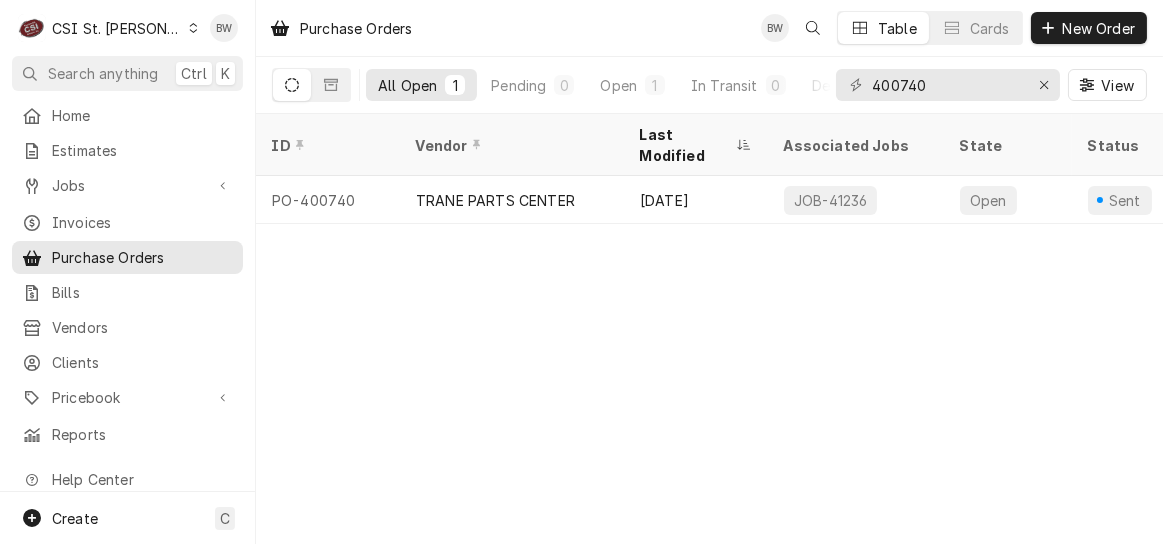 click on "PO-400740" at bounding box center [328, 200] 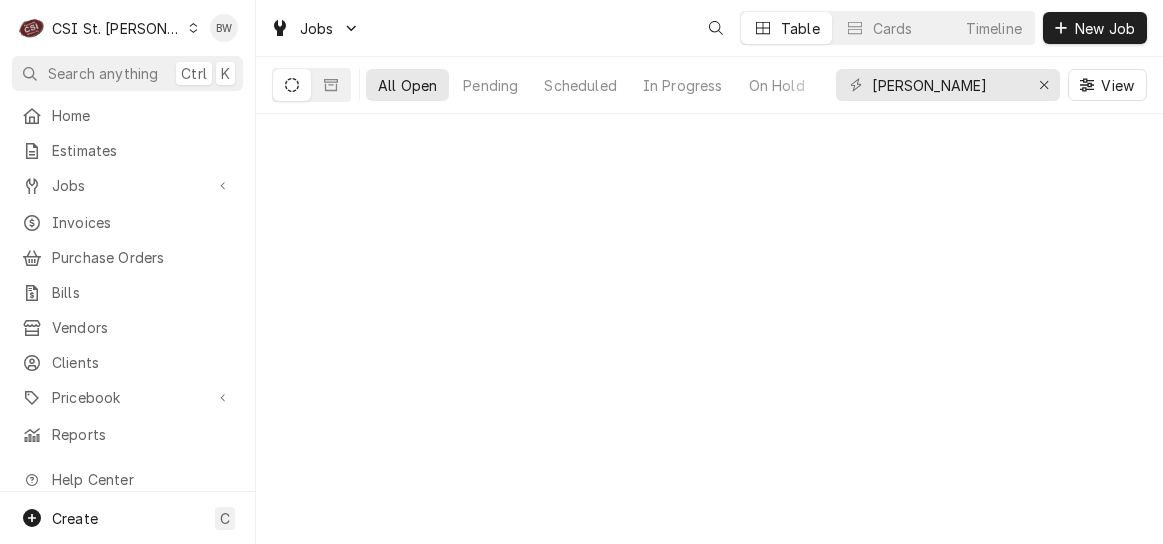 scroll, scrollTop: 0, scrollLeft: 0, axis: both 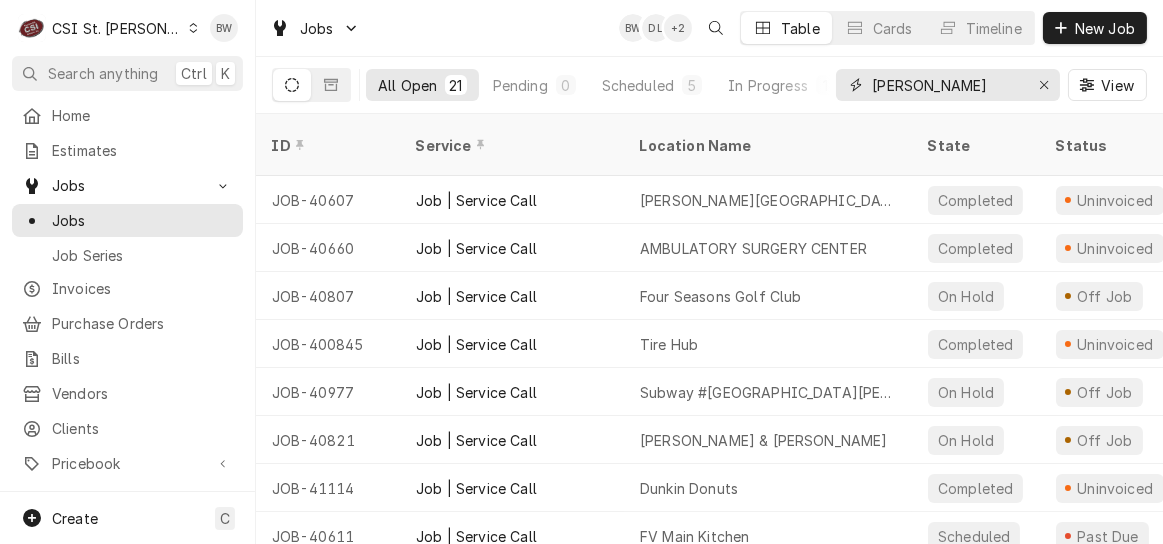 drag, startPoint x: 935, startPoint y: 89, endPoint x: 848, endPoint y: 86, distance: 87.05171 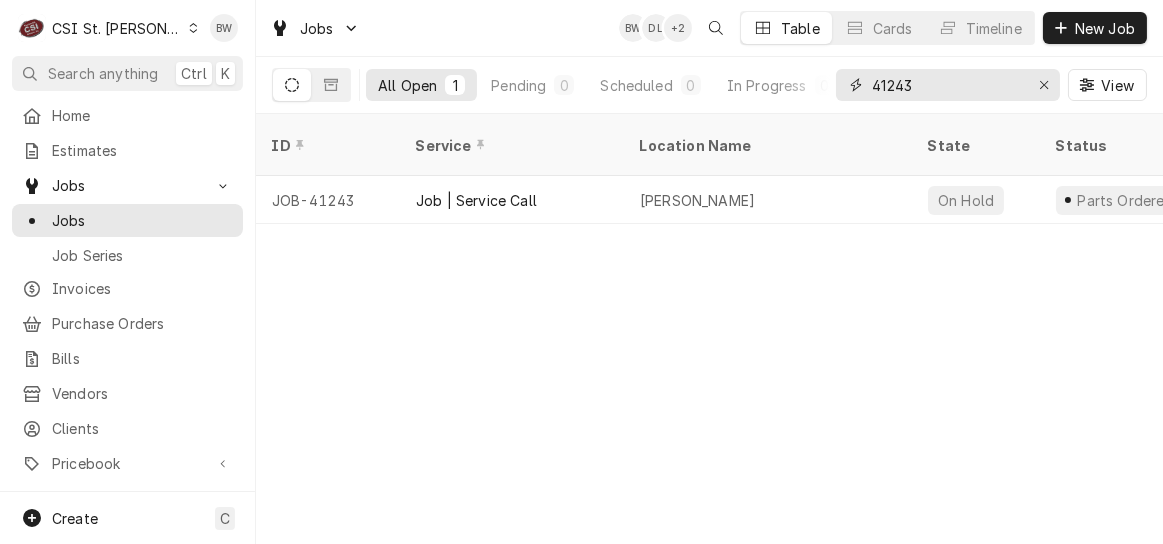 type on "41243" 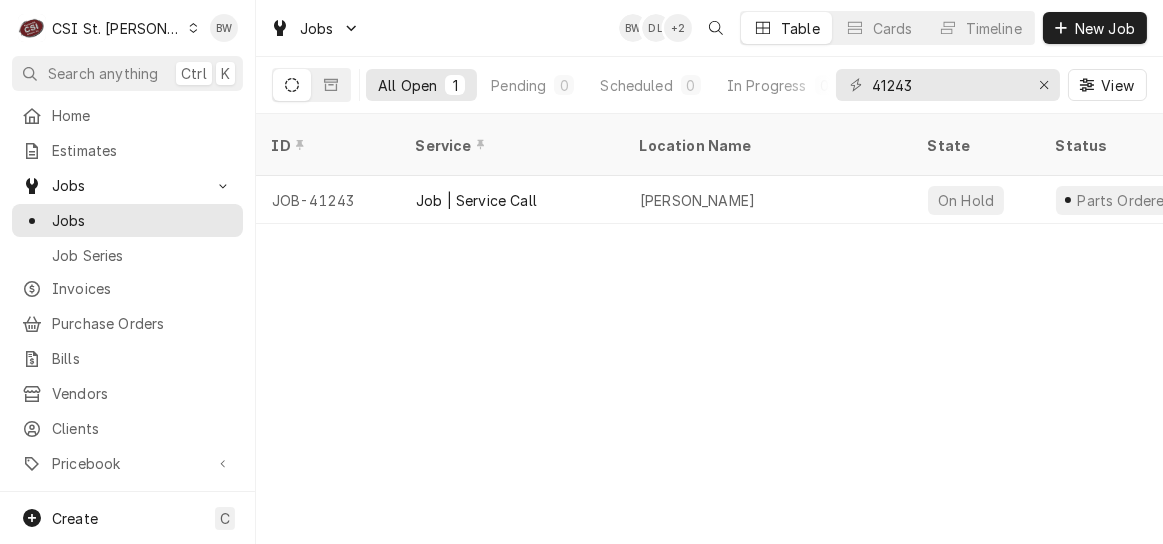 click on "JOB-41243" at bounding box center [328, 200] 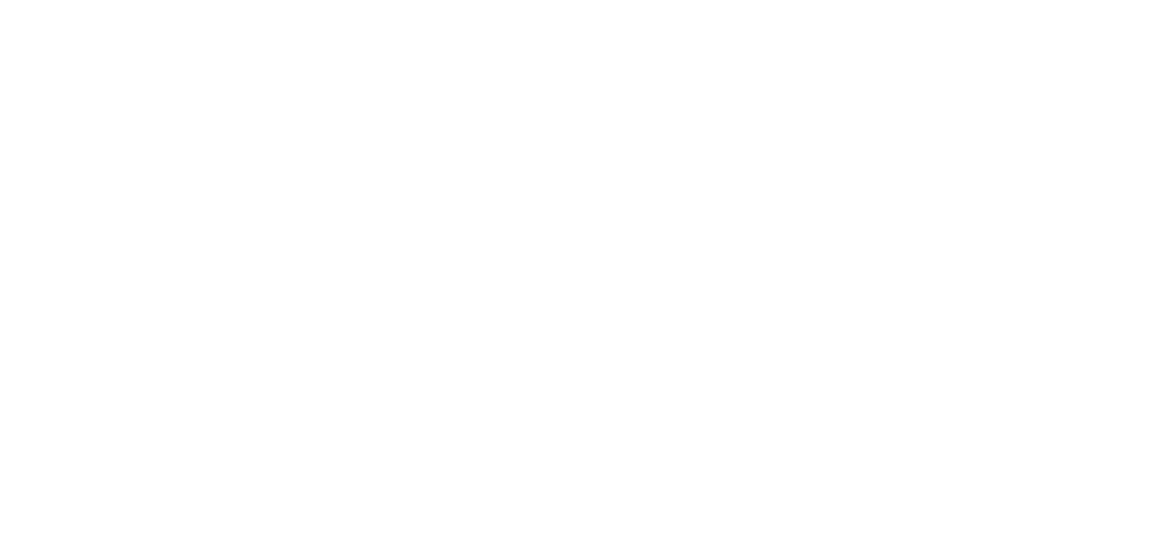 scroll, scrollTop: 0, scrollLeft: 0, axis: both 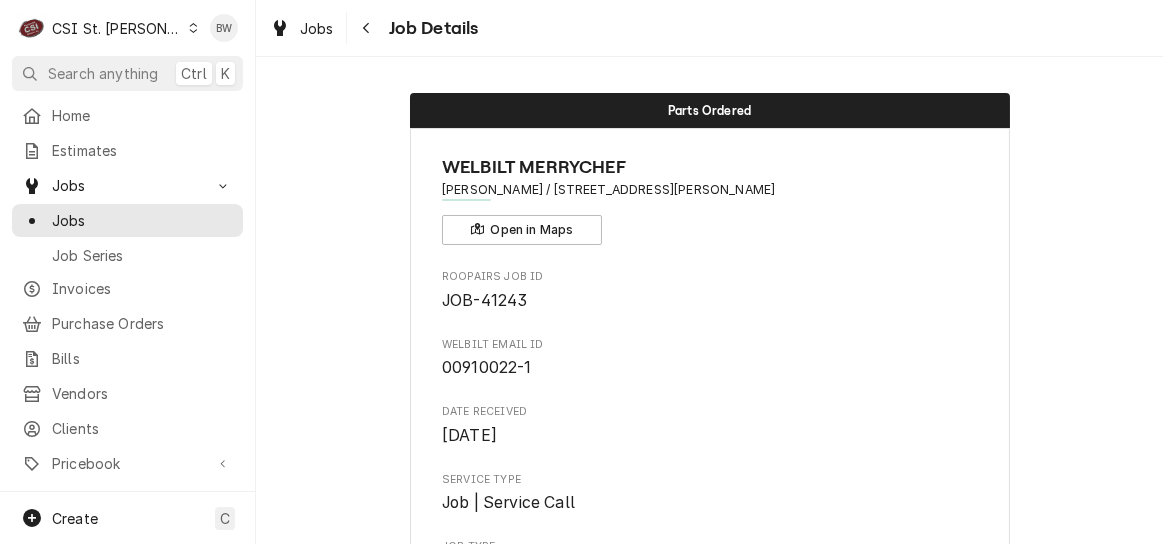 click on "Jobs" at bounding box center (317, 28) 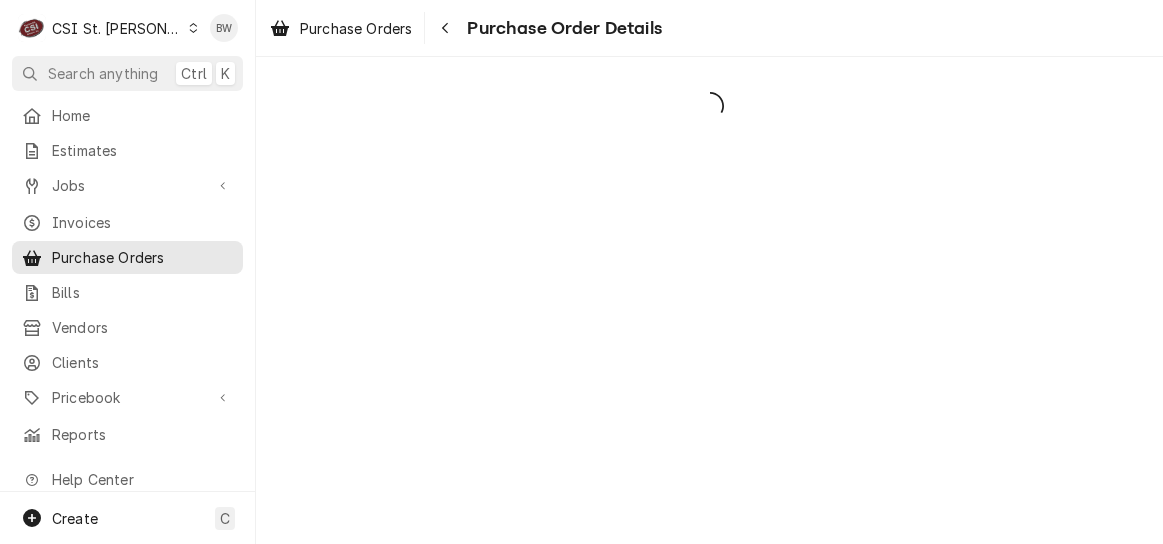 scroll, scrollTop: 0, scrollLeft: 0, axis: both 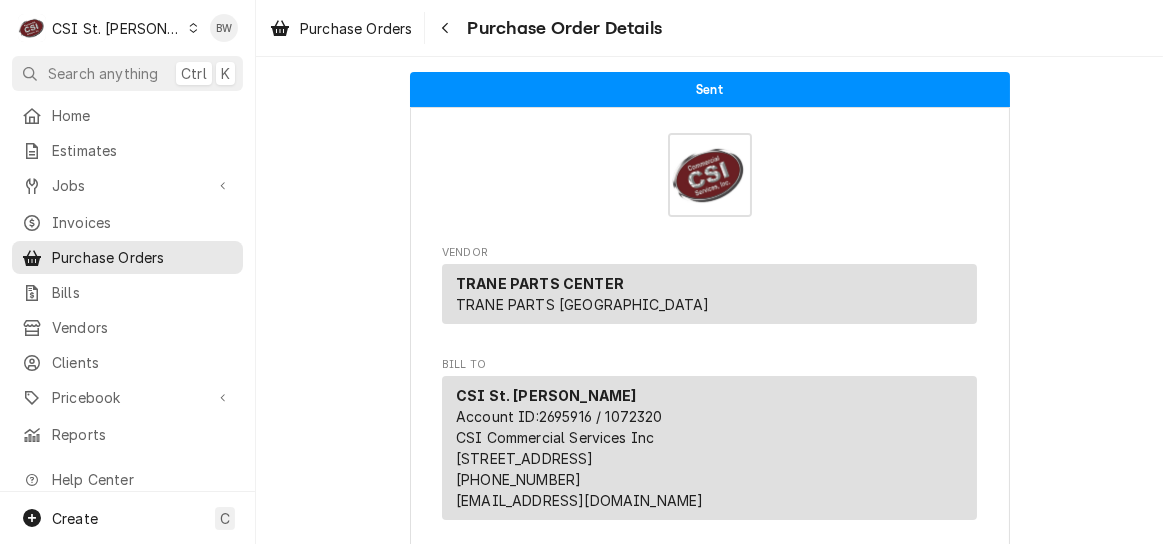 click on "Purchase Orders" at bounding box center [356, 28] 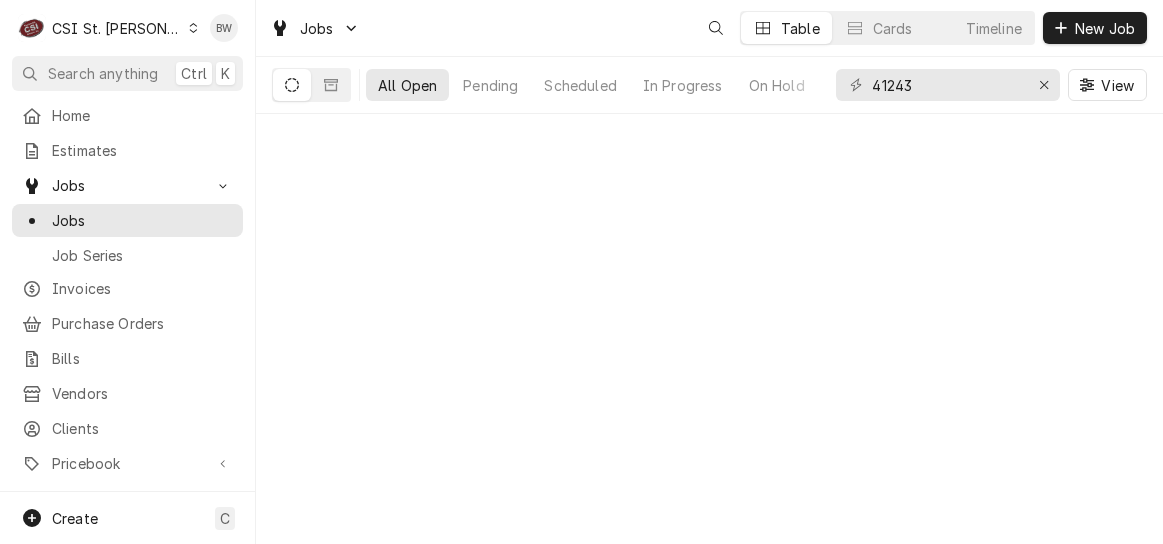 scroll, scrollTop: 0, scrollLeft: 0, axis: both 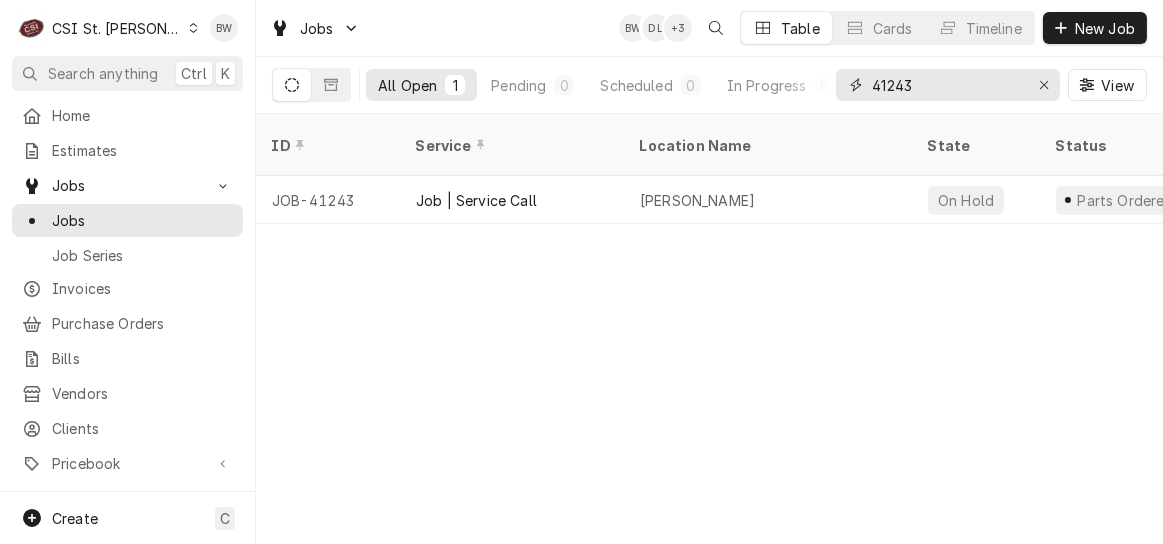 drag, startPoint x: 982, startPoint y: 91, endPoint x: 926, endPoint y: 91, distance: 56 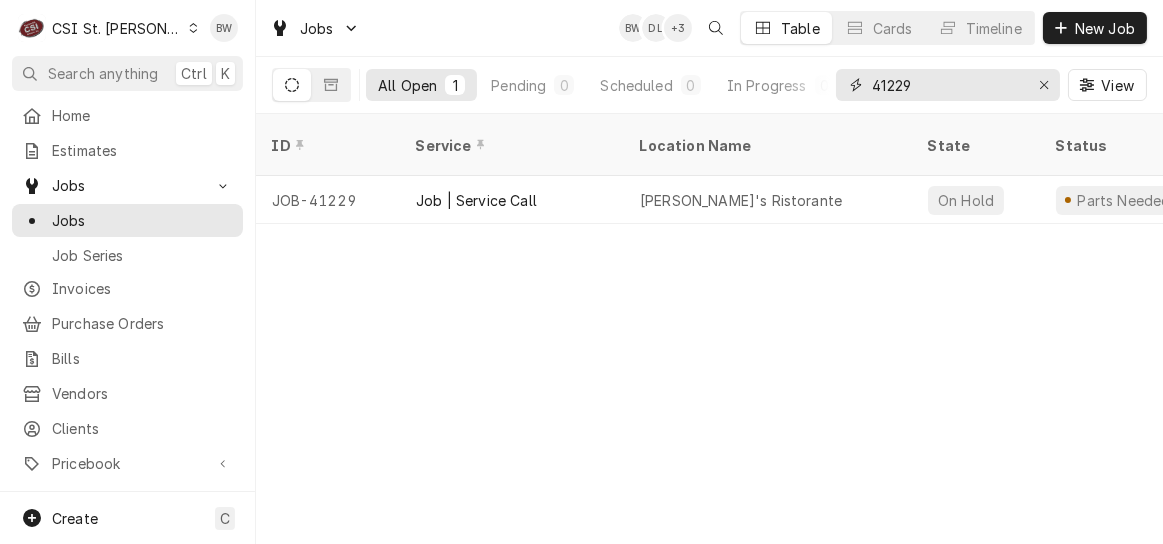 type on "41229" 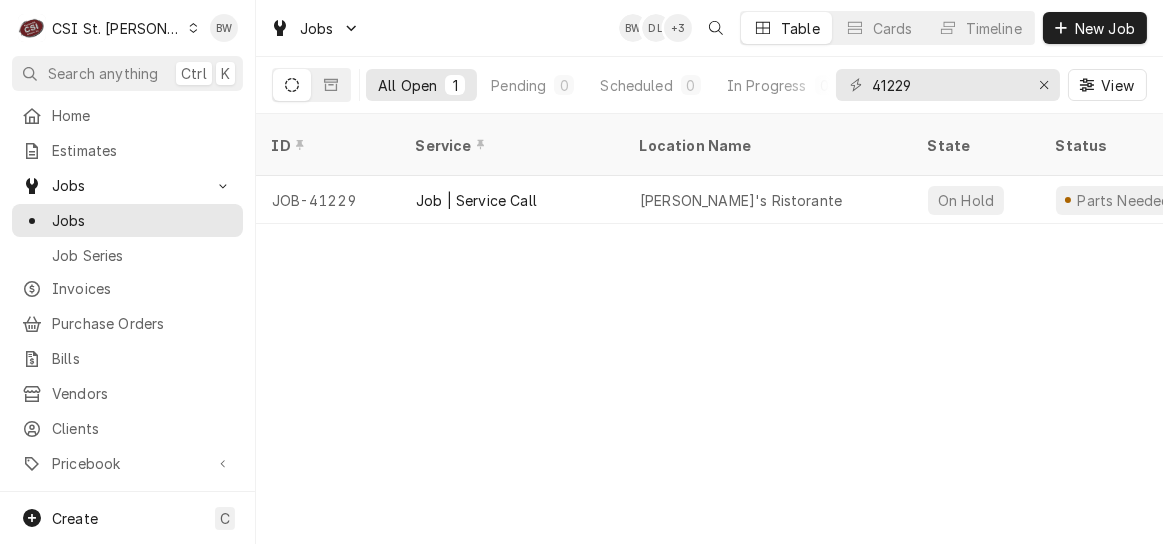 click on "JOB-41229" at bounding box center [328, 200] 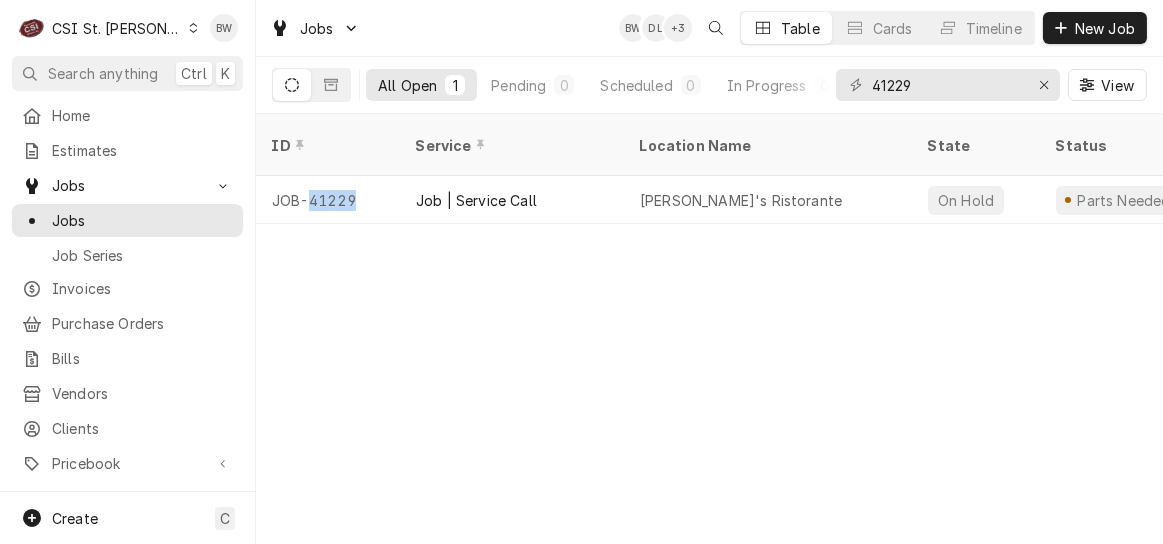 click on "JOB-41229" at bounding box center [328, 200] 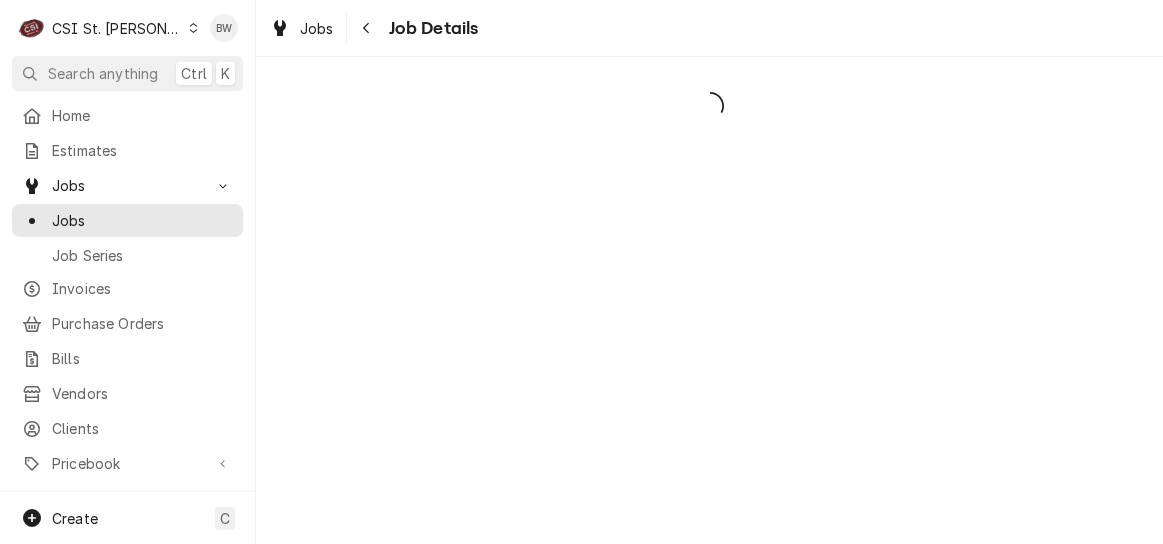 scroll, scrollTop: 0, scrollLeft: 0, axis: both 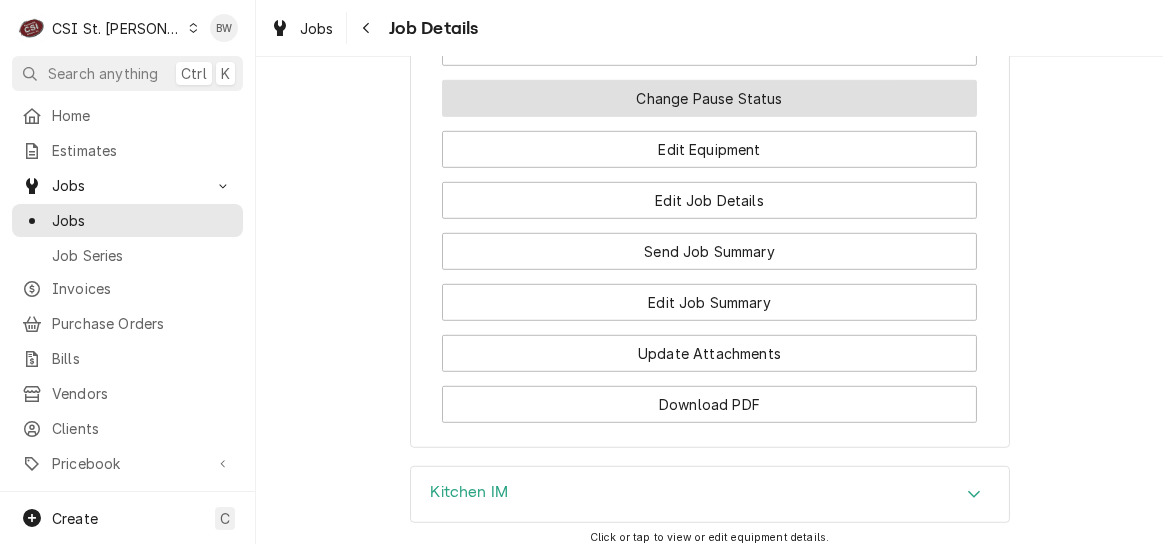 click on "Change Pause Status" at bounding box center [709, 98] 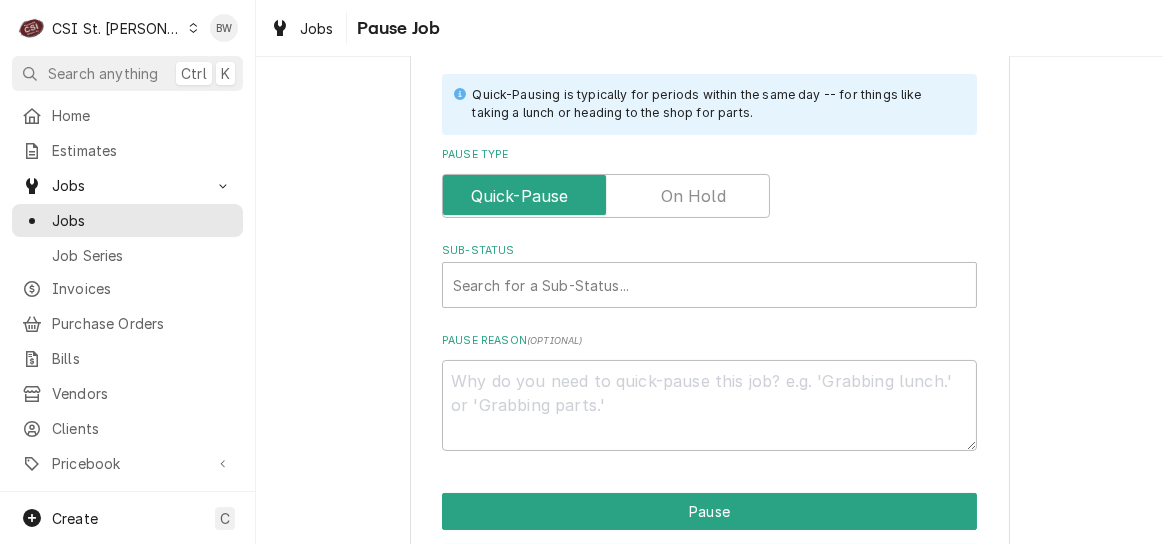 scroll, scrollTop: 500, scrollLeft: 0, axis: vertical 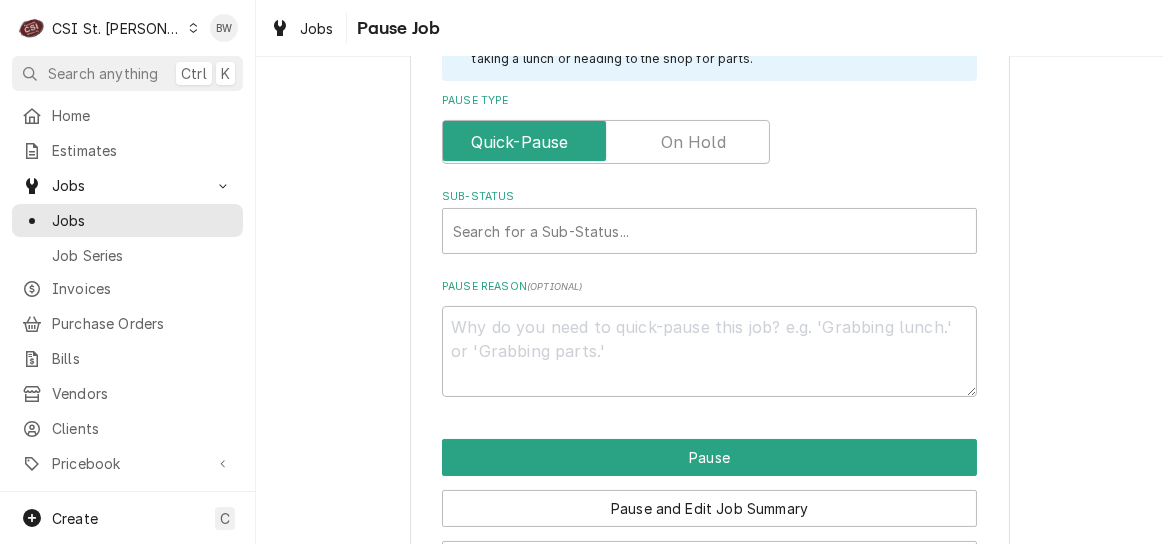 click at bounding box center (606, 142) 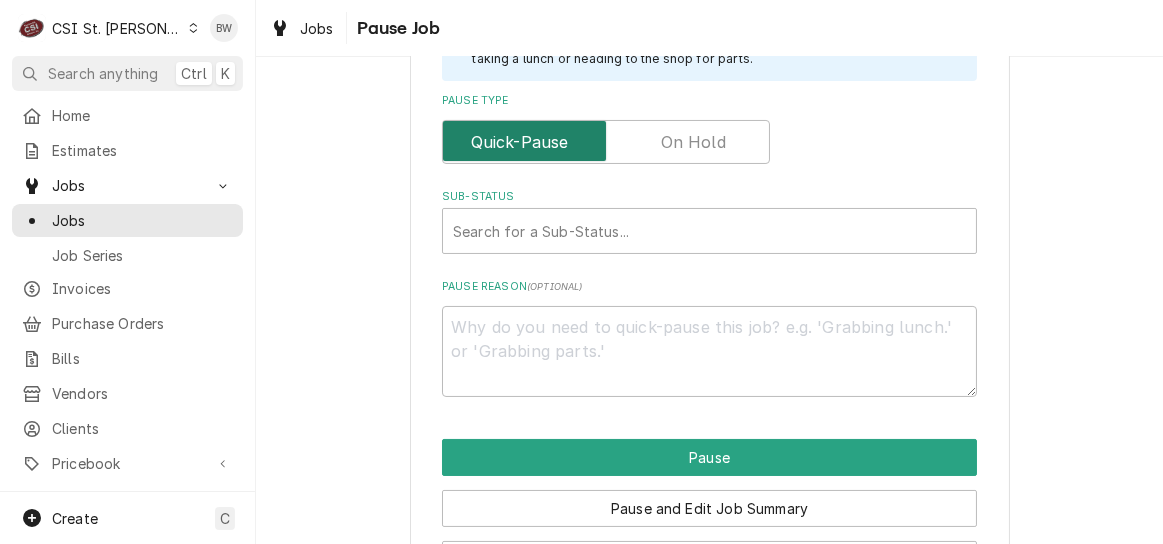 click at bounding box center [606, 142] 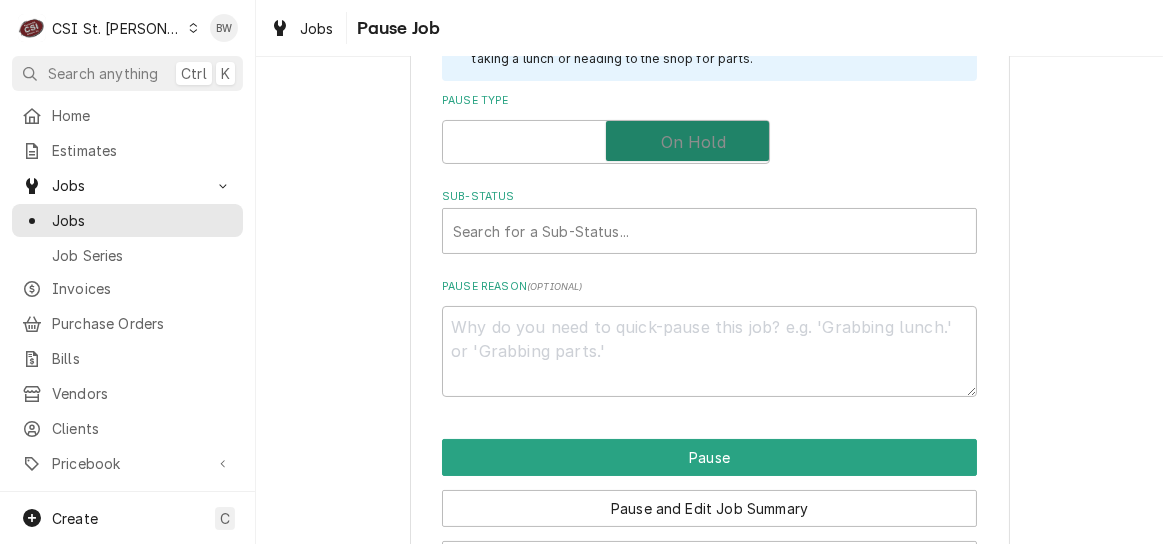 checkbox on "true" 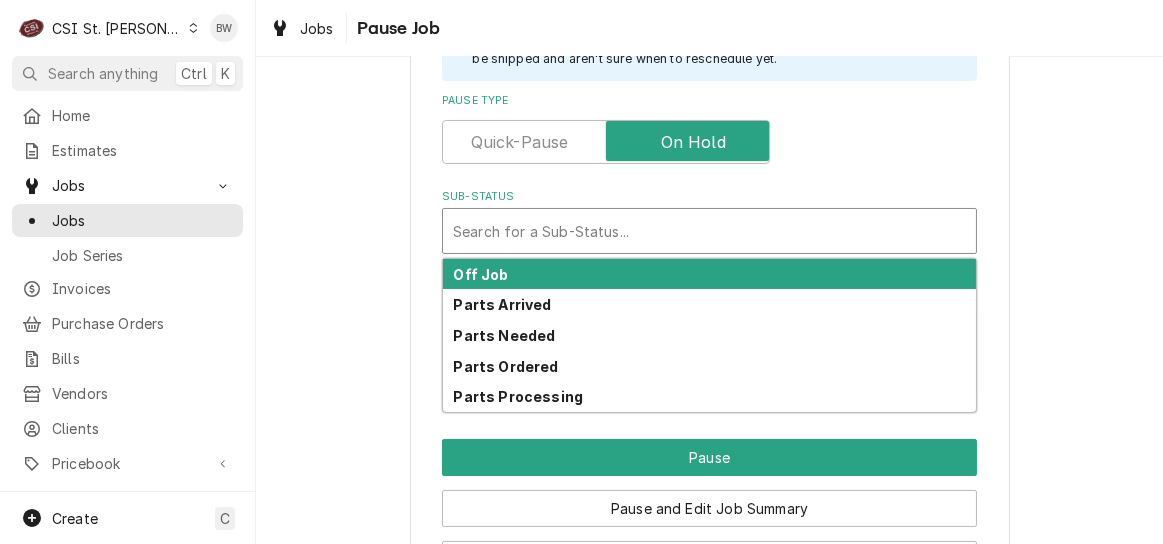 click at bounding box center [709, 231] 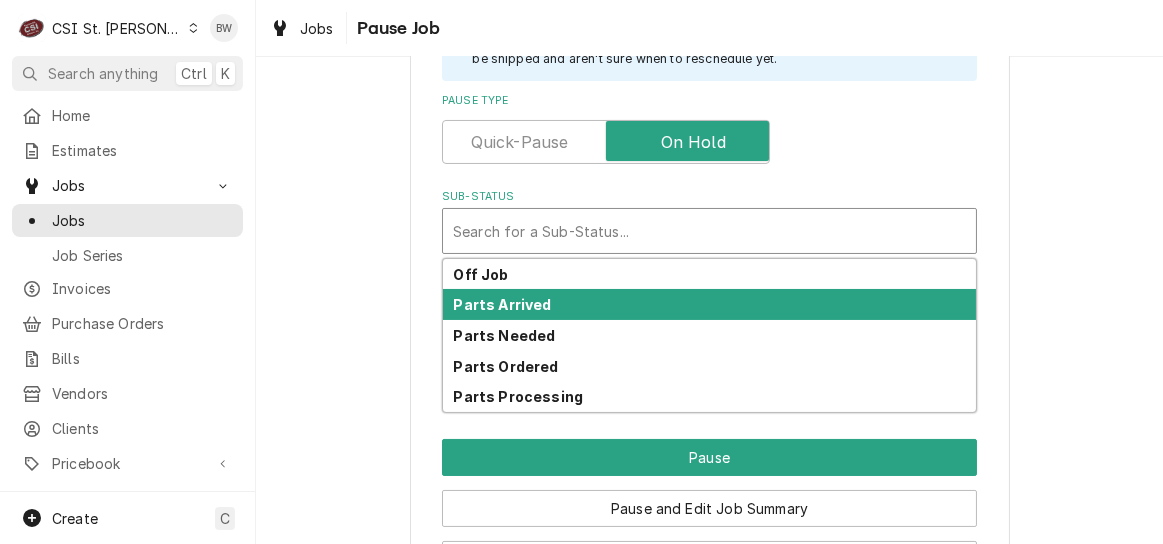 click on "Parts Arrived" at bounding box center (709, 304) 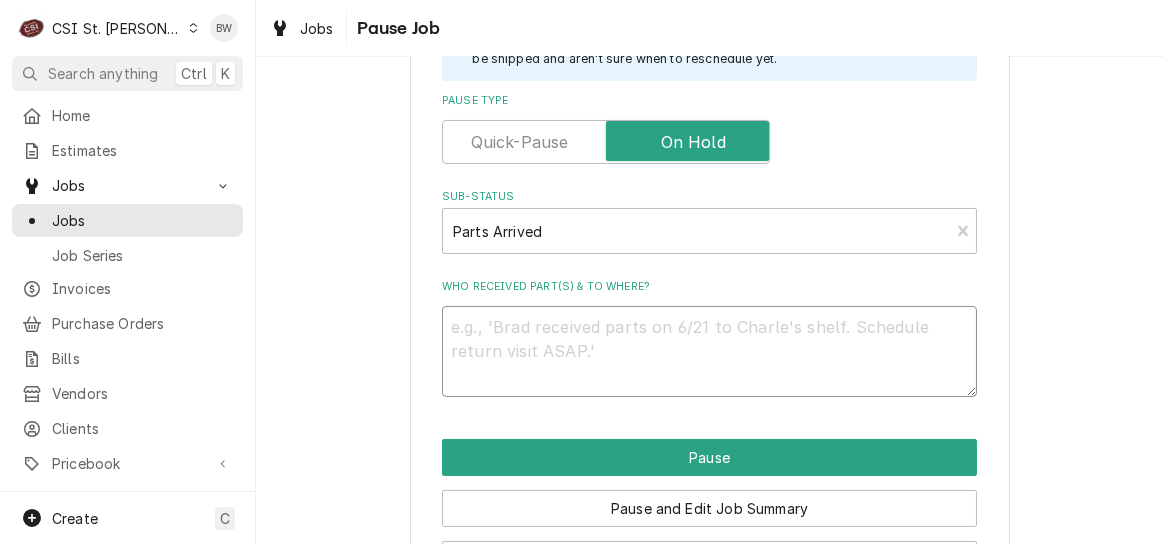 click on "Who received part(s) & to where?" at bounding box center (709, 351) 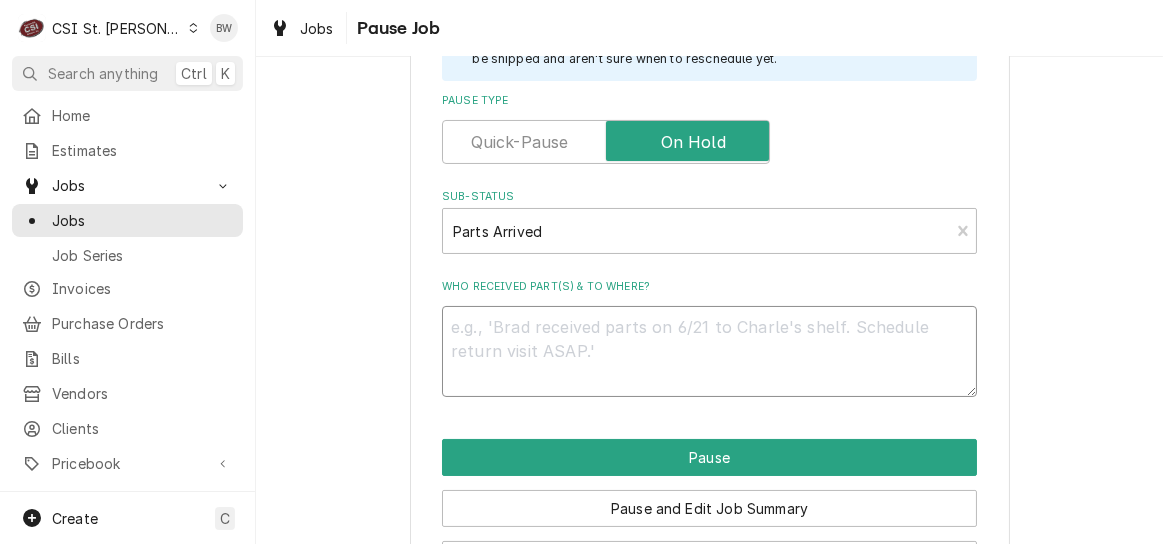 type on "x" 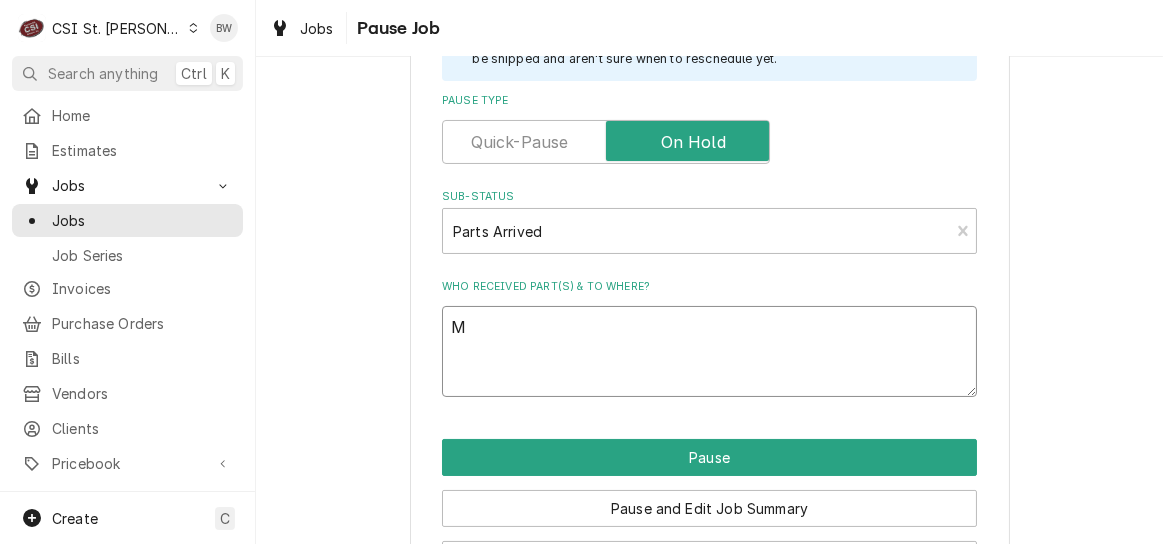 type on "Ma" 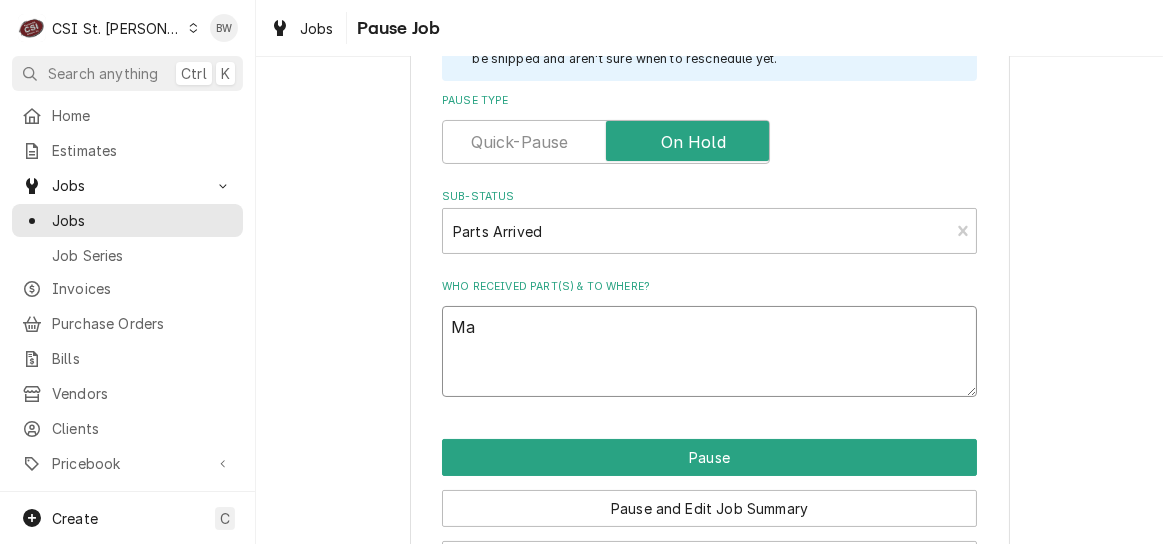 type on "x" 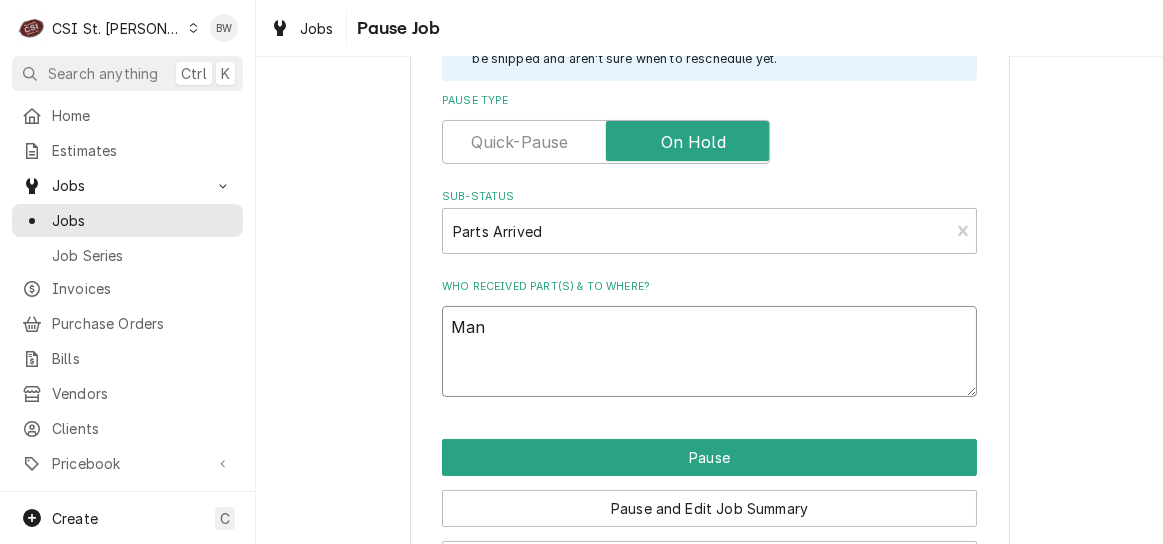 type on "x" 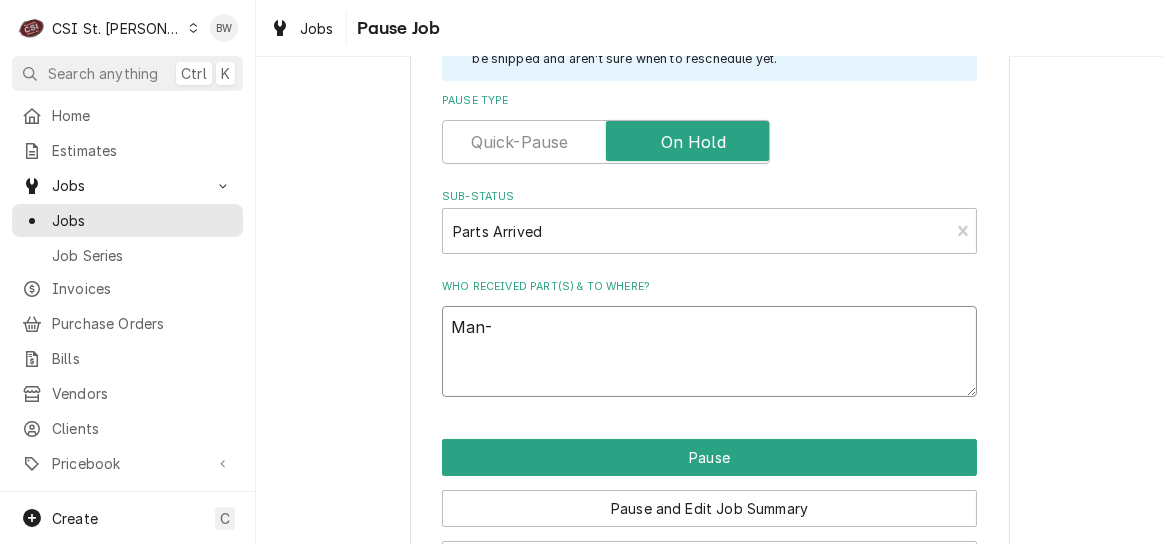 type on "x" 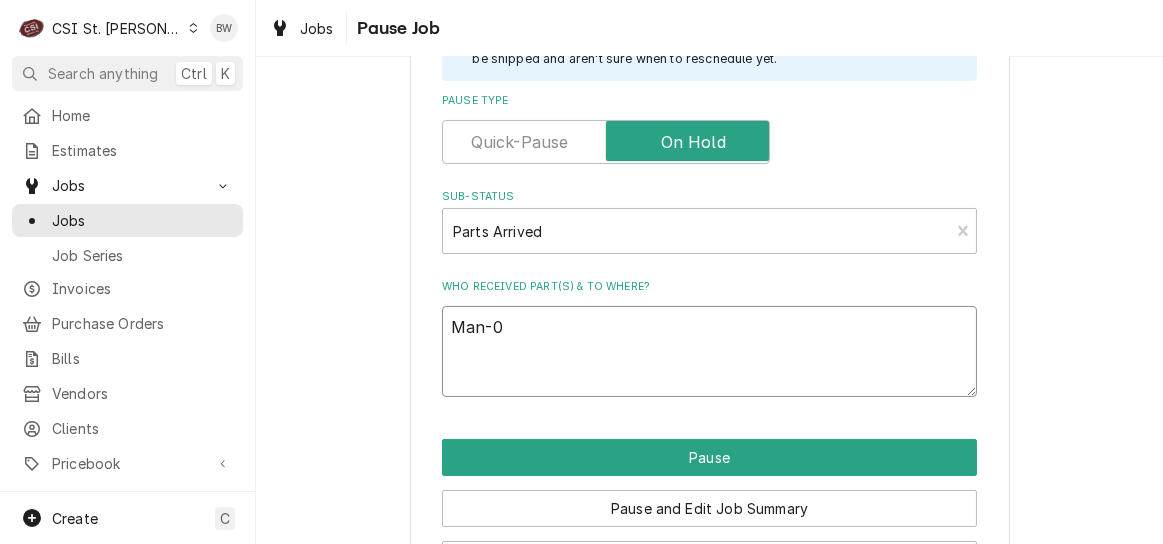 type on "x" 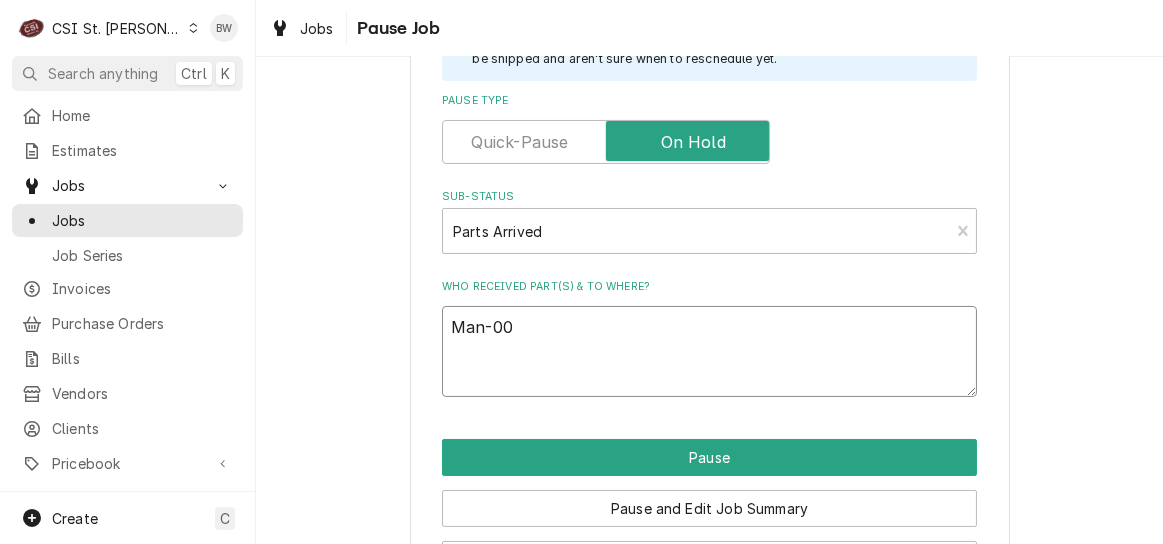 type on "x" 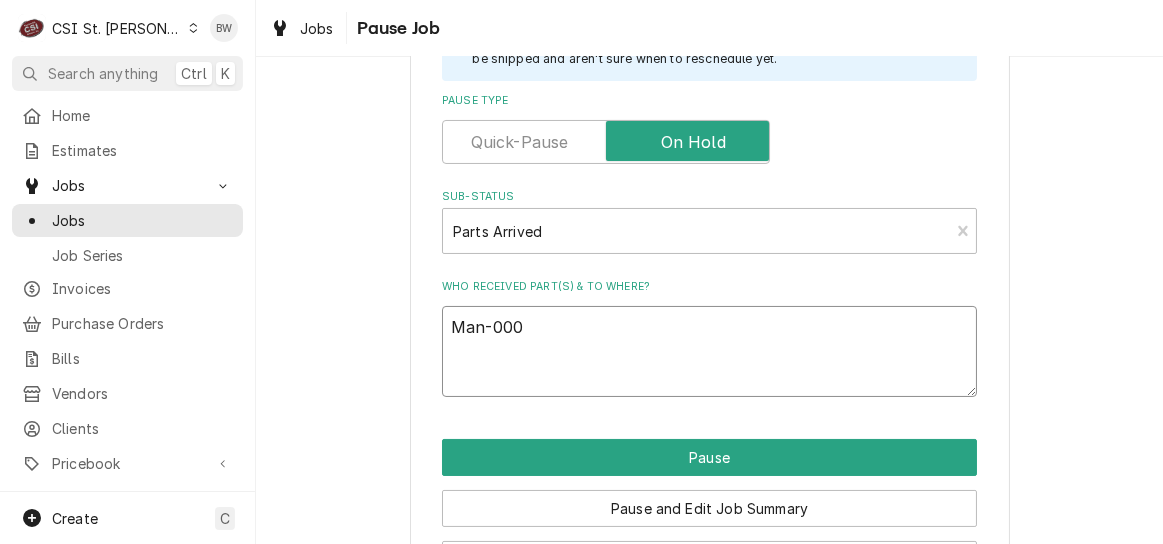 type on "x" 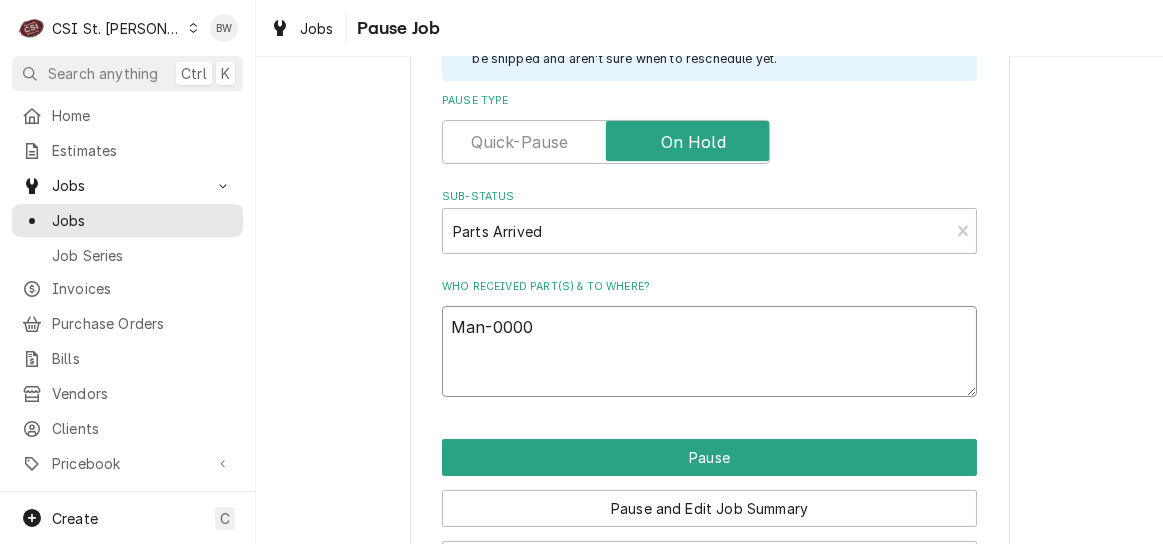 type on "x" 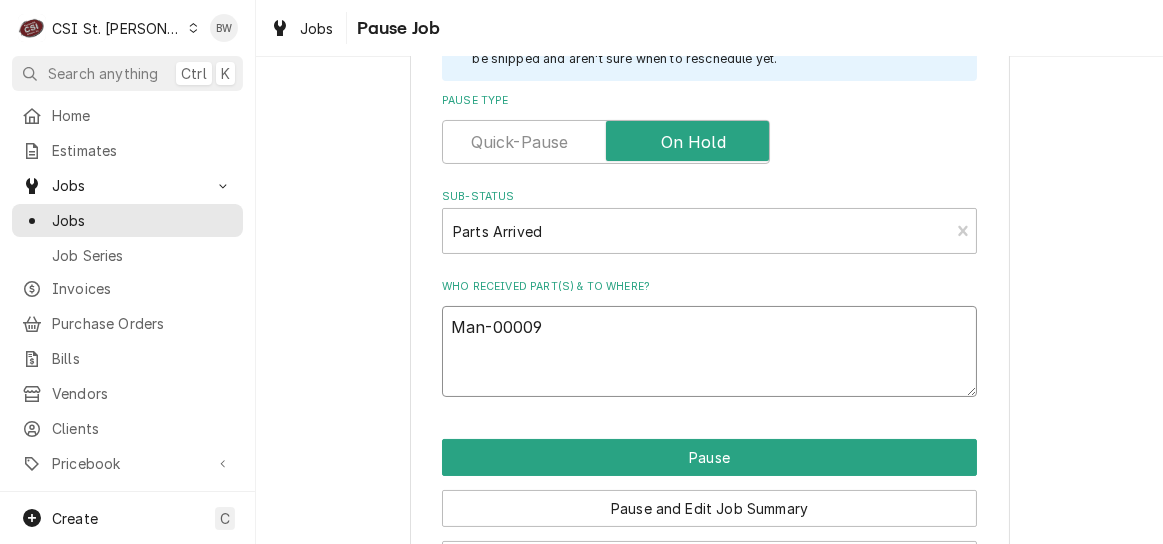 type on "x" 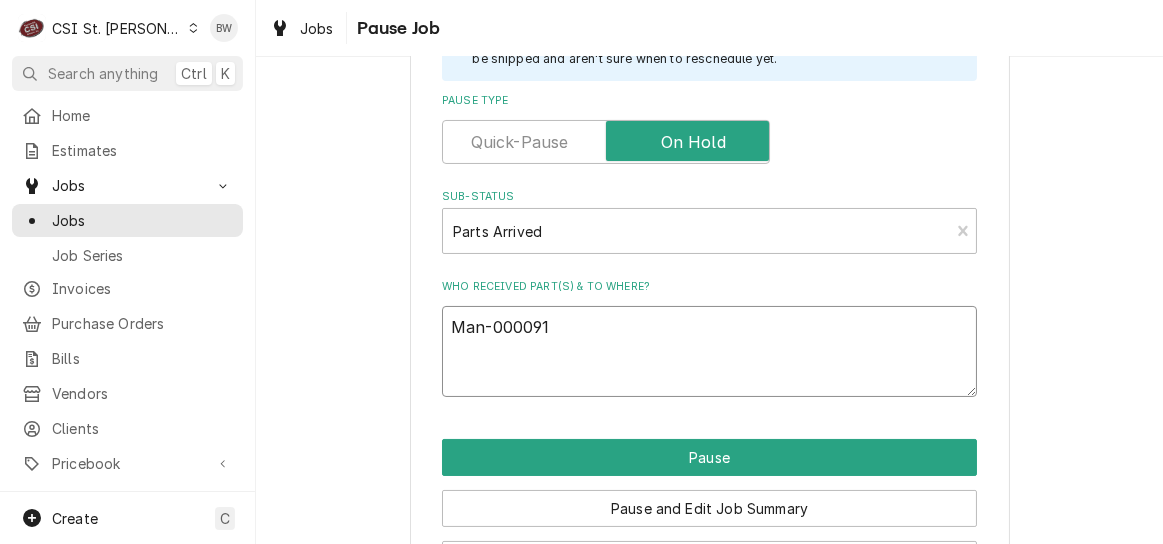 type on "x" 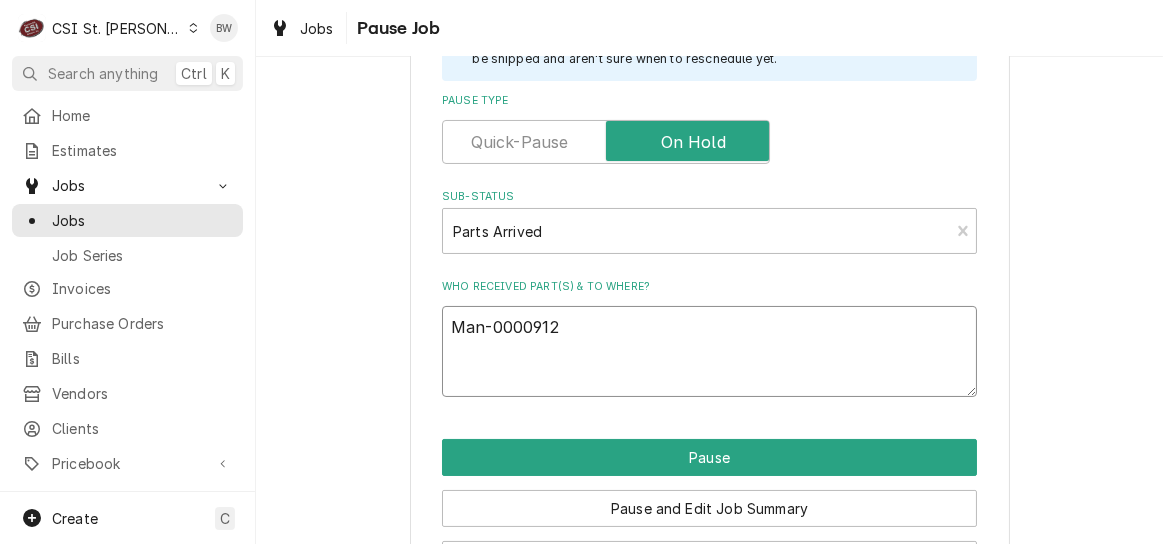 type on "x" 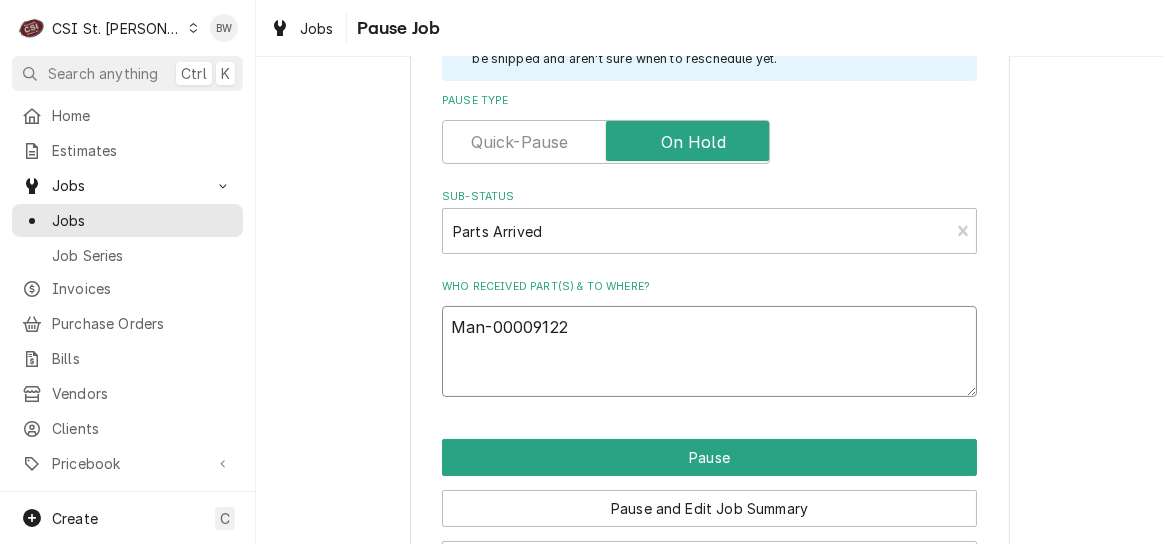 type on "x" 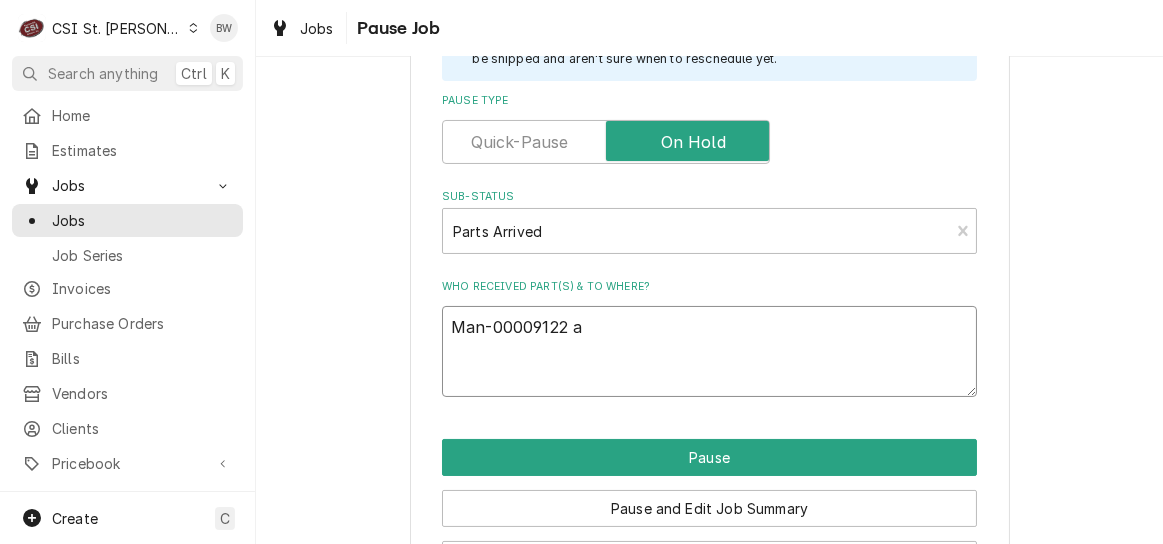type on "x" 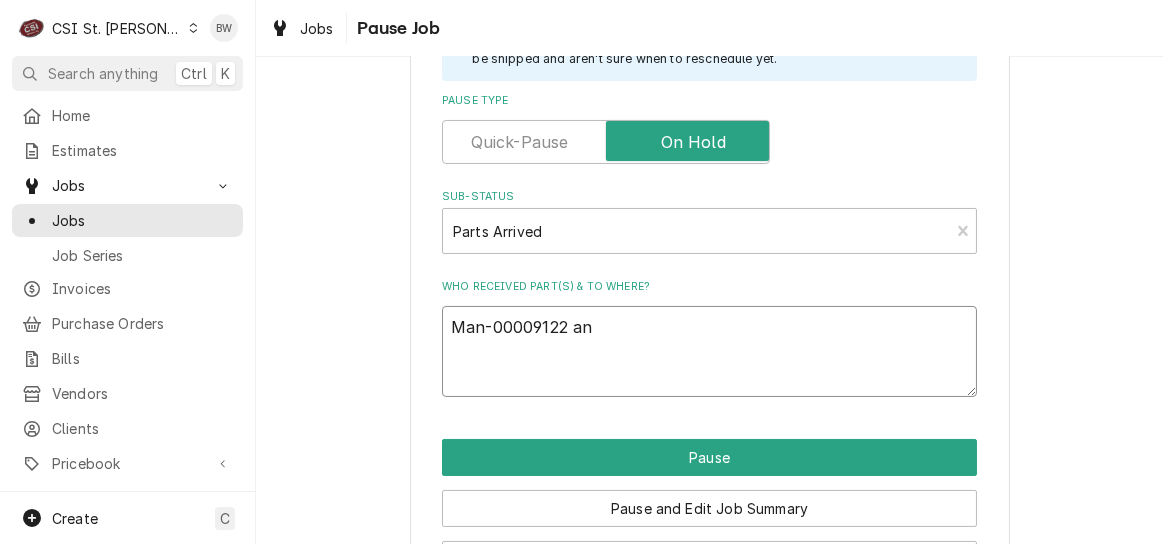 type on "x" 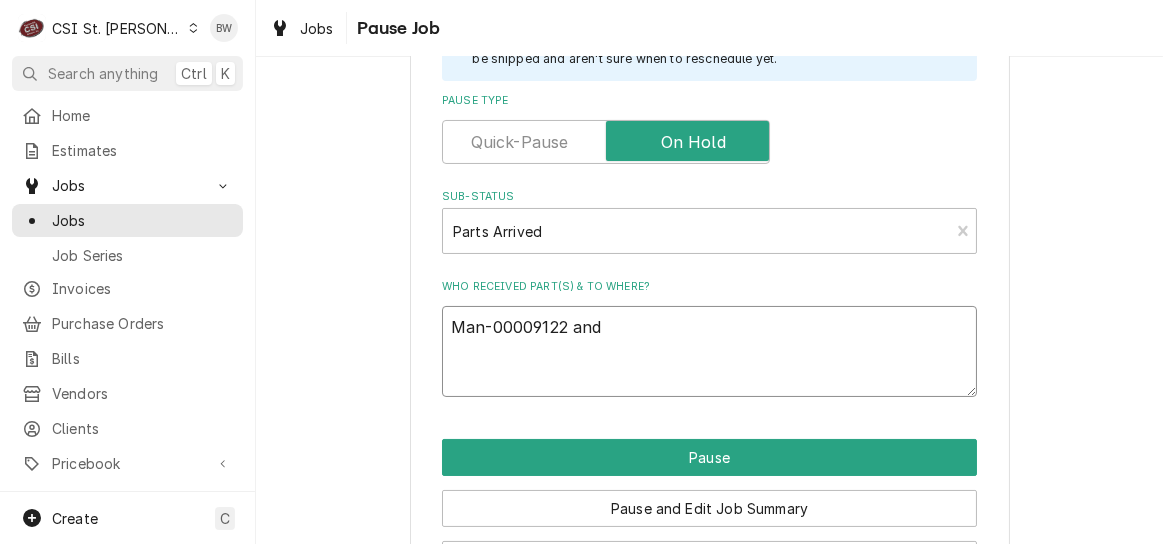 type on "x" 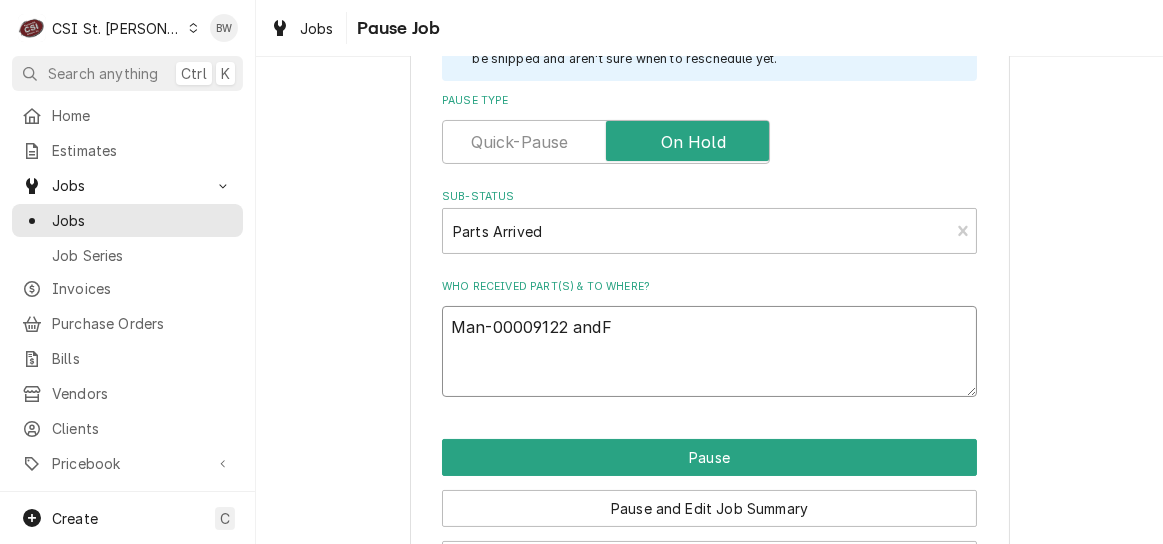type on "x" 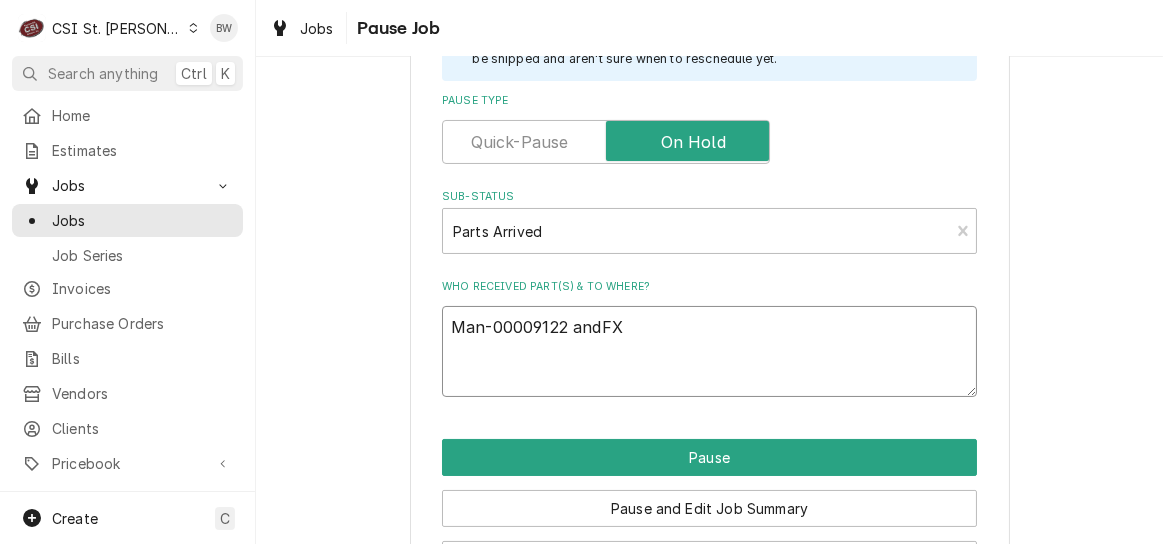 type on "x" 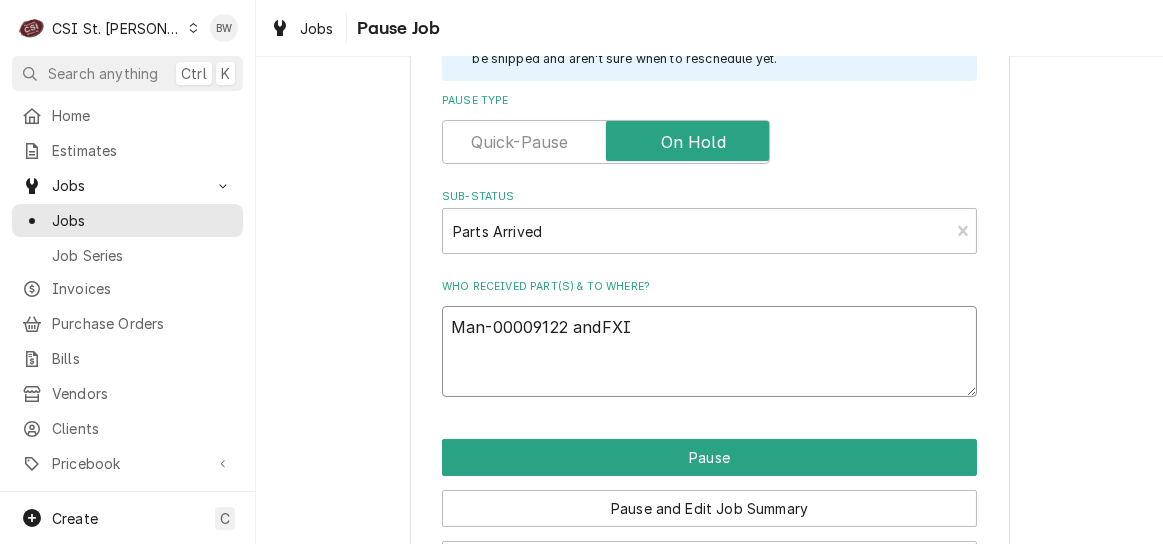 type on "x" 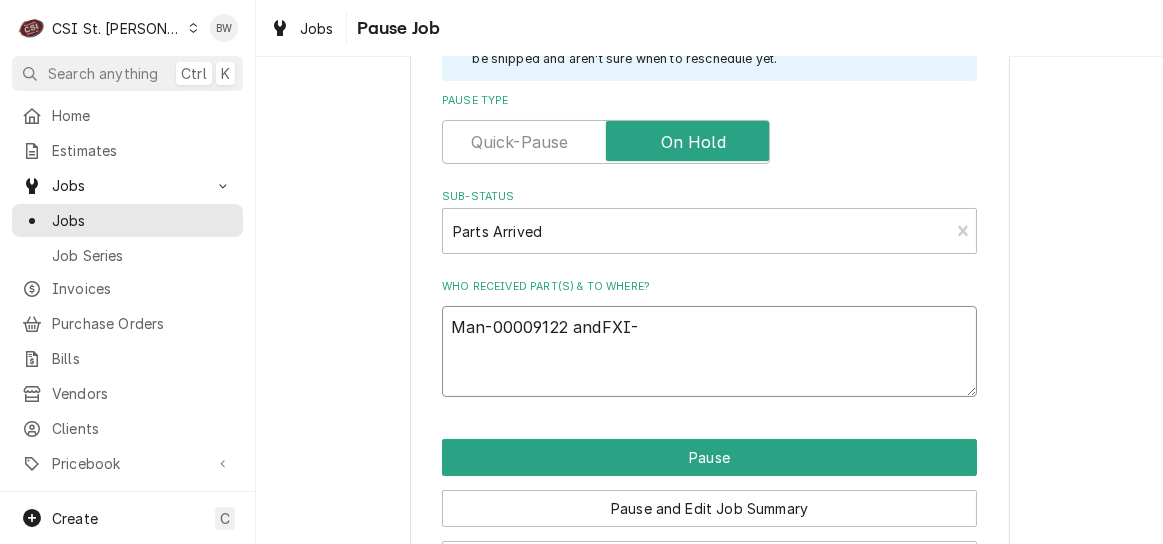 type on "x" 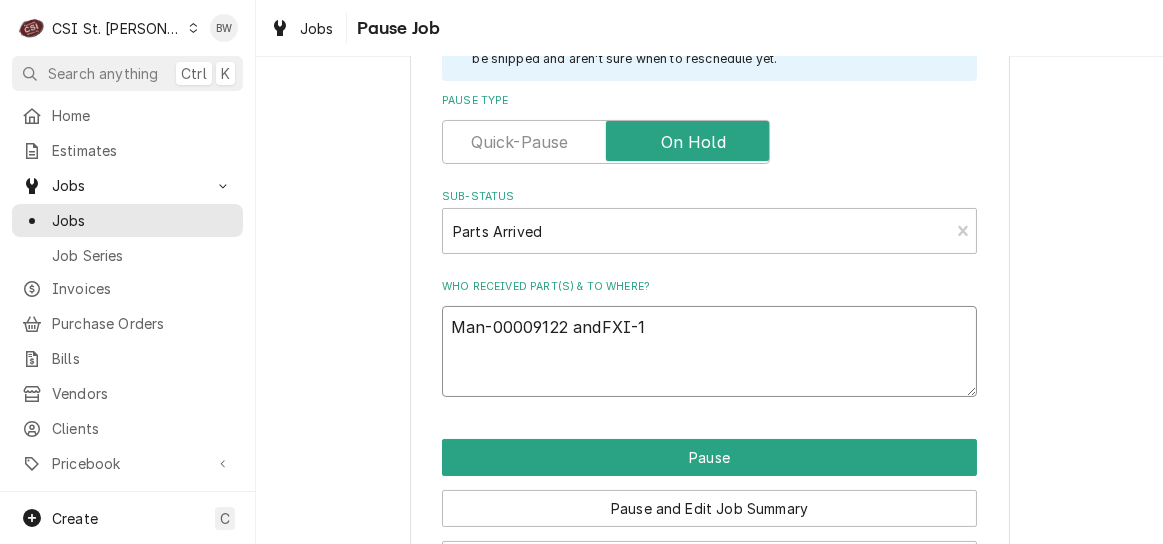 type on "x" 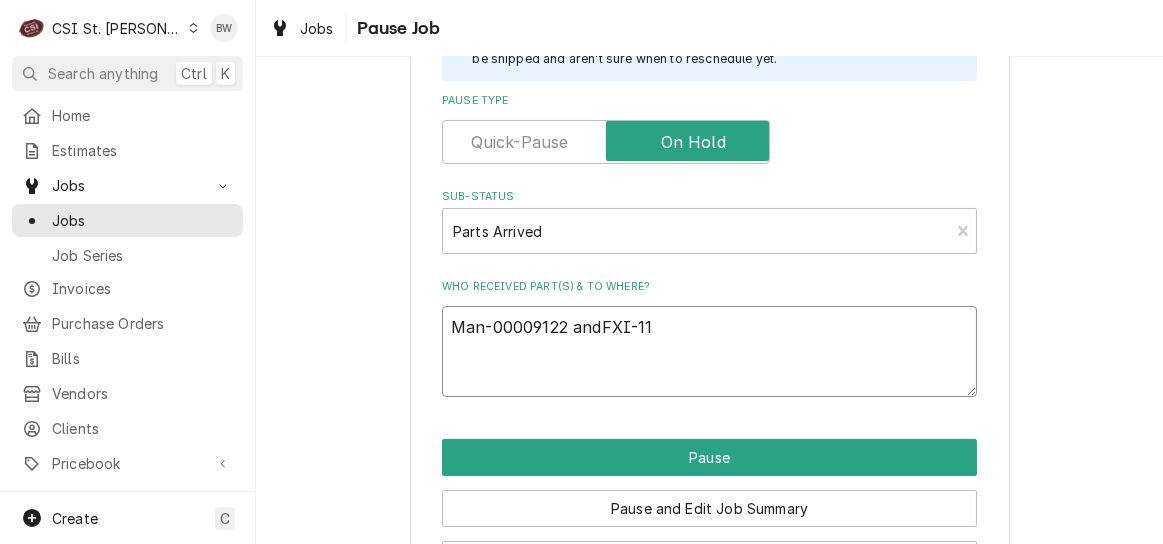 type on "x" 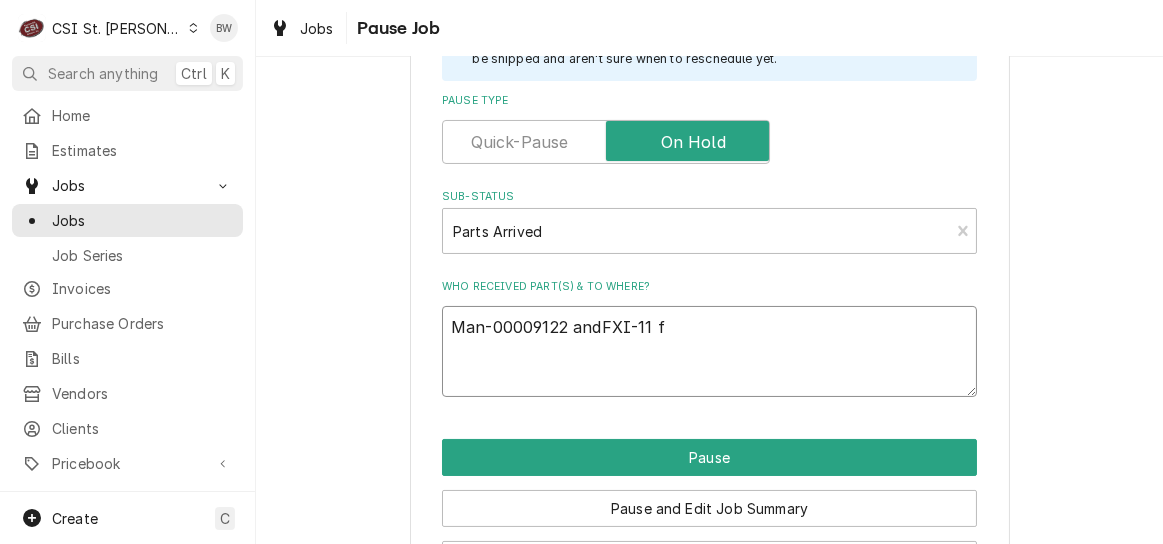 type on "Man-00009122 andFXI-11 fr" 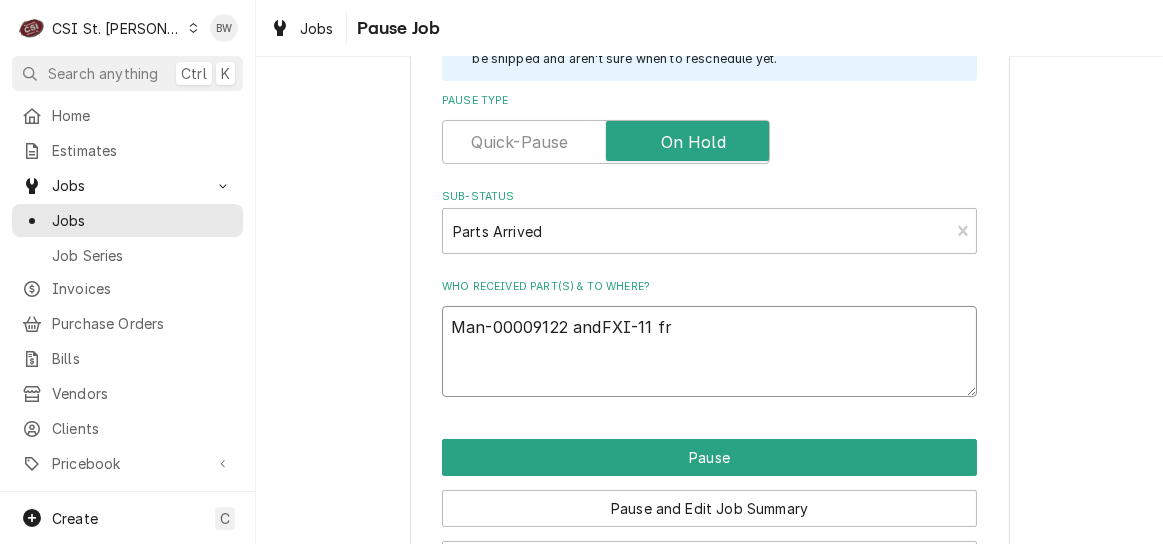type on "x" 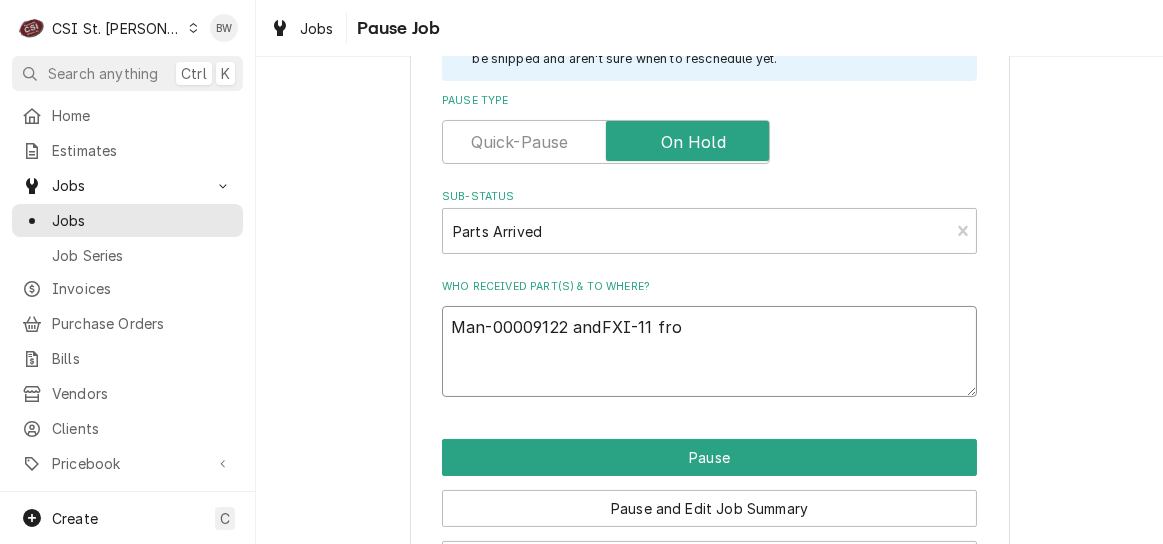 type on "x" 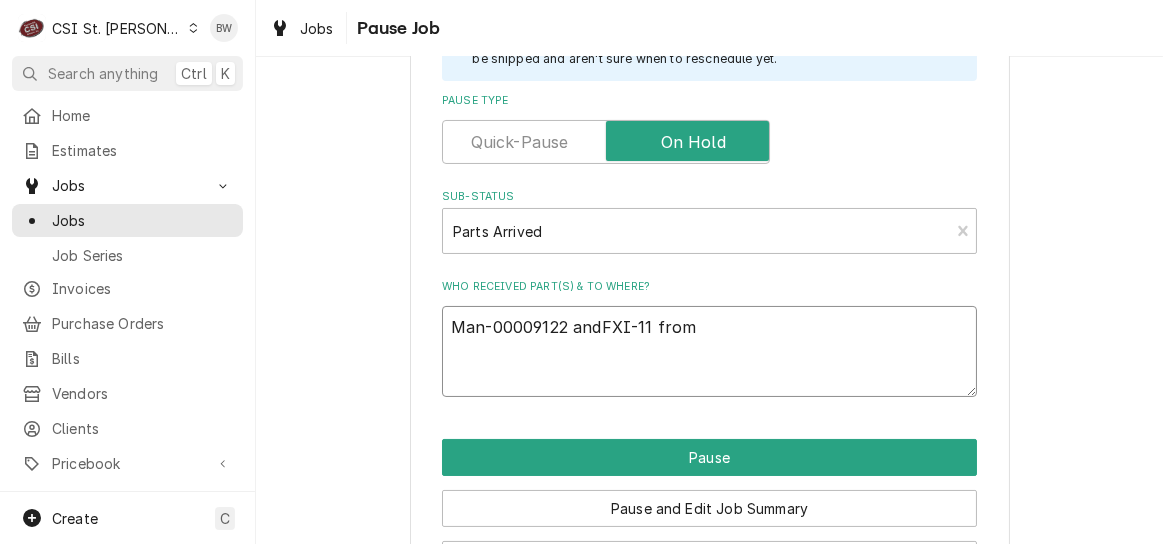 type on "x" 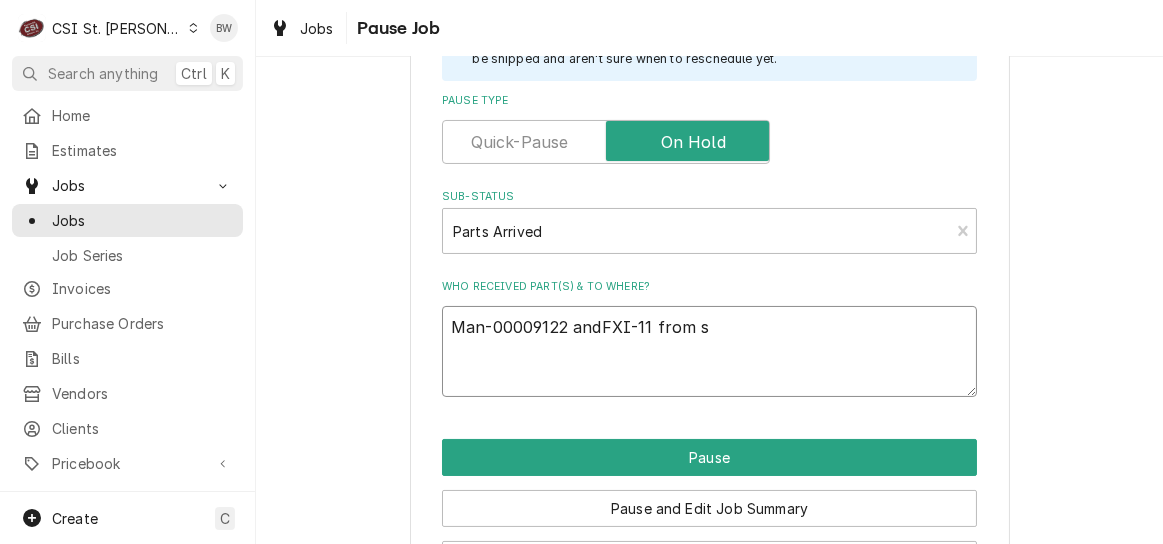 type on "Man-00009122 andFXI-11 from st" 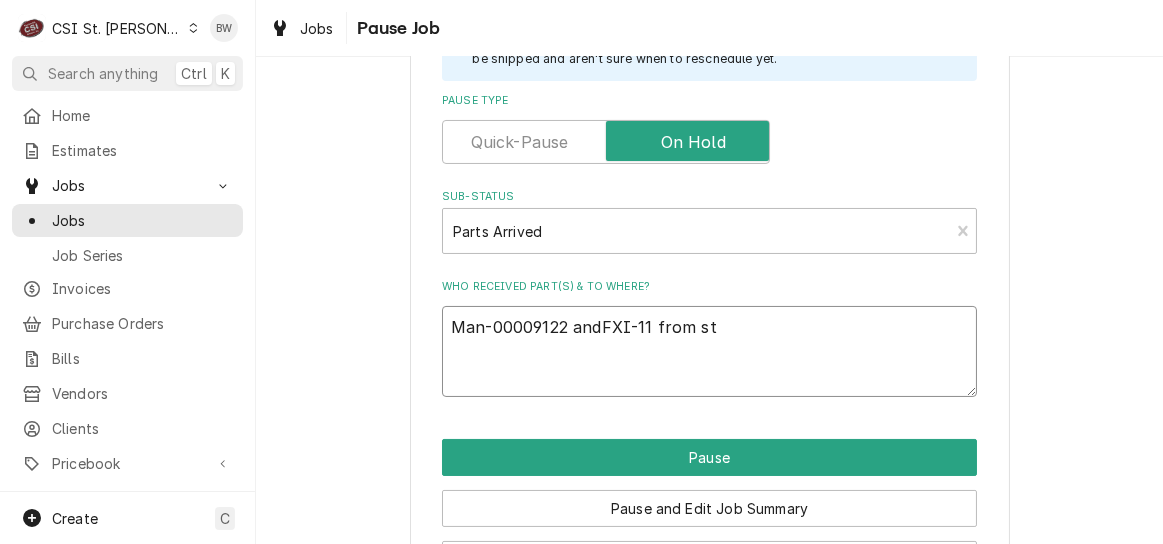 type on "x" 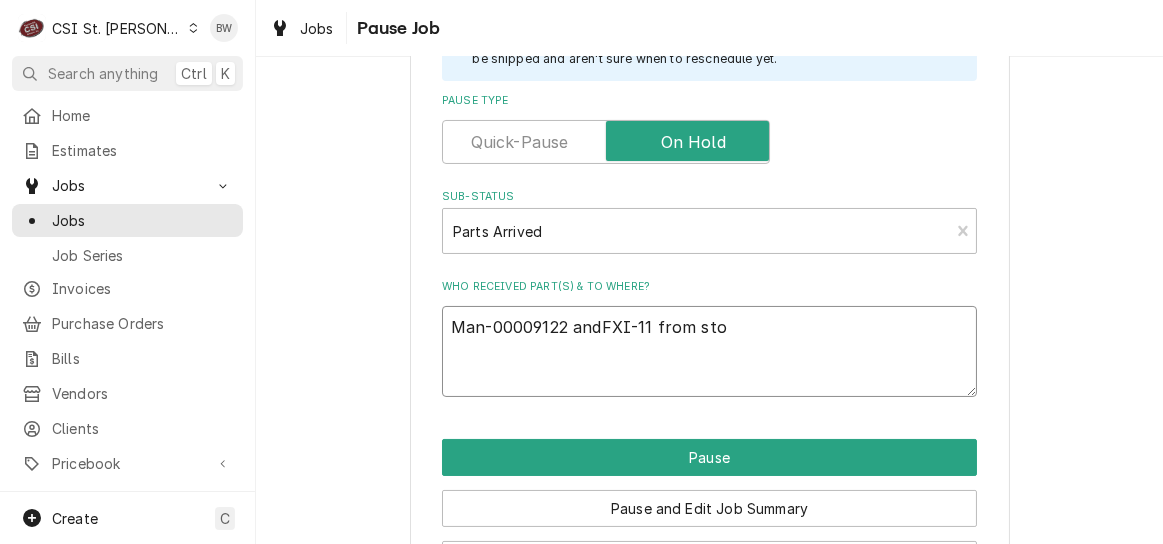type on "x" 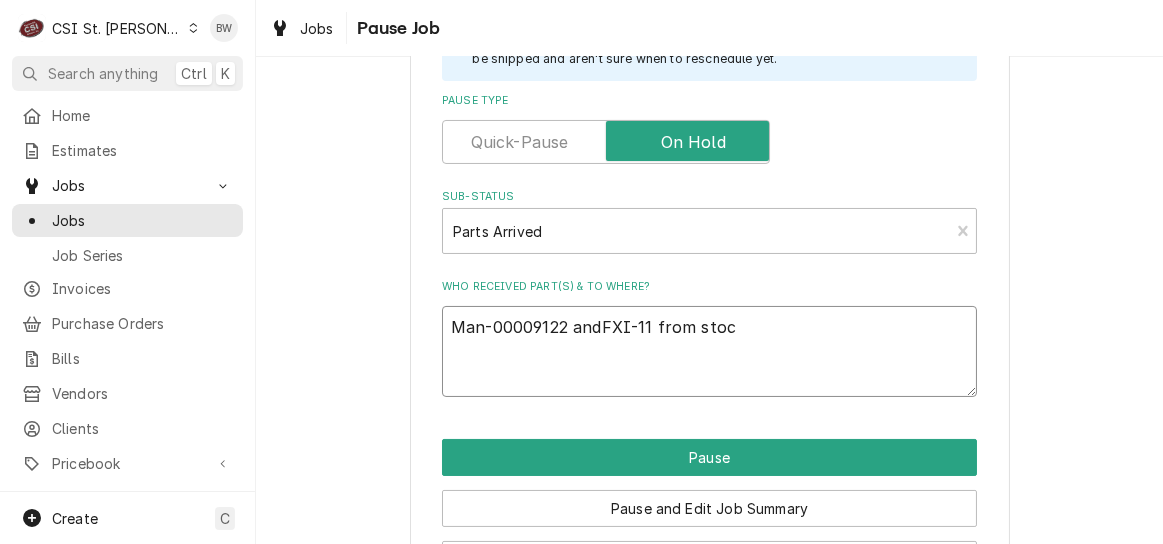 type on "Man-00009122 andFXI-11 from stock" 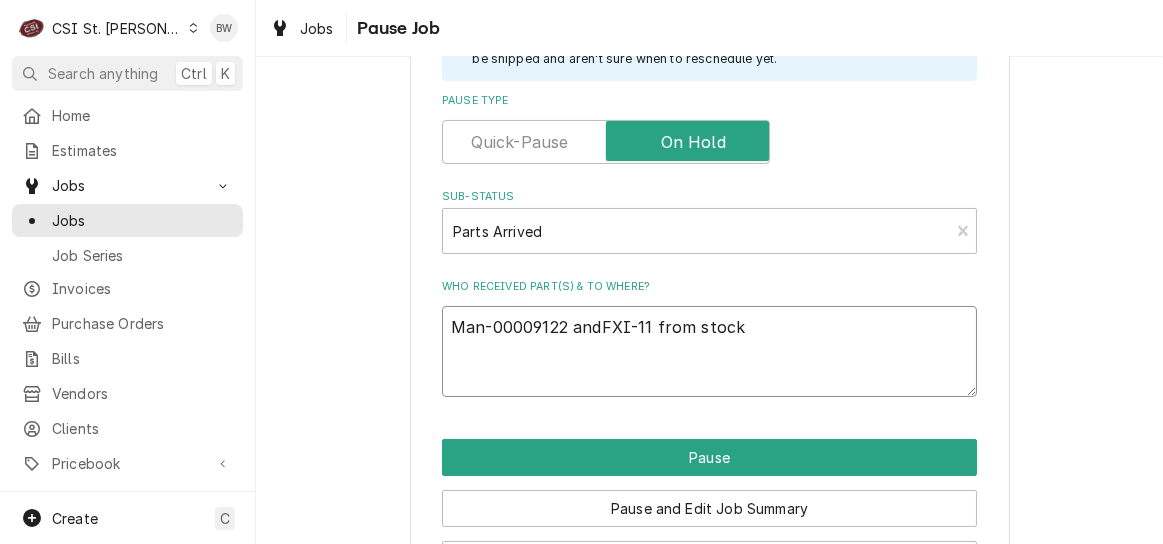 type on "x" 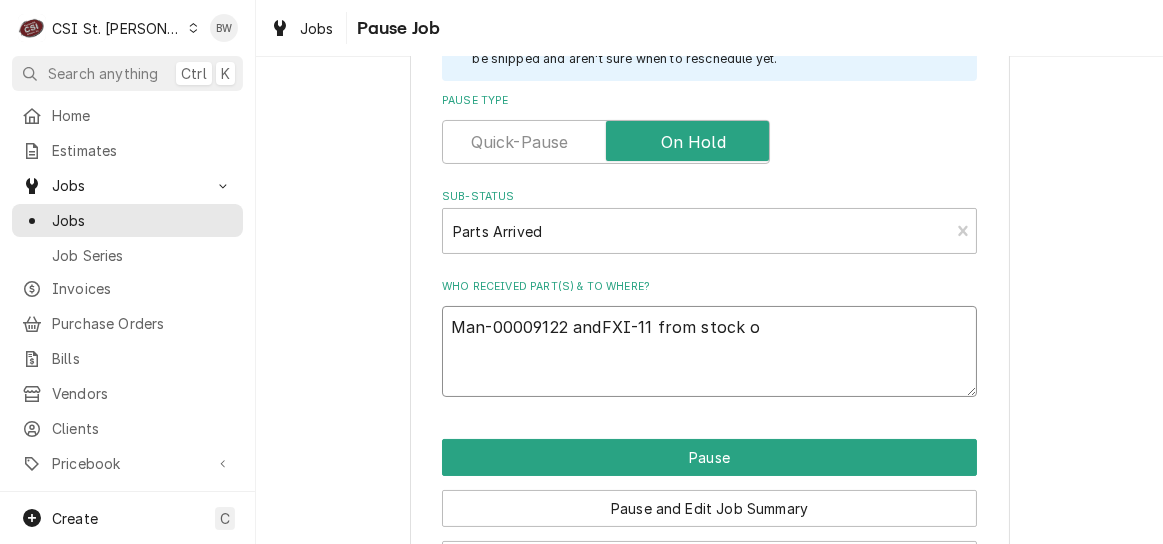 type on "x" 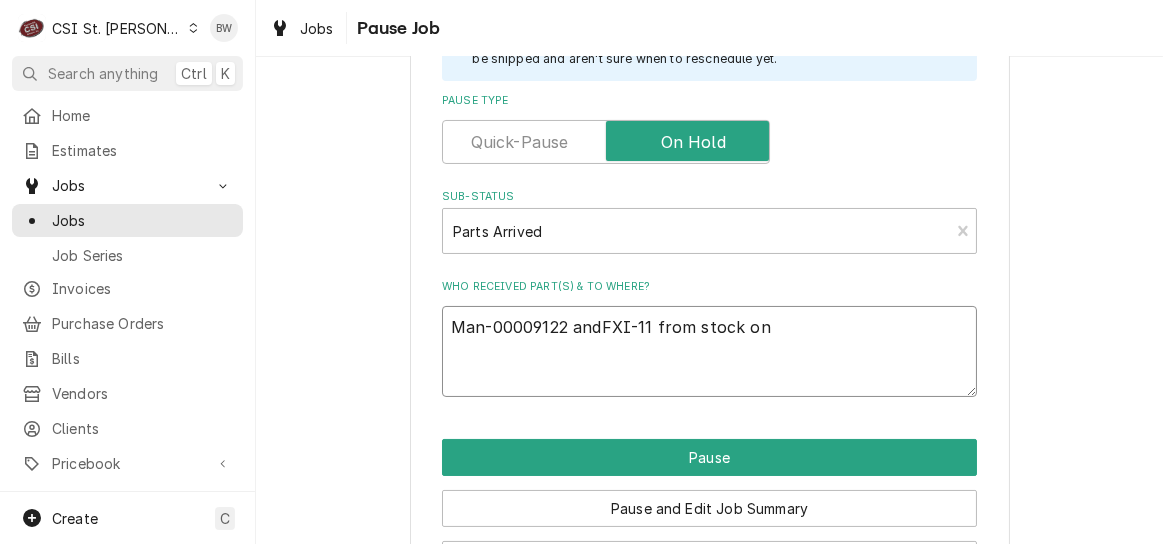 type on "x" 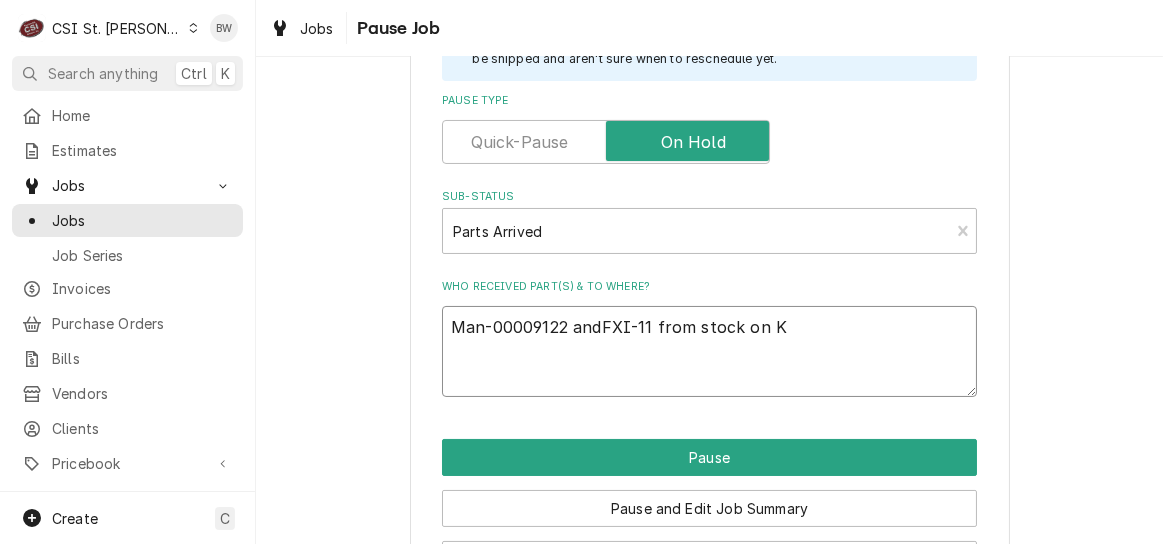 type on "x" 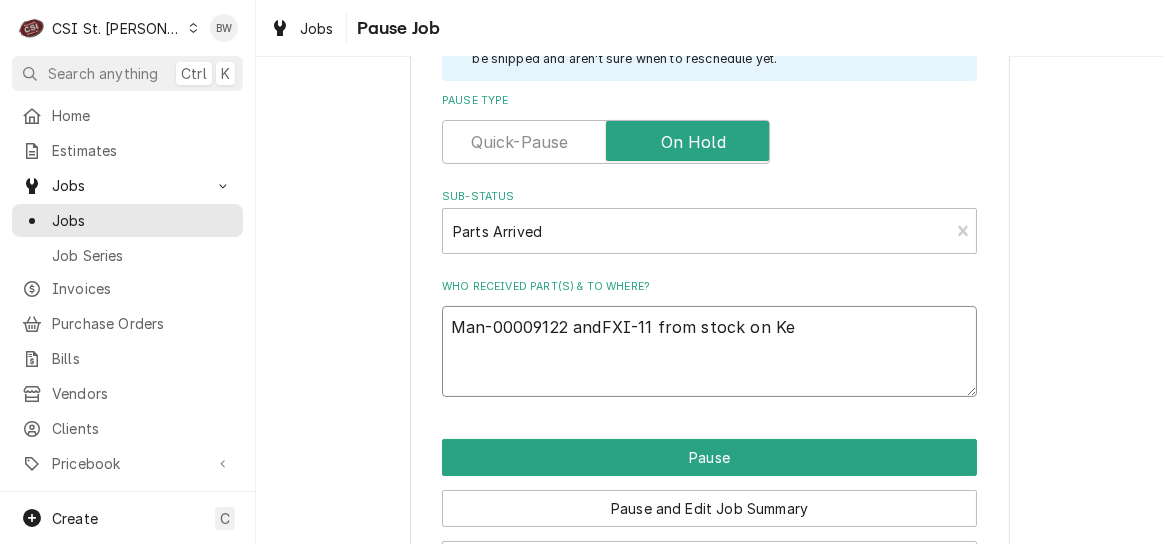 type on "x" 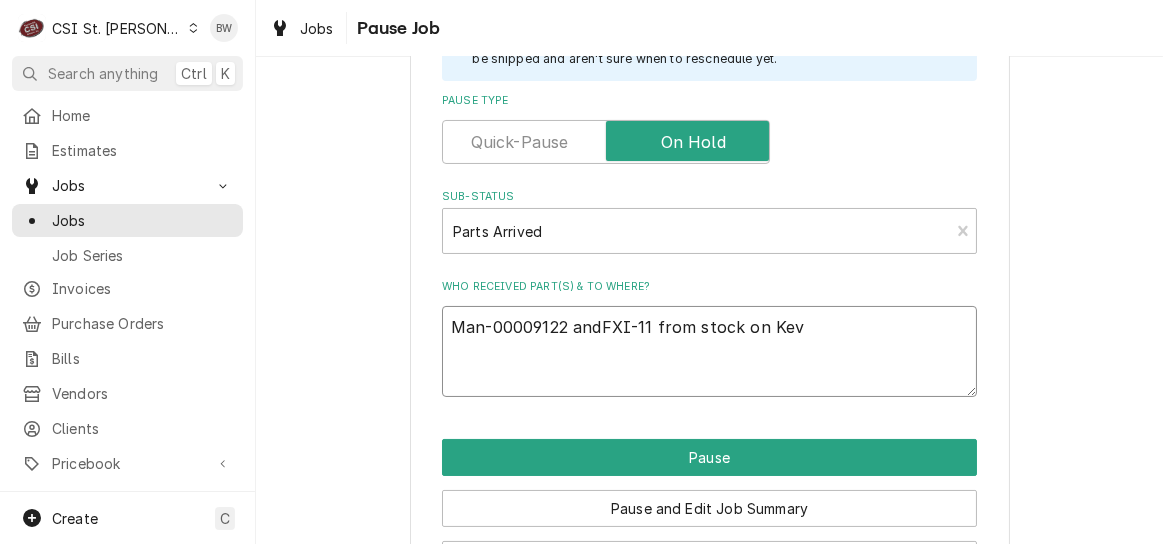 type on "x" 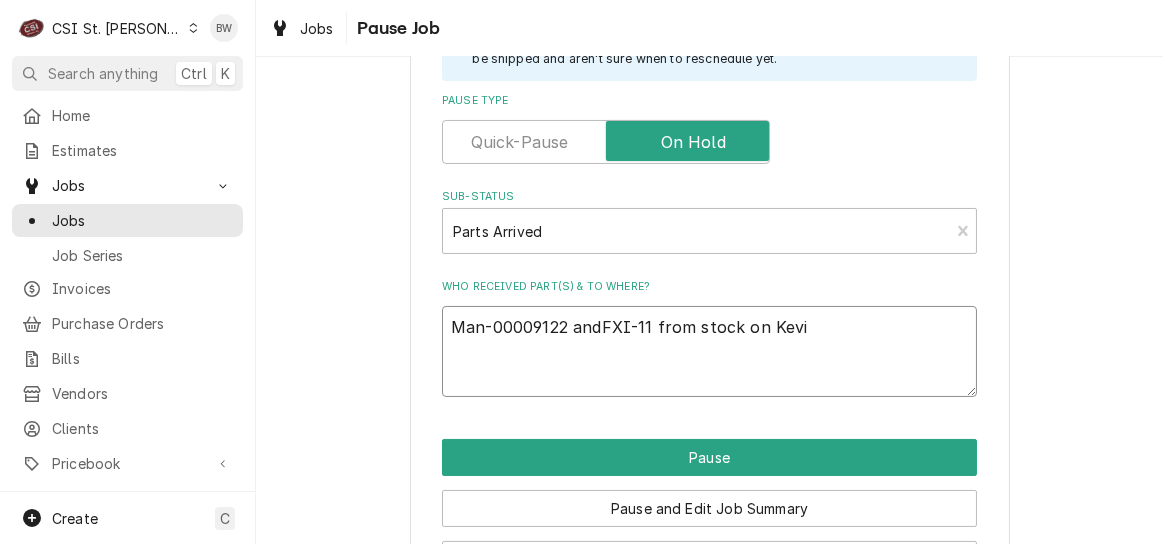 type on "x" 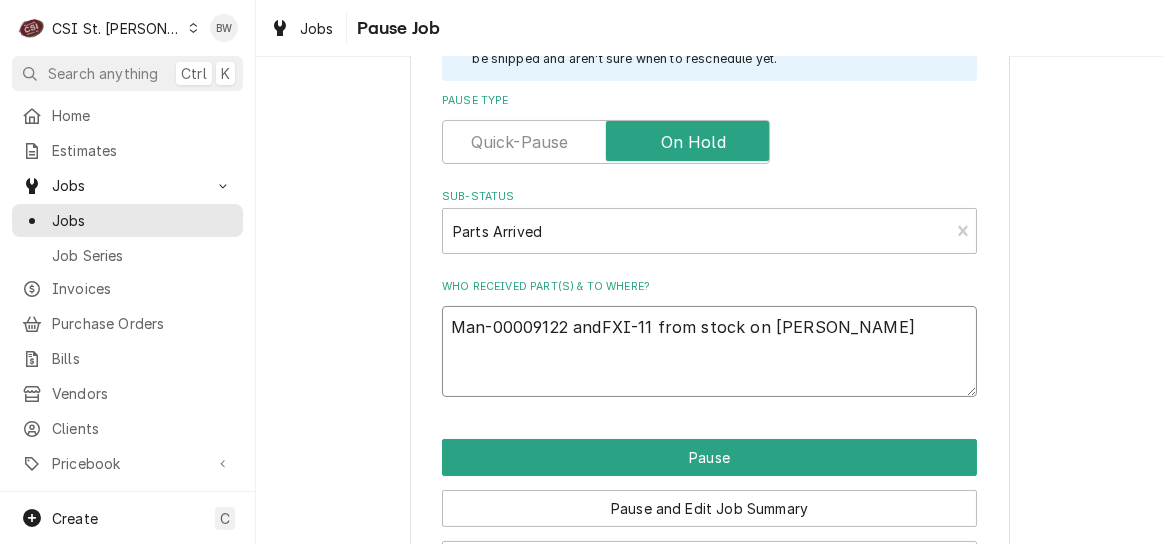 type on "x" 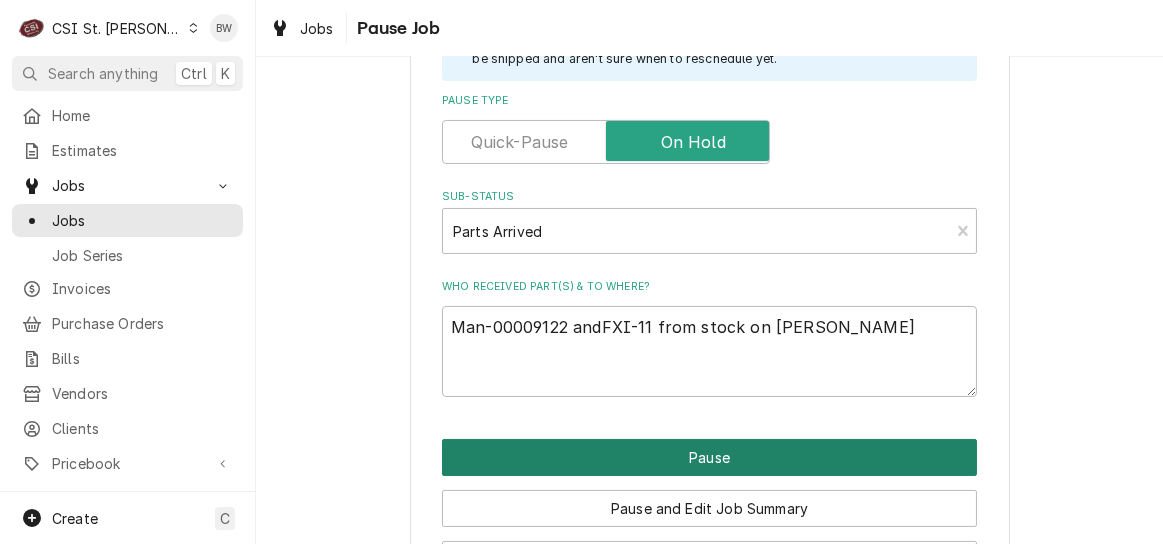 click on "Pause" at bounding box center (709, 457) 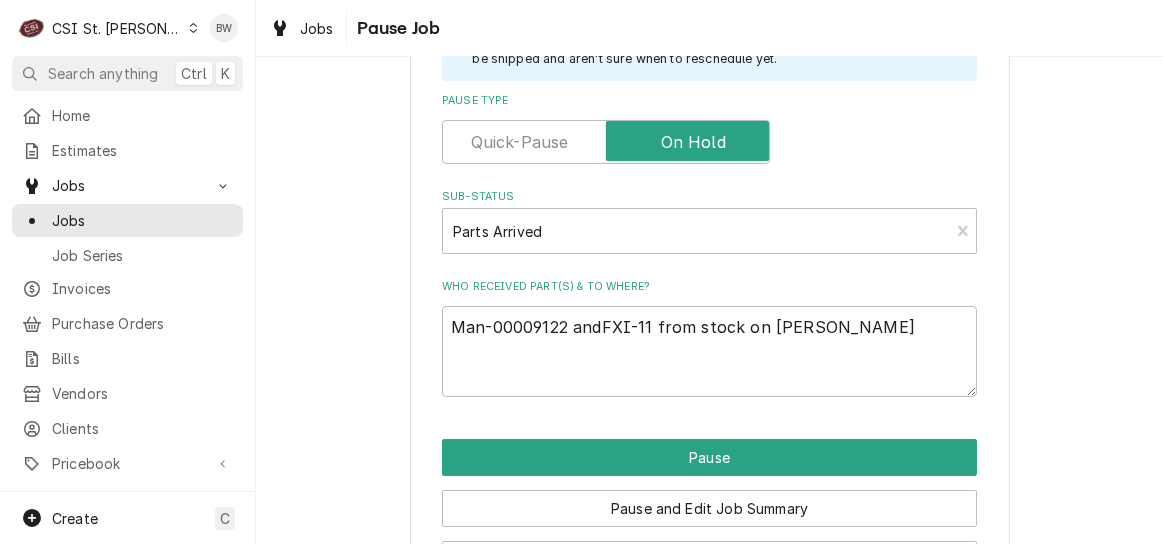 type on "x" 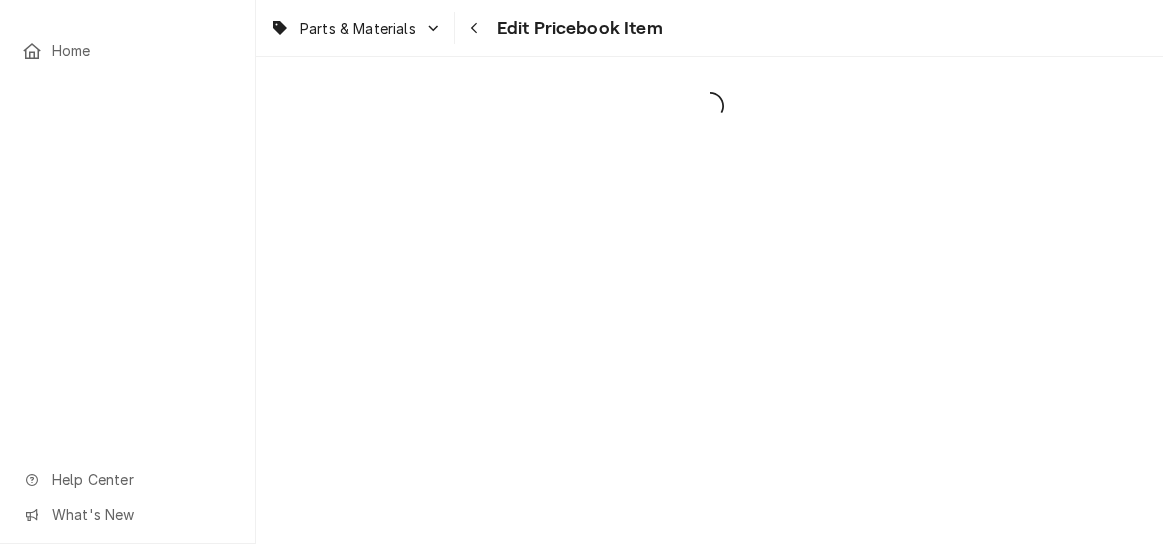 scroll, scrollTop: 0, scrollLeft: 0, axis: both 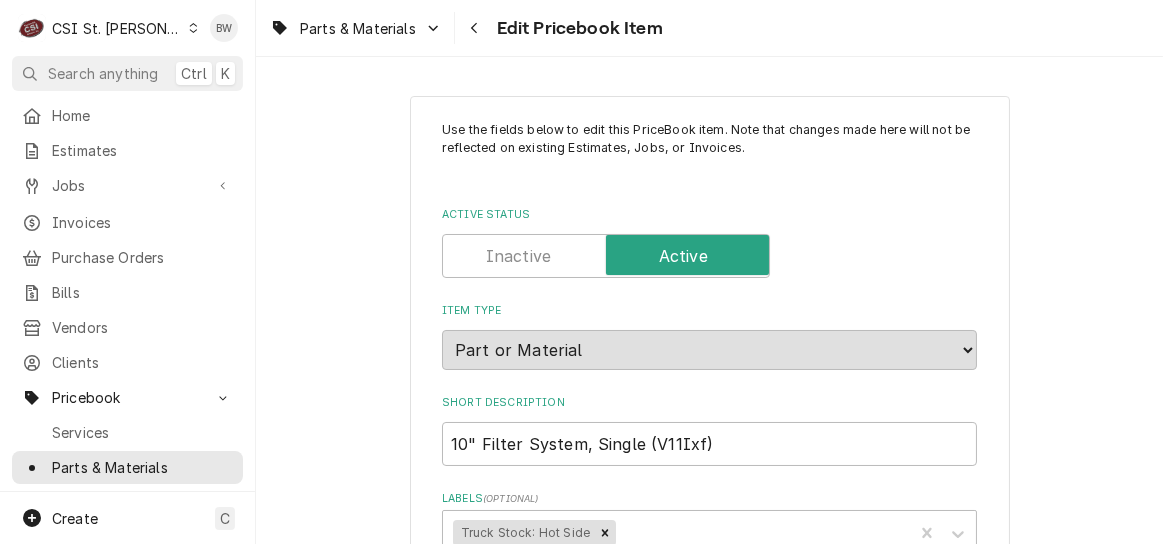 type on "x" 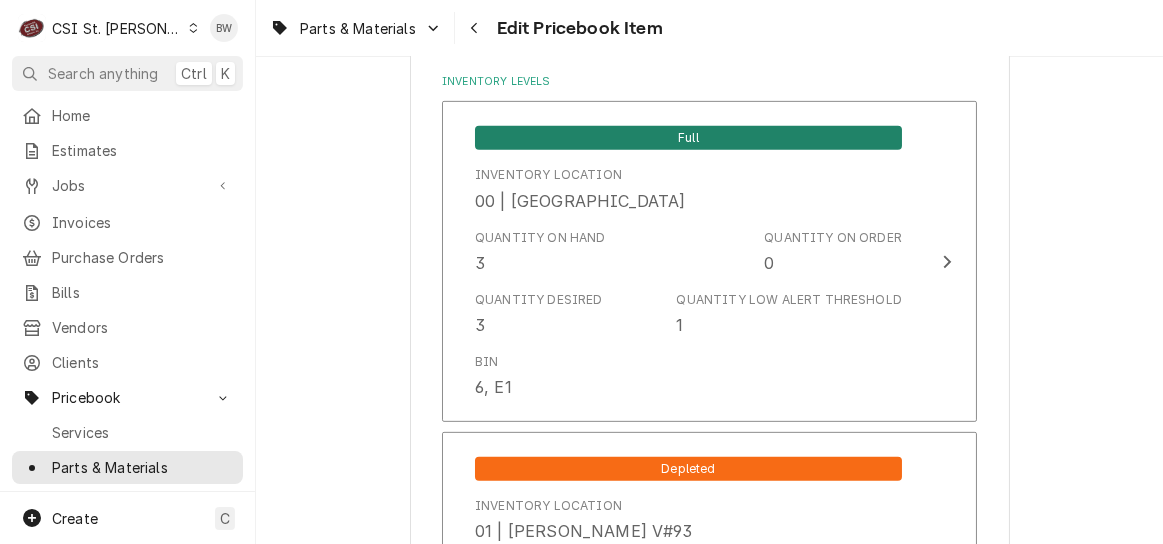 scroll, scrollTop: 2000, scrollLeft: 0, axis: vertical 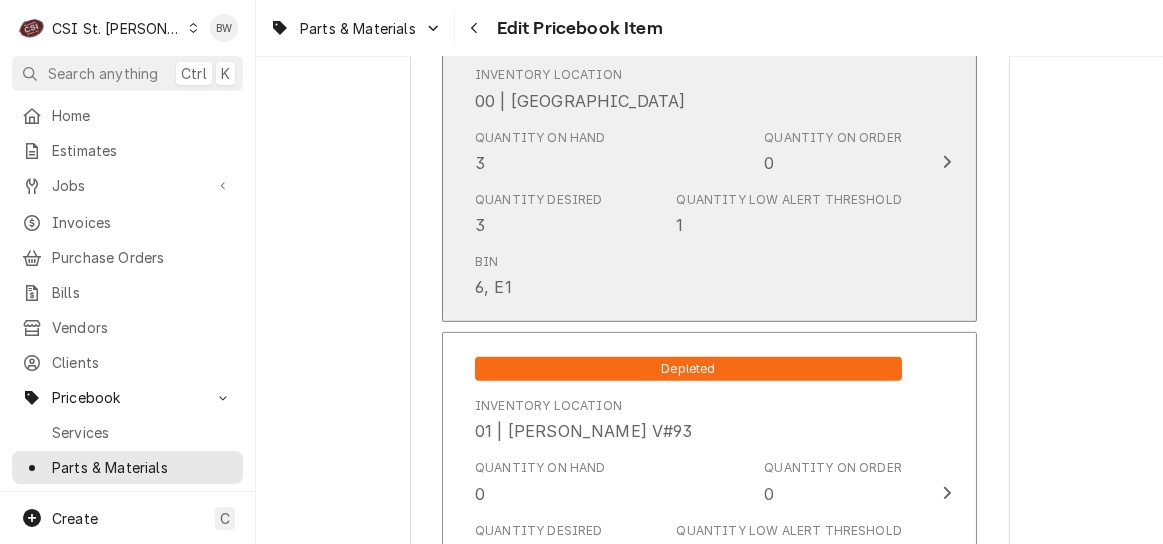 click on "Quantity on Hand 3 Quantity on Order 0" at bounding box center [688, 152] 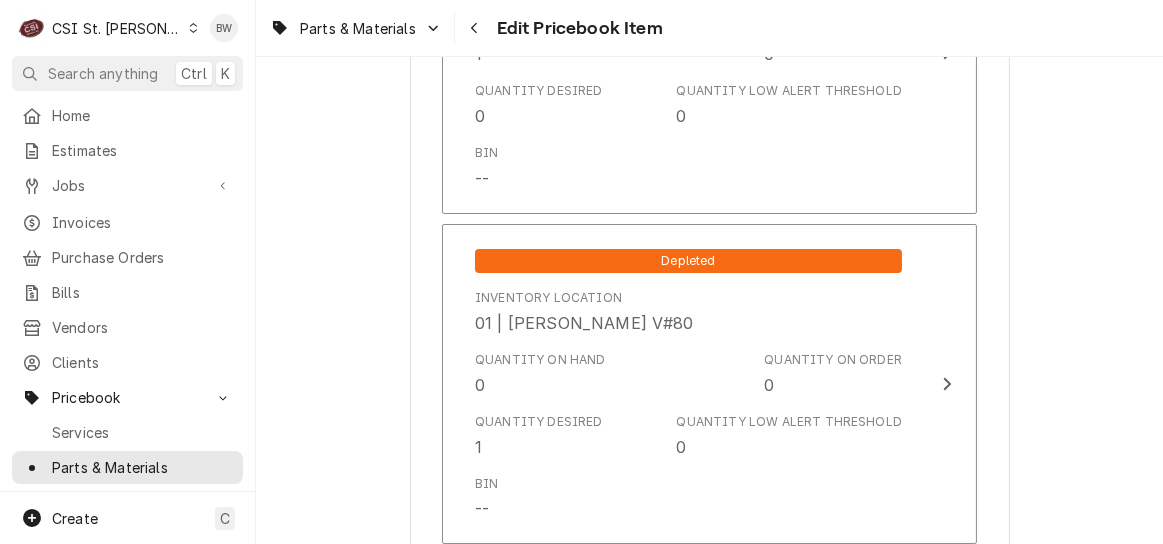 scroll, scrollTop: 4623, scrollLeft: 0, axis: vertical 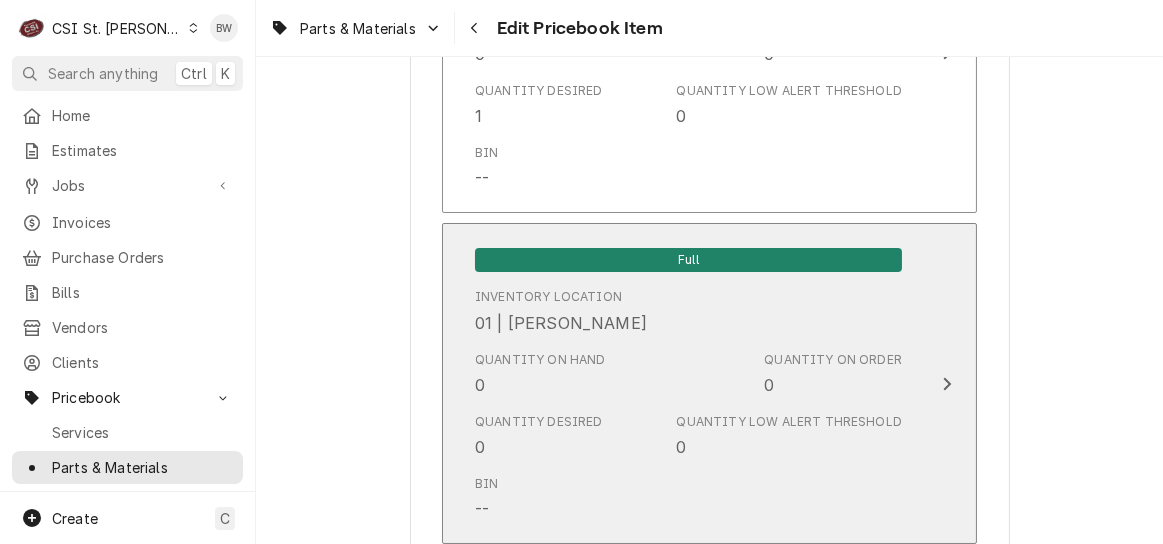 click on "Quantity on Hand 0" at bounding box center (540, 374) 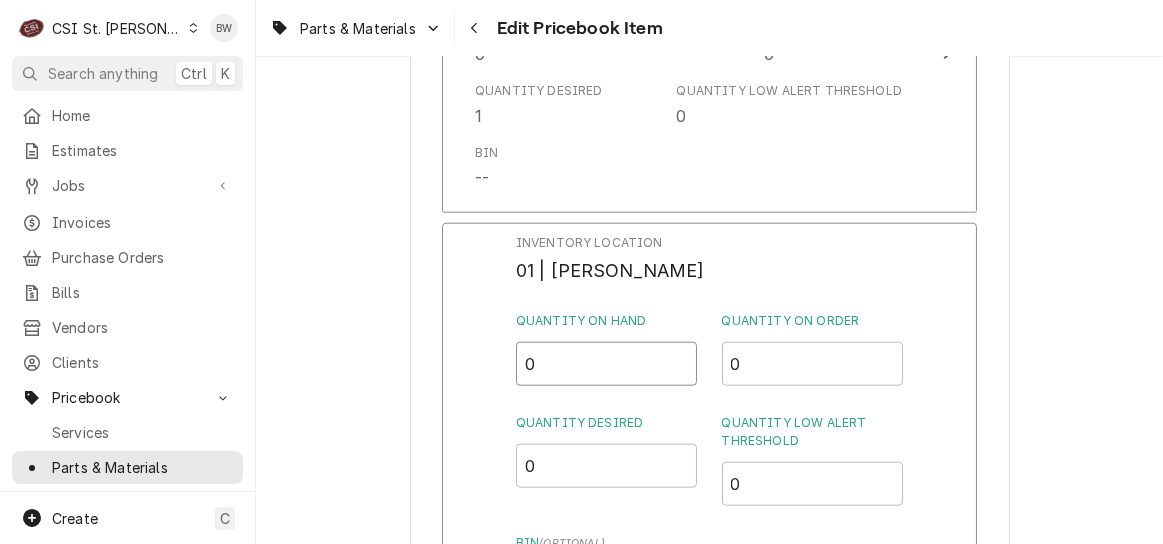 click on "0" at bounding box center (607, -2481) 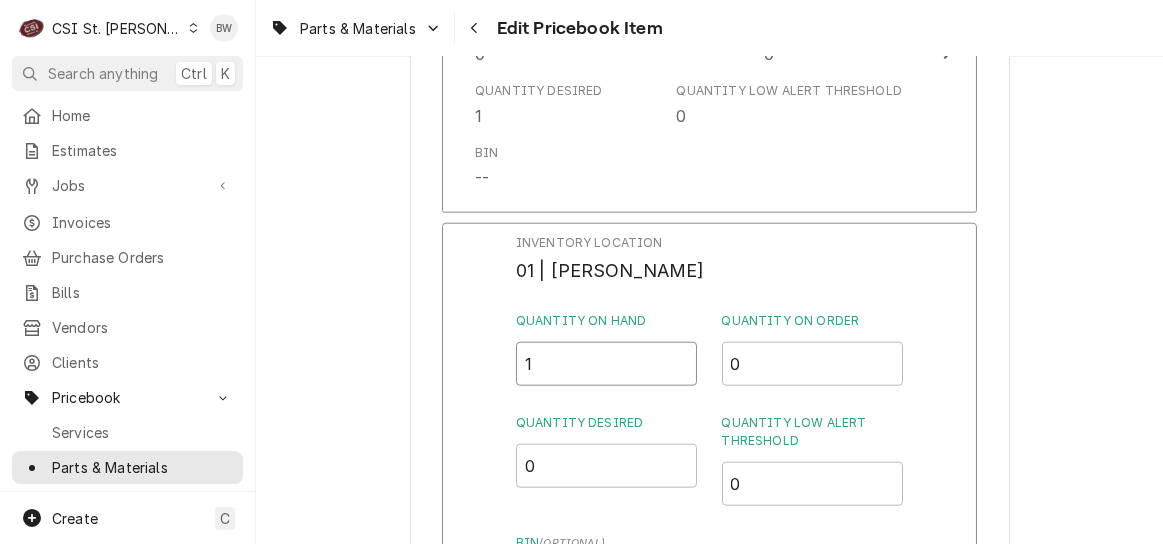 type on "1" 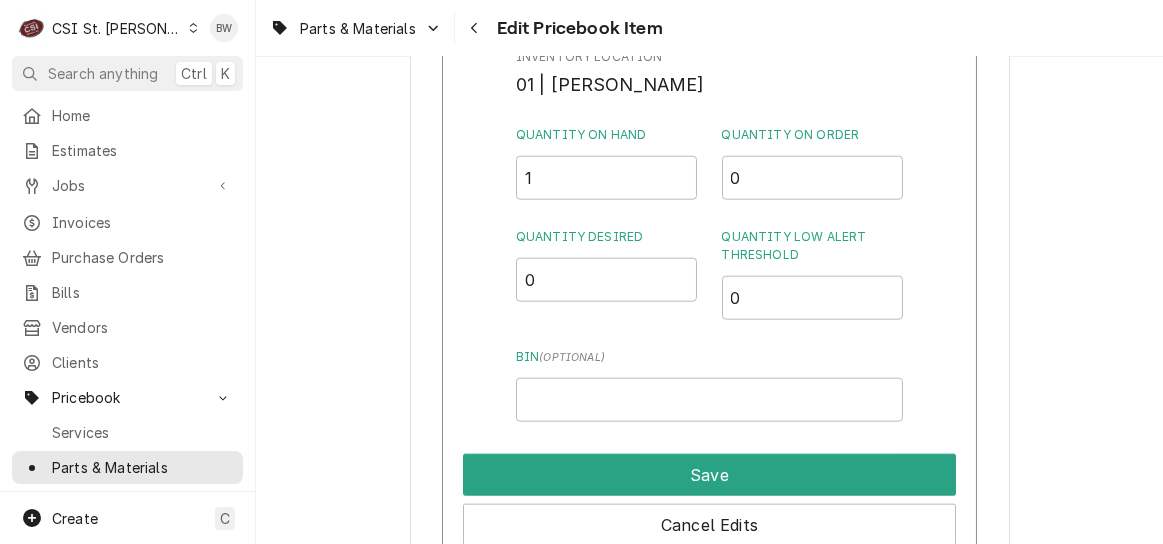 scroll, scrollTop: 4823, scrollLeft: 0, axis: vertical 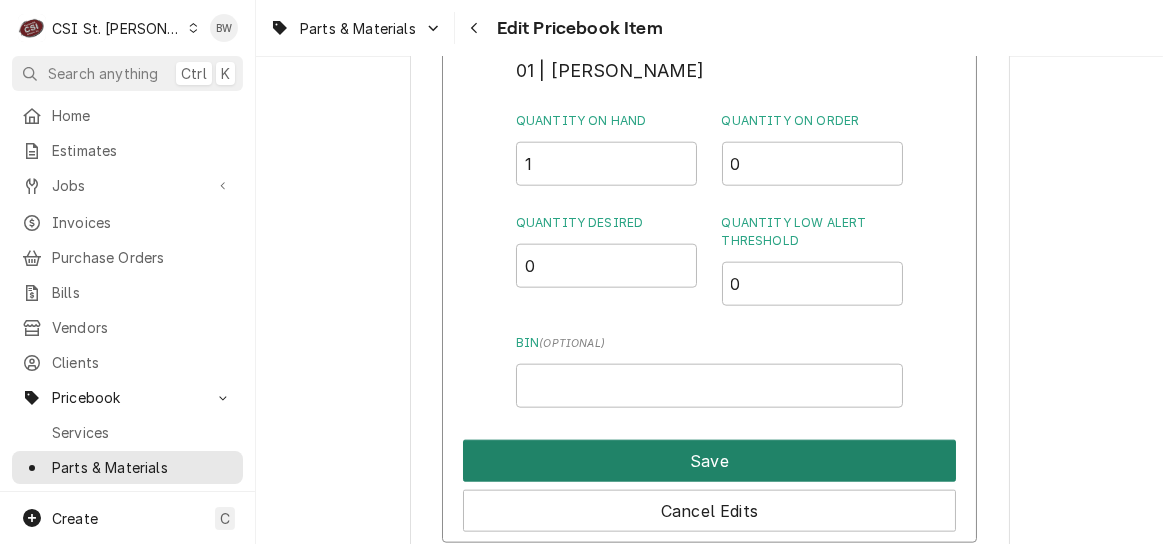 click on "Save" at bounding box center [709, 461] 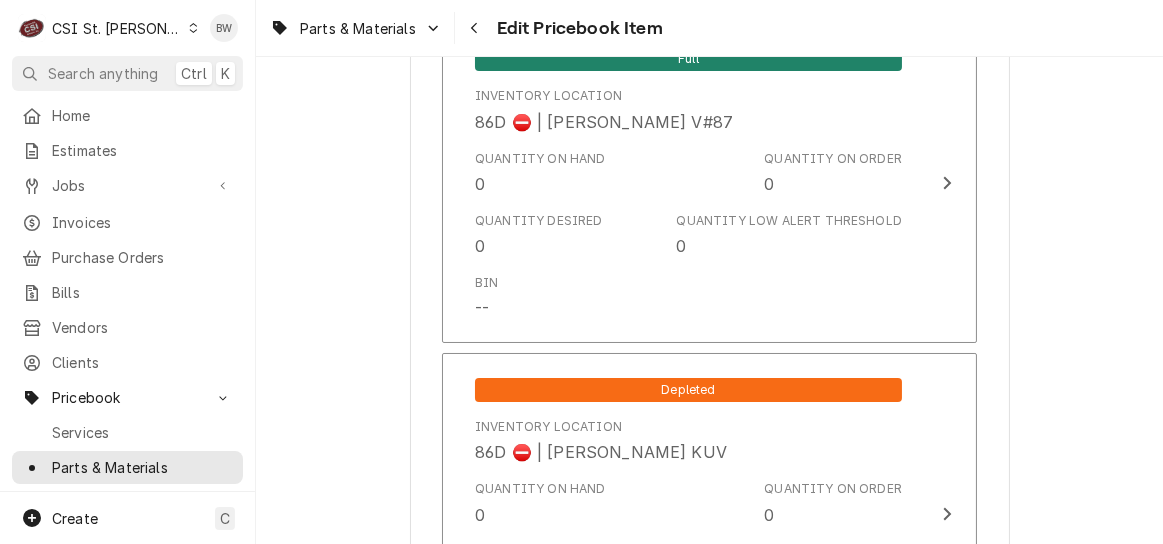scroll, scrollTop: 17292, scrollLeft: 0, axis: vertical 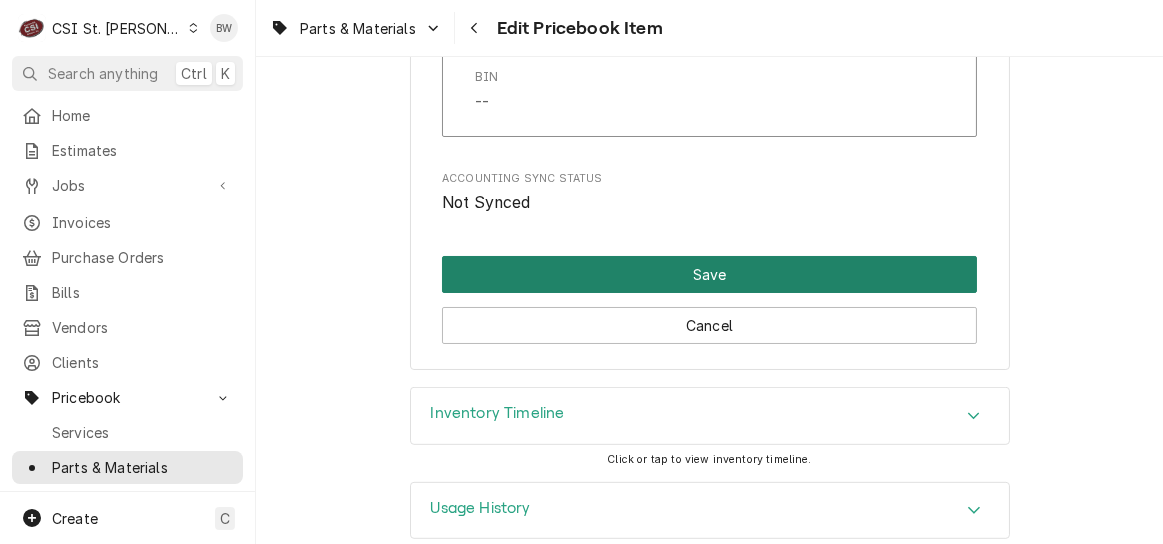click on "Save" at bounding box center [709, 274] 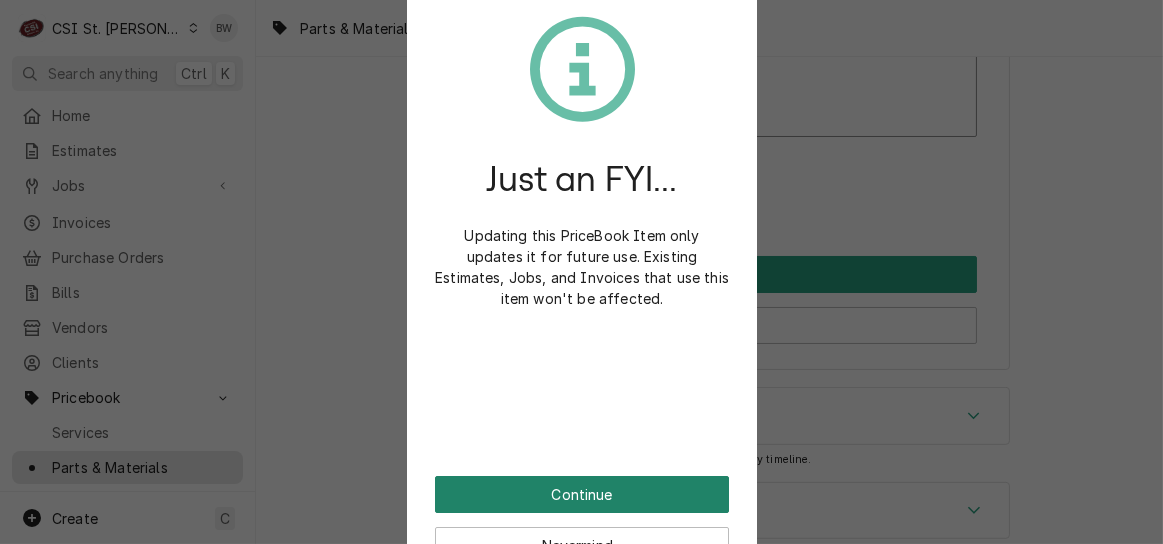 click on "Continue" at bounding box center [582, 494] 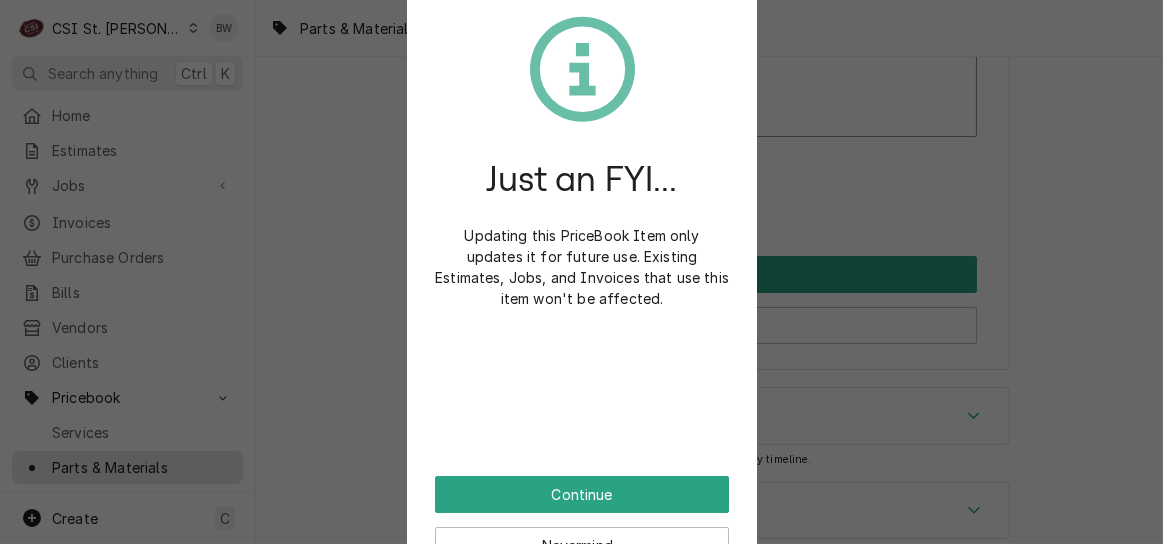 scroll, scrollTop: 17280, scrollLeft: 0, axis: vertical 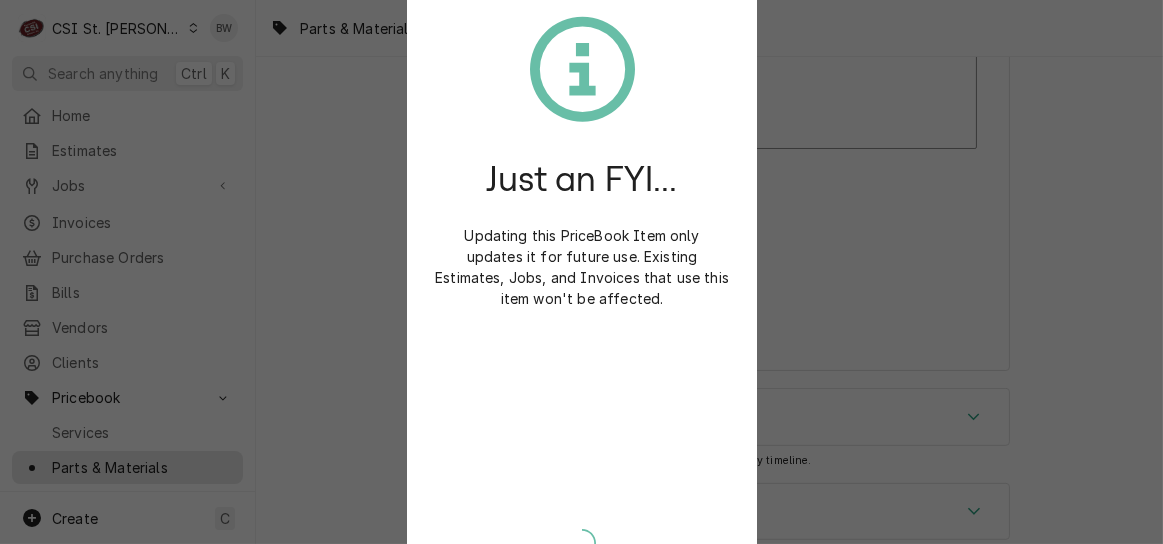 type on "x" 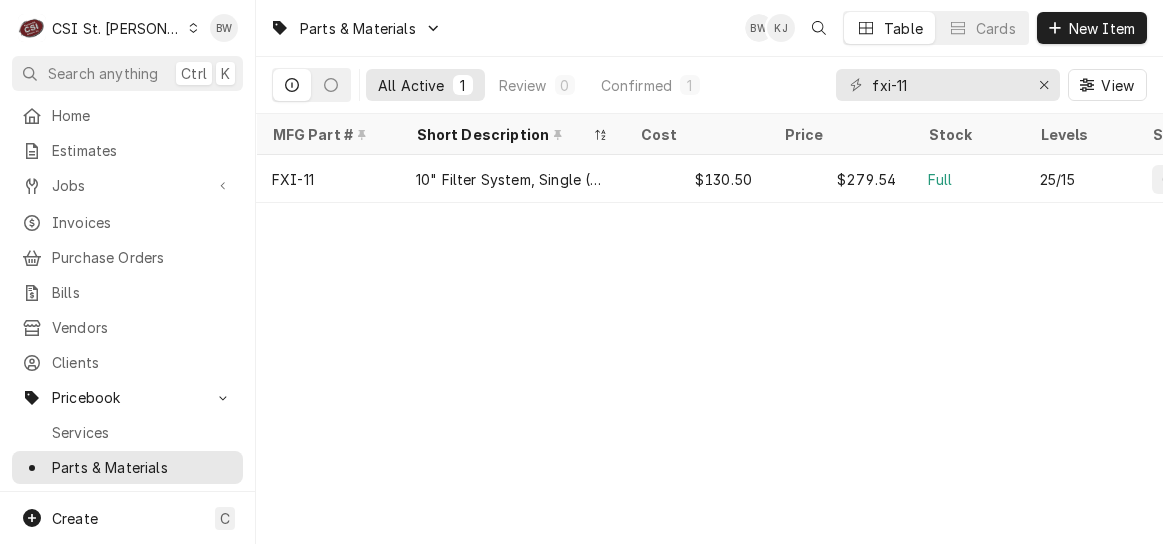 scroll, scrollTop: 0, scrollLeft: 0, axis: both 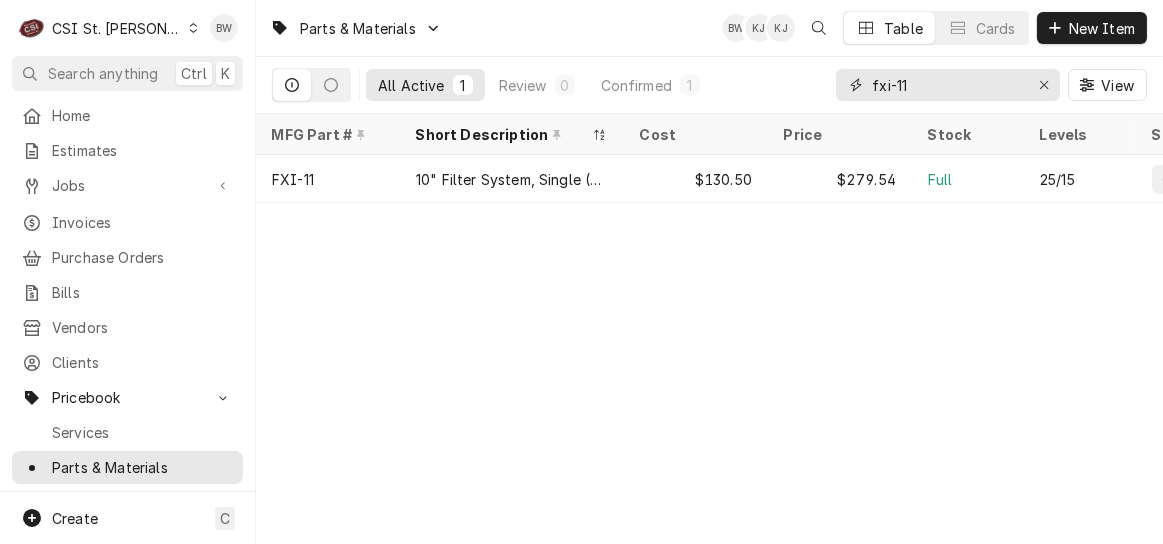 drag, startPoint x: 968, startPoint y: 95, endPoint x: 818, endPoint y: 91, distance: 150.05333 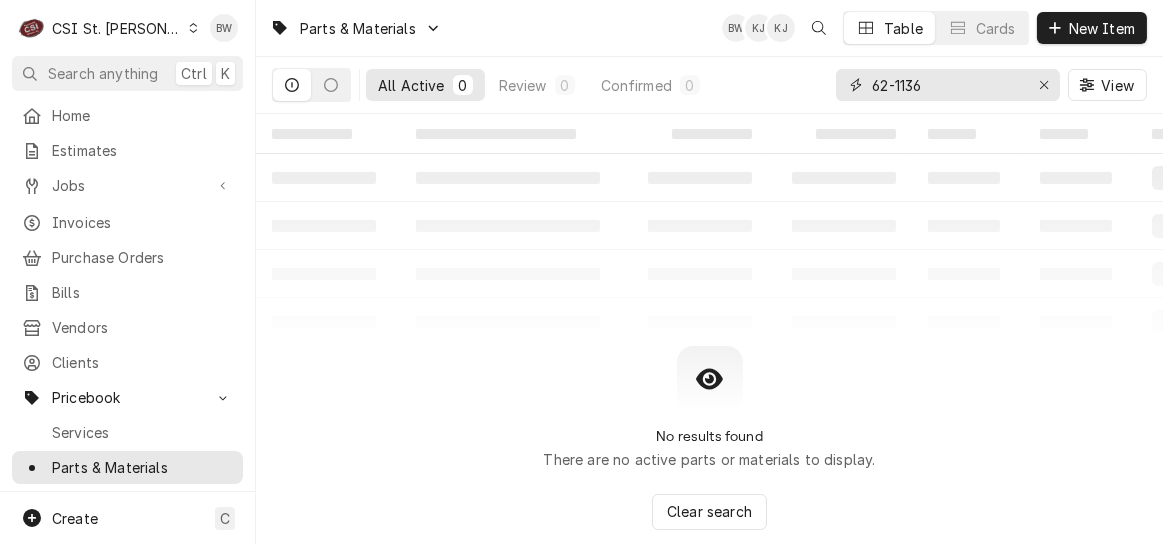 type on "62-1136" 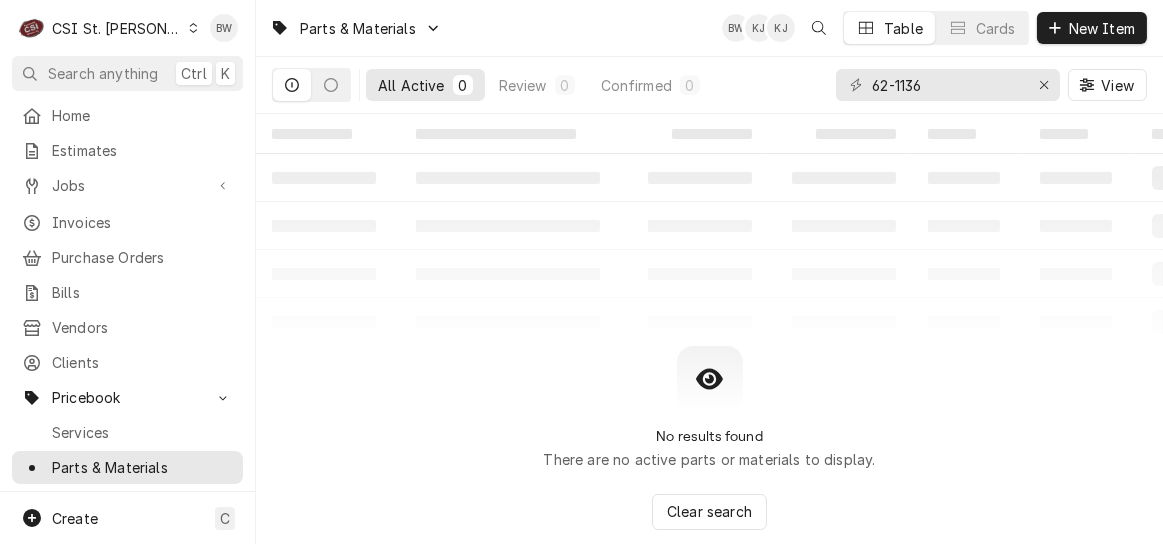 click on "New Item" at bounding box center (1102, 28) 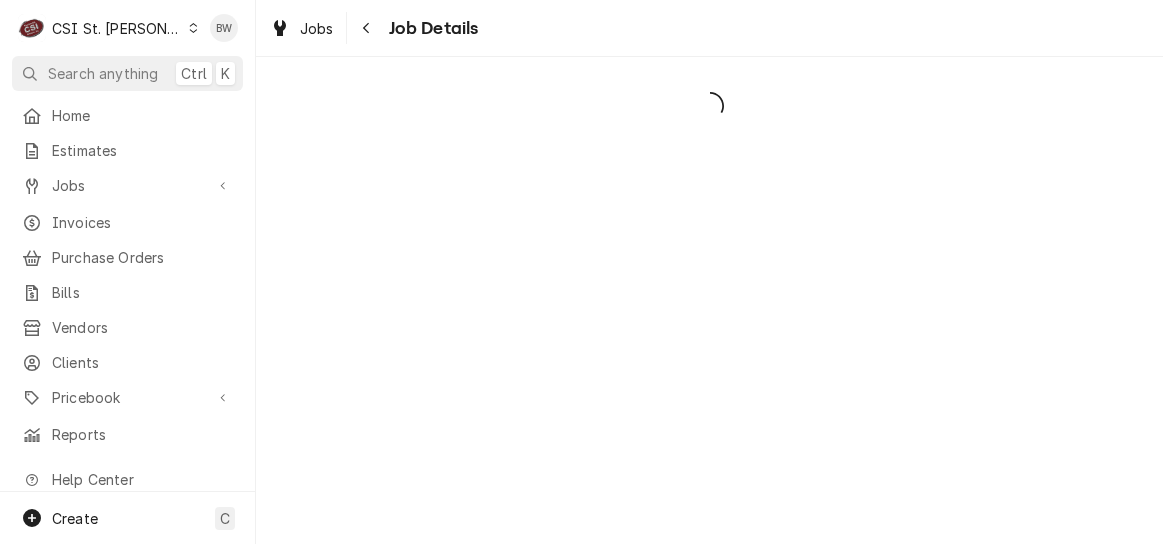 scroll, scrollTop: 0, scrollLeft: 0, axis: both 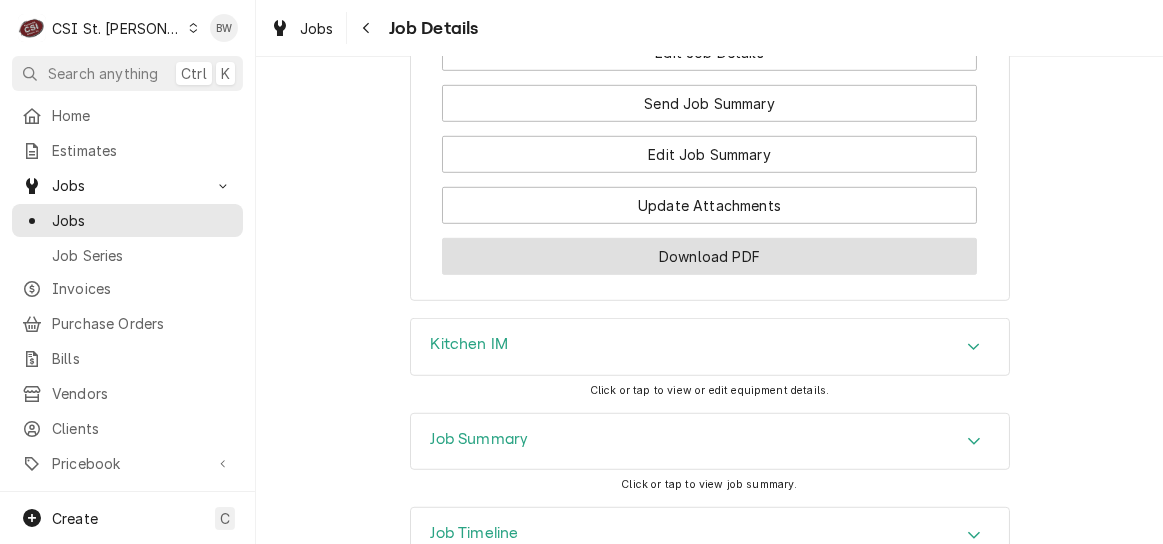 click on "Download PDF" at bounding box center [709, 256] 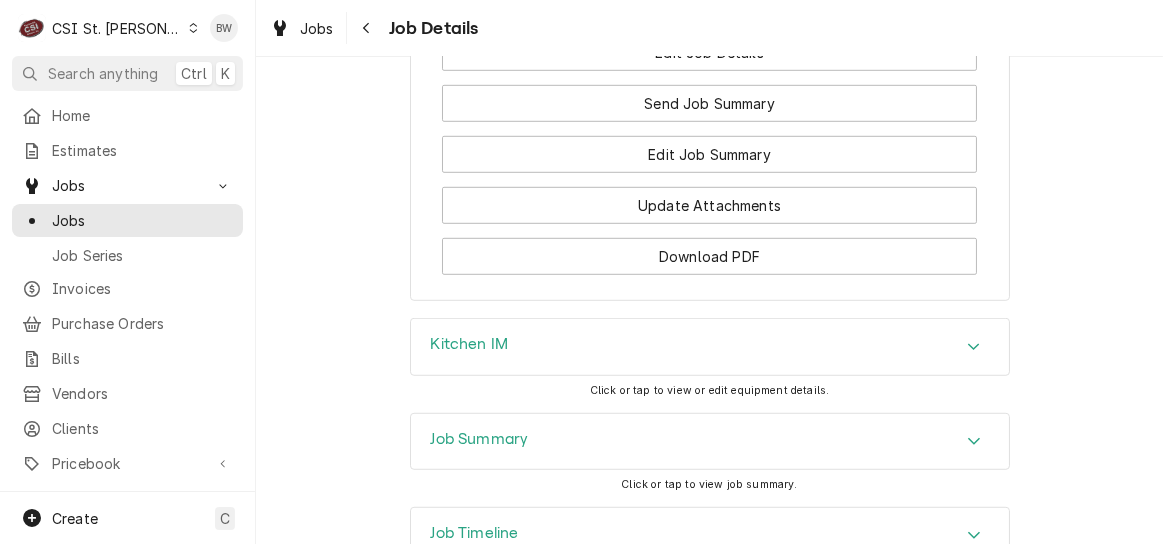 click on "Jobs" at bounding box center (317, 28) 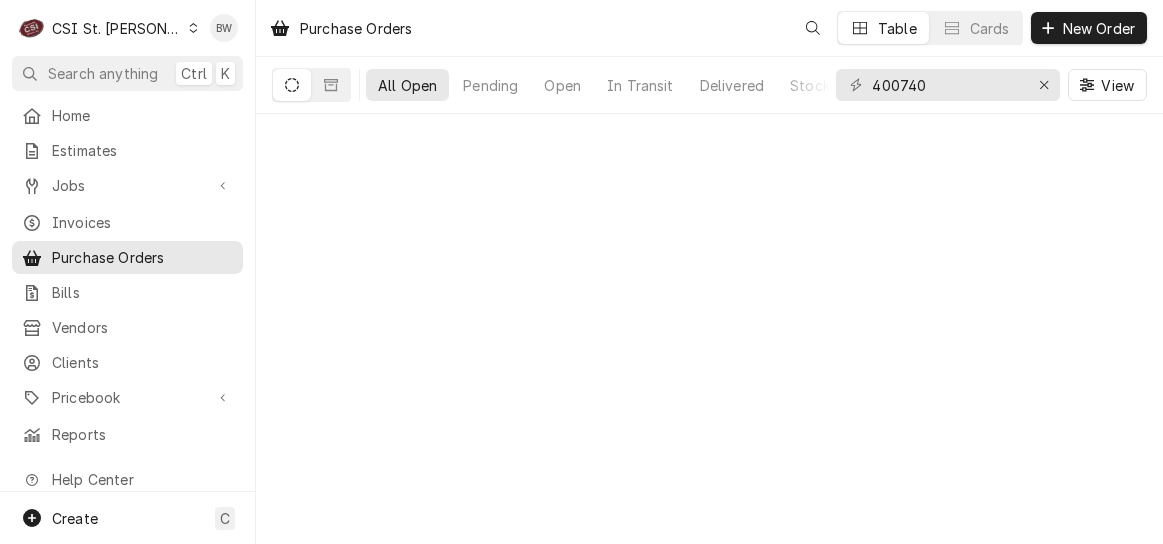 scroll, scrollTop: 0, scrollLeft: 0, axis: both 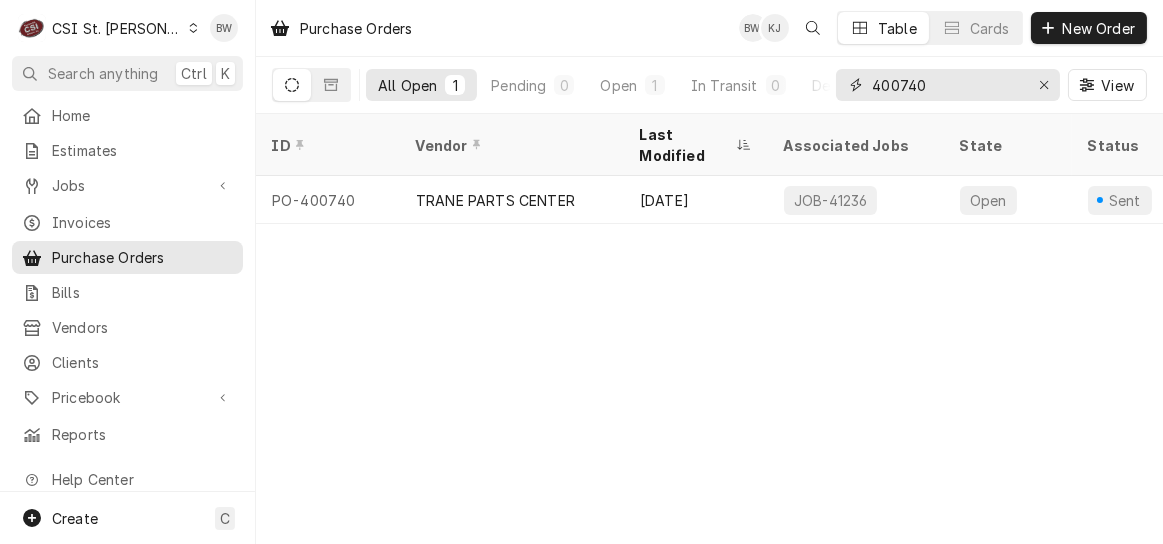 click on "400740" at bounding box center [947, 85] 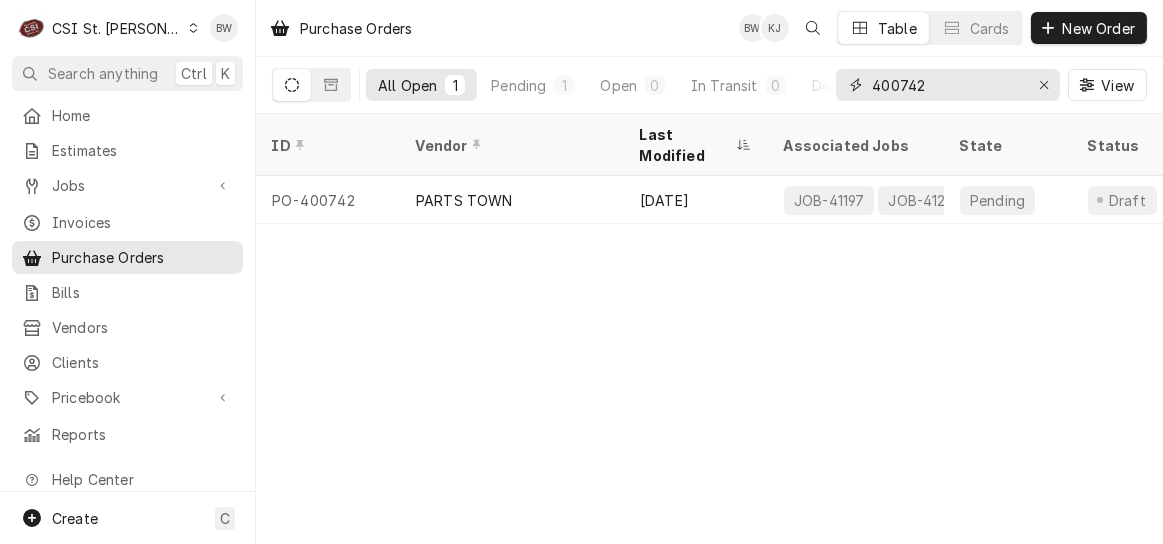 type on "400742" 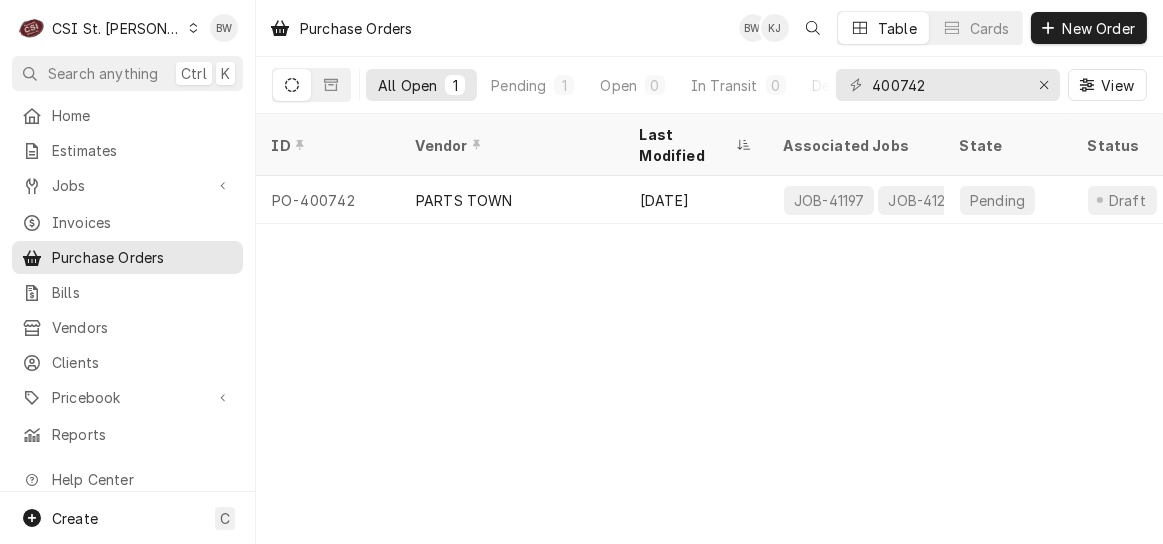 click on "PO-400742" at bounding box center (328, 200) 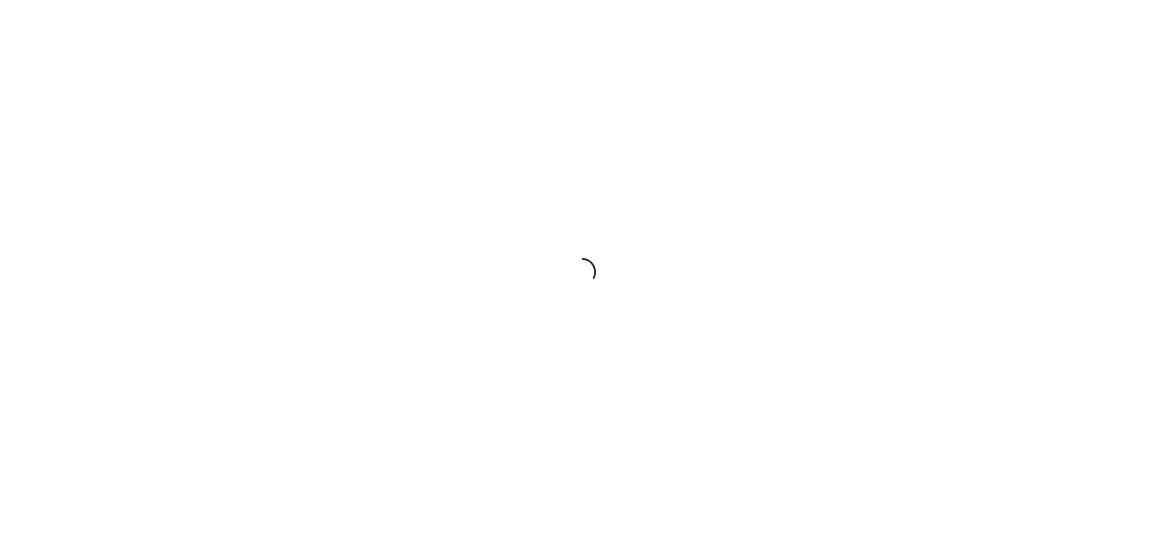 scroll, scrollTop: 0, scrollLeft: 0, axis: both 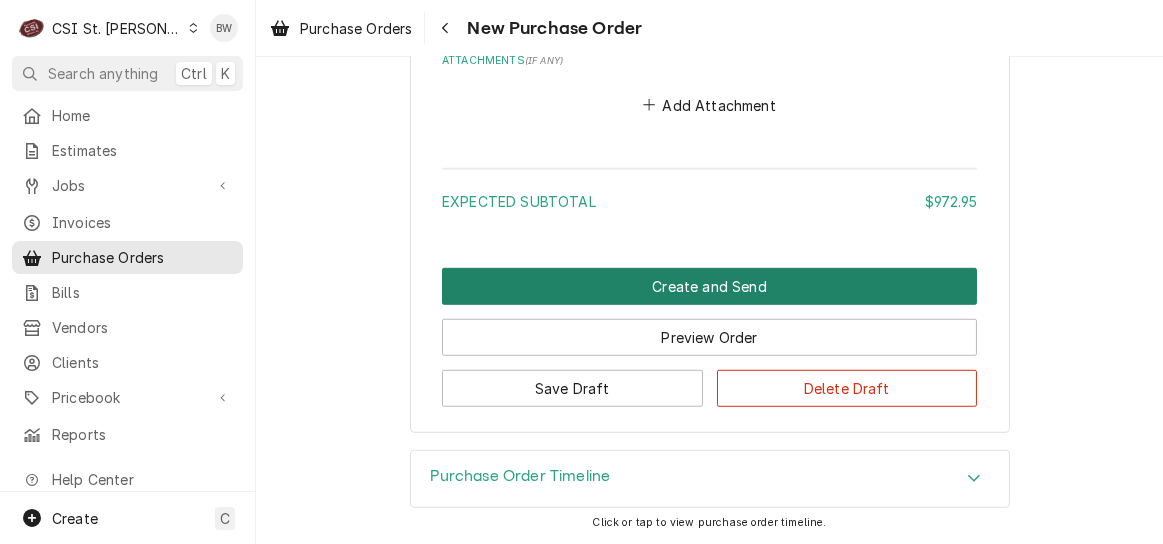 click on "Create and Send" at bounding box center [709, 286] 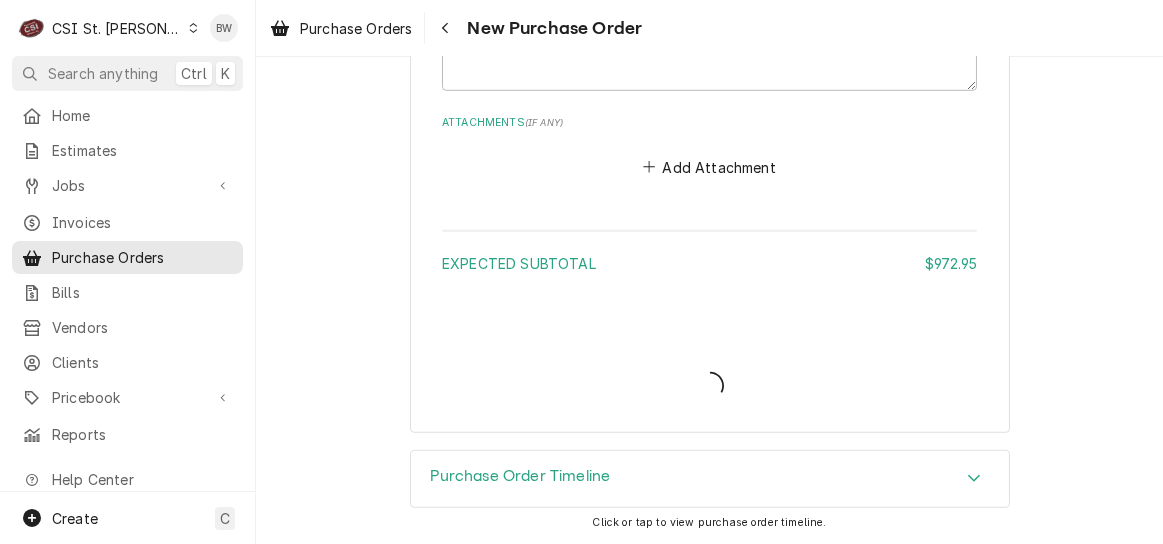 scroll, scrollTop: 2912, scrollLeft: 0, axis: vertical 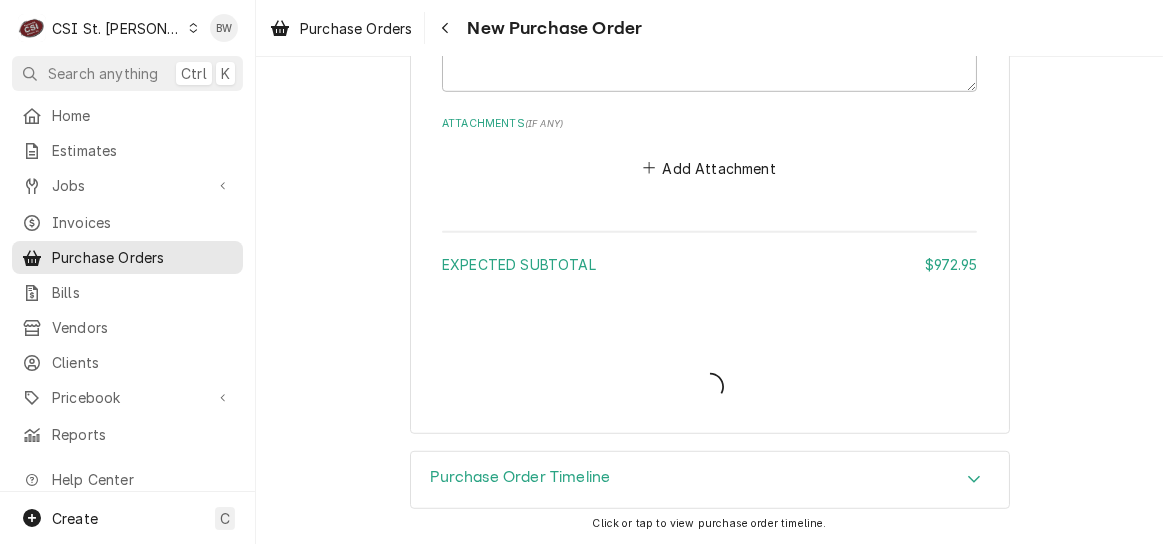 type on "x" 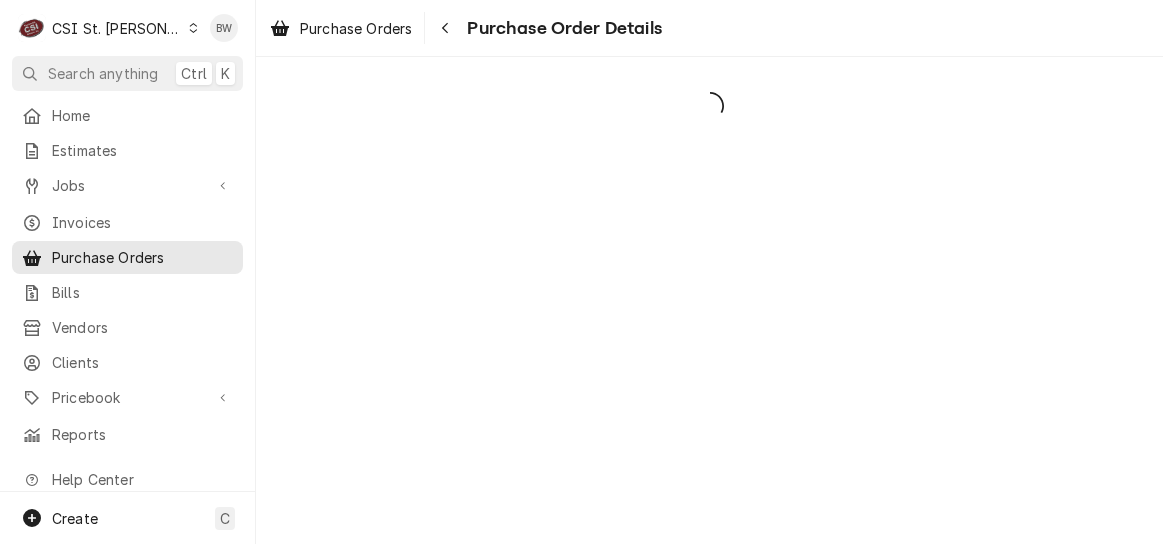 scroll, scrollTop: 0, scrollLeft: 0, axis: both 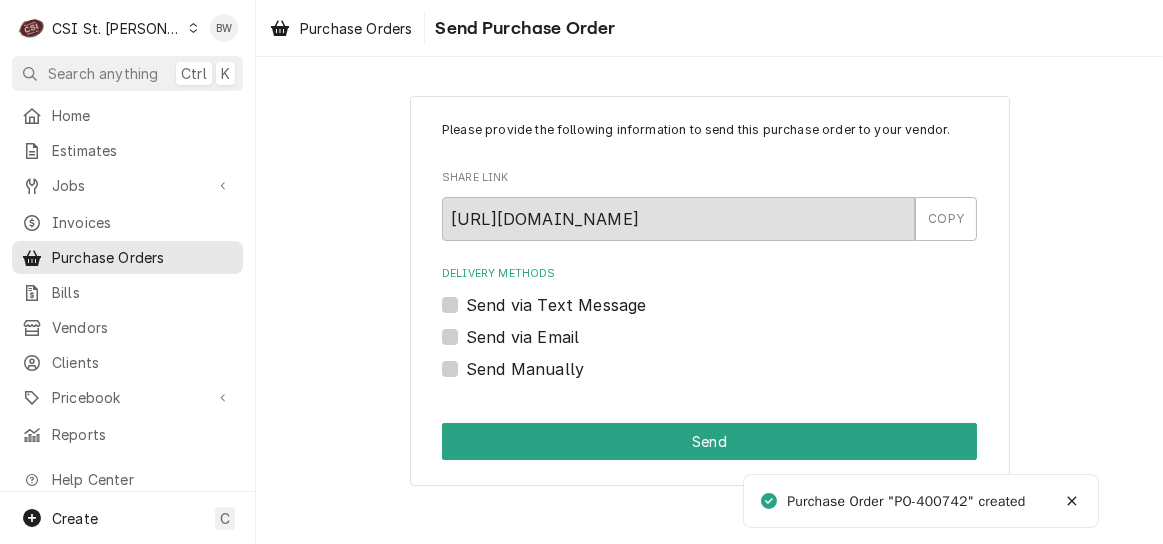 click on "Send Manually" at bounding box center (525, 369) 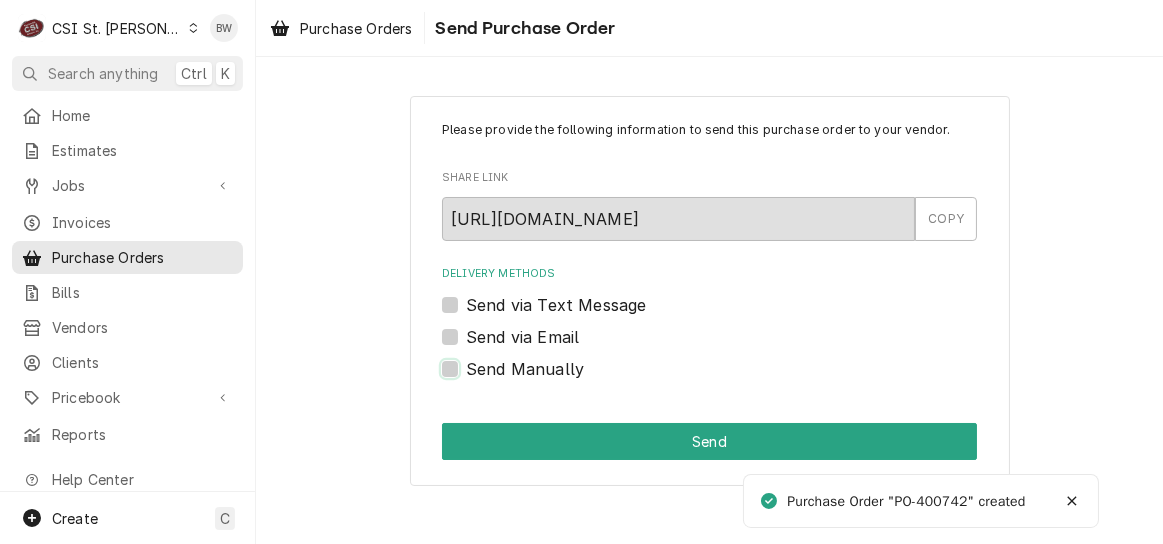 click on "Send Manually" at bounding box center (733, 379) 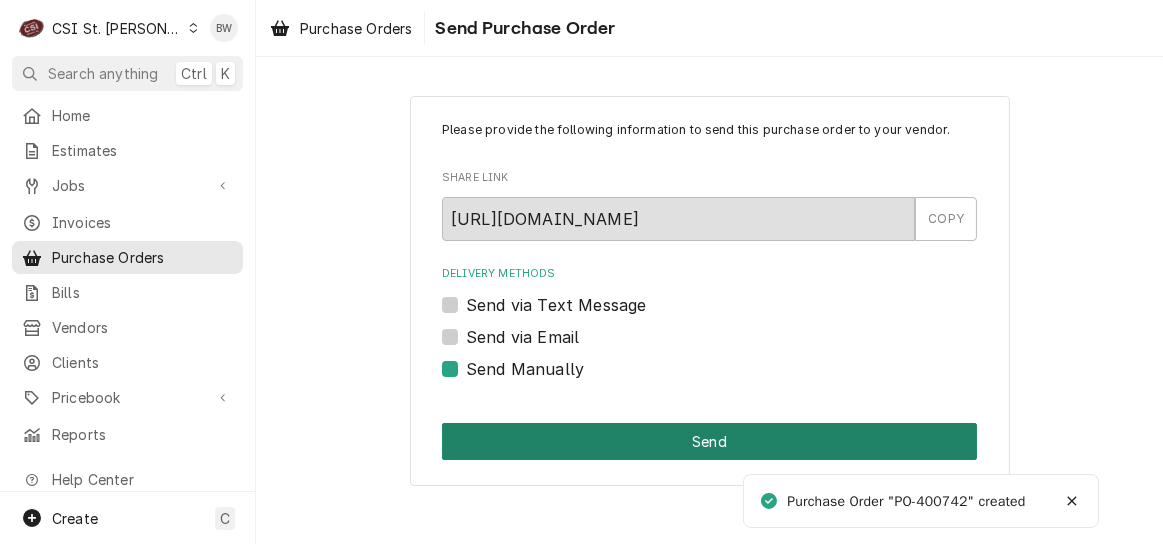 click on "Send" at bounding box center [709, 441] 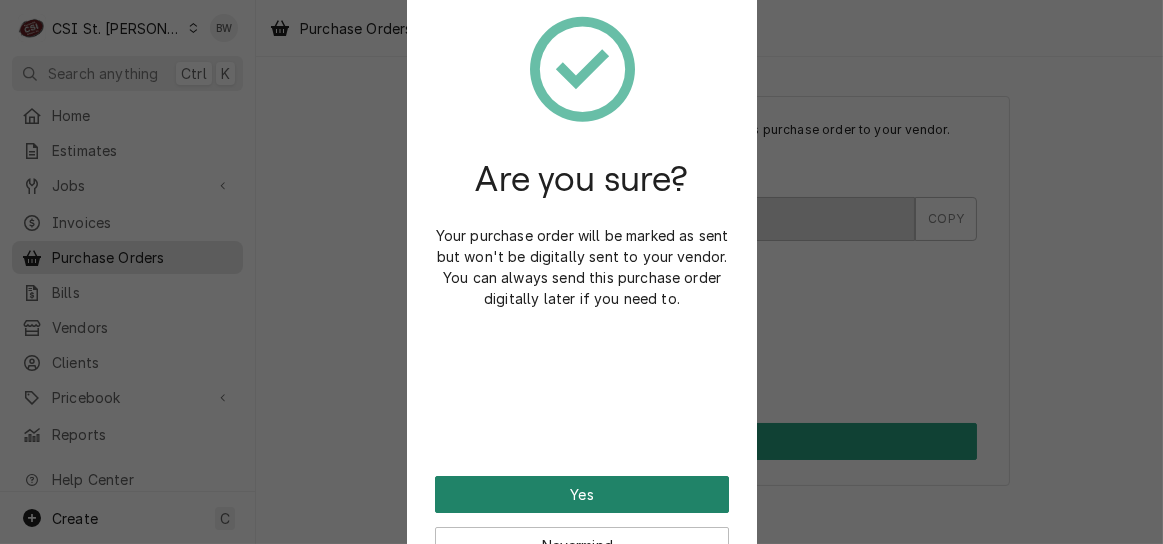 click on "Yes" at bounding box center [582, 494] 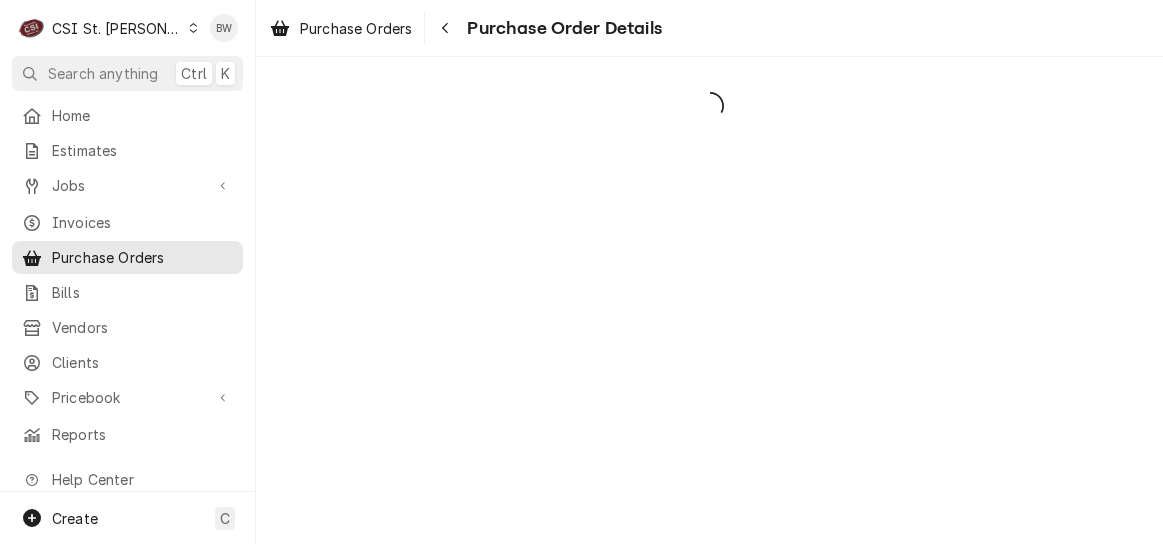 scroll, scrollTop: 0, scrollLeft: 0, axis: both 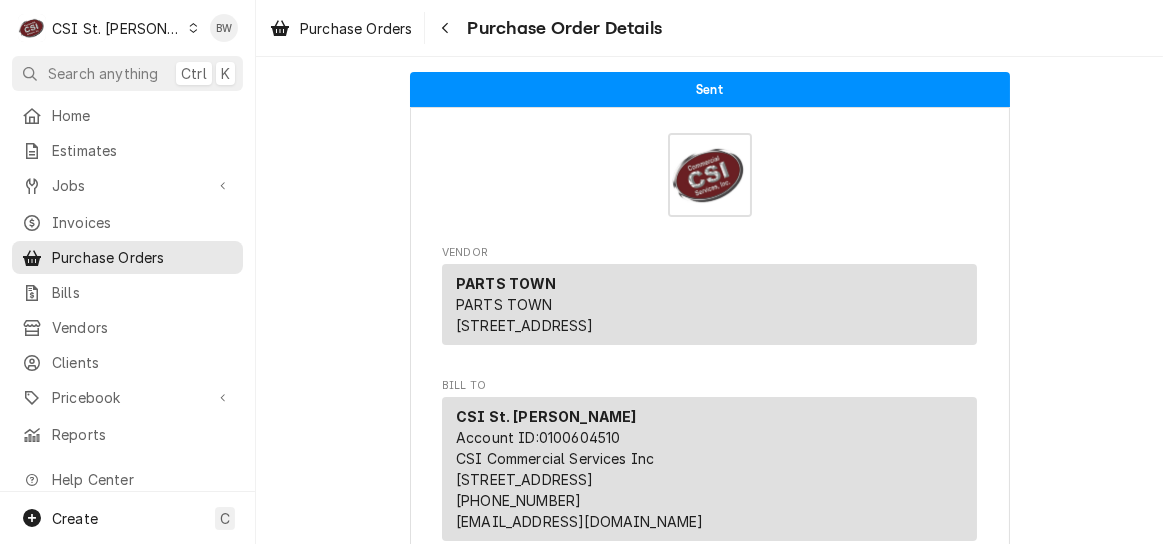 click on "Purchase Orders" at bounding box center [356, 28] 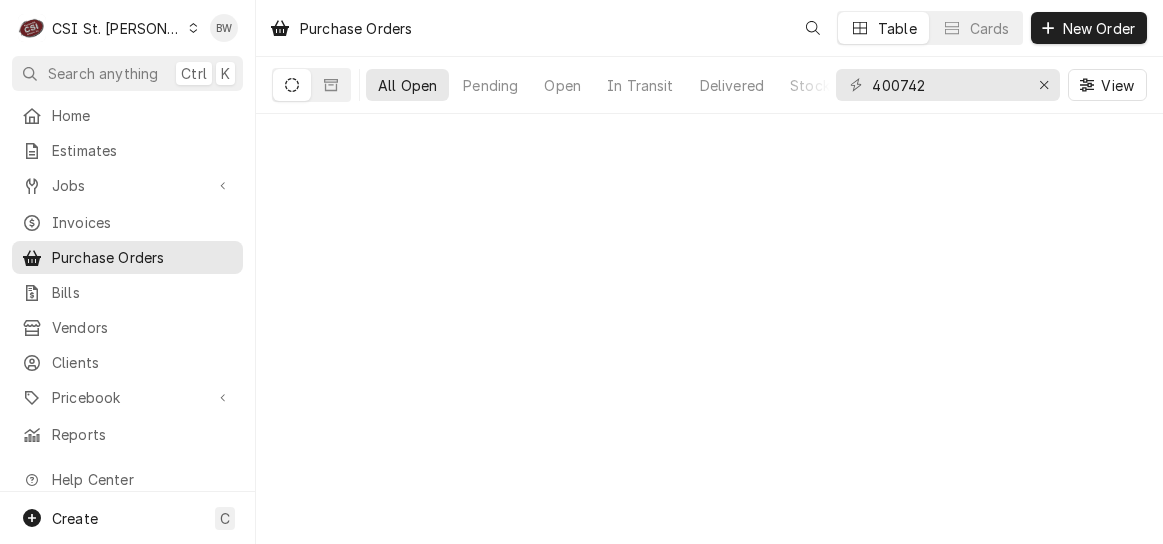 scroll, scrollTop: 0, scrollLeft: 0, axis: both 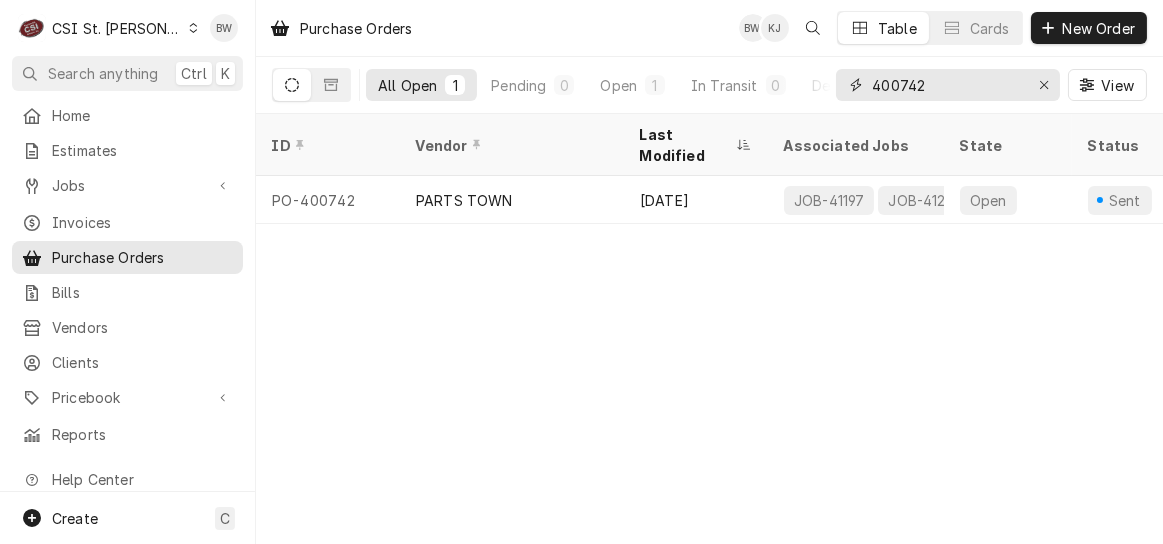 click on "400742" at bounding box center [947, 85] 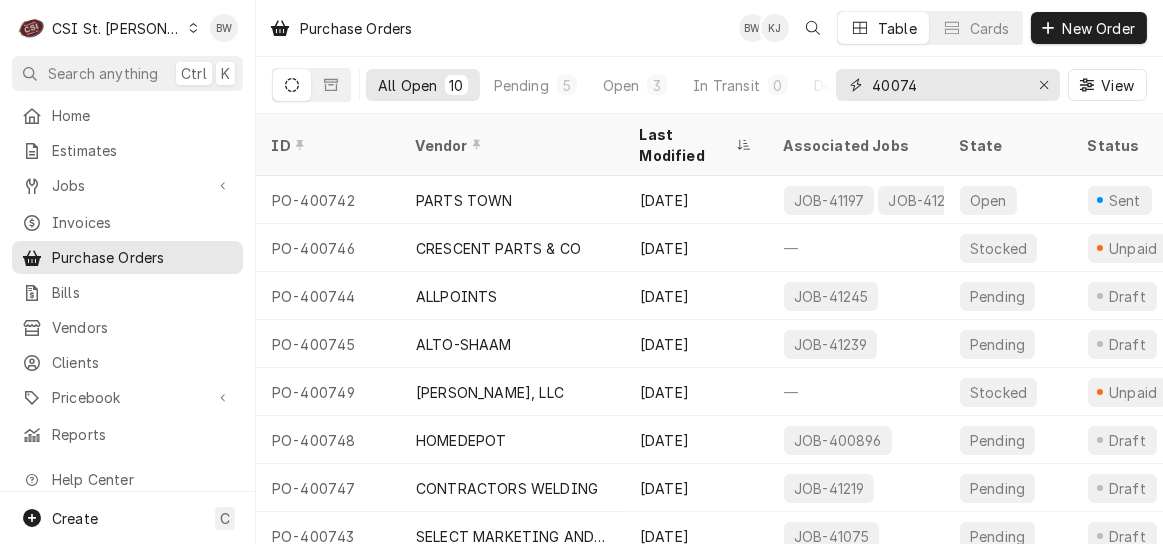type on "40074" 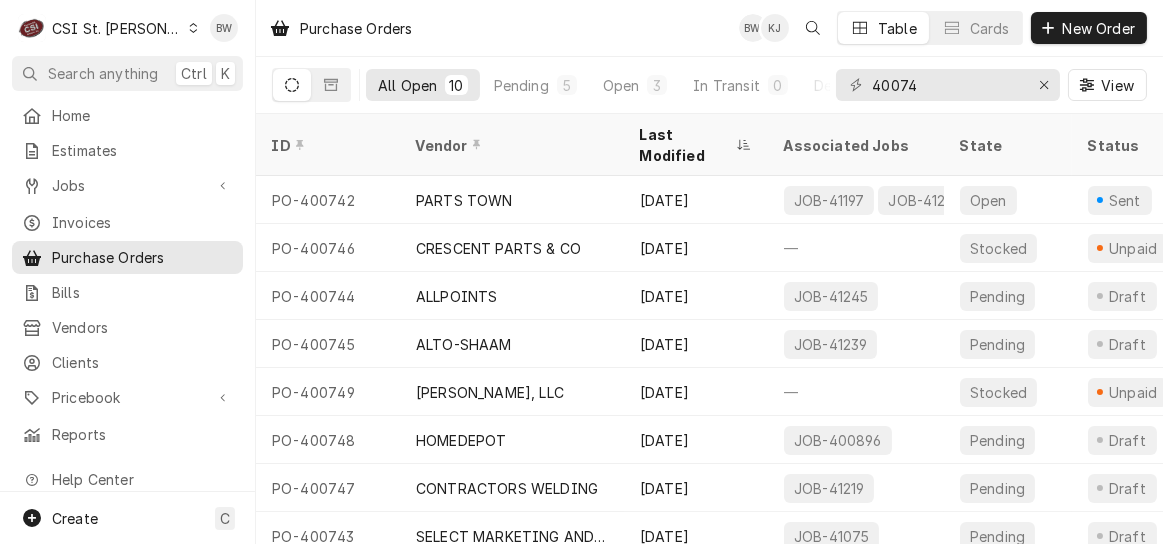 click on "PO-400744" at bounding box center (328, 296) 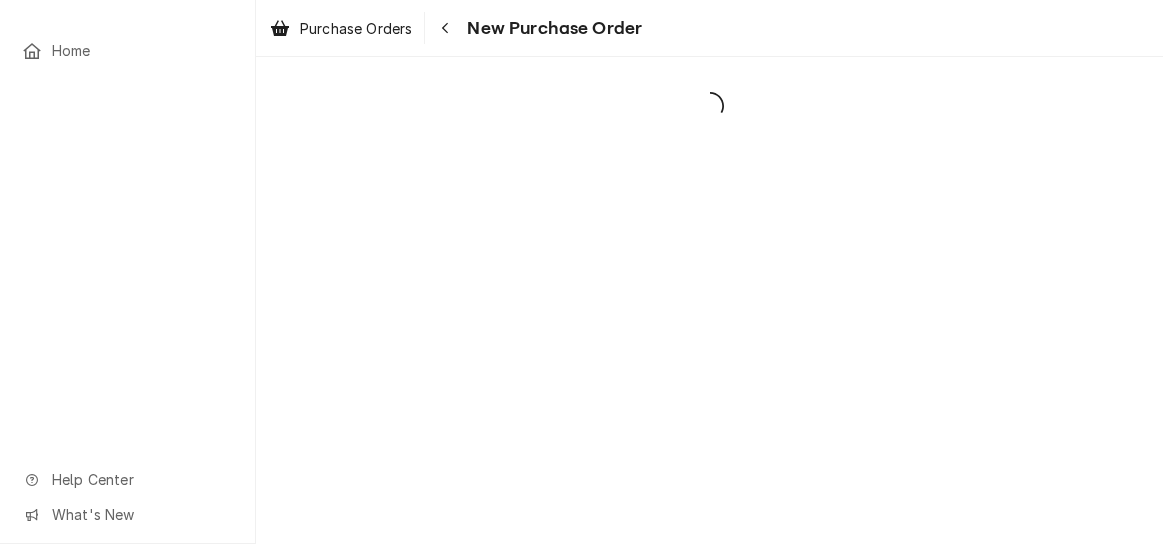 scroll, scrollTop: 0, scrollLeft: 0, axis: both 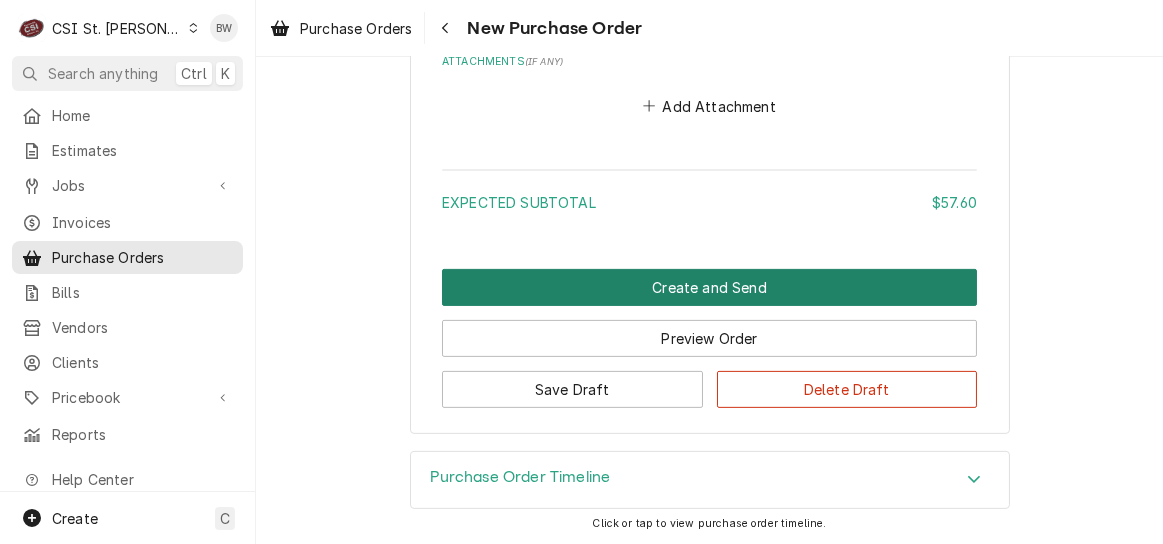 click on "Create and Send" at bounding box center [709, 287] 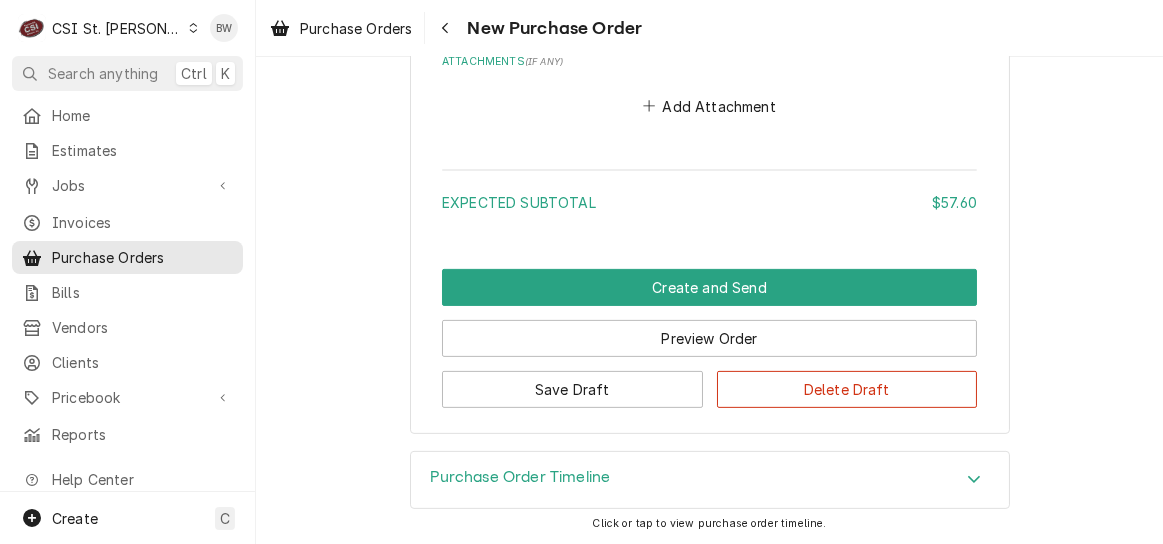 scroll, scrollTop: 1508, scrollLeft: 0, axis: vertical 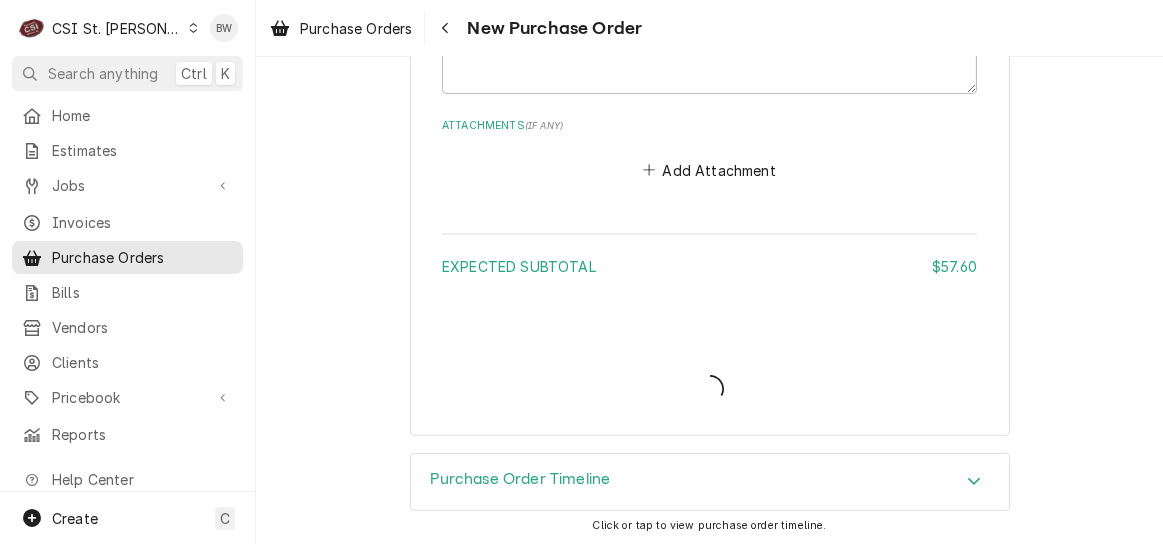 type on "x" 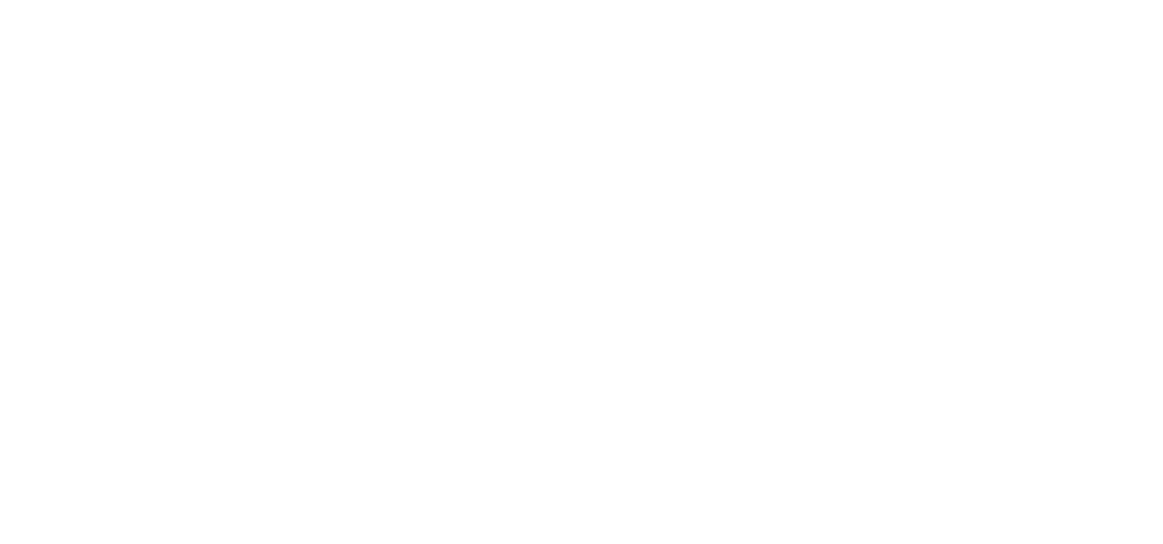 scroll, scrollTop: 0, scrollLeft: 0, axis: both 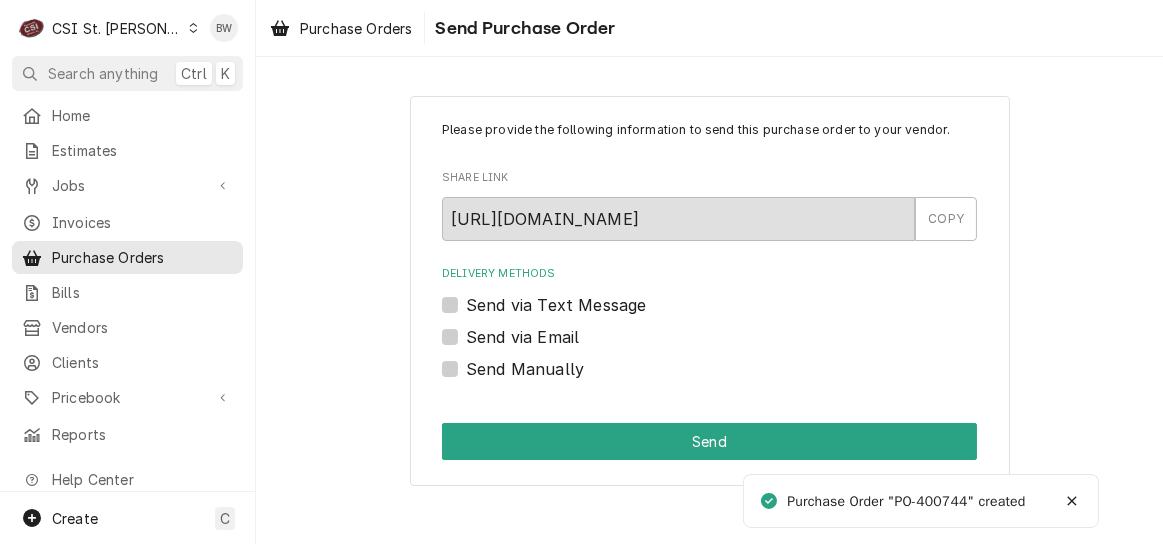 click on "Send Manually" at bounding box center [525, 369] 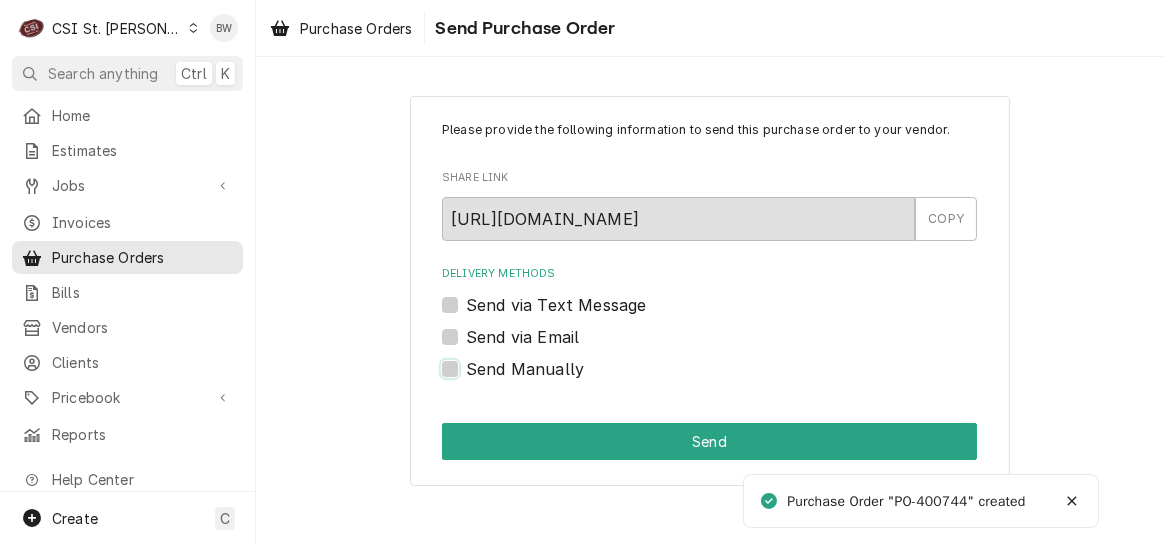 click on "Send Manually" at bounding box center (733, 379) 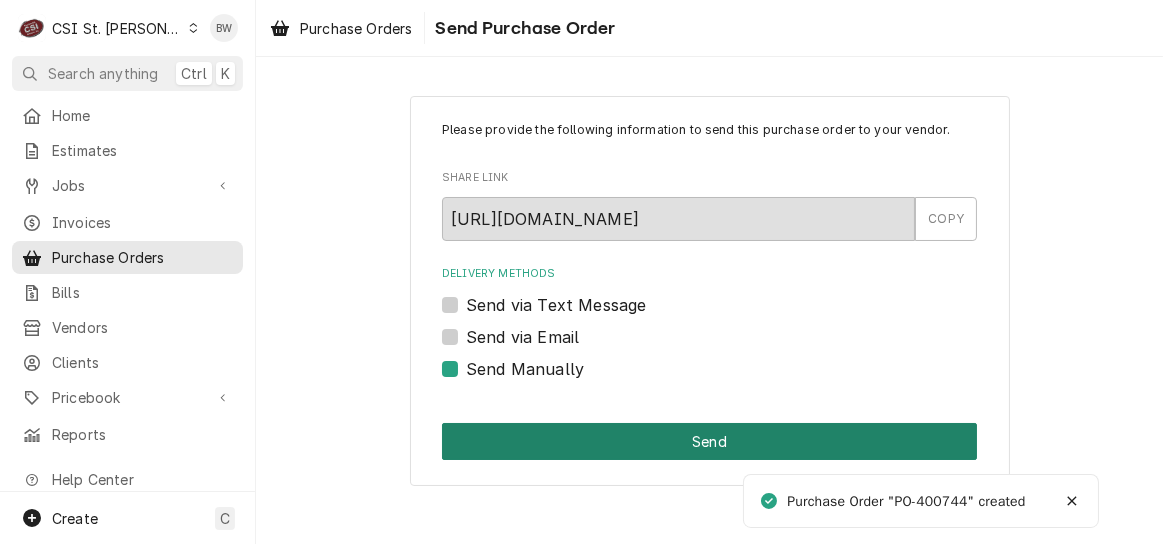 click on "Send" at bounding box center (709, 441) 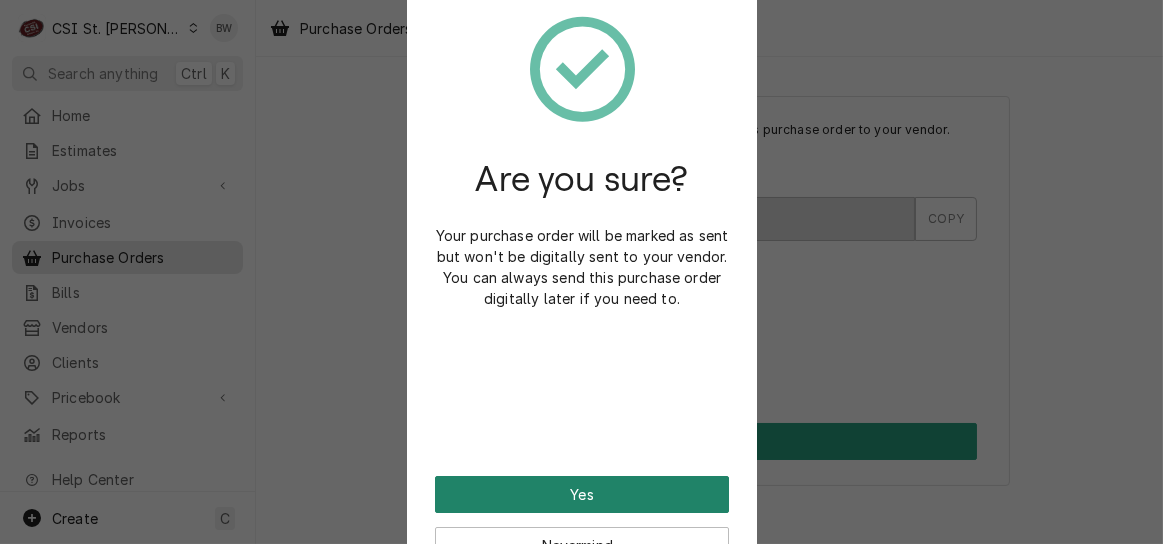 click on "Yes" at bounding box center (582, 494) 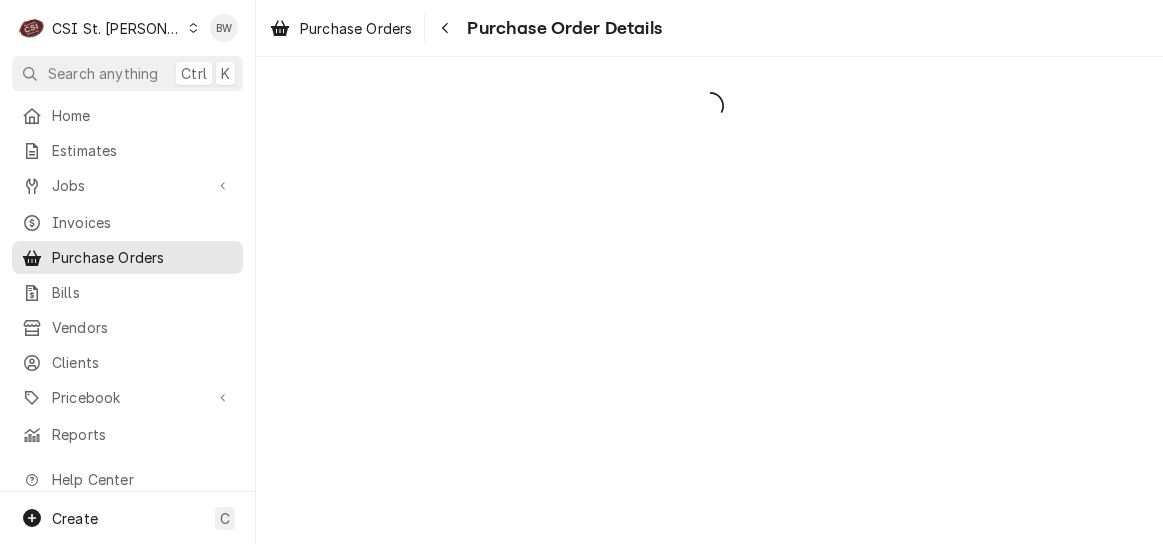 scroll, scrollTop: 0, scrollLeft: 0, axis: both 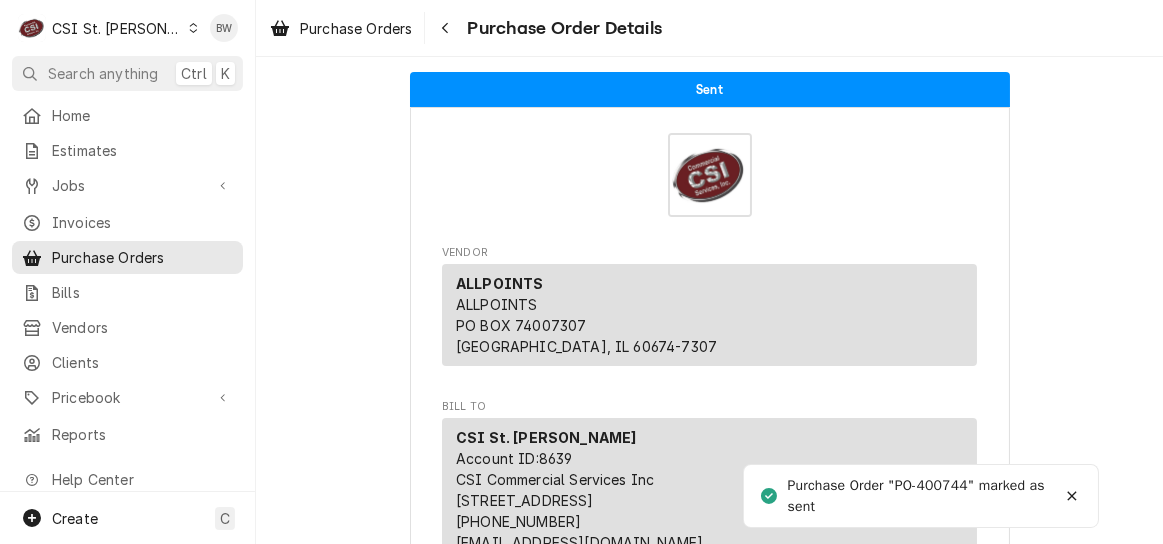 click at bounding box center (445, 28) 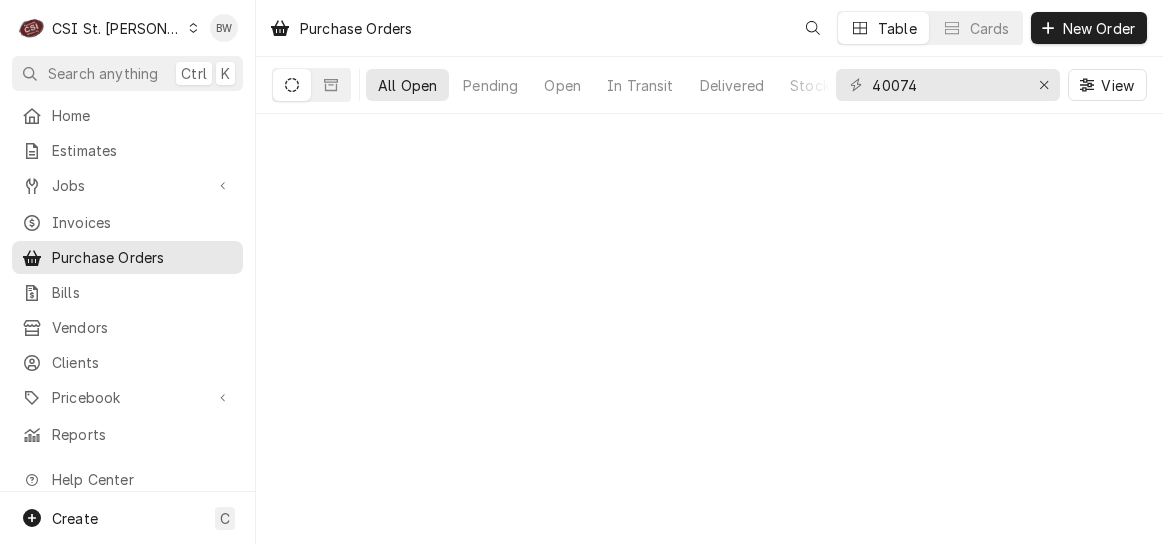 scroll, scrollTop: 0, scrollLeft: 0, axis: both 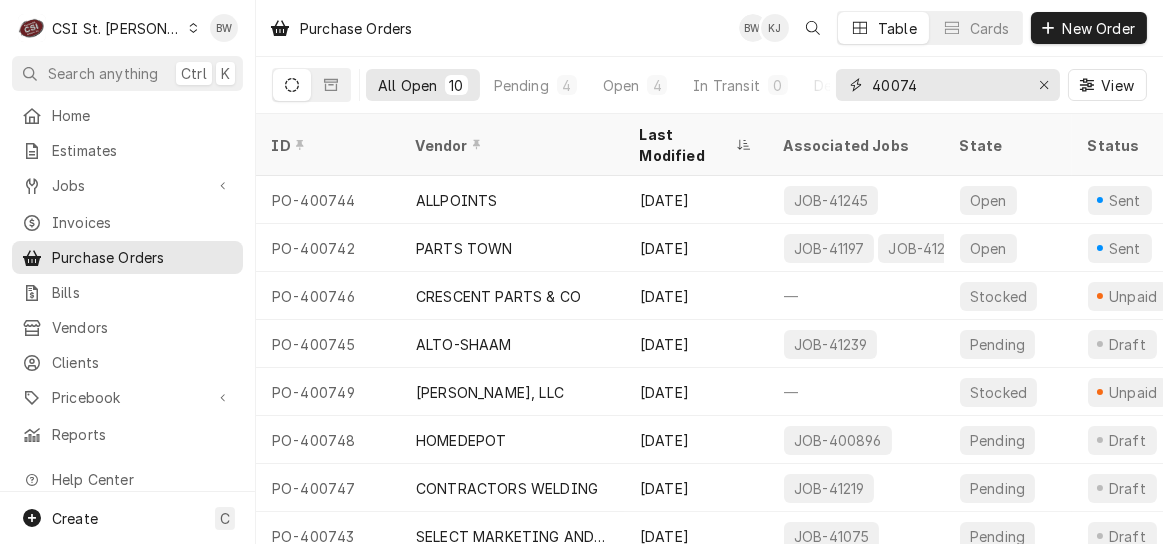 drag, startPoint x: 943, startPoint y: 87, endPoint x: 856, endPoint y: 87, distance: 87 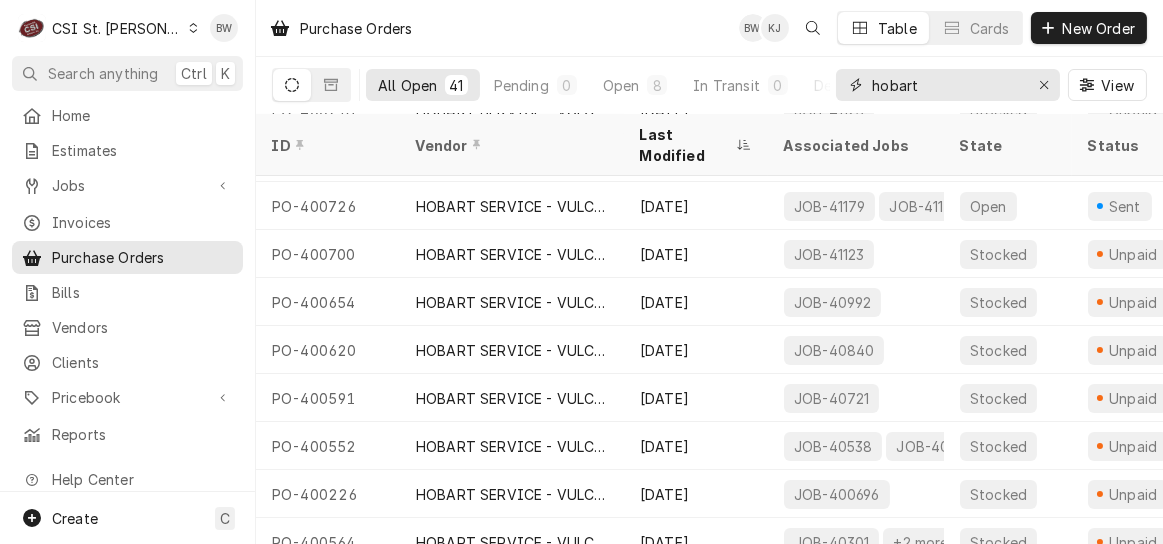 scroll, scrollTop: 0, scrollLeft: 0, axis: both 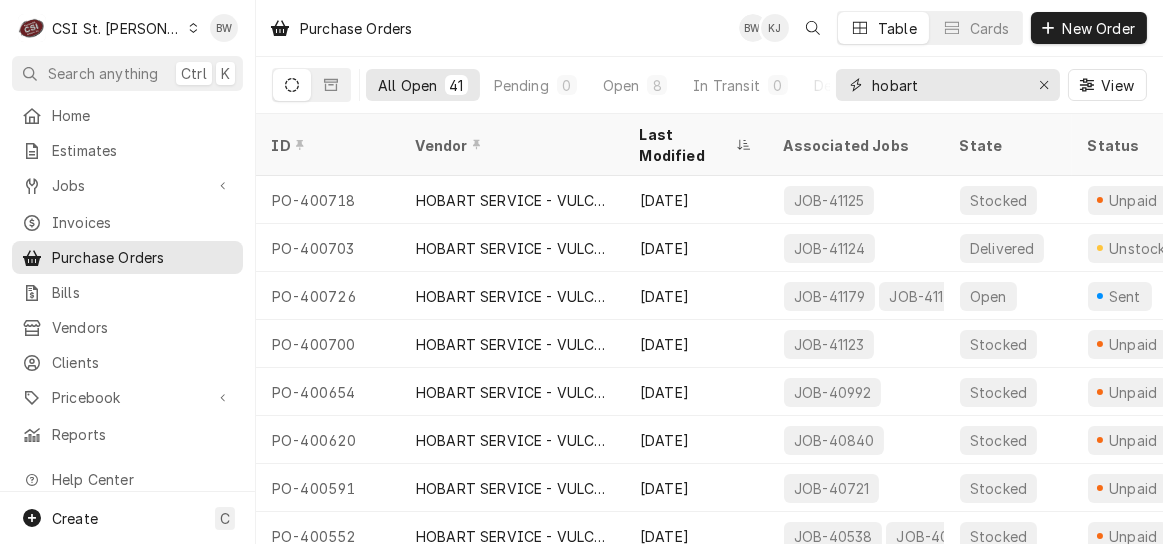 drag, startPoint x: 966, startPoint y: 91, endPoint x: 792, endPoint y: 86, distance: 174.07182 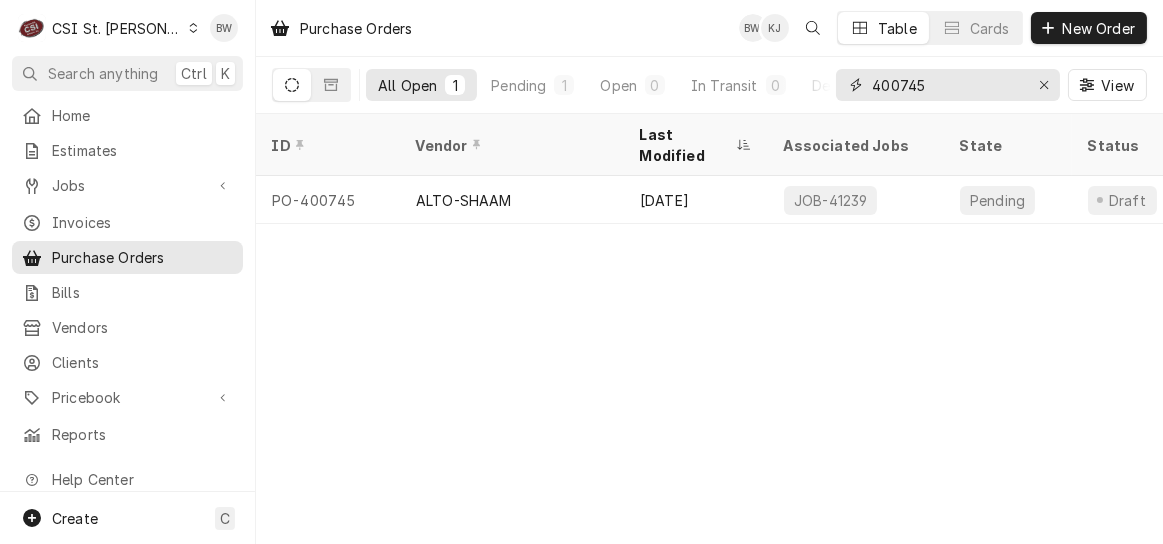 type on "400745" 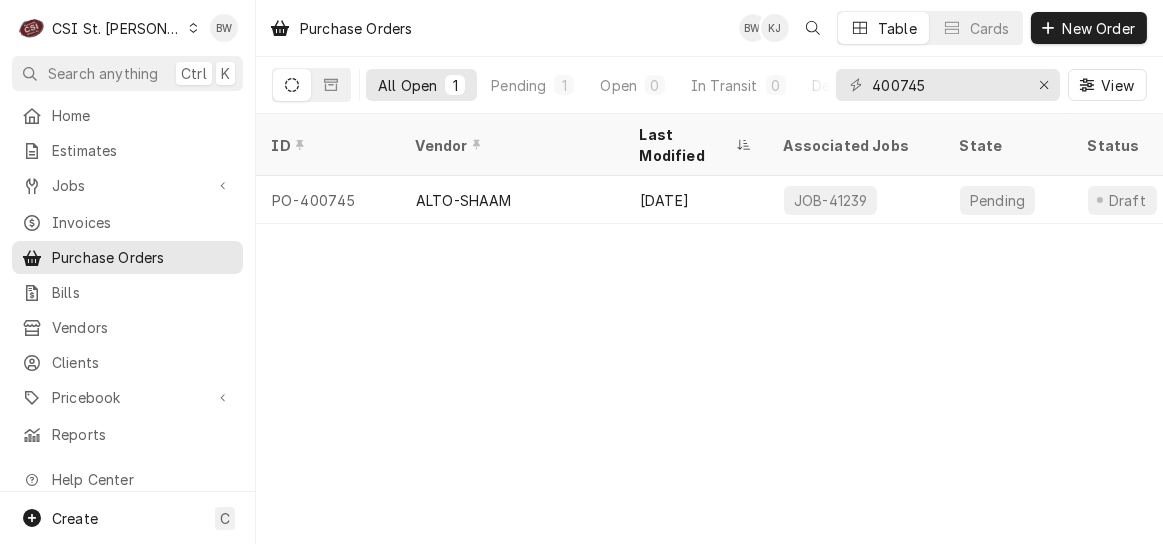 click on "PO-400745" at bounding box center (328, 200) 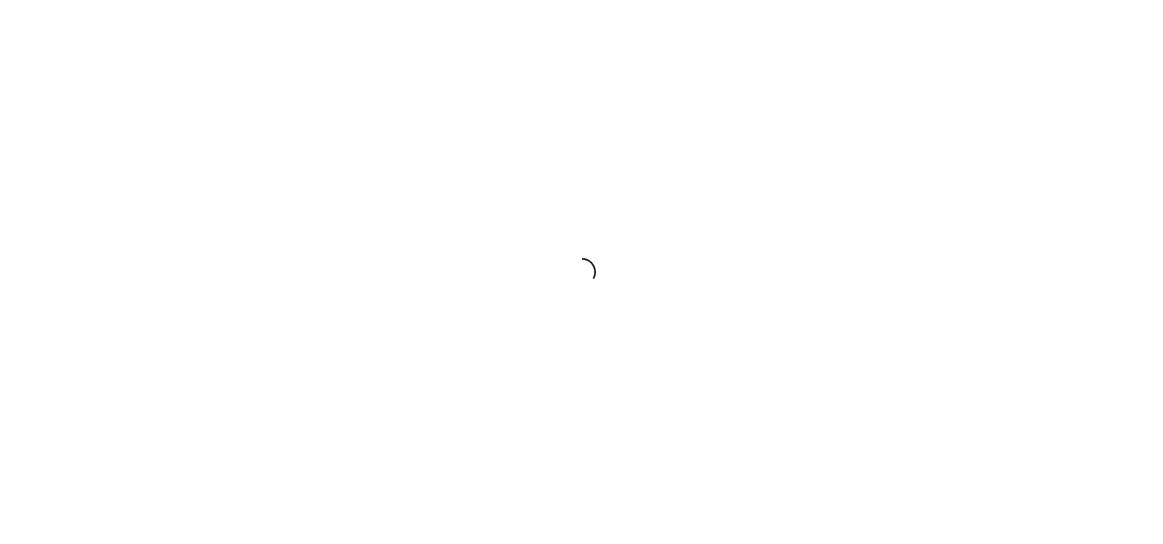 scroll, scrollTop: 0, scrollLeft: 0, axis: both 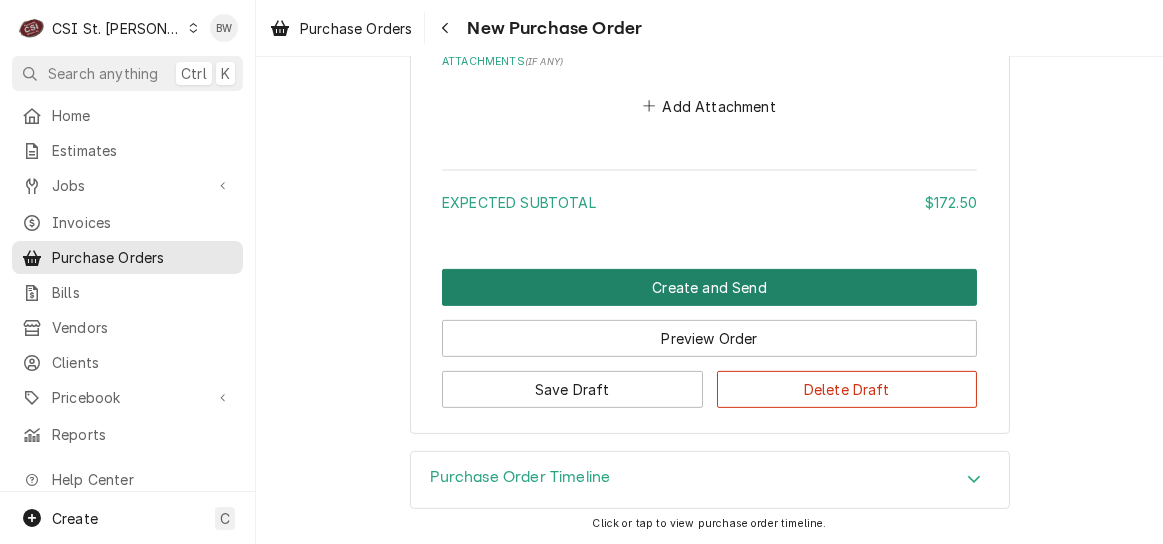 click on "Create and Send" at bounding box center (709, 287) 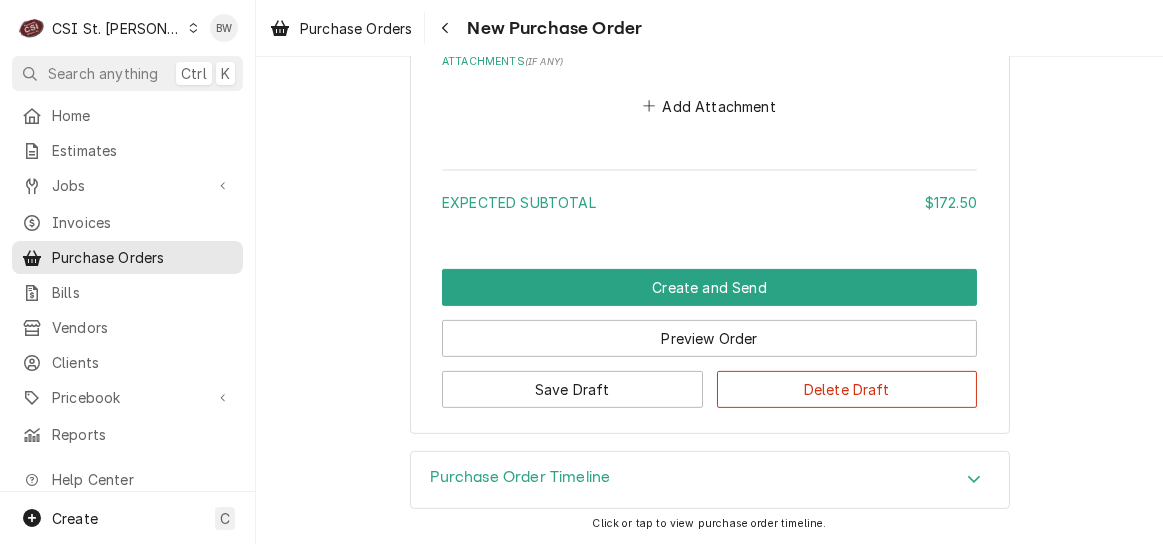 scroll, scrollTop: 1604, scrollLeft: 0, axis: vertical 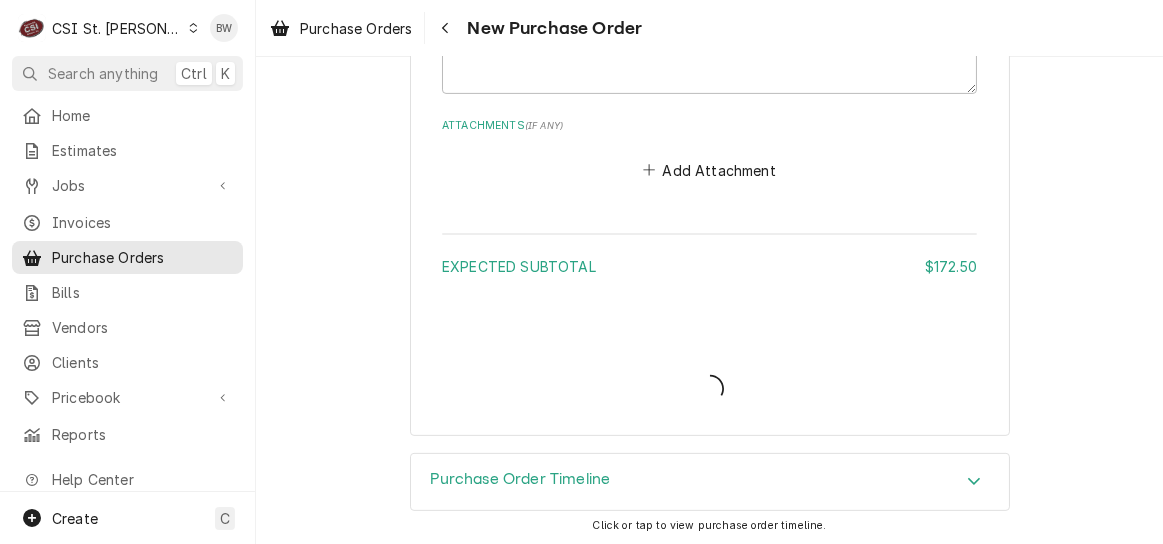 type on "x" 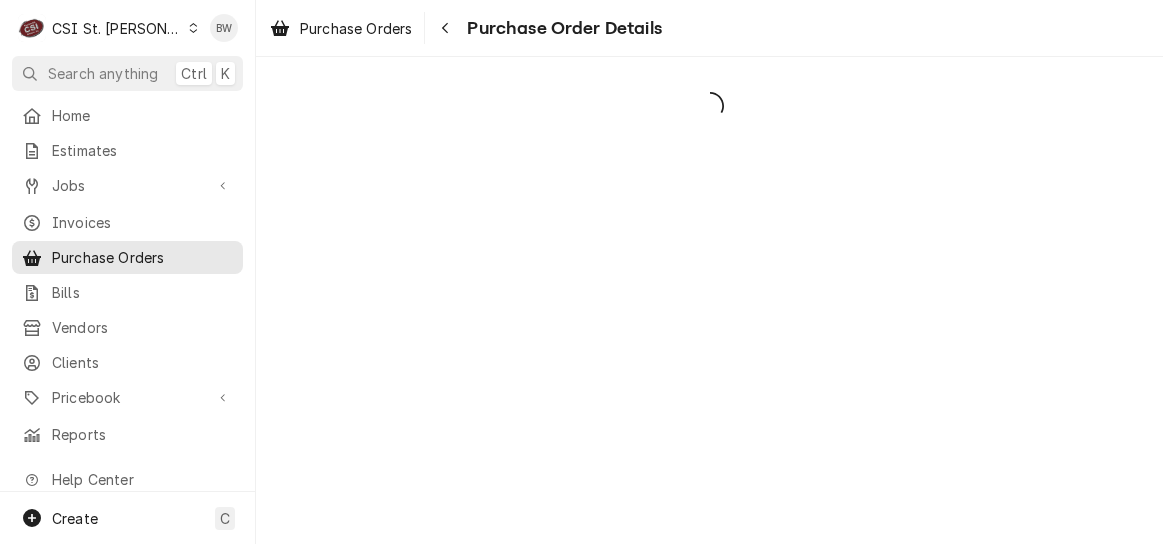 scroll, scrollTop: 0, scrollLeft: 0, axis: both 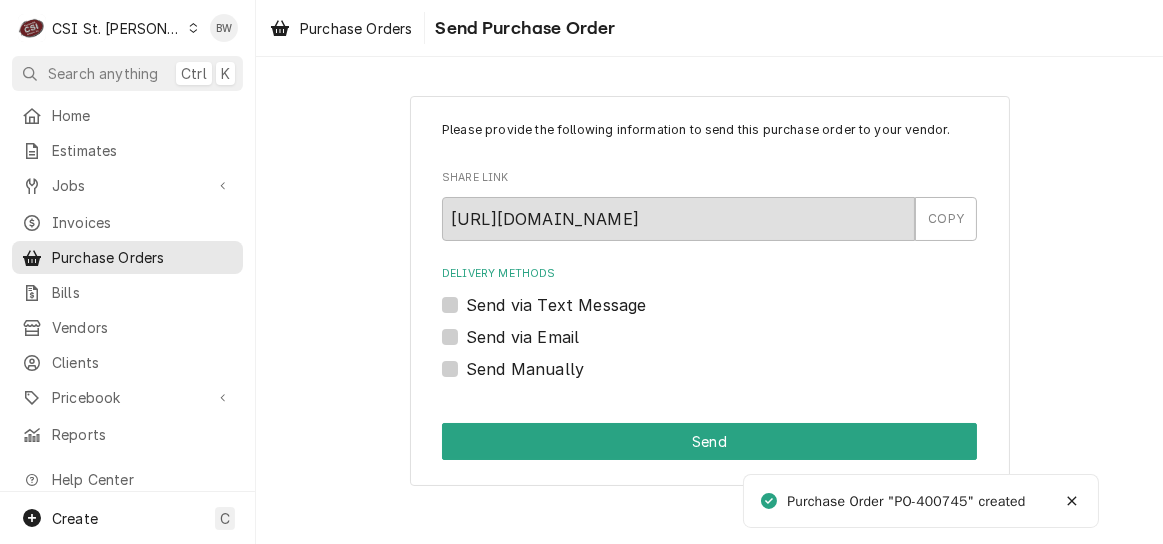 click on "Send Manually" at bounding box center [525, 369] 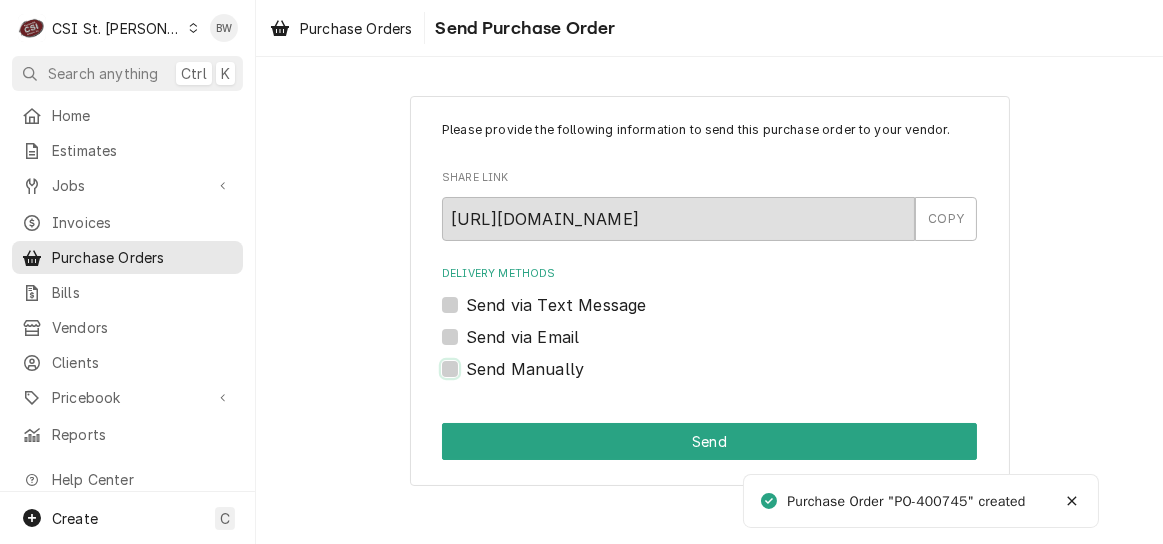 click on "Send Manually" at bounding box center [733, 379] 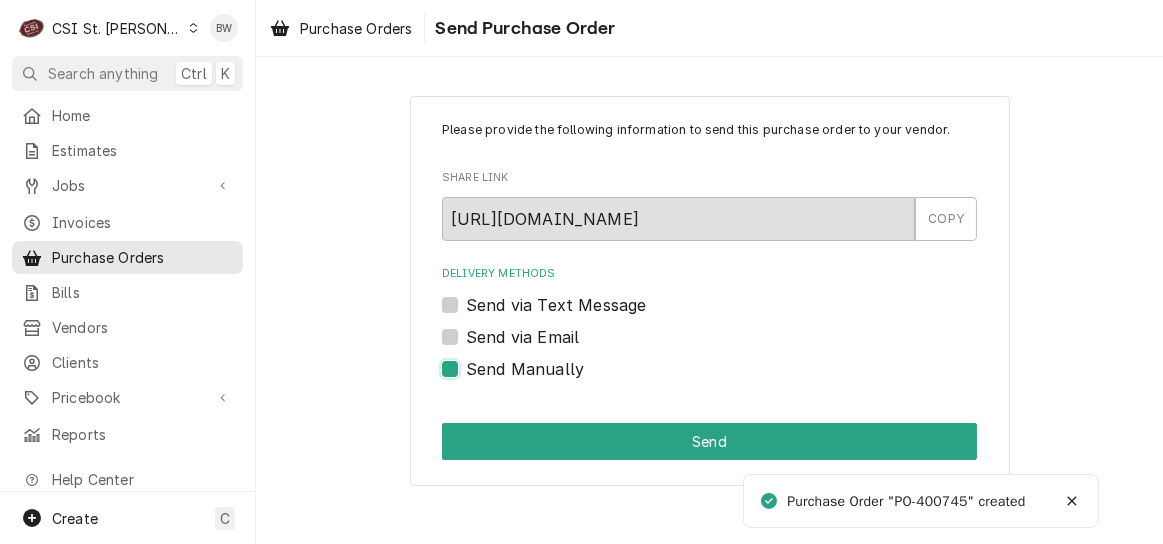 checkbox on "true" 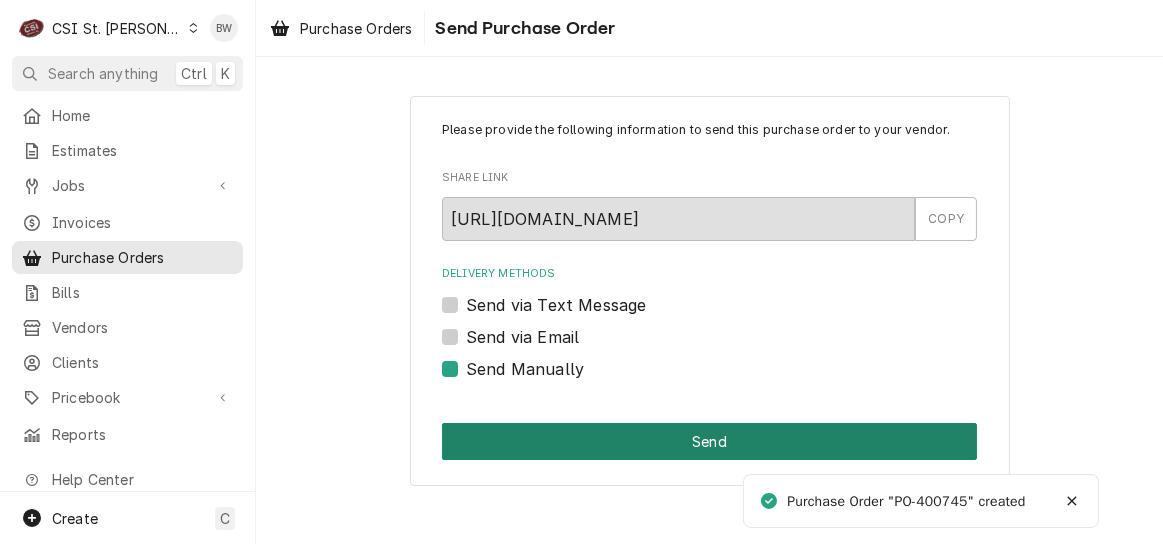 click on "Send" at bounding box center [709, 441] 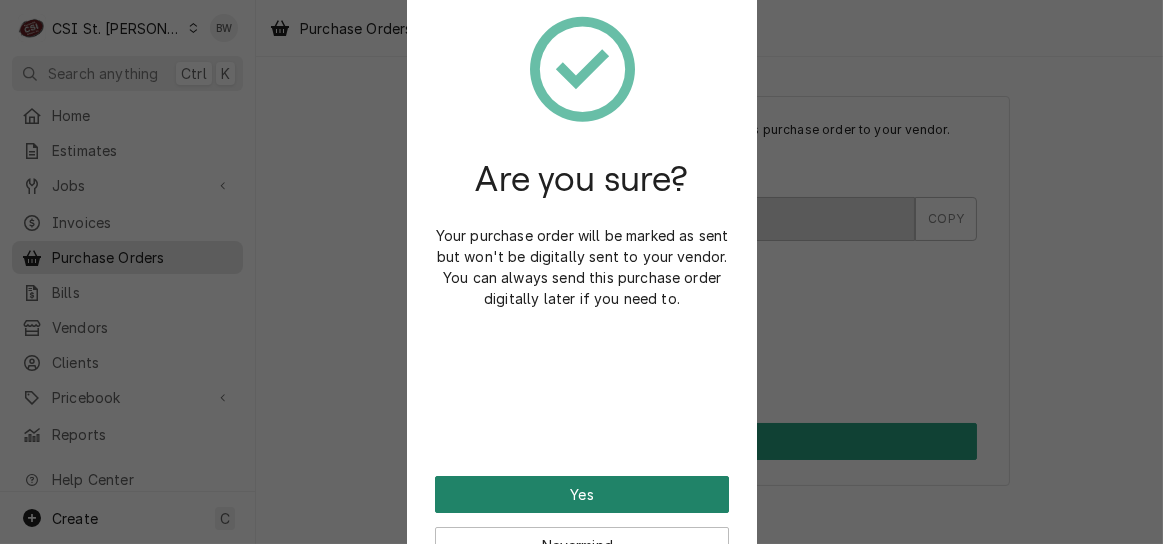 click on "Yes" at bounding box center (582, 494) 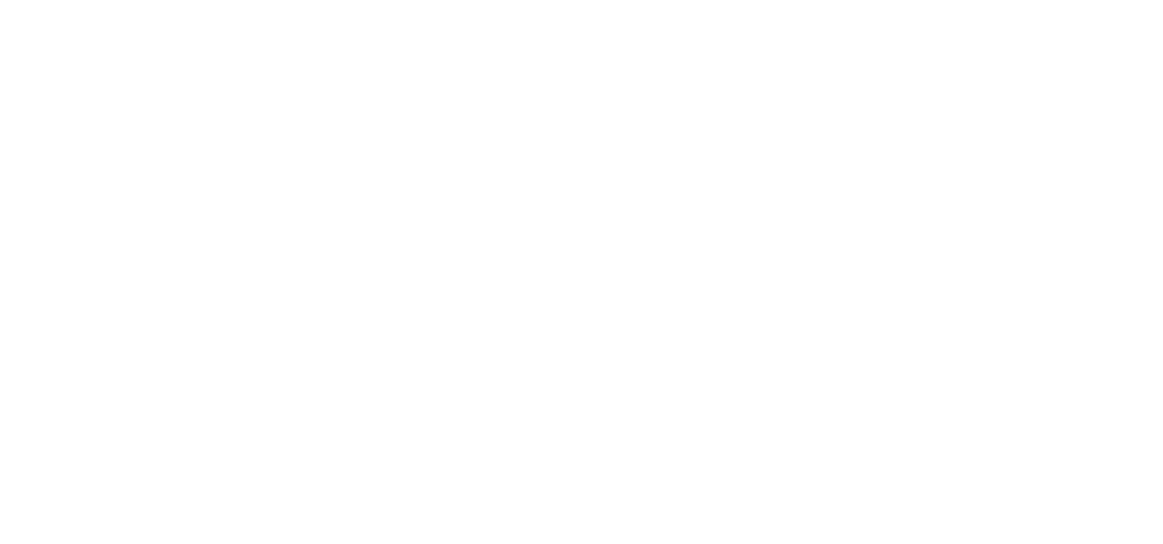 scroll, scrollTop: 0, scrollLeft: 0, axis: both 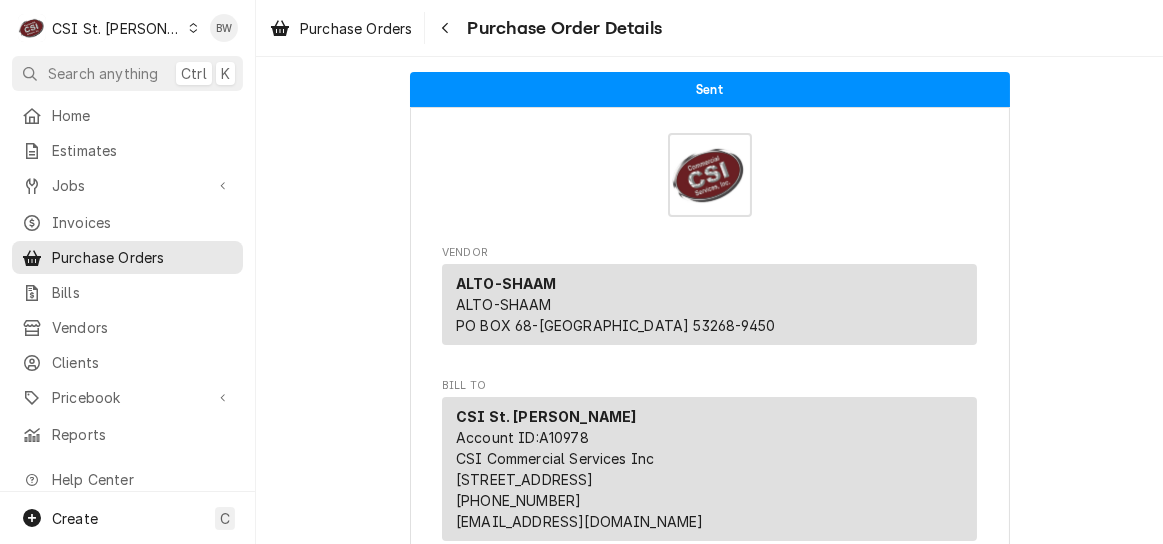 click 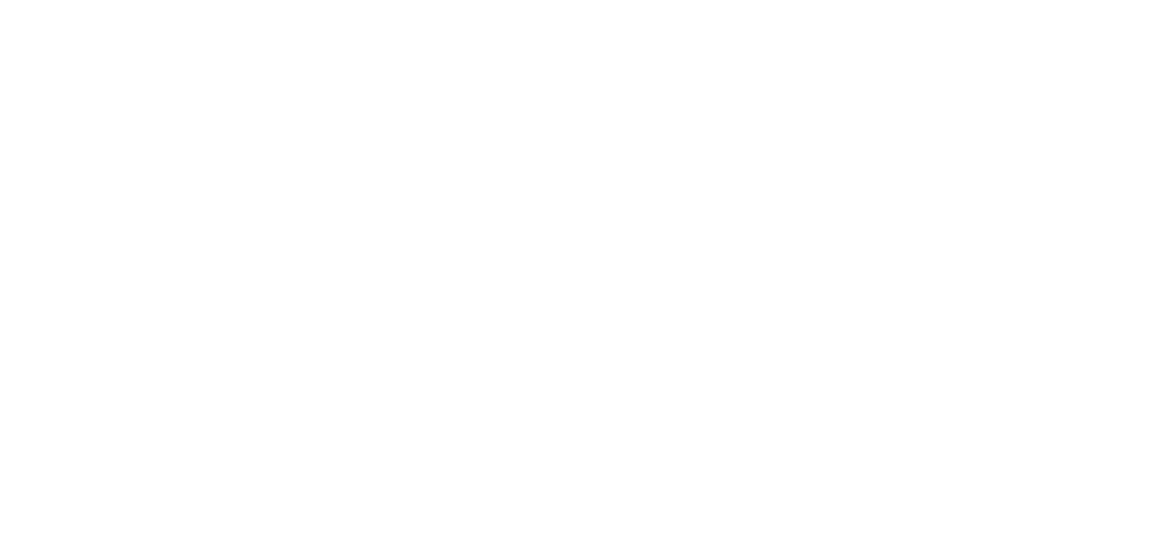 scroll, scrollTop: 0, scrollLeft: 0, axis: both 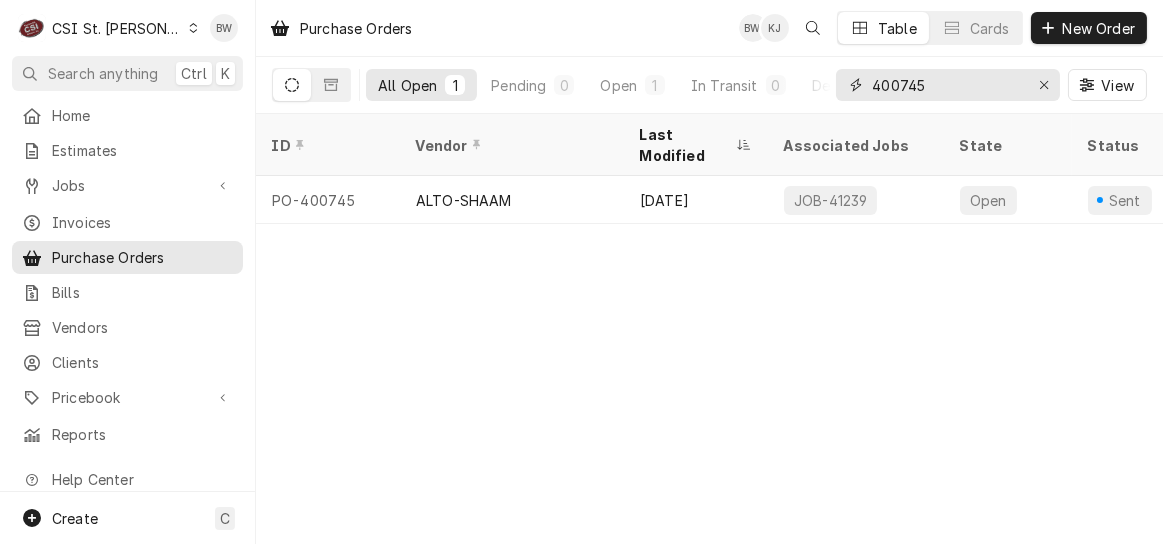 click on "400745" at bounding box center [947, 85] 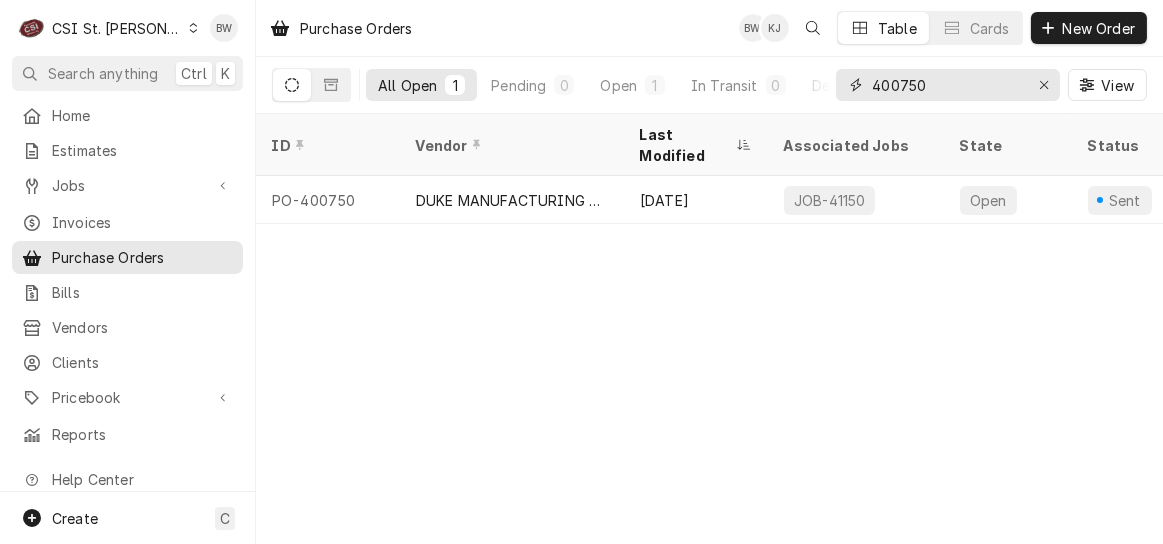 type on "400750" 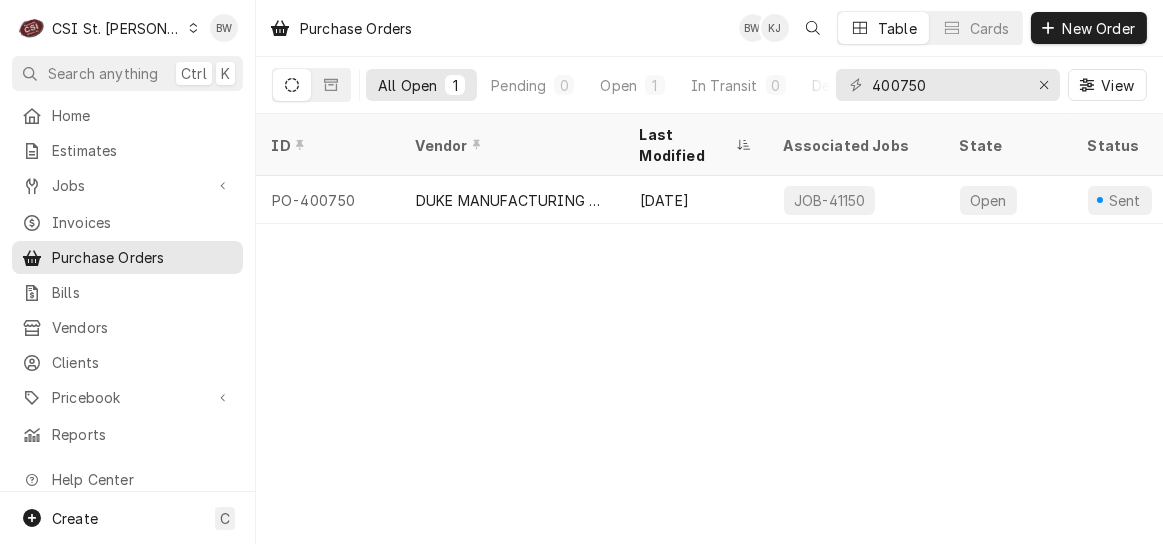 click on "PO-400750" at bounding box center (328, 200) 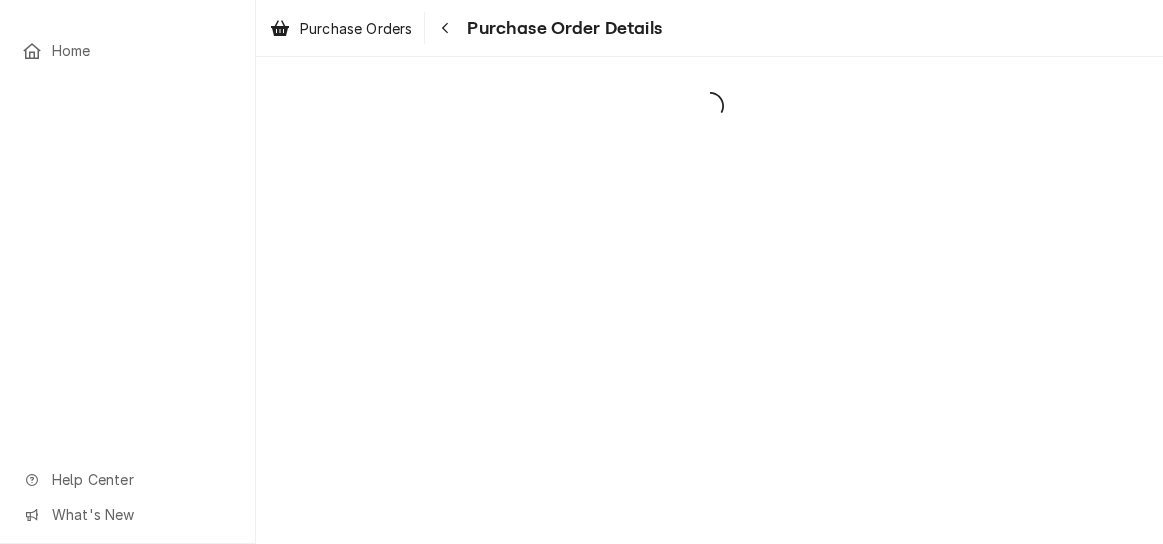 scroll, scrollTop: 0, scrollLeft: 0, axis: both 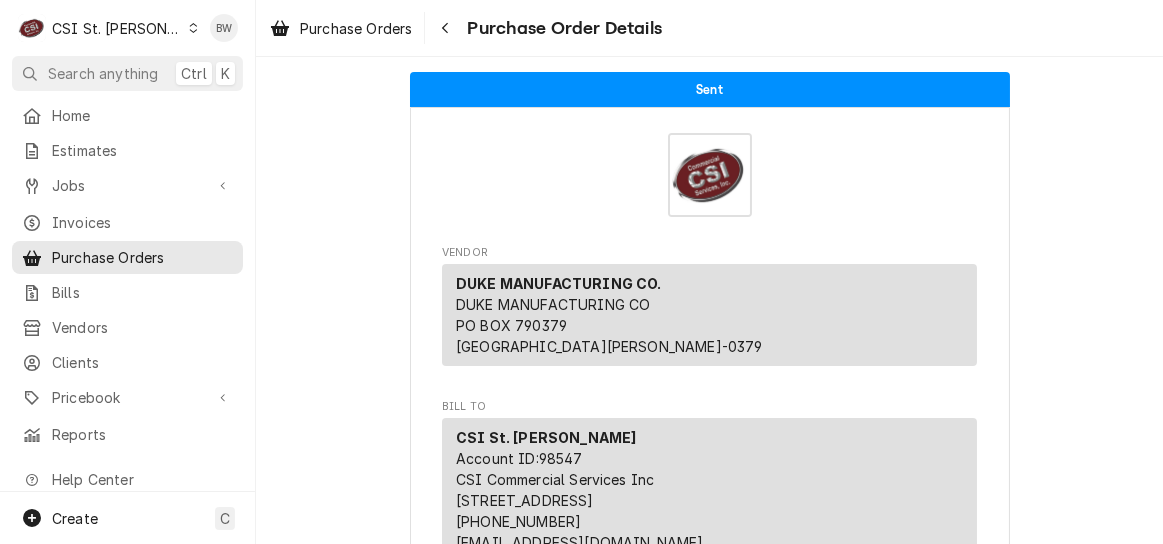 click 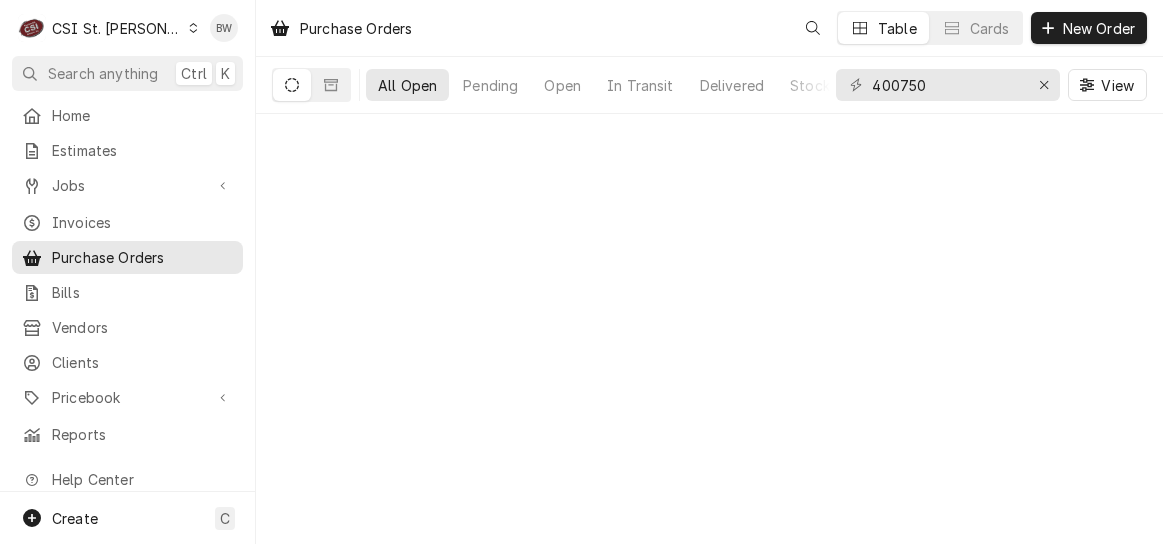 scroll, scrollTop: 0, scrollLeft: 0, axis: both 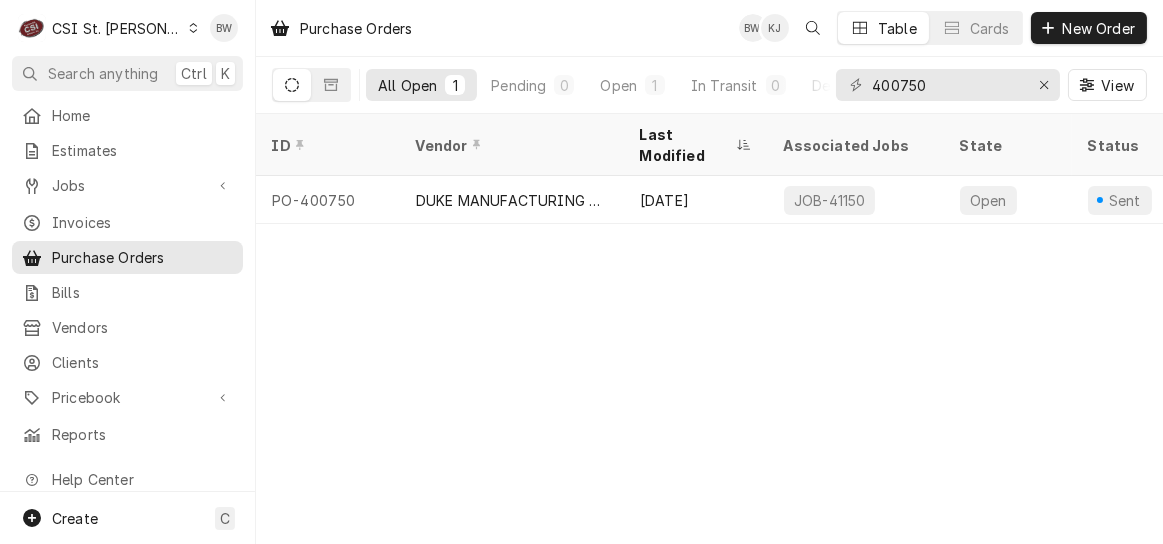 click 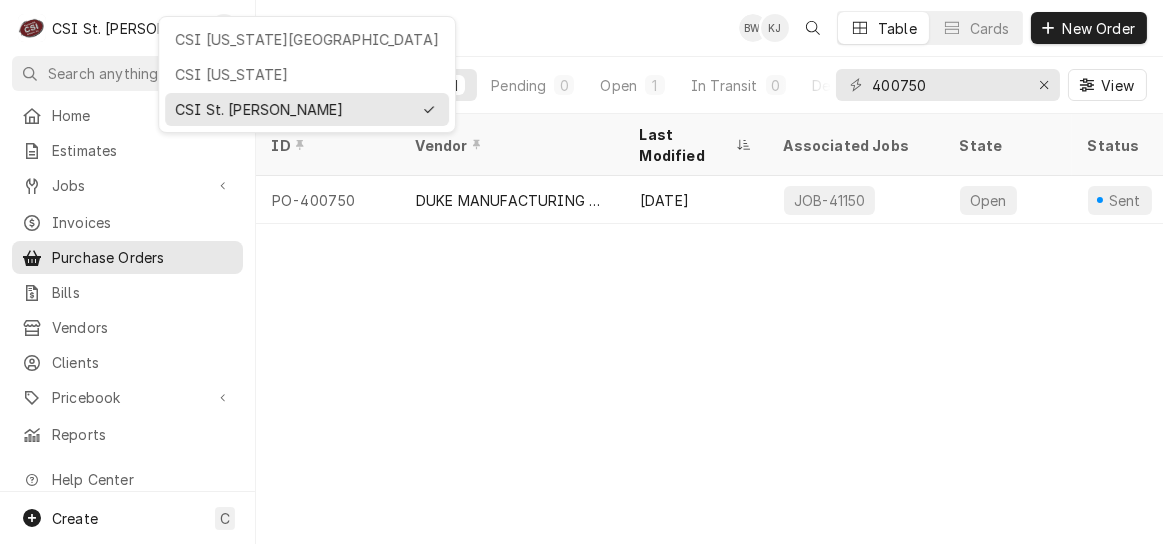 click on "CSI [US_STATE]" at bounding box center [307, 74] 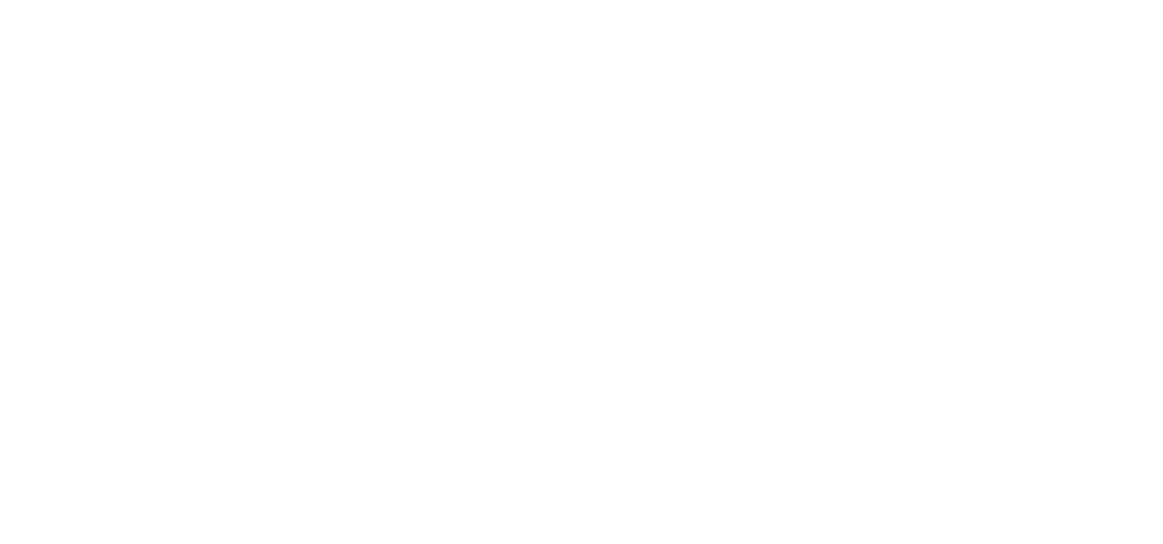 scroll, scrollTop: 0, scrollLeft: 0, axis: both 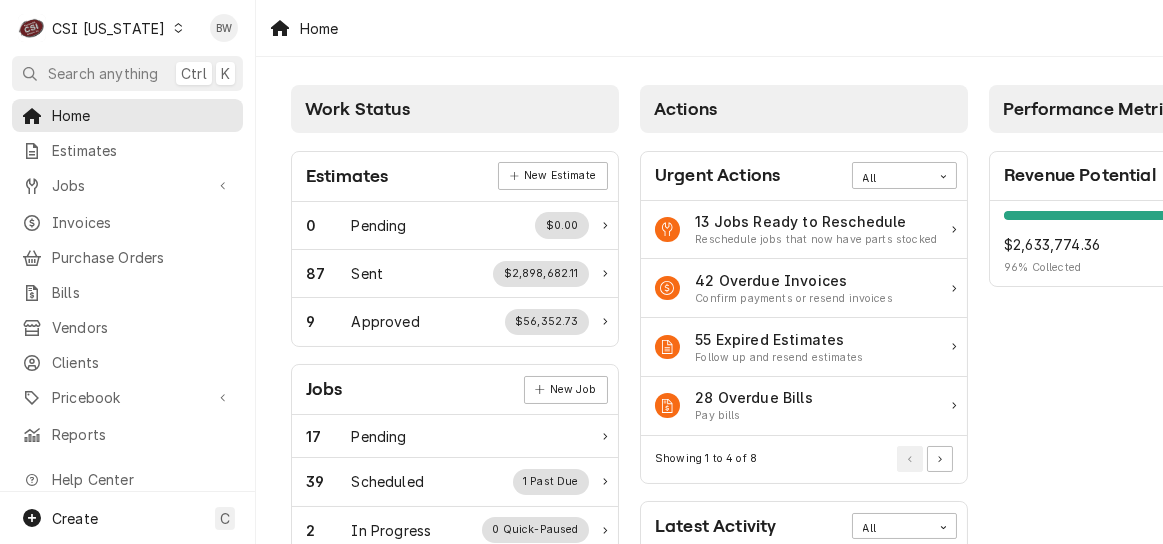 click on "Purchase Orders" at bounding box center (127, 257) 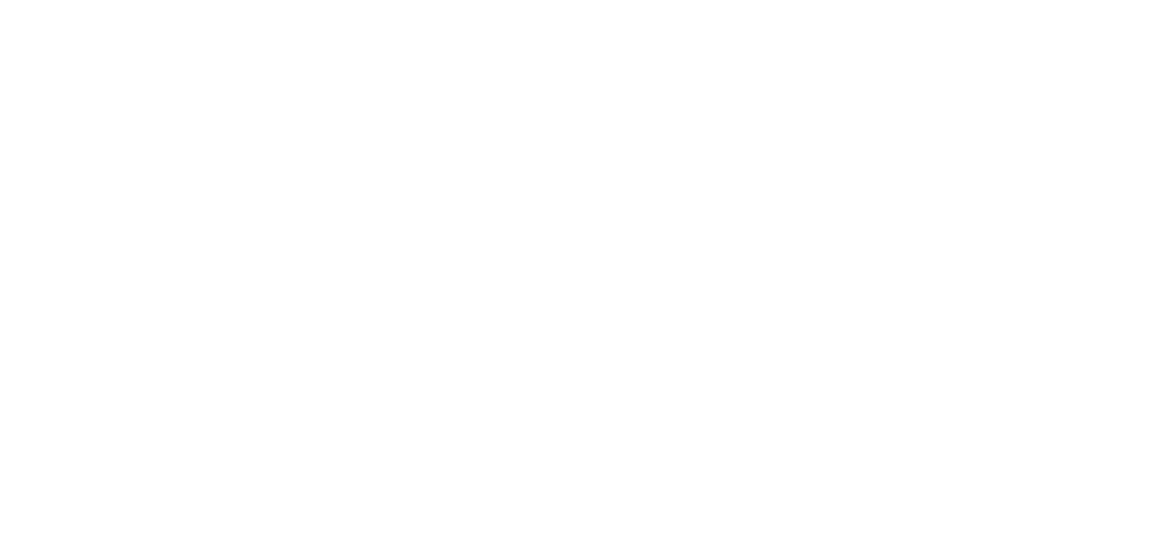 scroll, scrollTop: 0, scrollLeft: 0, axis: both 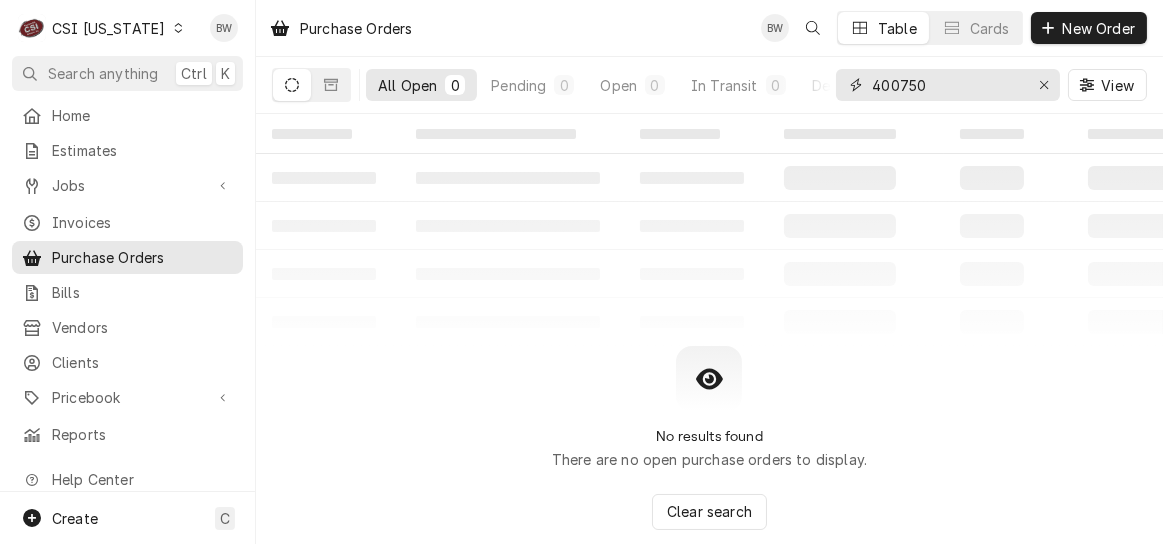 drag, startPoint x: 970, startPoint y: 90, endPoint x: 795, endPoint y: 96, distance: 175.10283 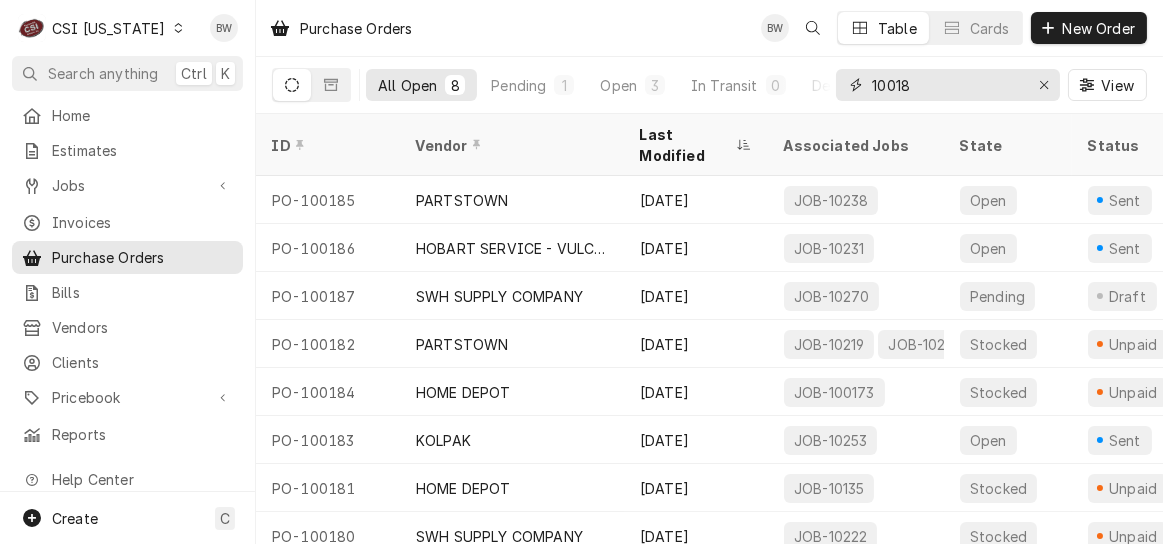 type on "10018" 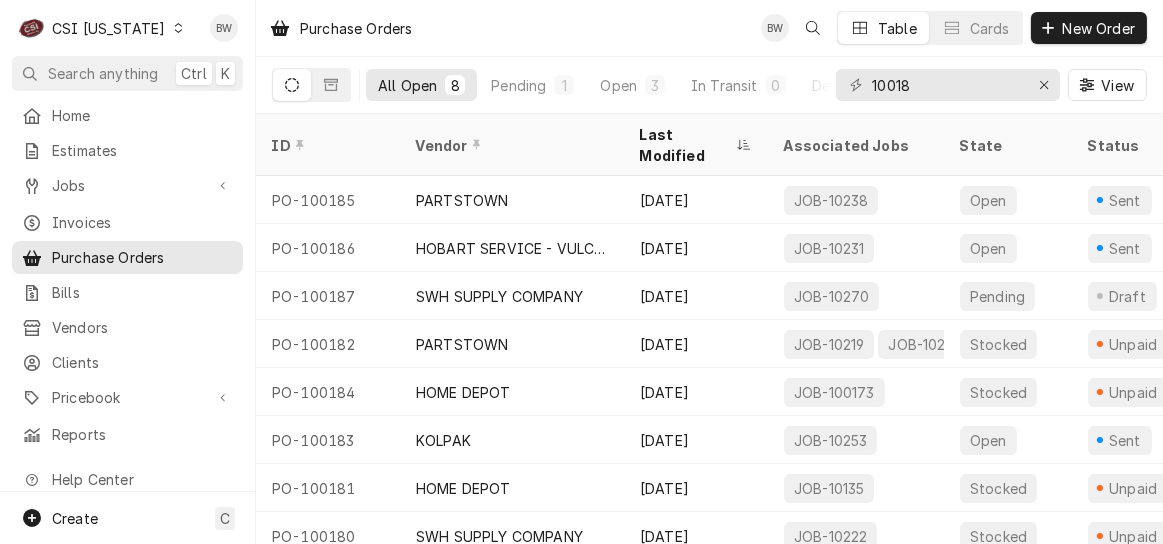 click on "HOBART SERVICE - VULCAN" at bounding box center [512, 248] 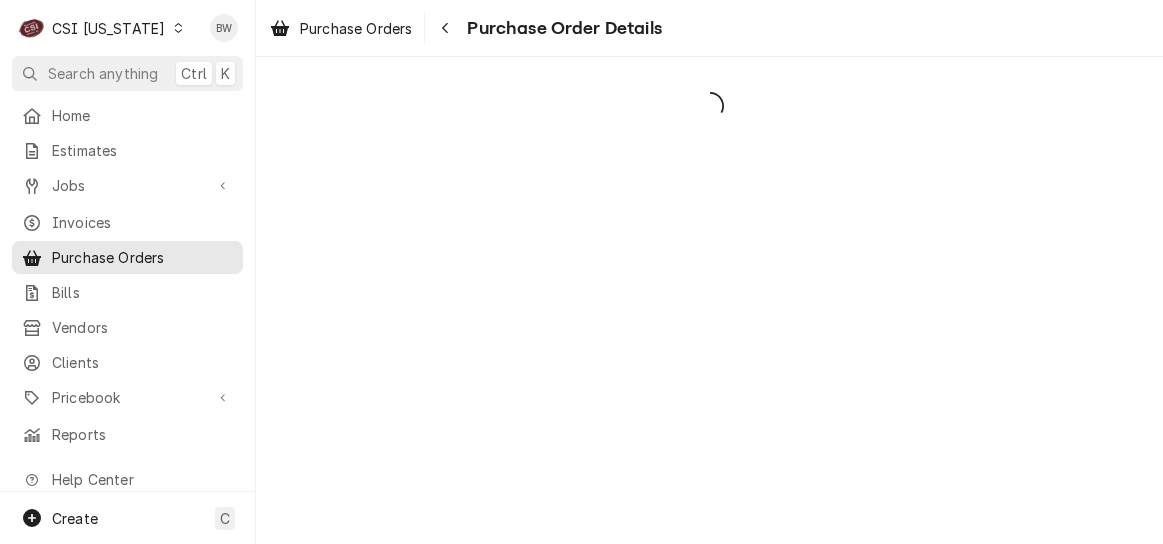 scroll, scrollTop: 0, scrollLeft: 0, axis: both 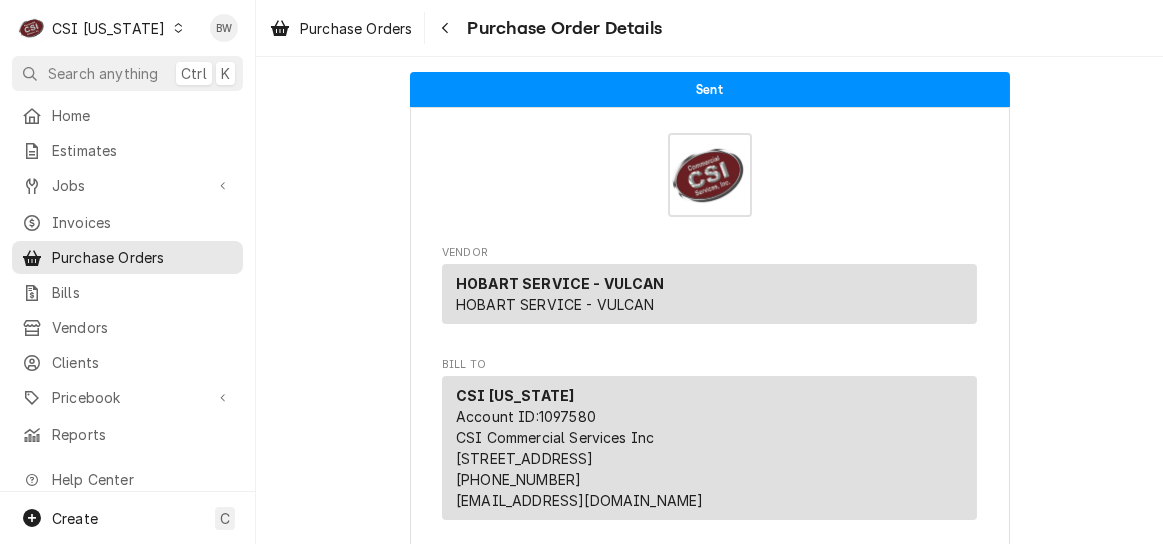 click at bounding box center [178, 28] 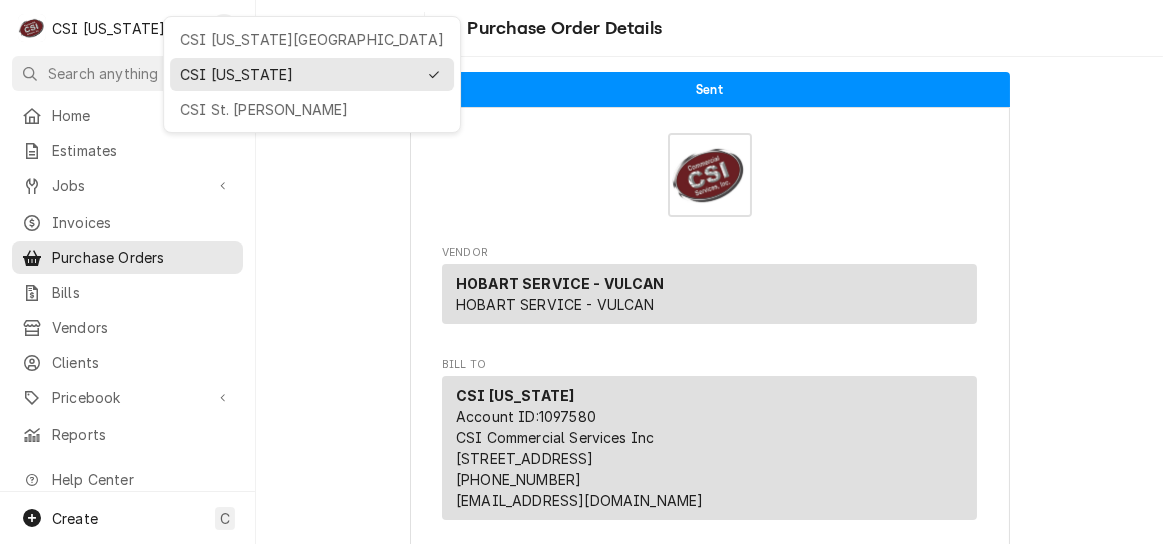 click on "CSI St. Louis" at bounding box center [312, 109] 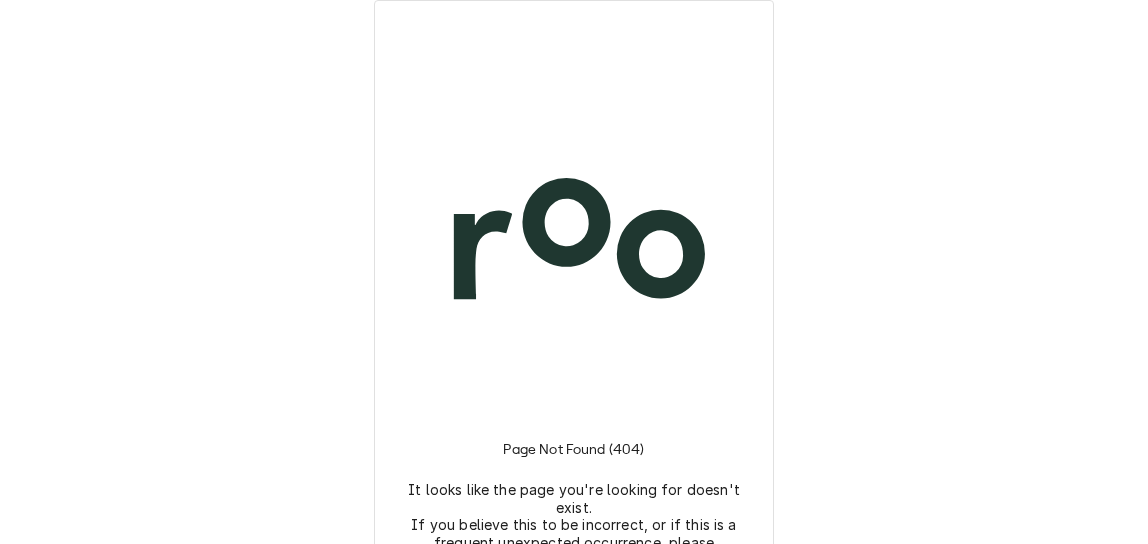 scroll, scrollTop: 0, scrollLeft: 0, axis: both 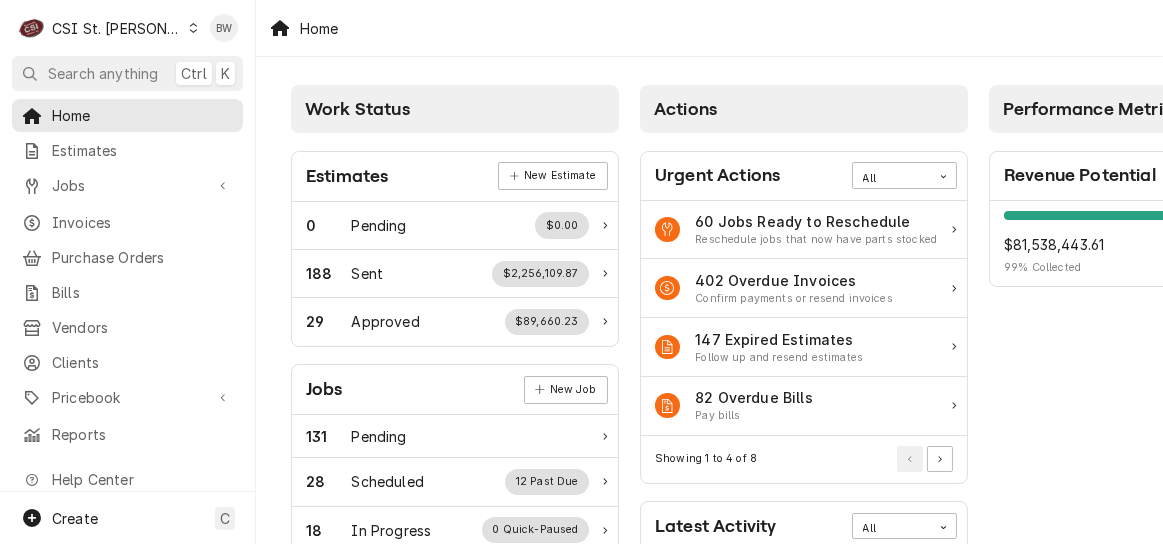 click on "Purchase Orders" at bounding box center (142, 257) 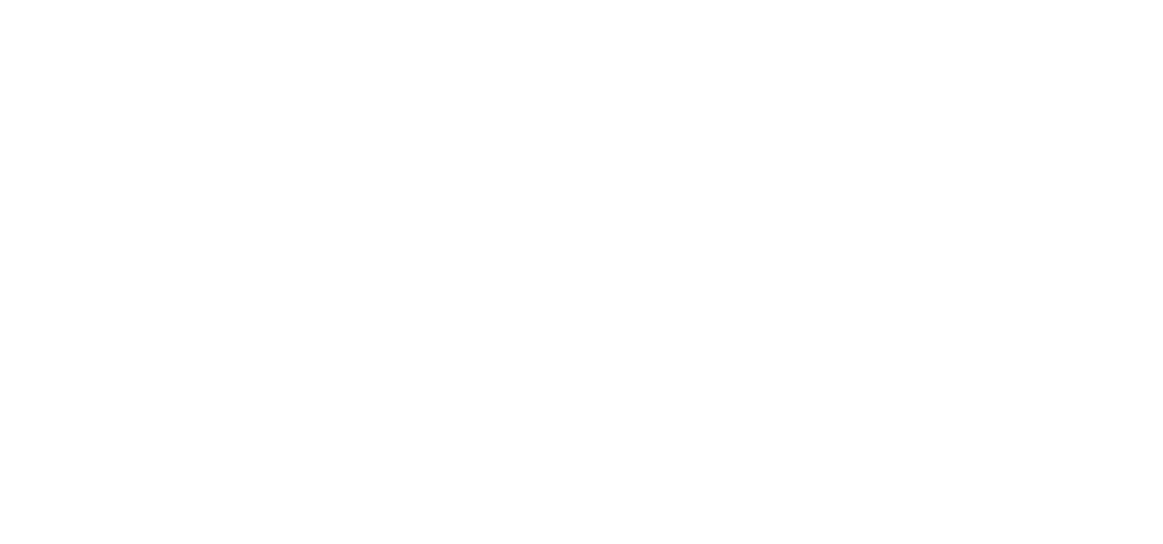 scroll, scrollTop: 0, scrollLeft: 0, axis: both 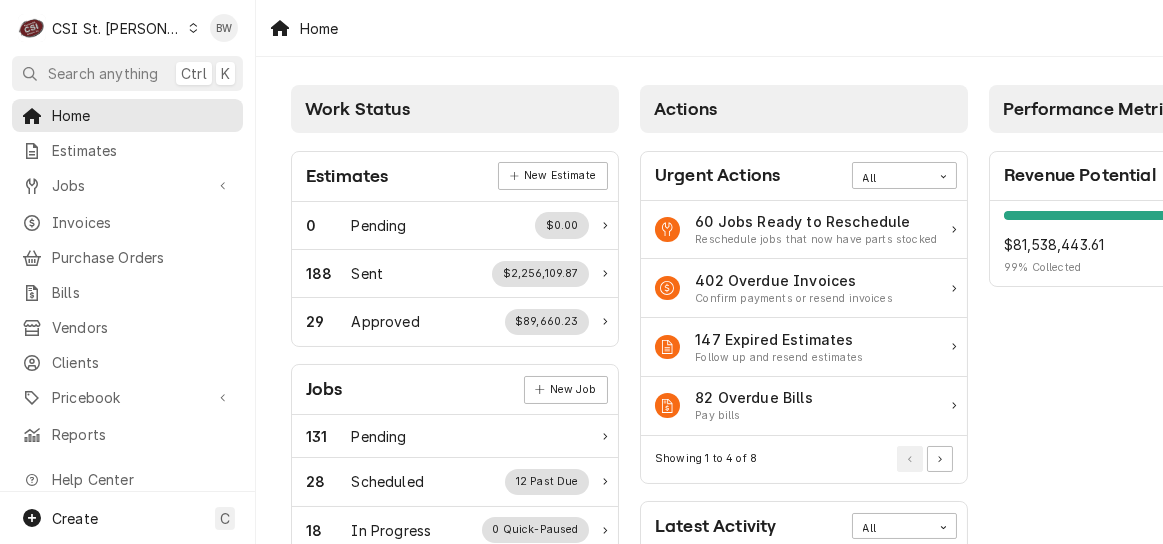 click on "Jobs" at bounding box center (127, 185) 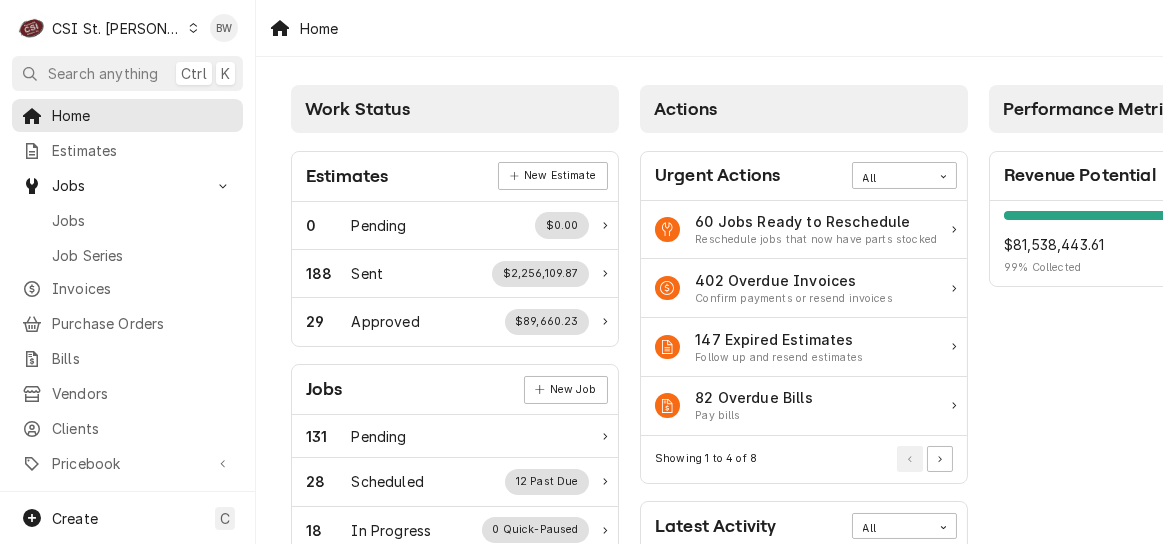 click on "Jobs" at bounding box center (142, 220) 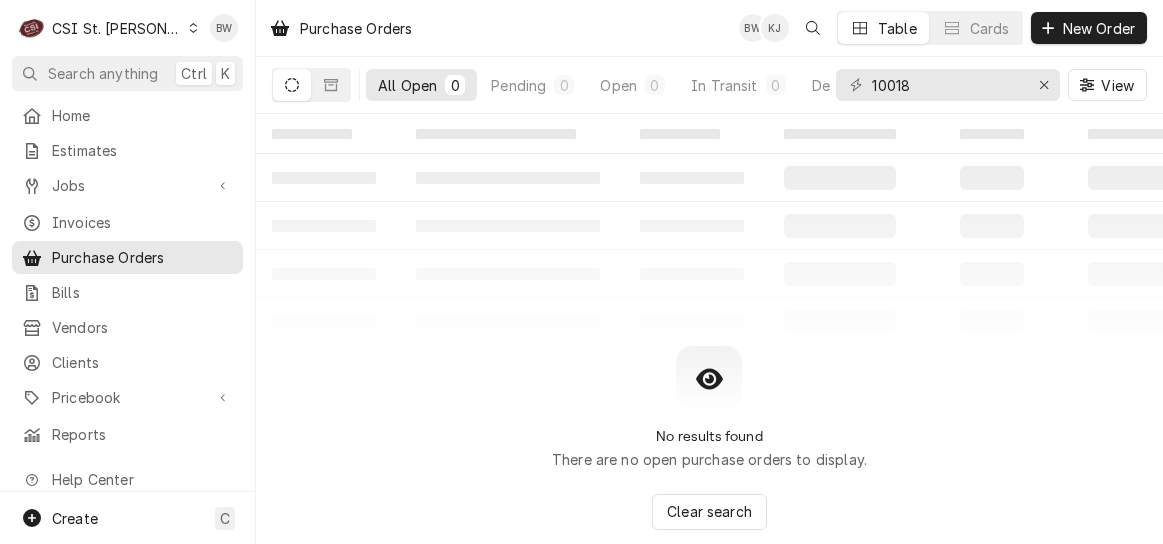 scroll, scrollTop: 0, scrollLeft: 0, axis: both 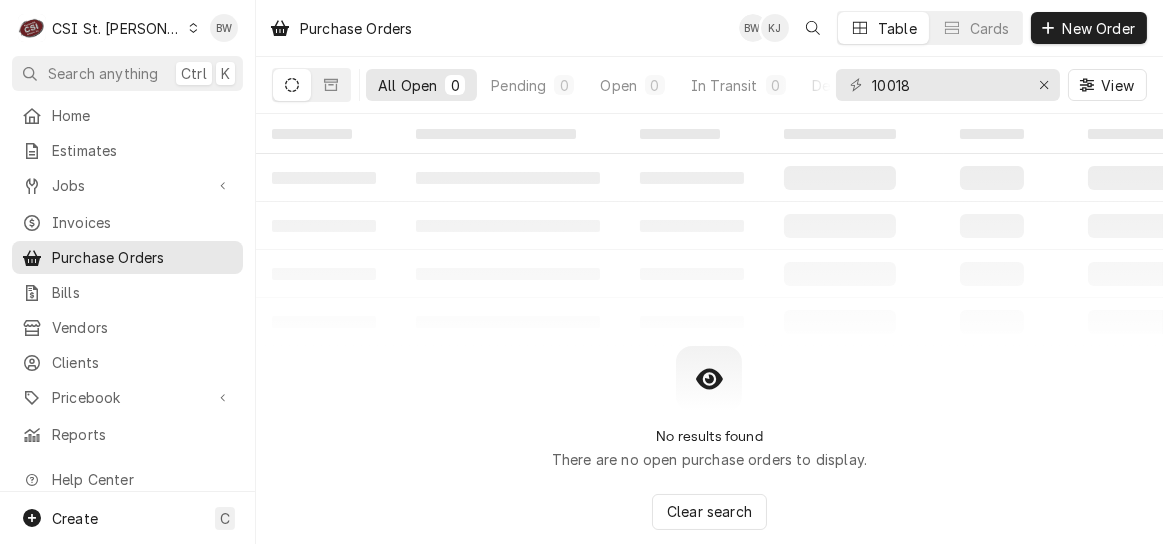 click on "New Order" at bounding box center [1099, 28] 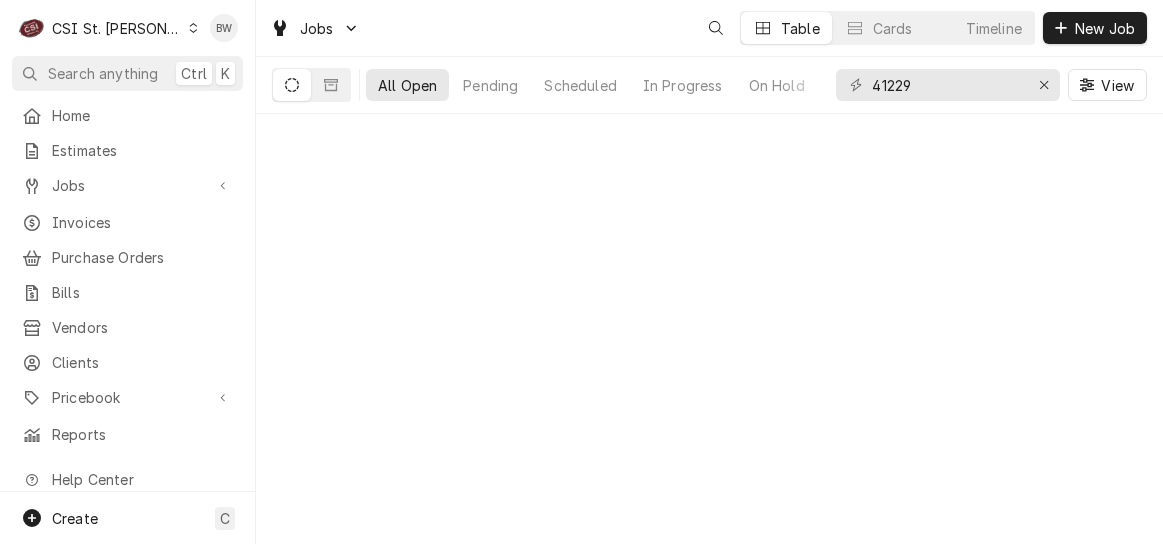 scroll, scrollTop: 0, scrollLeft: 0, axis: both 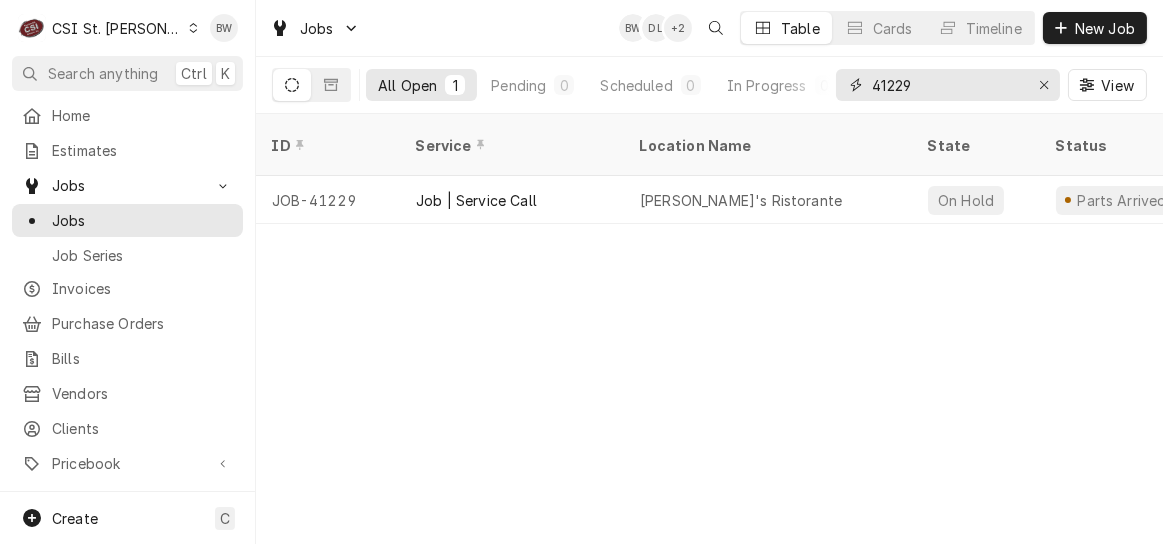 drag, startPoint x: 941, startPoint y: 91, endPoint x: 868, endPoint y: 88, distance: 73.061615 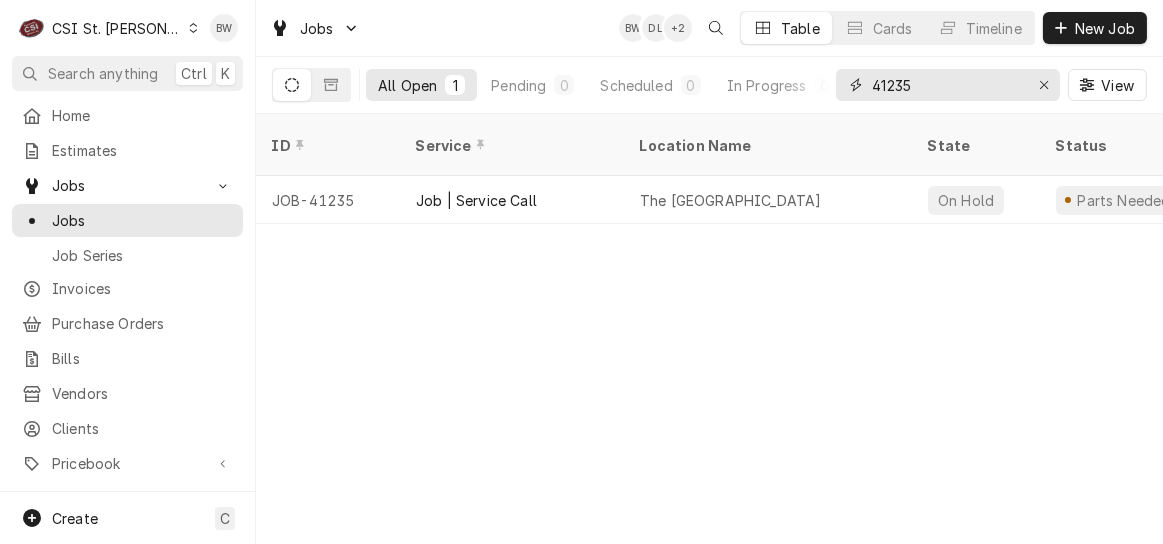 type on "41235" 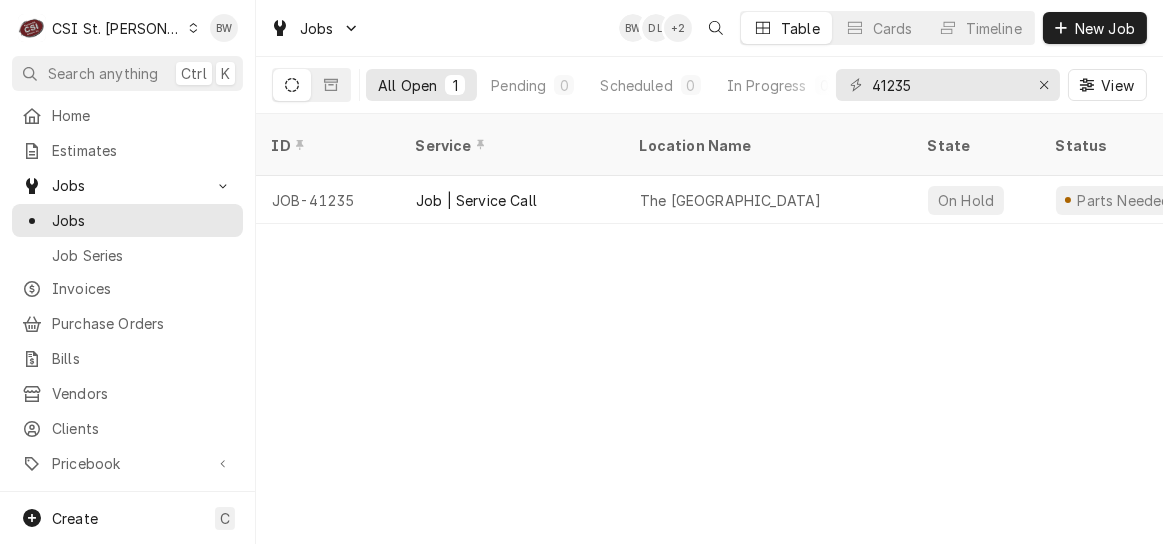 click on "JOB-41235" at bounding box center [328, 200] 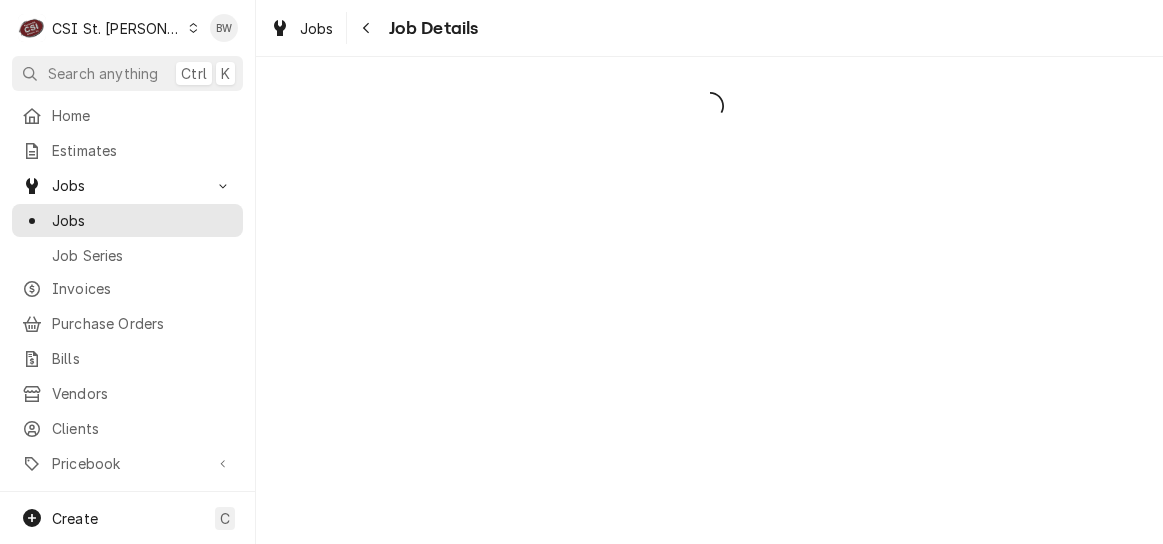 scroll, scrollTop: 0, scrollLeft: 0, axis: both 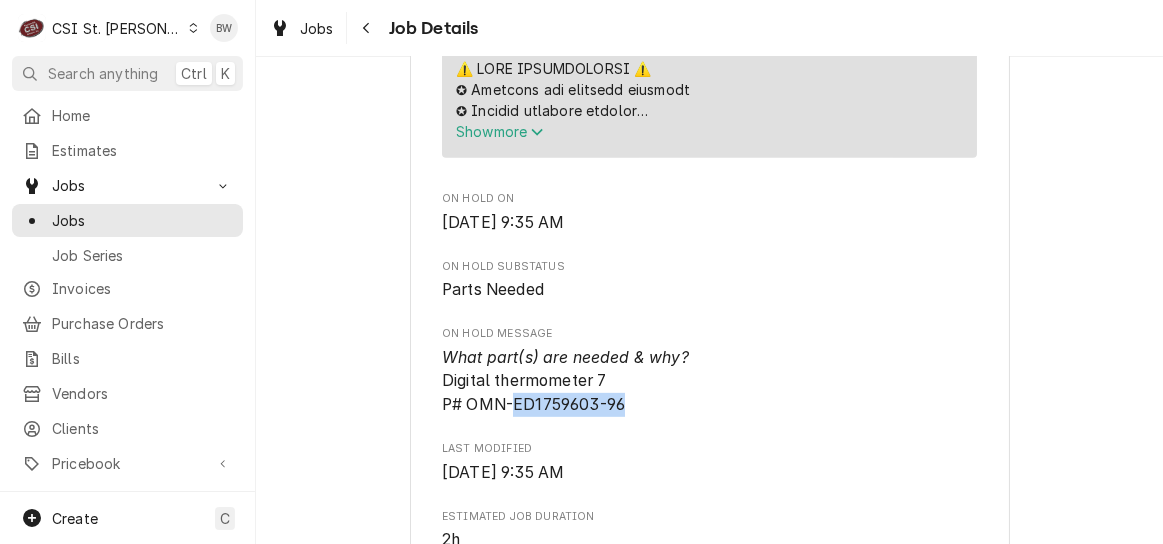 drag, startPoint x: 620, startPoint y: 267, endPoint x: 507, endPoint y: 269, distance: 113.0177 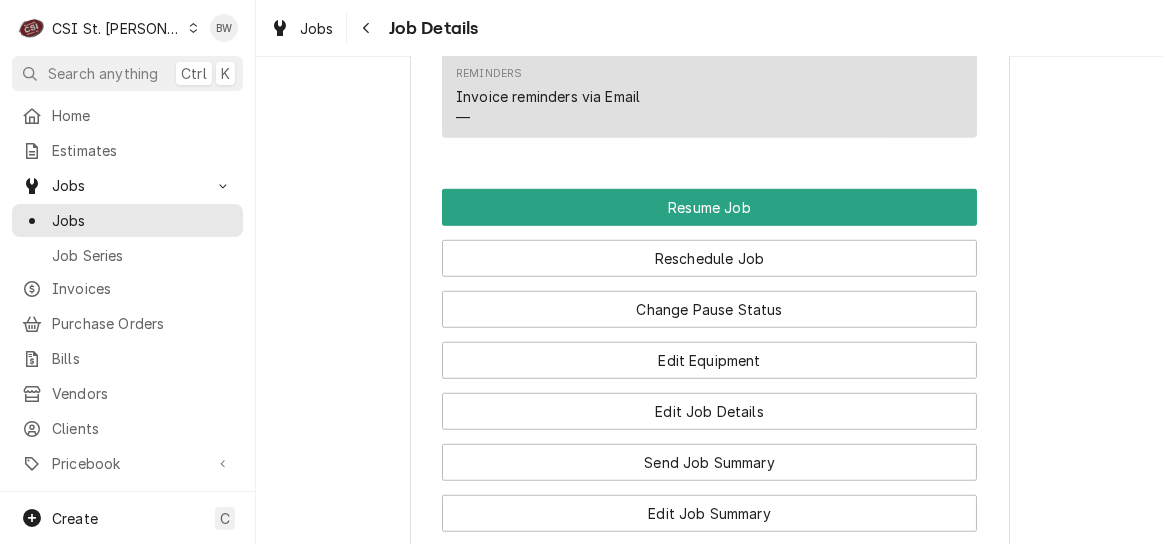 scroll, scrollTop: 3200, scrollLeft: 0, axis: vertical 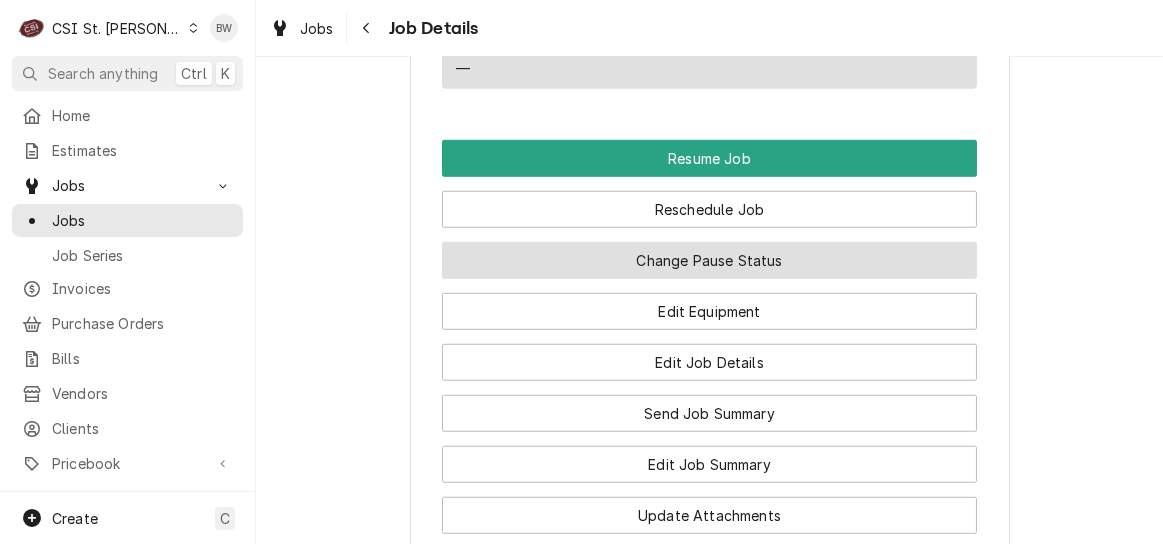 click on "Change Pause Status" at bounding box center [709, 260] 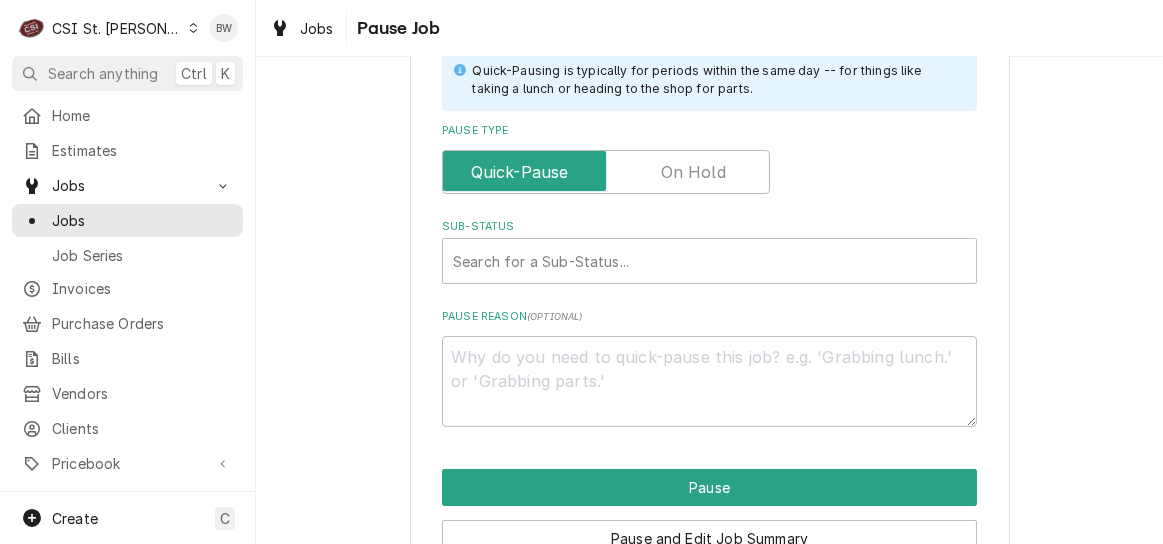 scroll, scrollTop: 500, scrollLeft: 0, axis: vertical 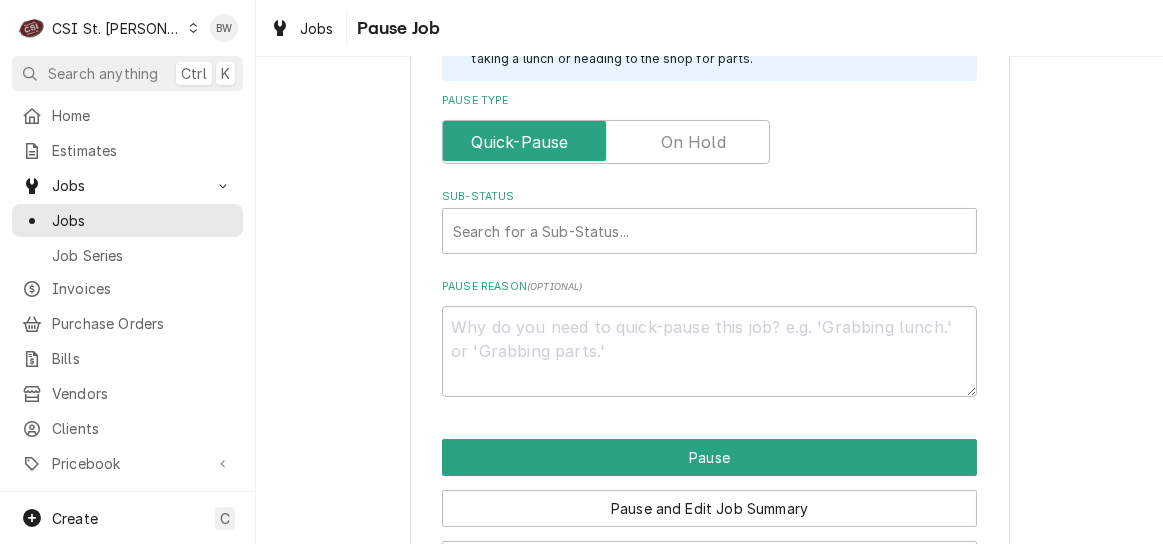 click at bounding box center [606, 142] 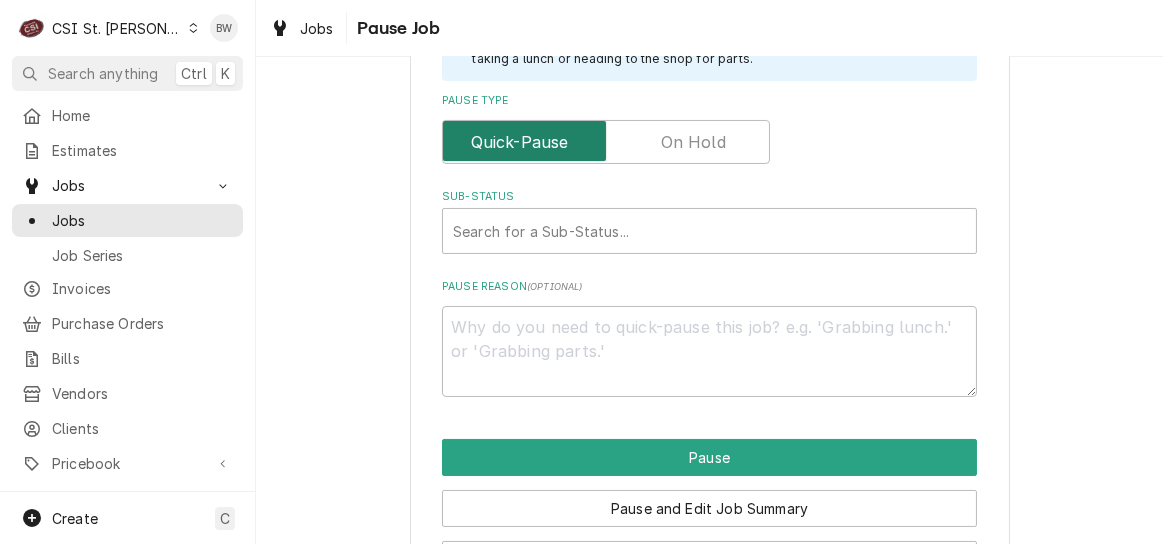 click at bounding box center [606, 142] 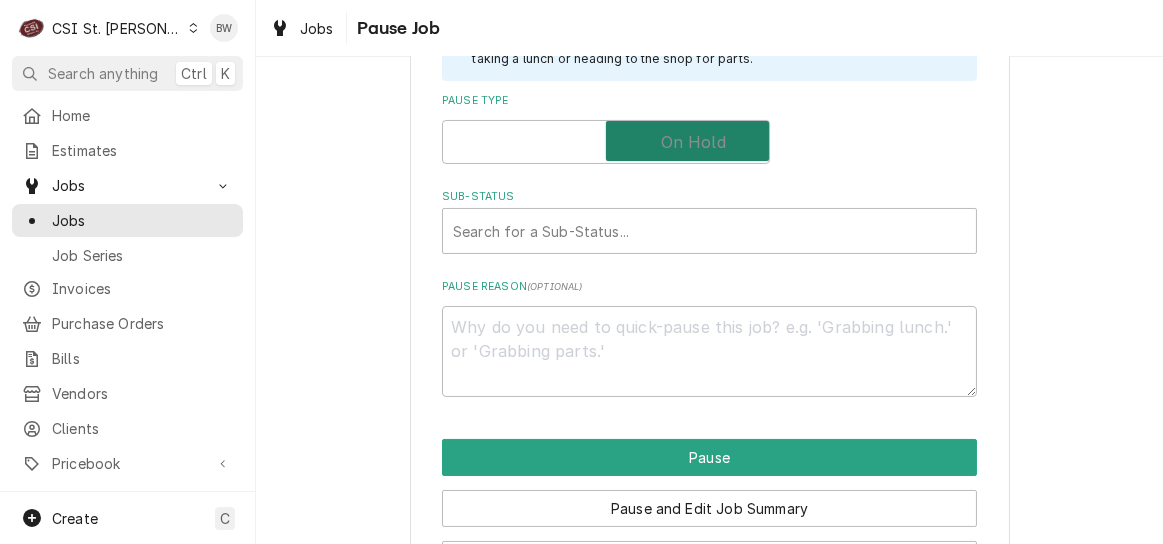 checkbox on "true" 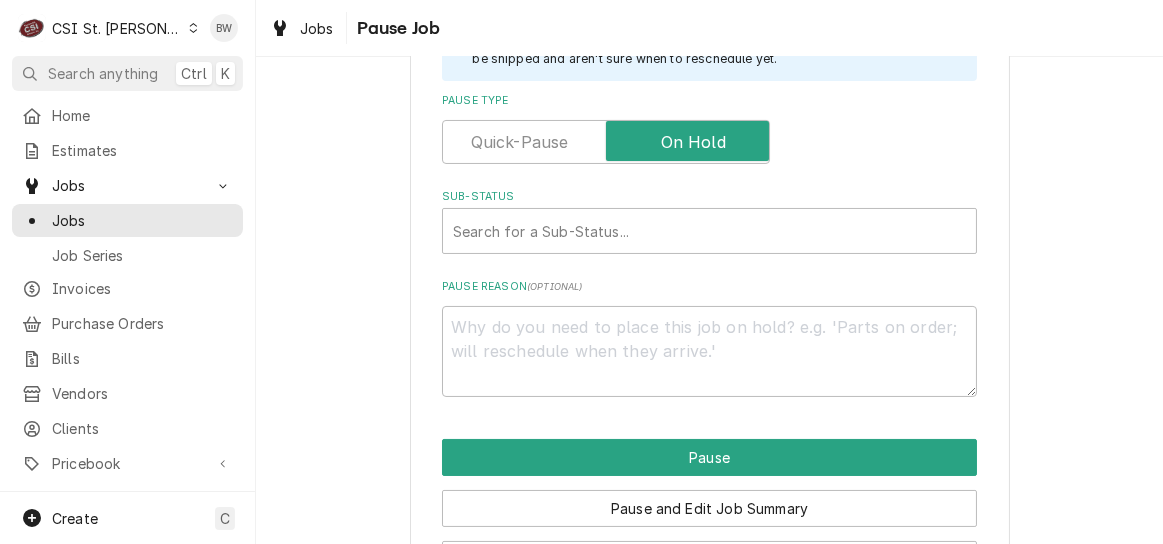 click at bounding box center [709, 231] 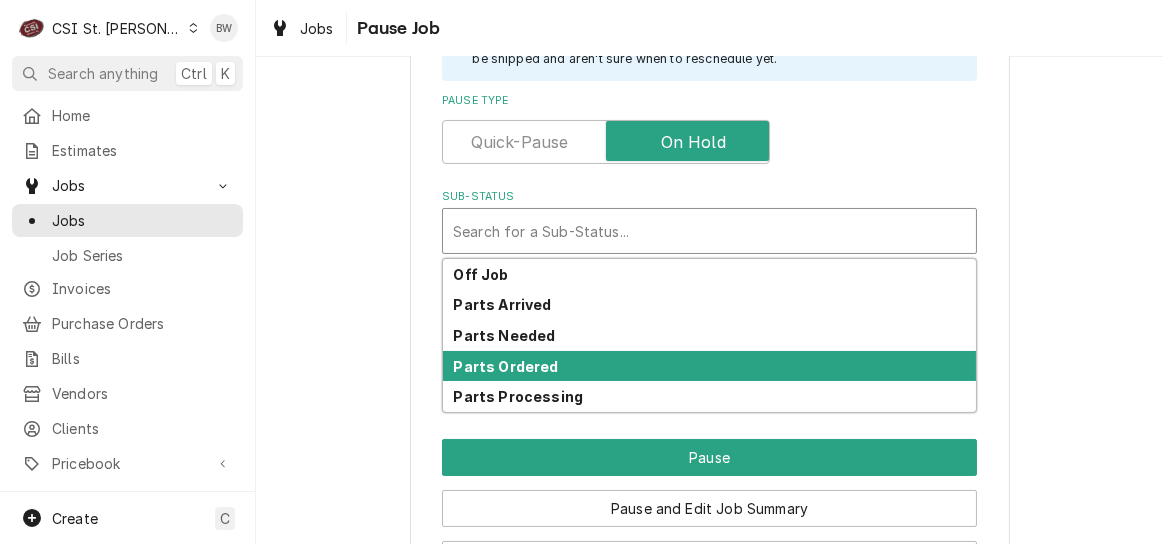 click on "Parts Ordered" at bounding box center (506, 366) 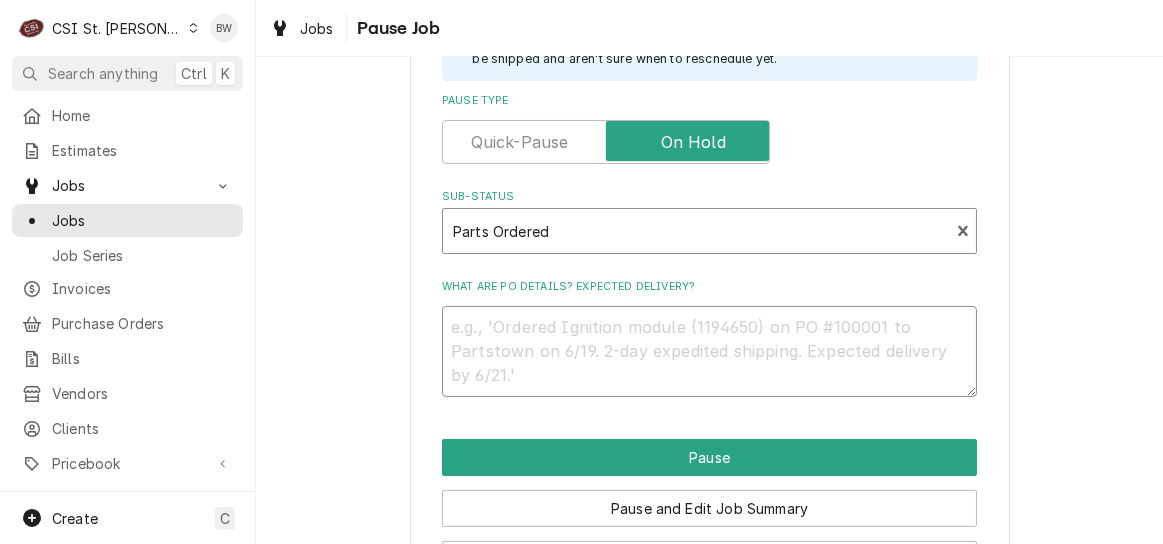 click on "What are PO details? Expected delivery?" at bounding box center [709, 351] 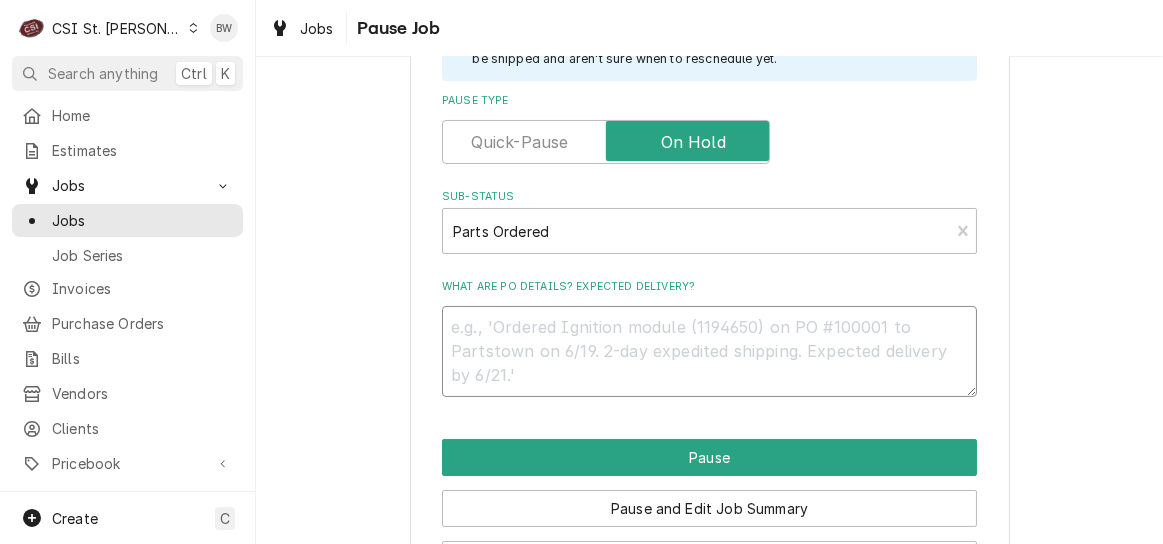 type on "x" 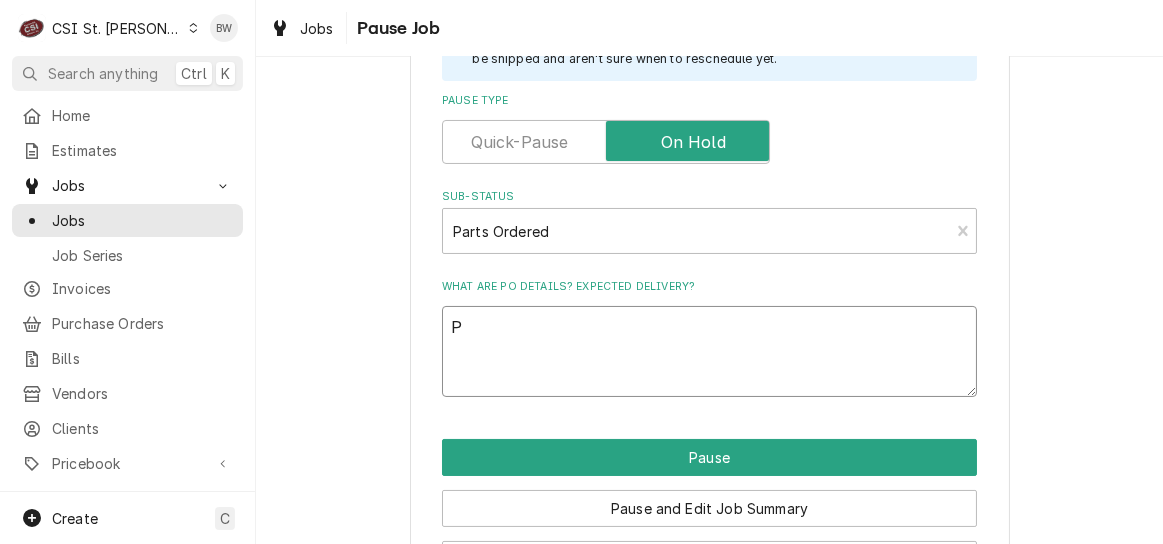 type on "PA" 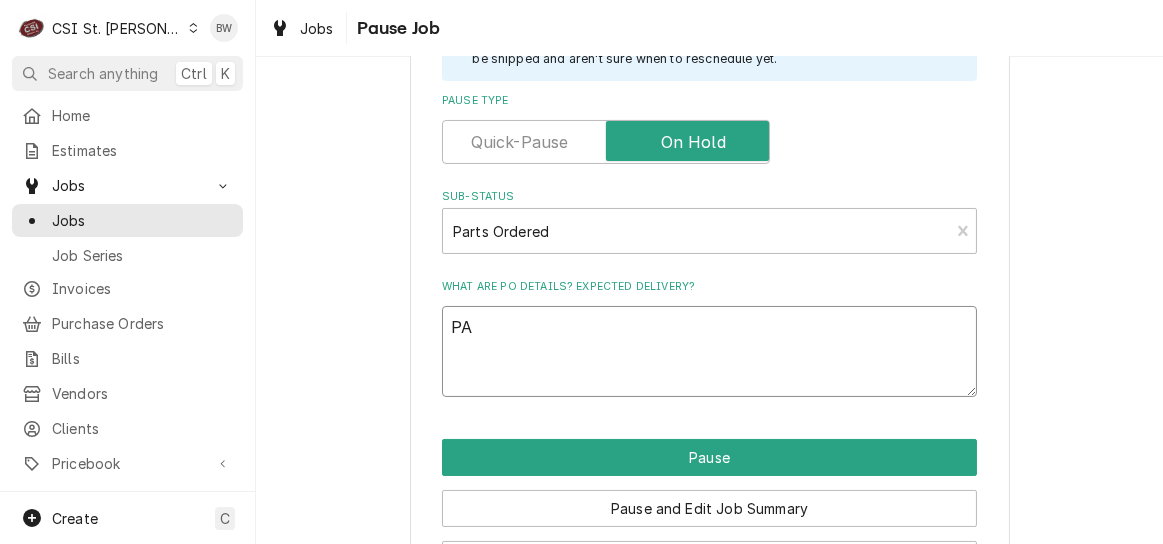 type on "x" 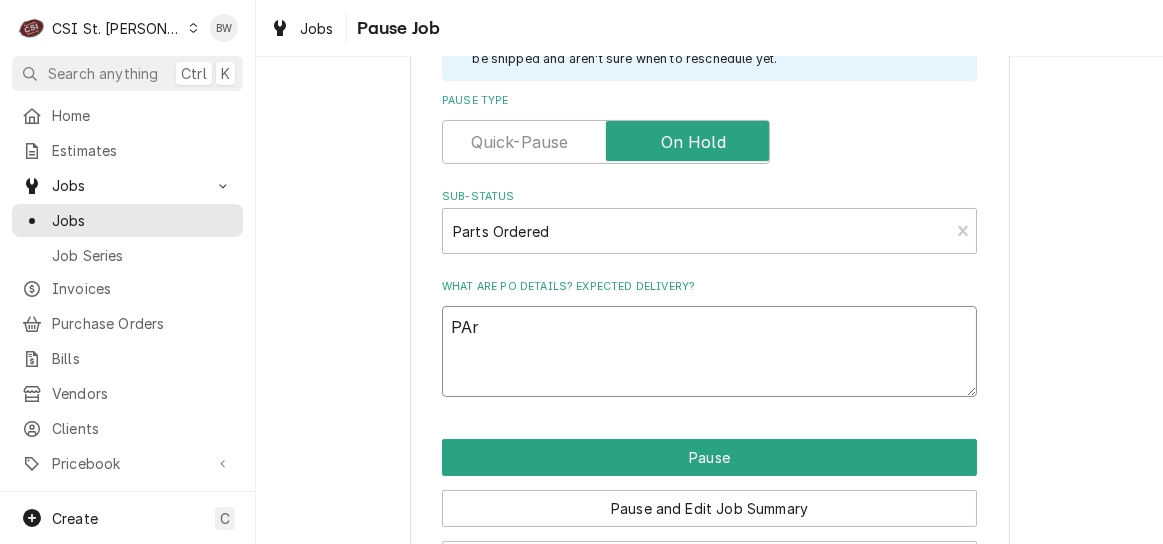 type on "x" 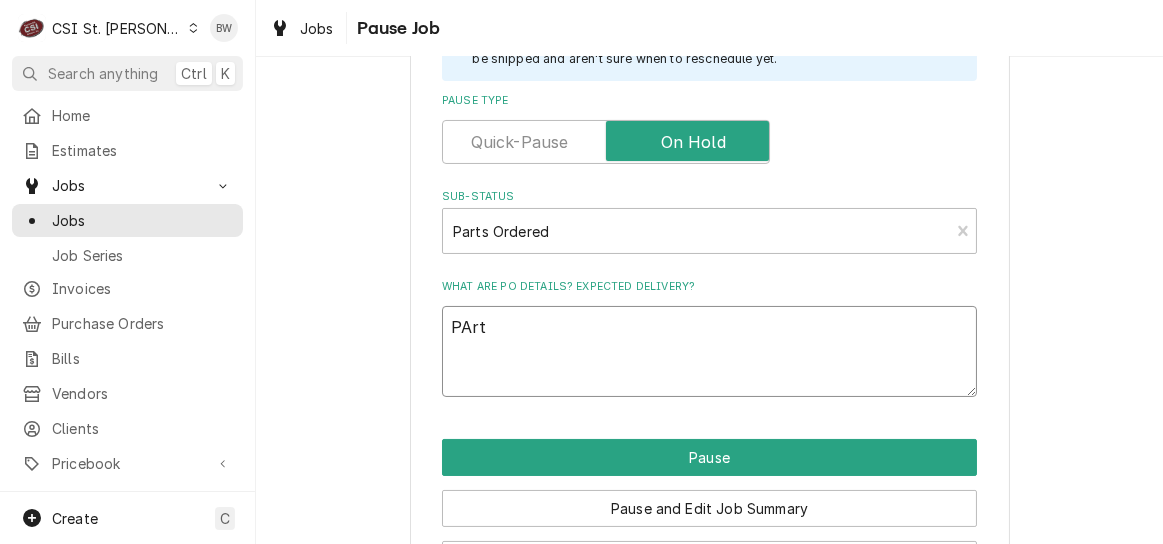 type on "x" 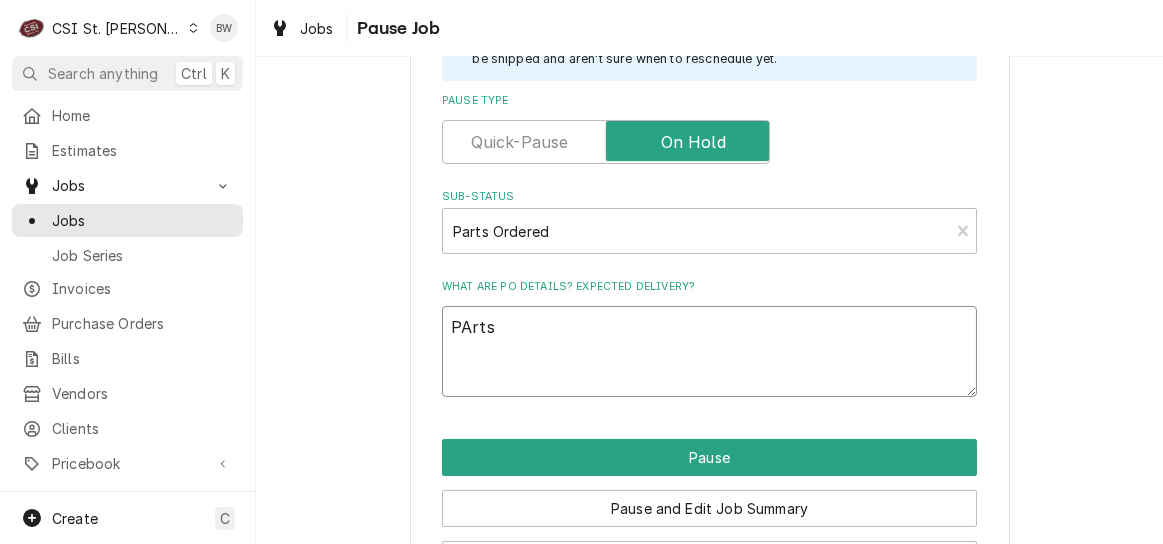 type on "PArtst" 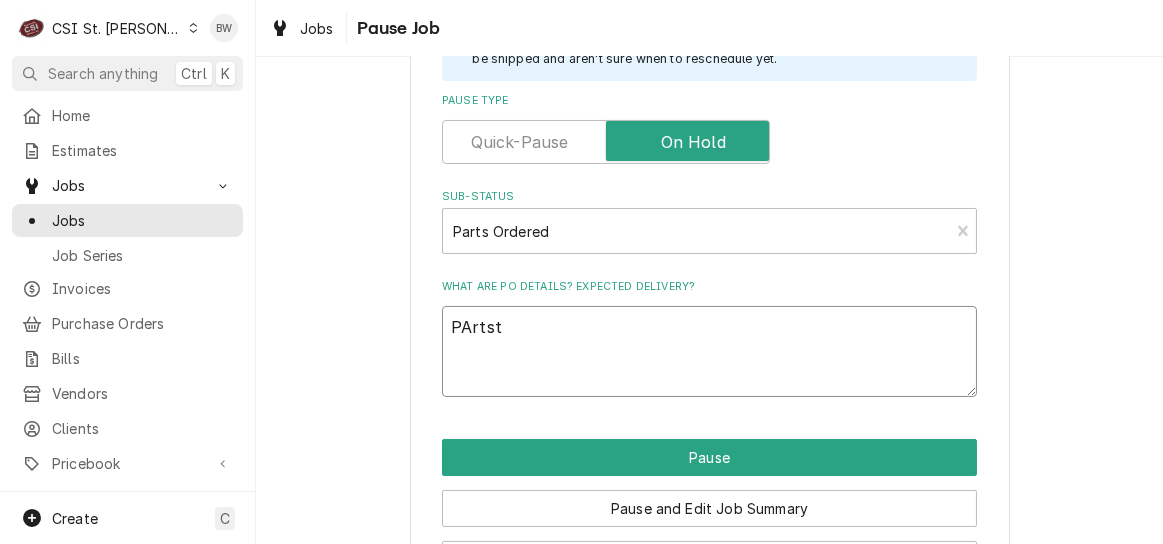 type on "x" 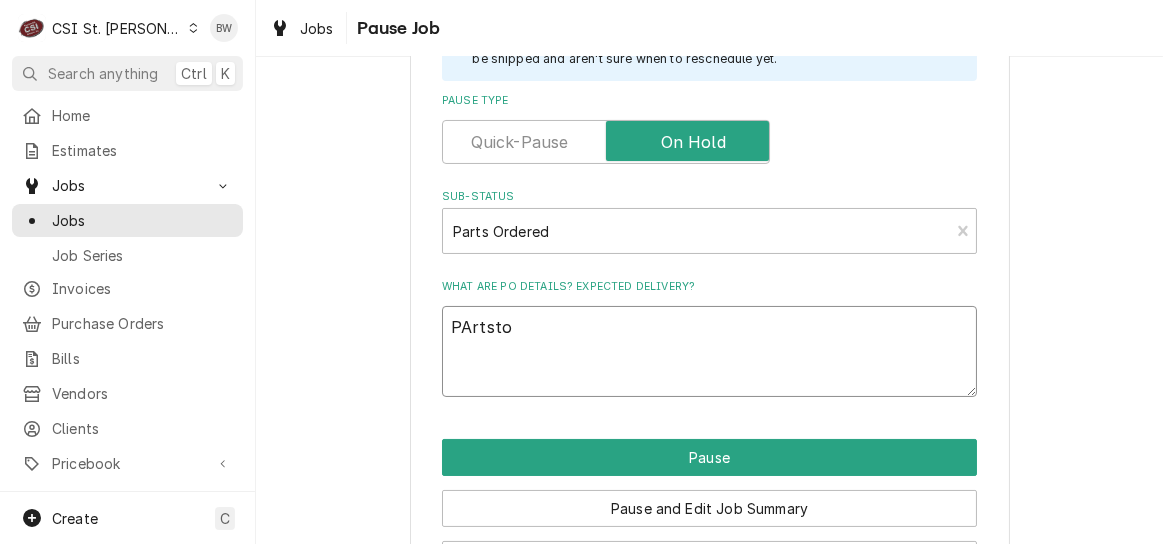 type on "x" 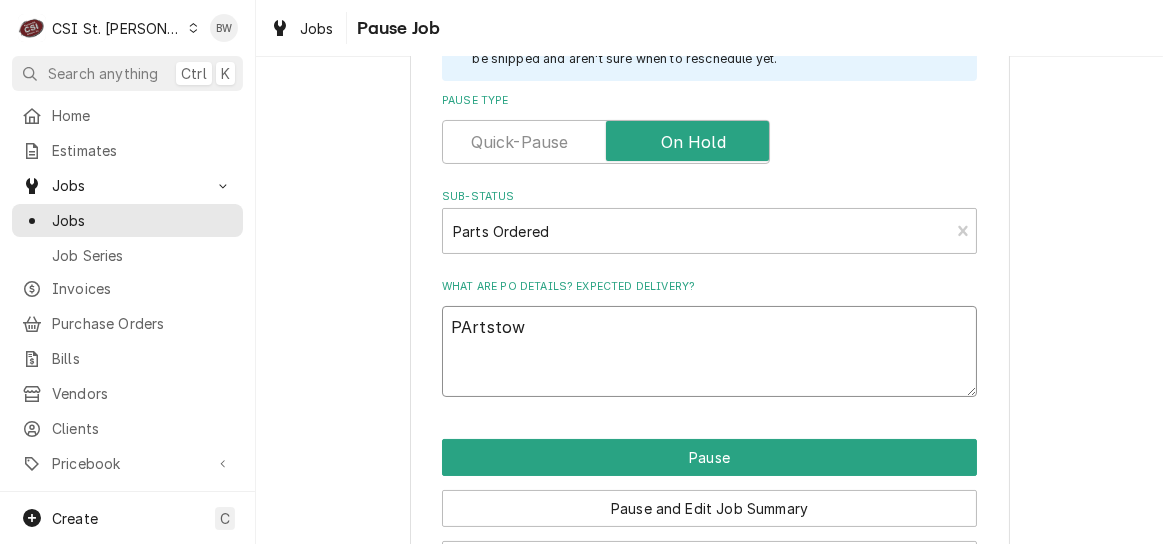 type on "PArtstown" 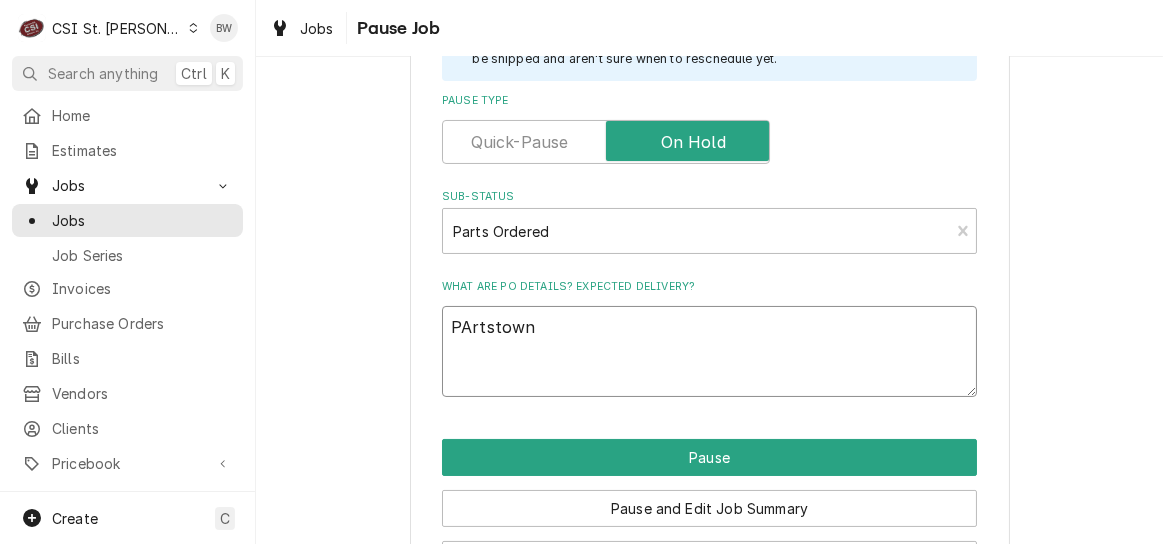 type on "x" 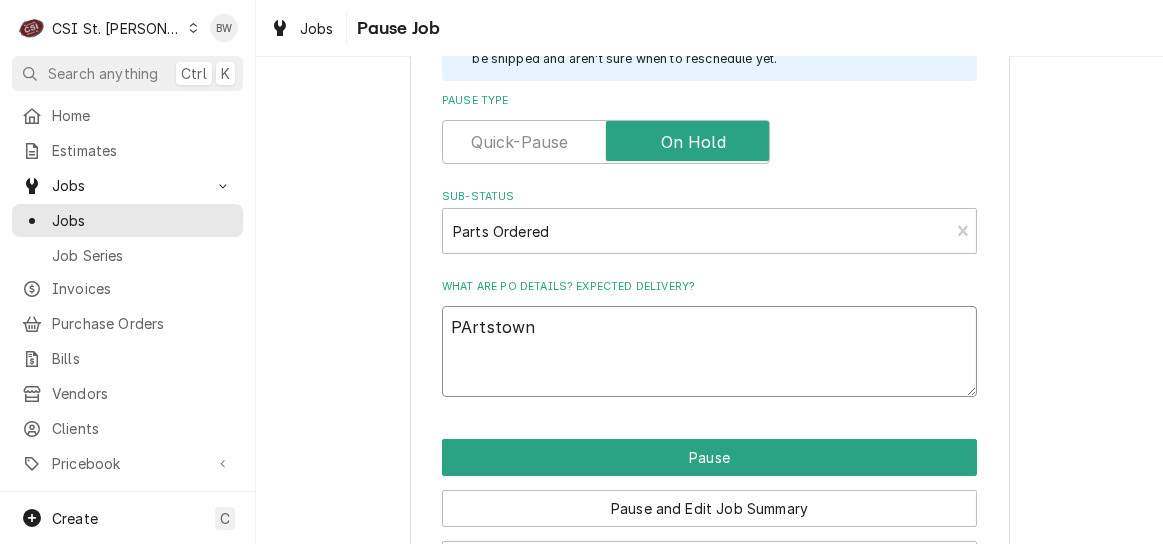 type on "x" 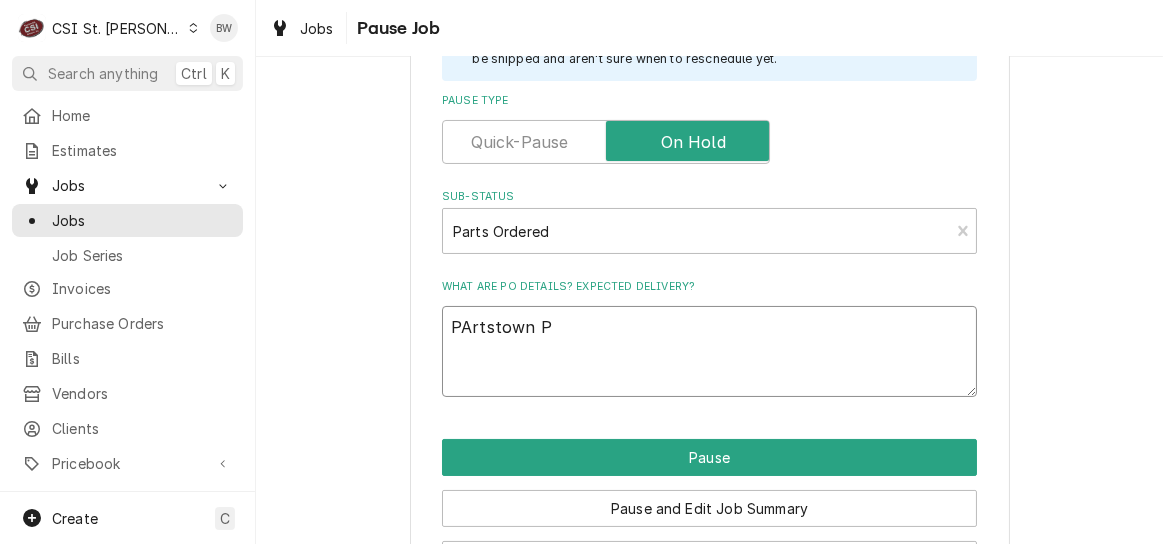 type on "x" 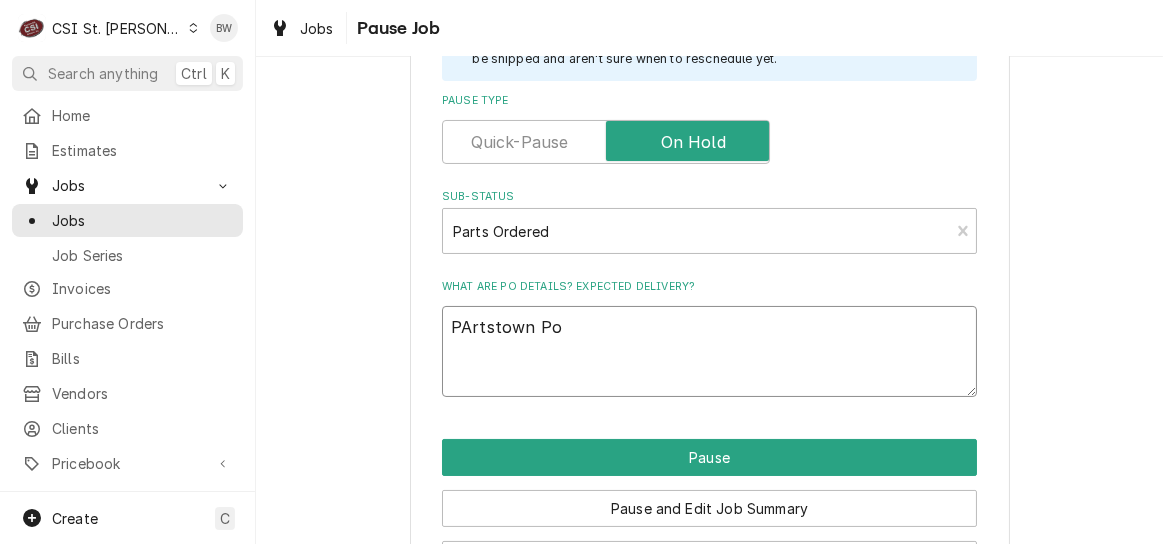 type on "x" 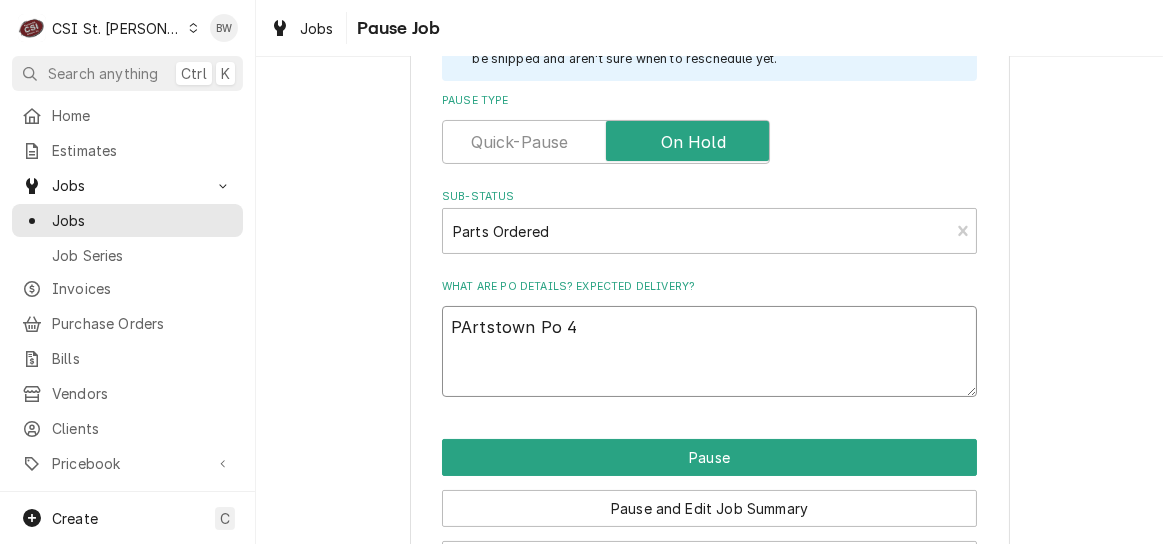 type on "x" 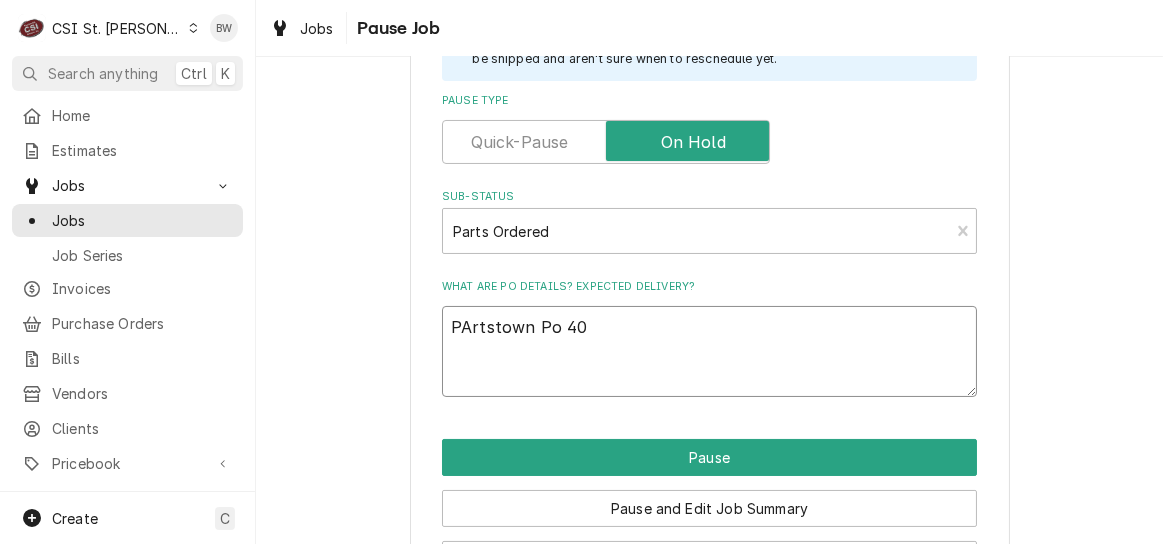 type on "x" 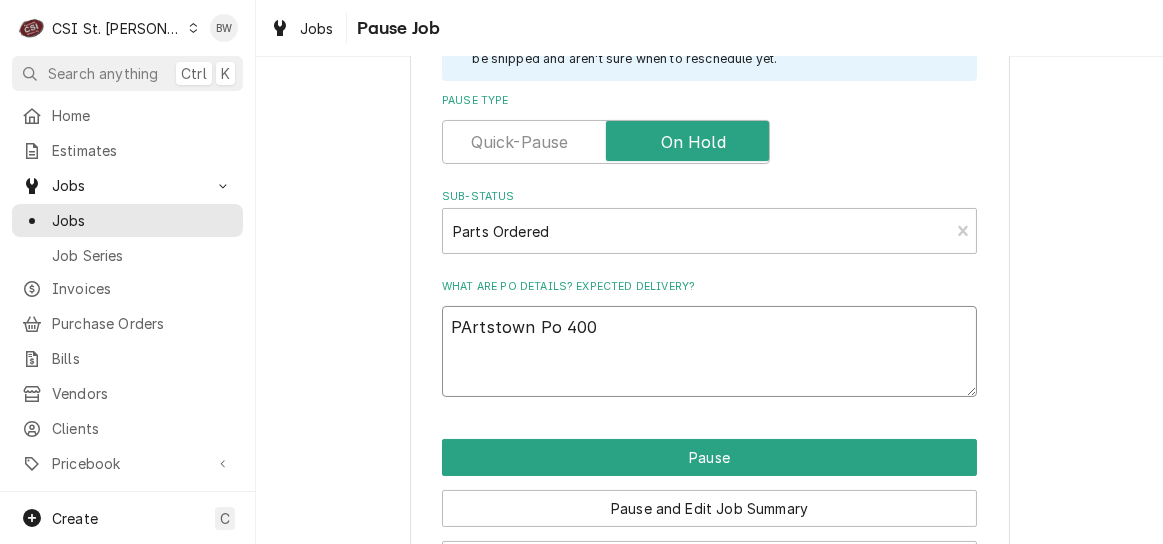 type on "x" 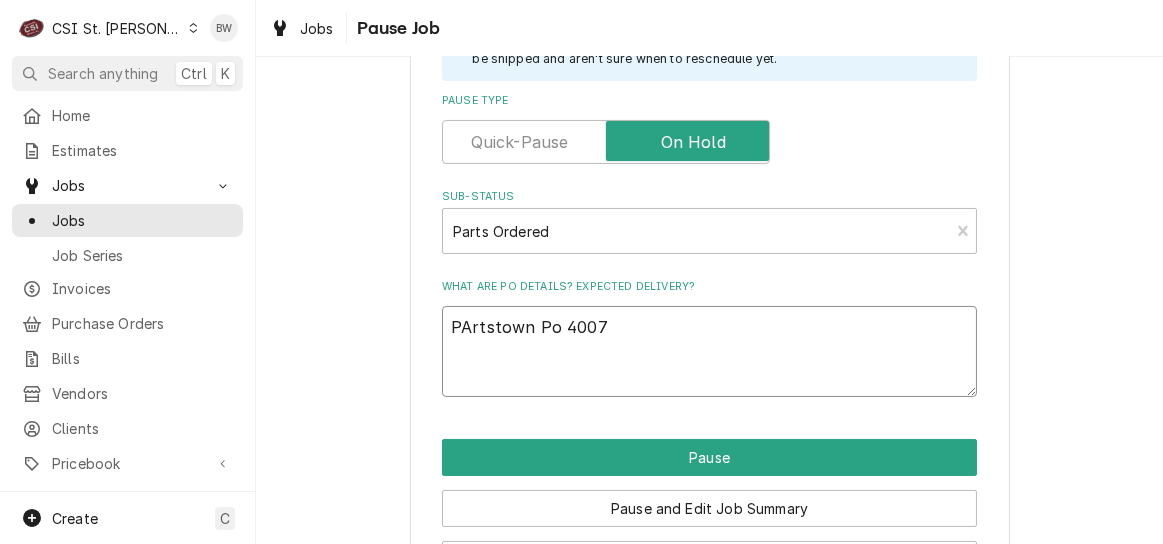 type on "x" 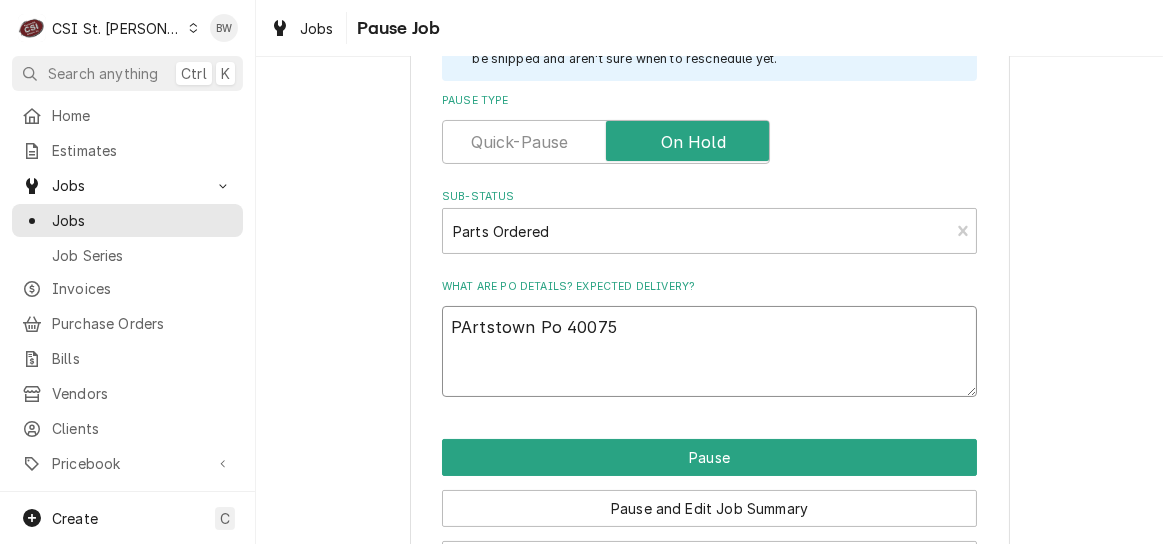 type on "x" 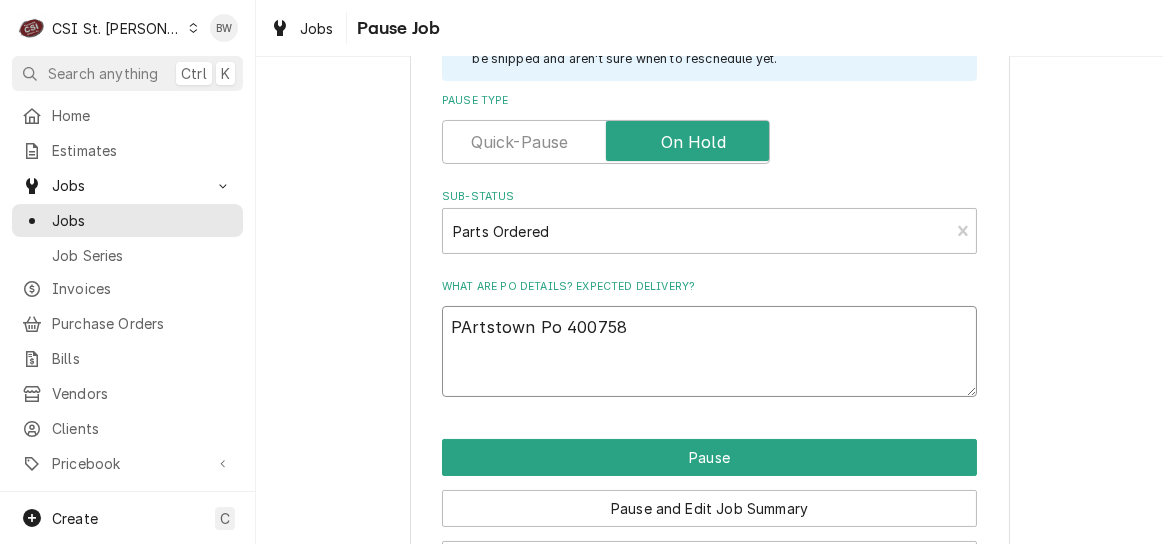 drag, startPoint x: 524, startPoint y: 330, endPoint x: 412, endPoint y: 329, distance: 112.00446 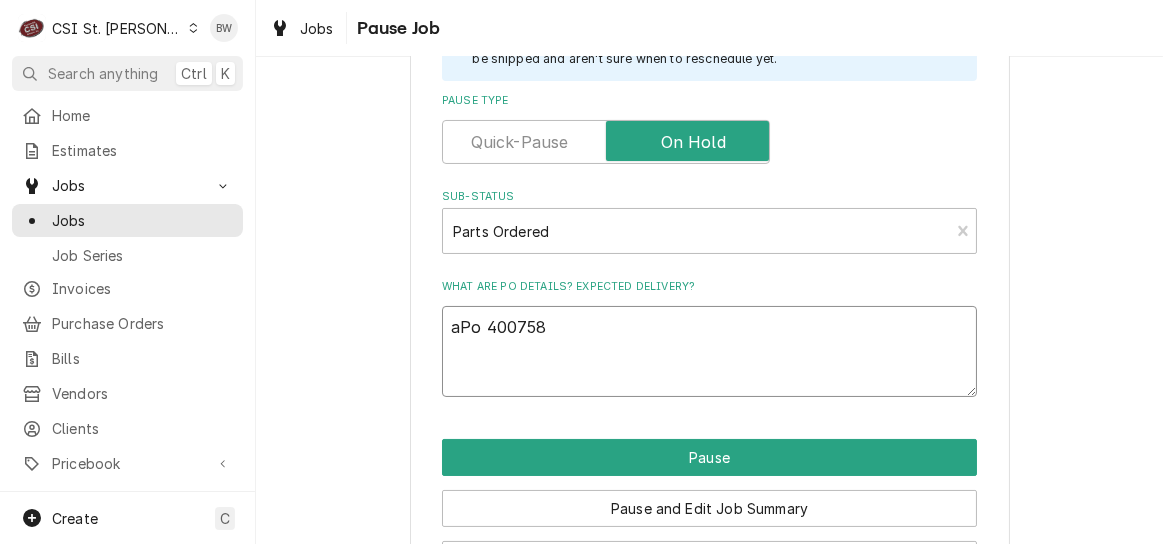 type on "x" 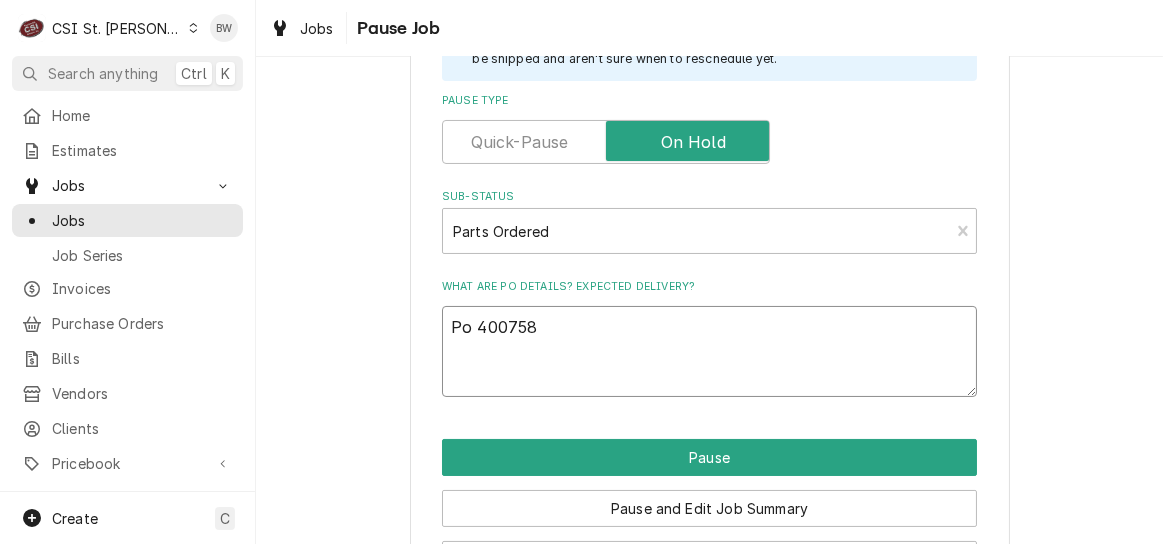 type on "x" 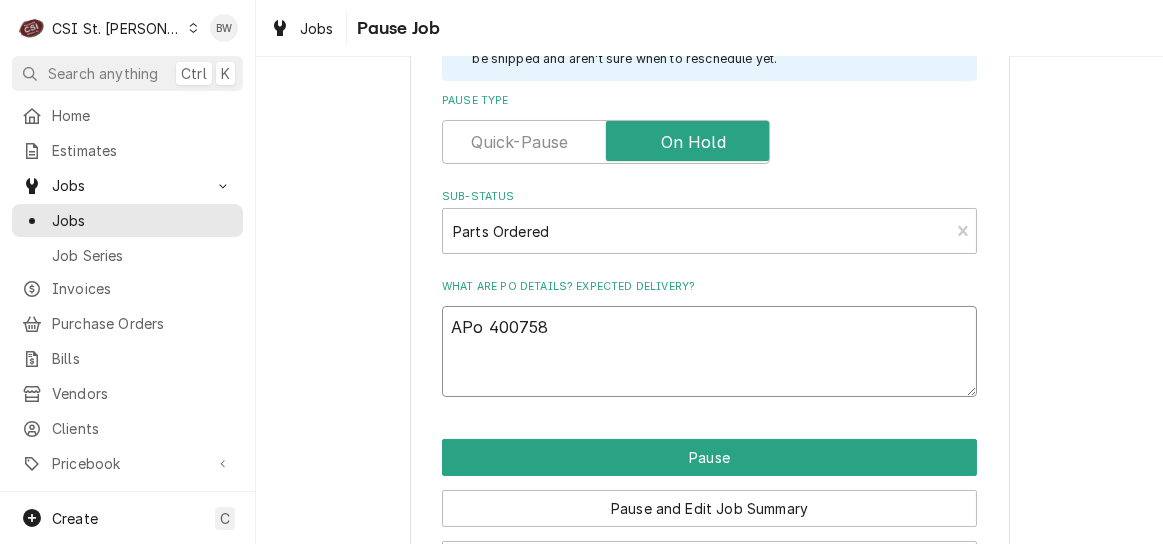type on "x" 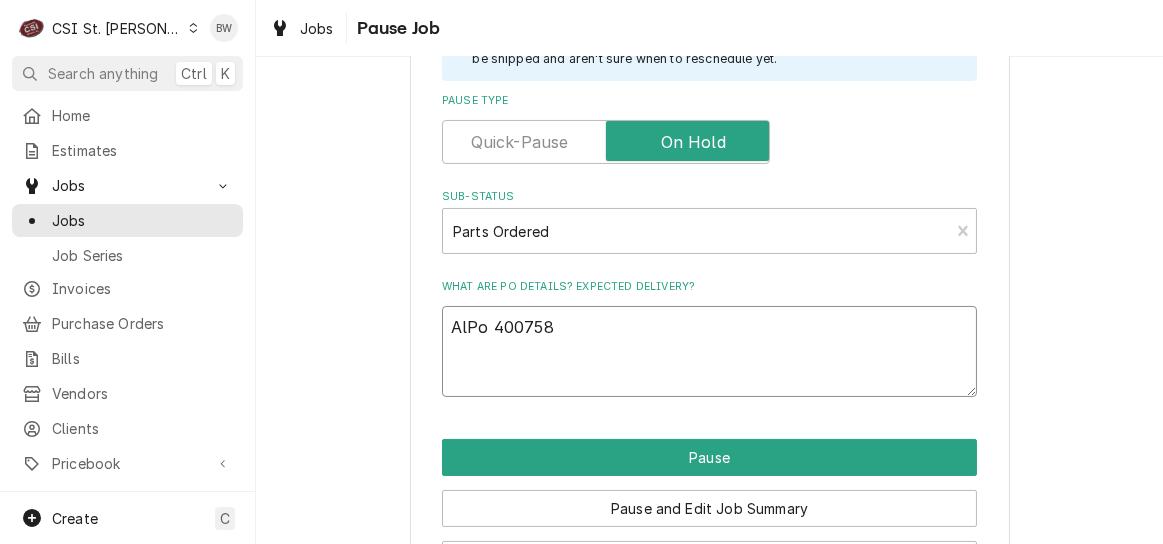type on "x" 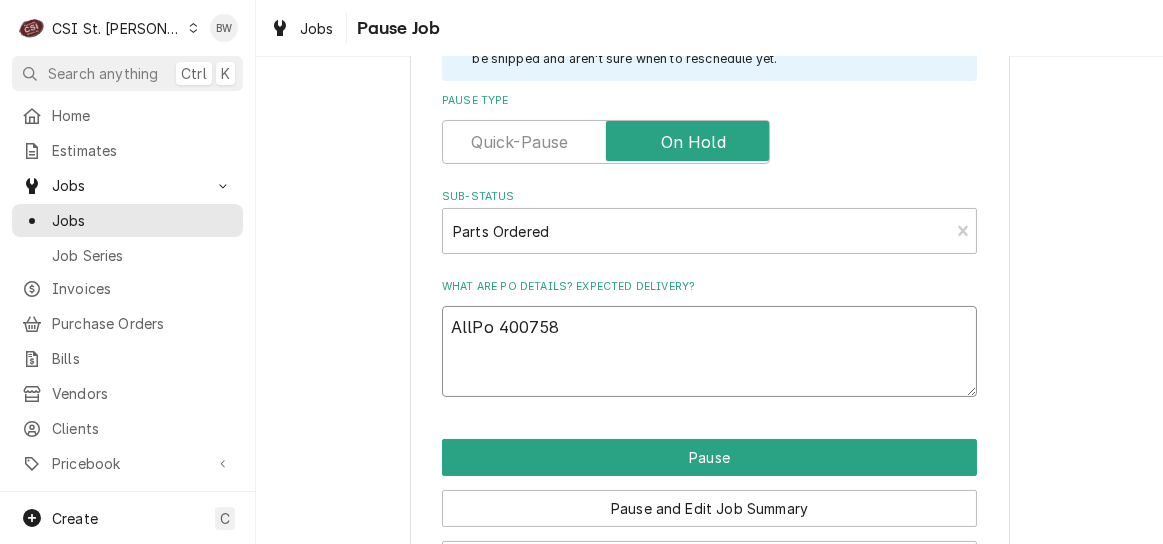type on "x" 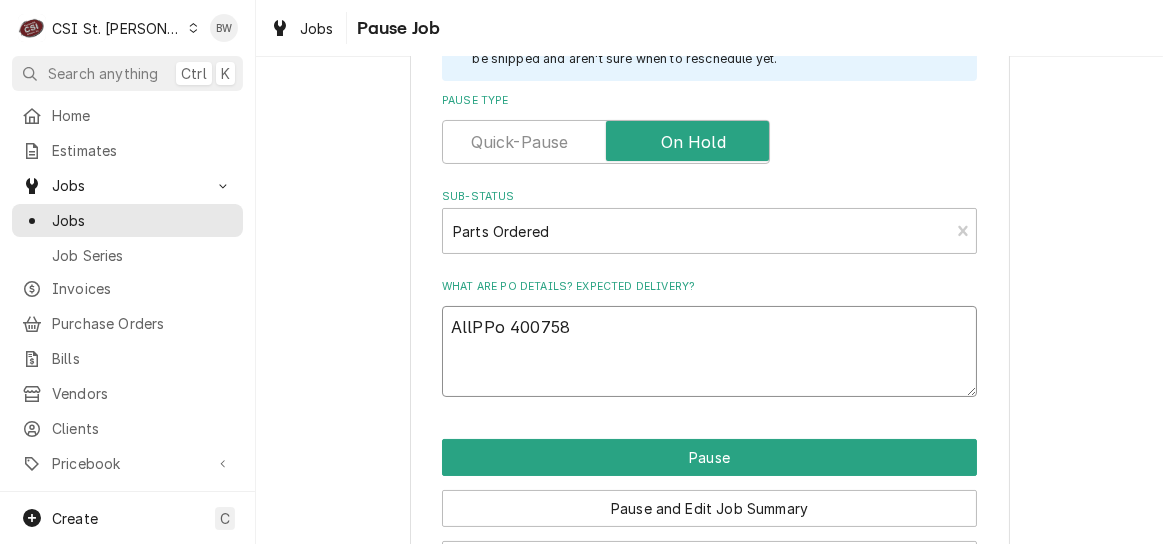 type on "x" 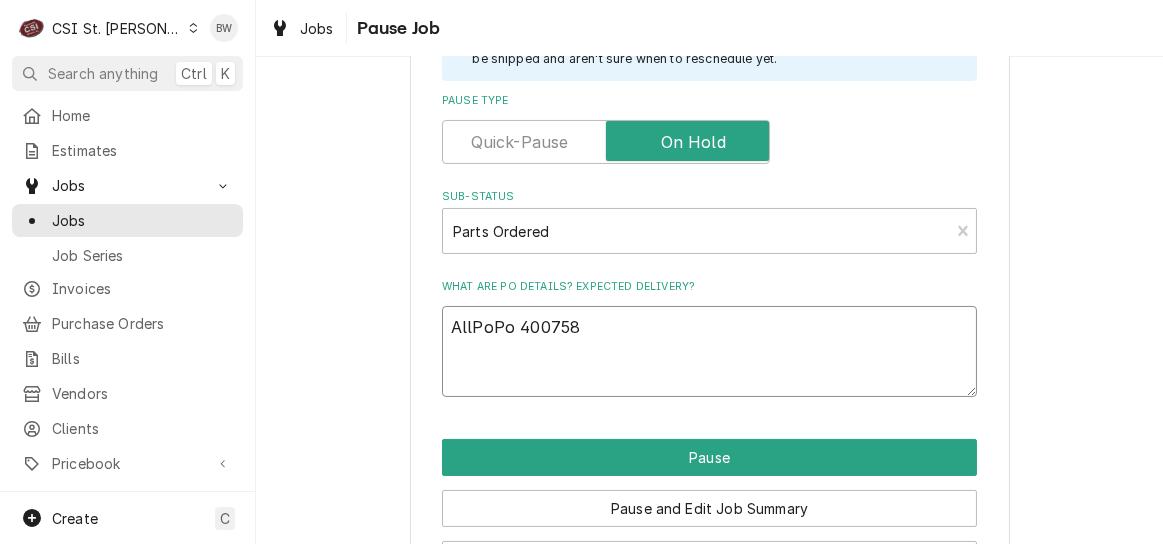 type on "x" 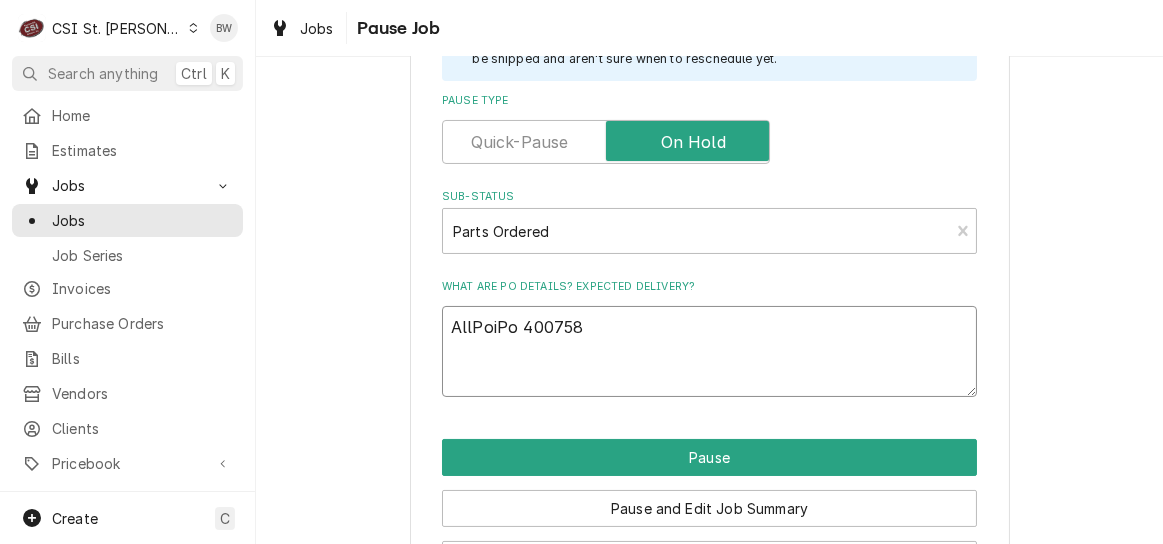 type on "x" 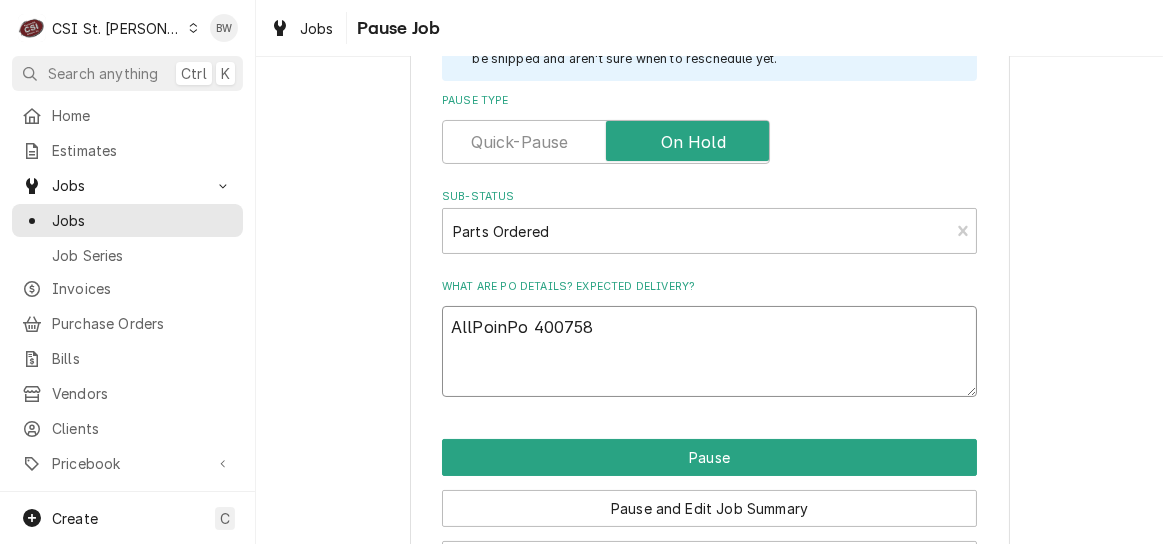 type on "x" 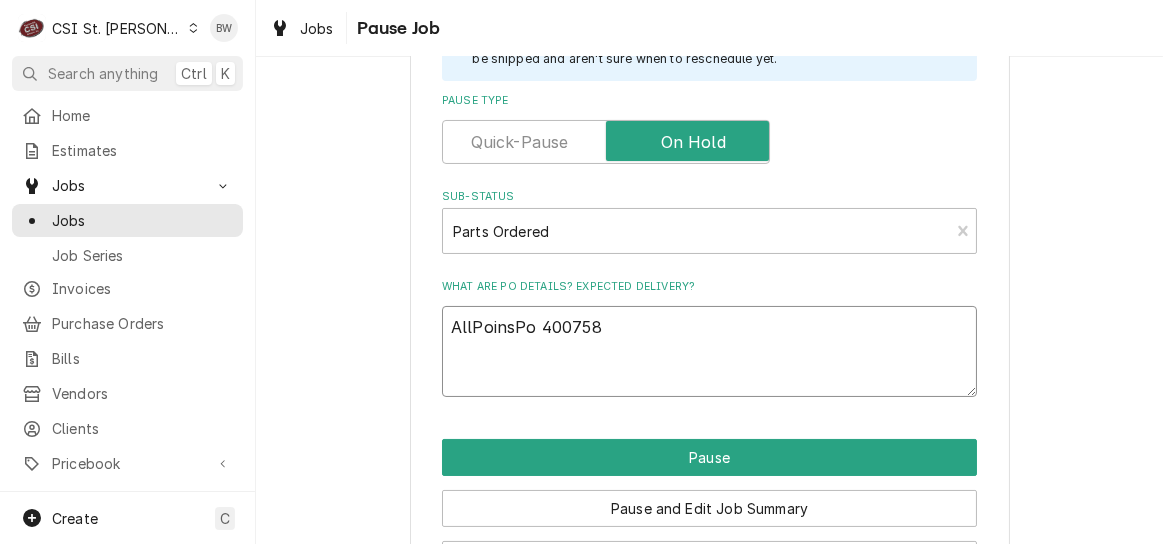 type on "x" 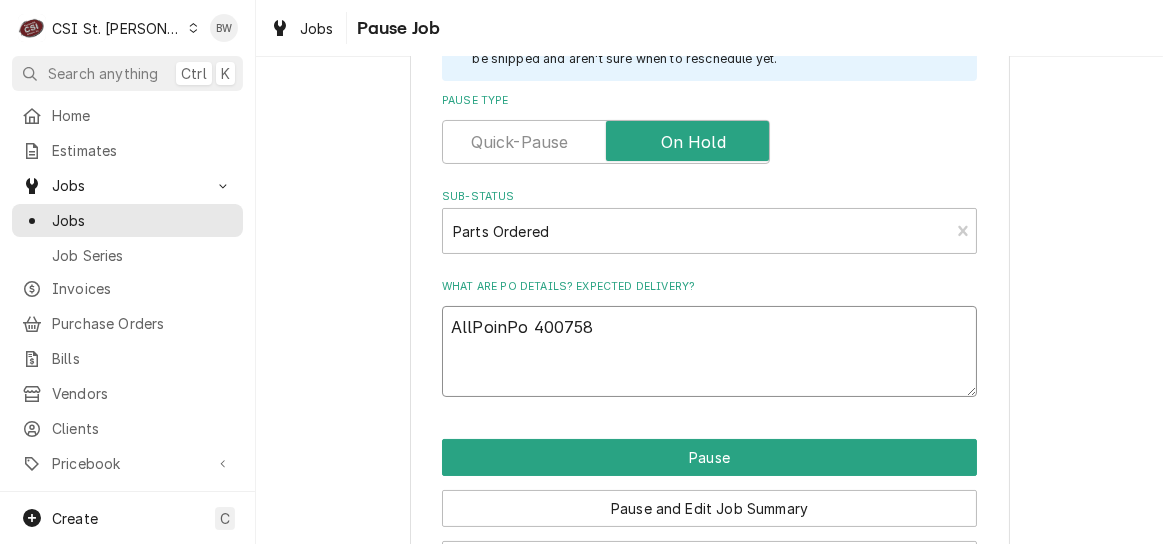 type on "x" 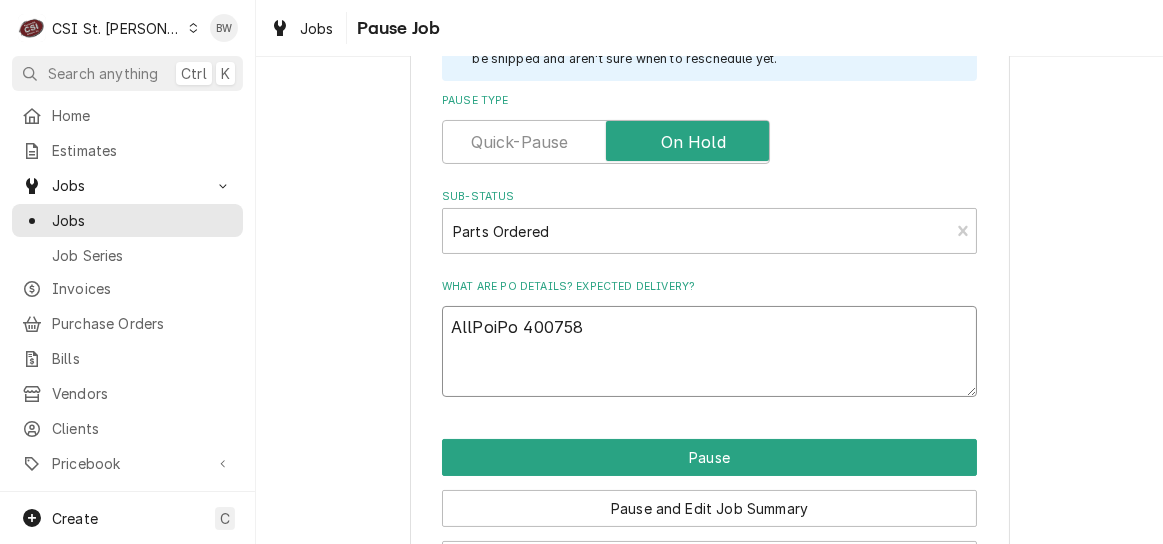 type on "x" 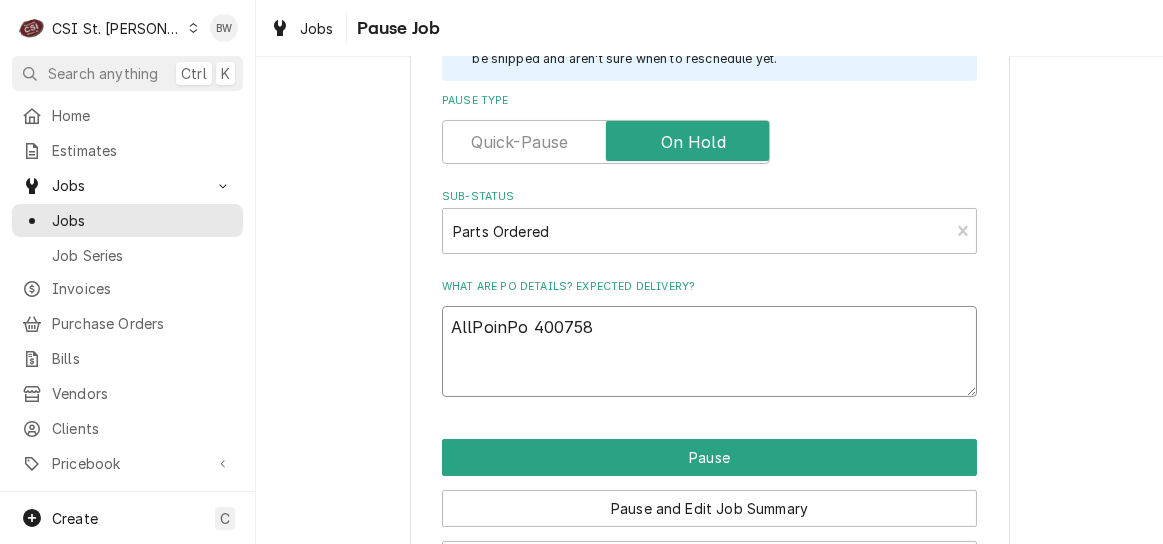 type on "x" 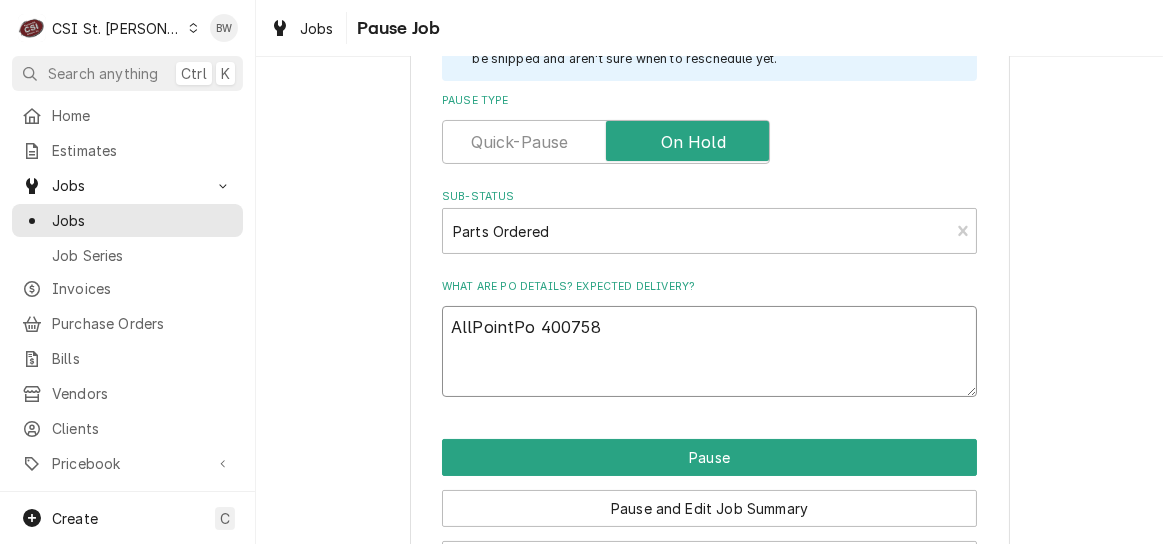 type on "x" 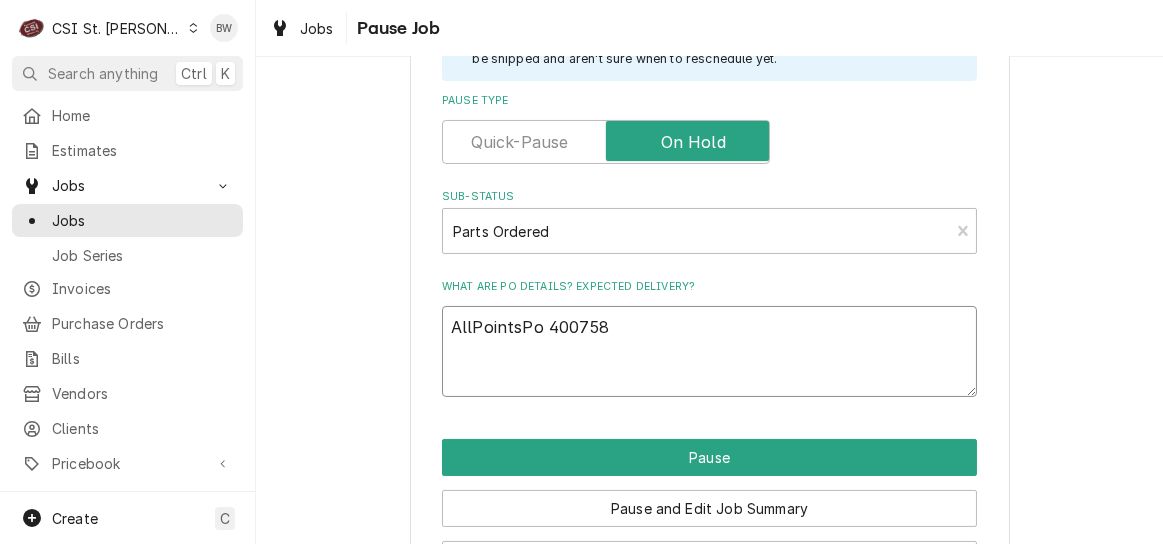 type on "x" 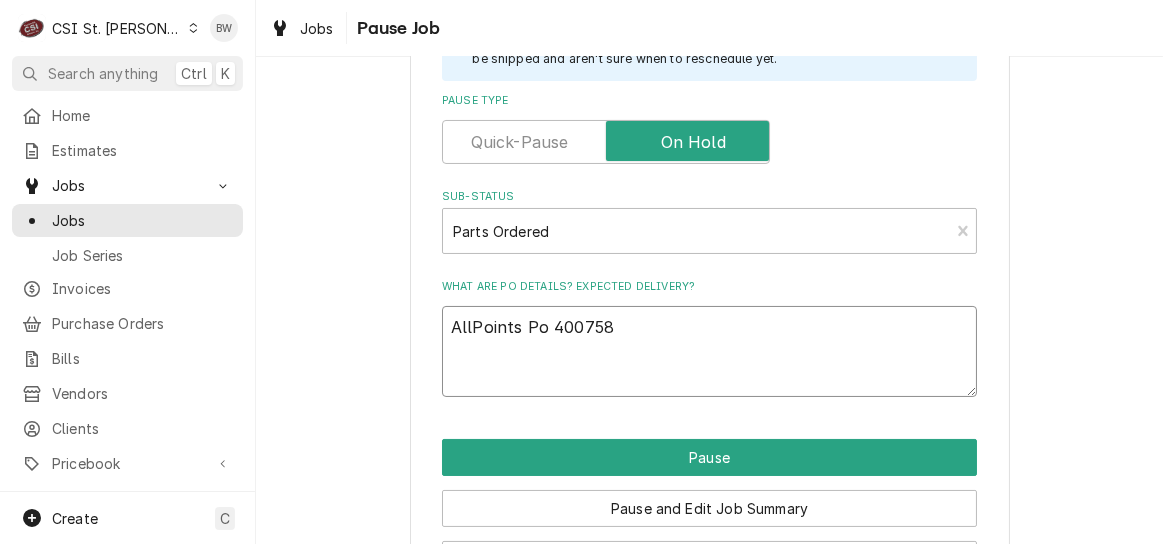 click on "AllPoints Po 400758" at bounding box center (709, 351) 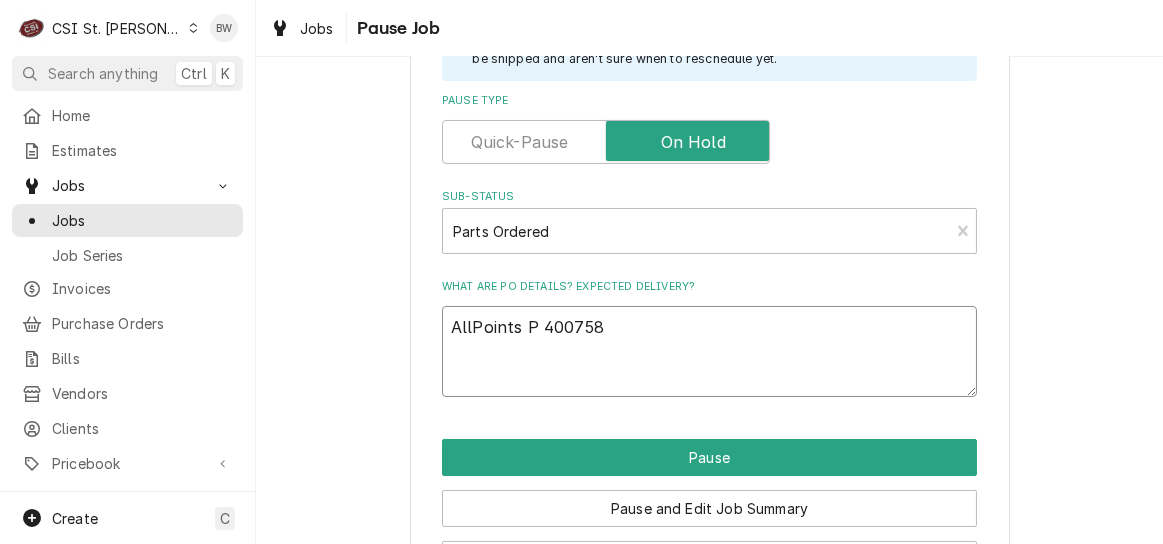 type on "x" 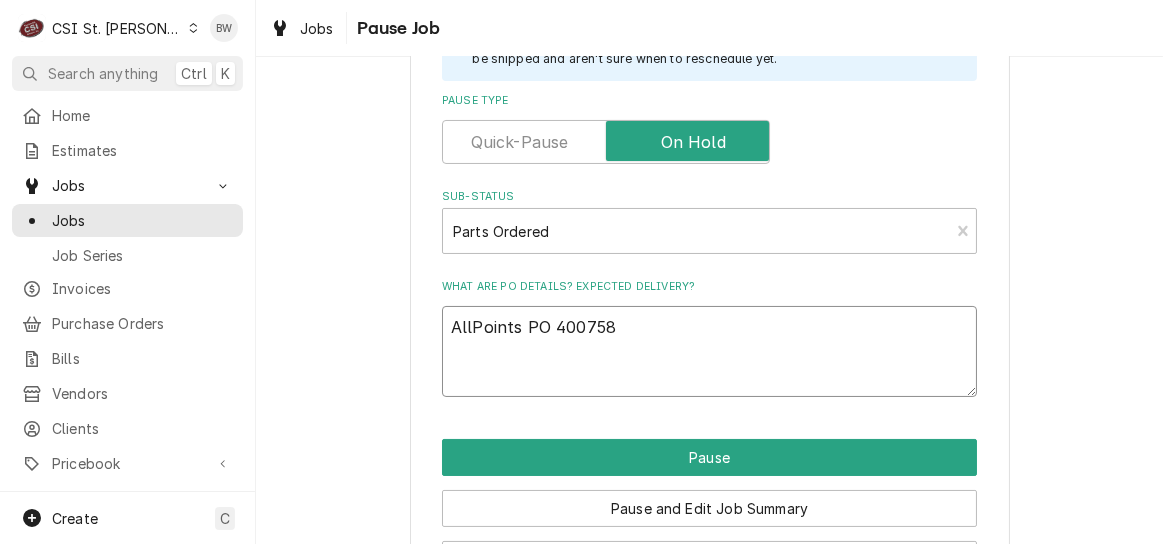 click on "AllPoints PO 400758" at bounding box center (709, 351) 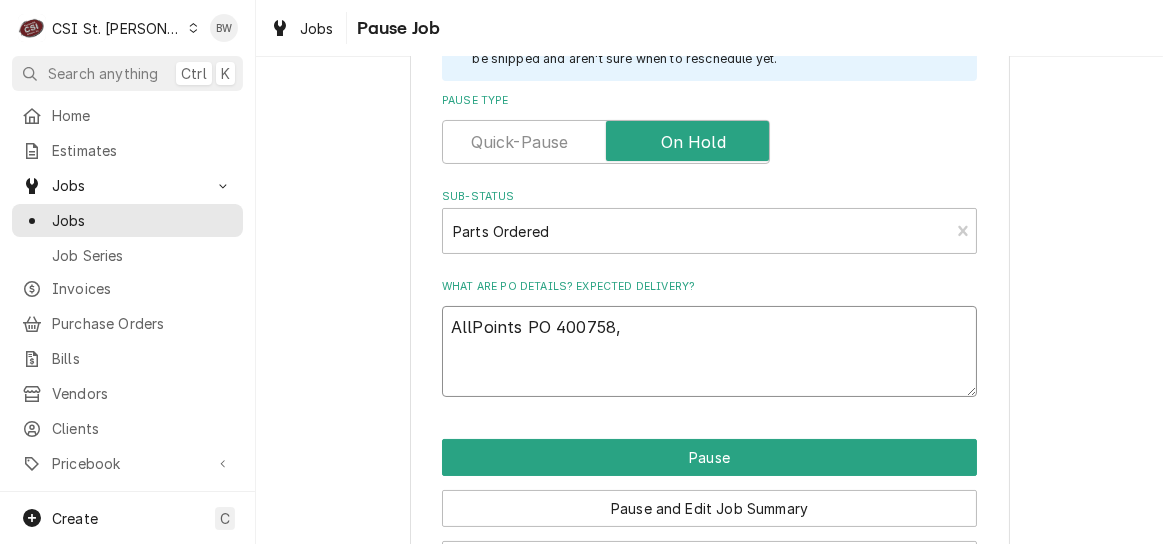 type on "x" 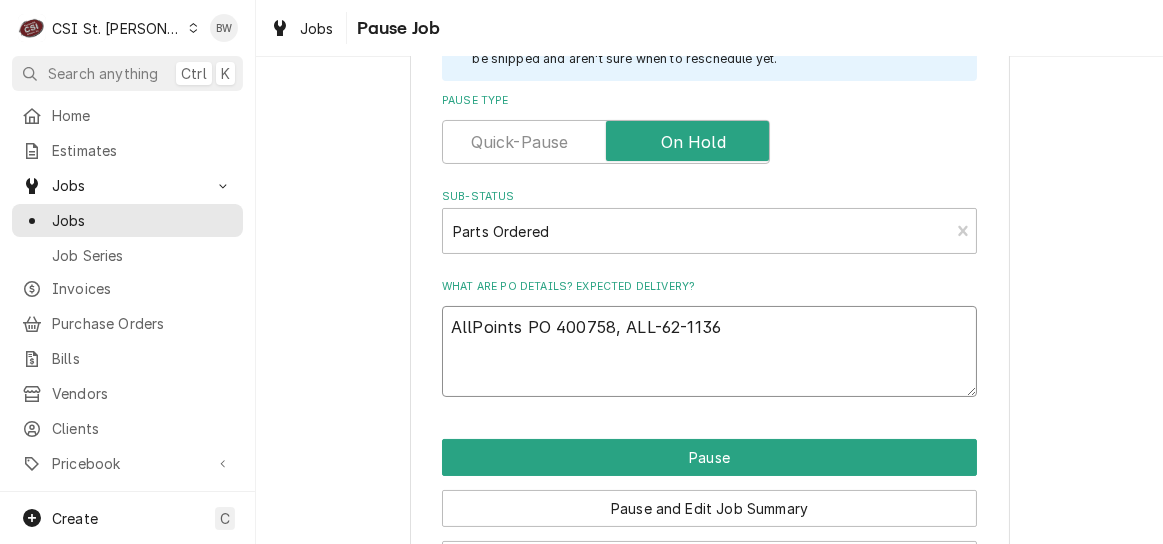 type on "x" 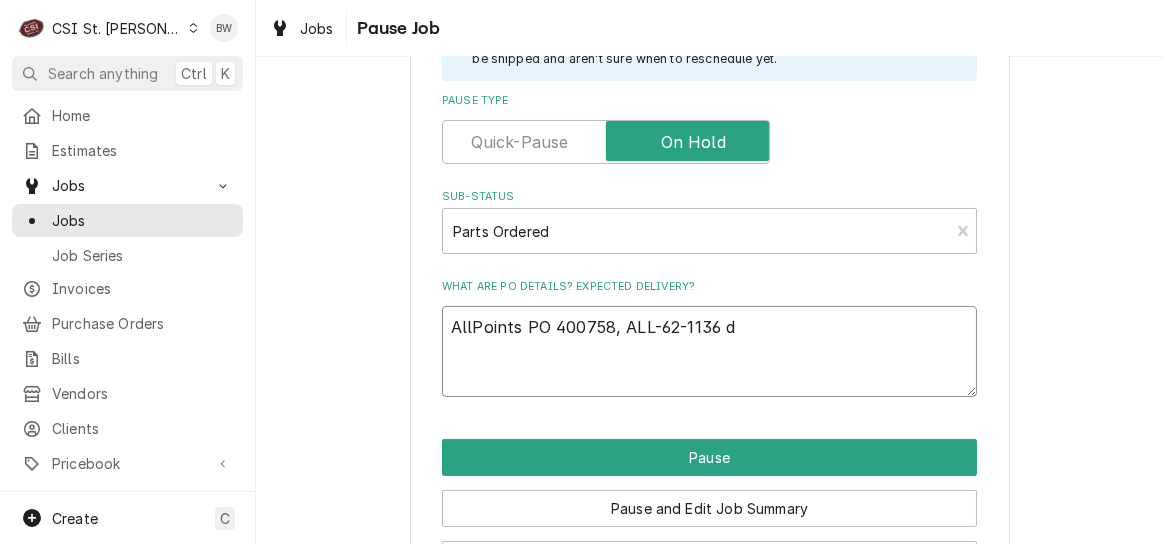 type on "x" 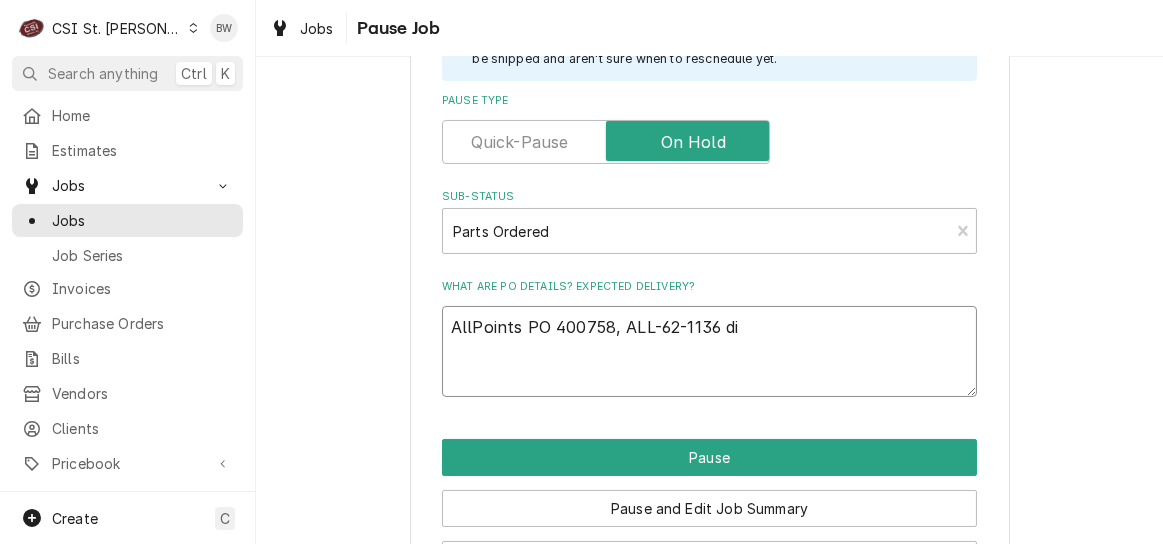 type on "x" 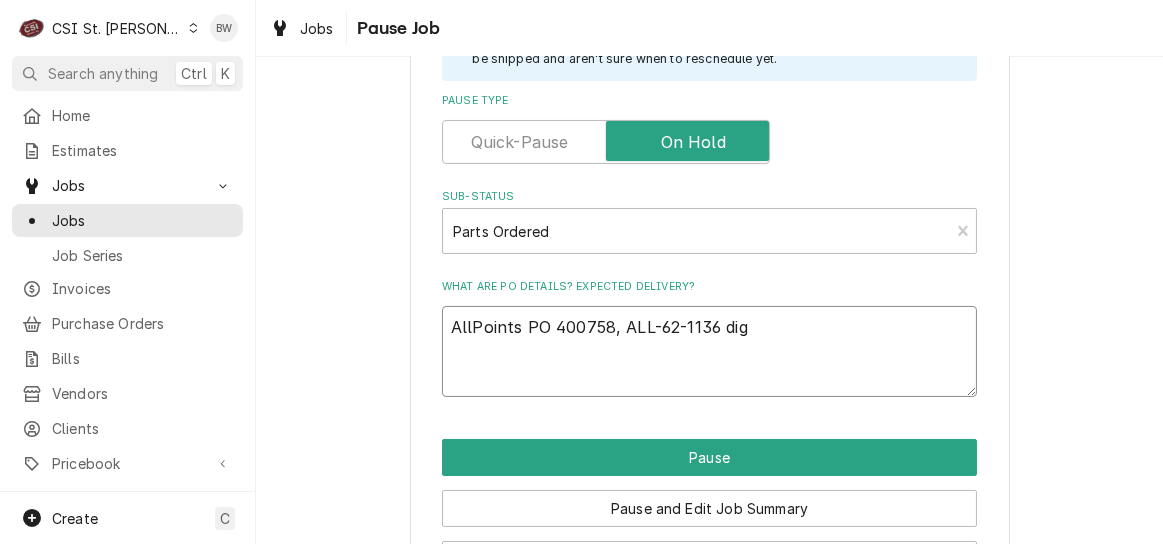 type on "x" 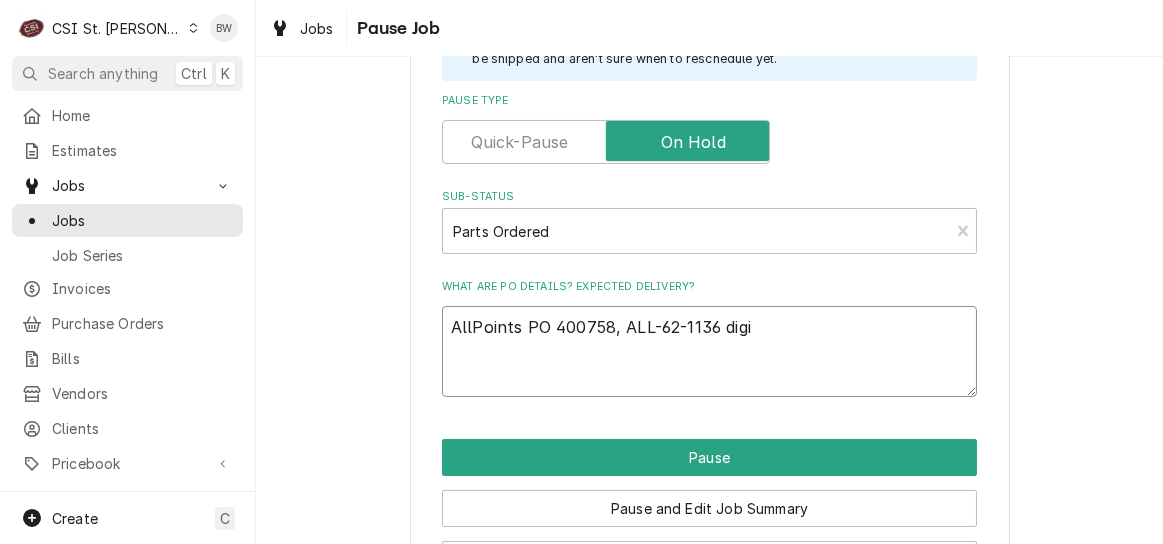 type on "x" 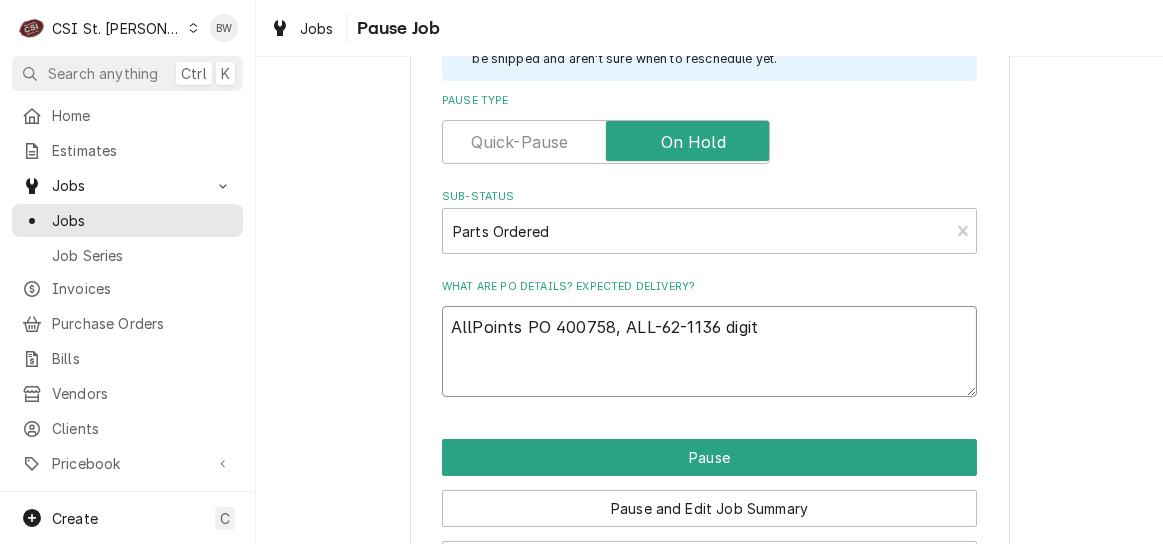 type on "x" 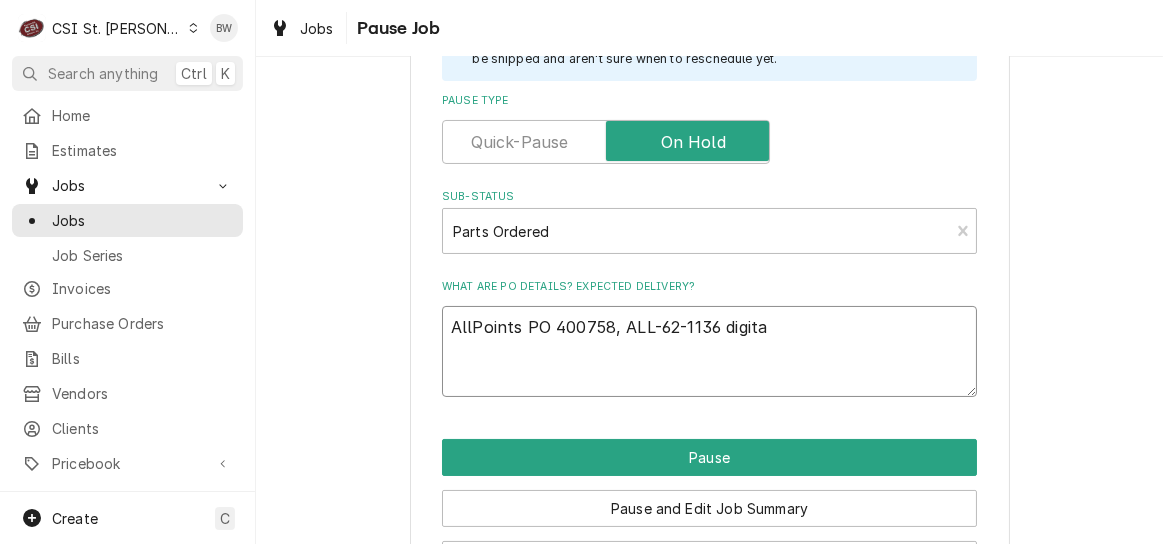 type on "x" 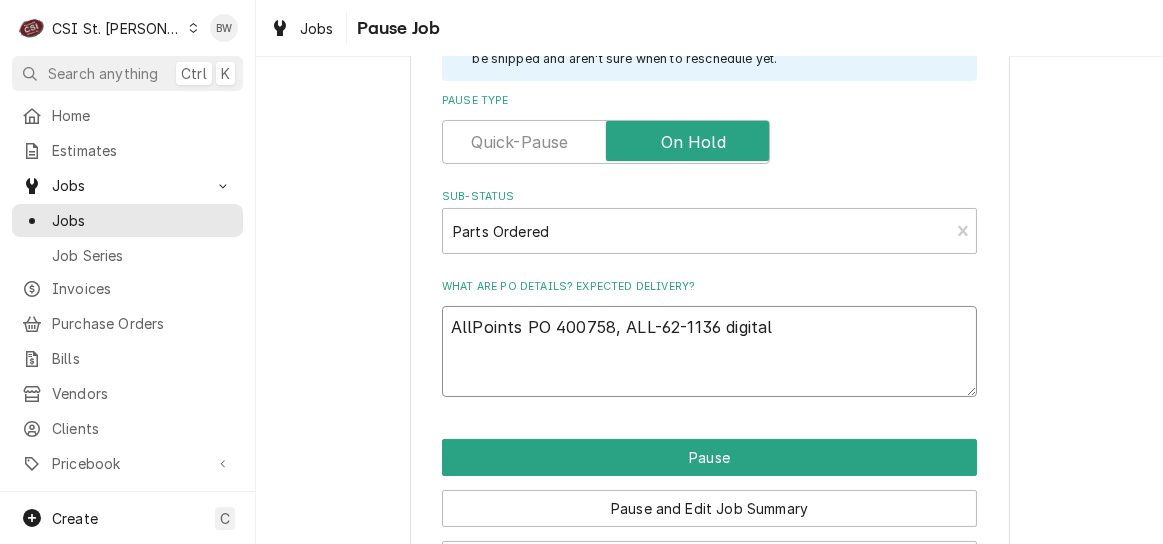 type on "x" 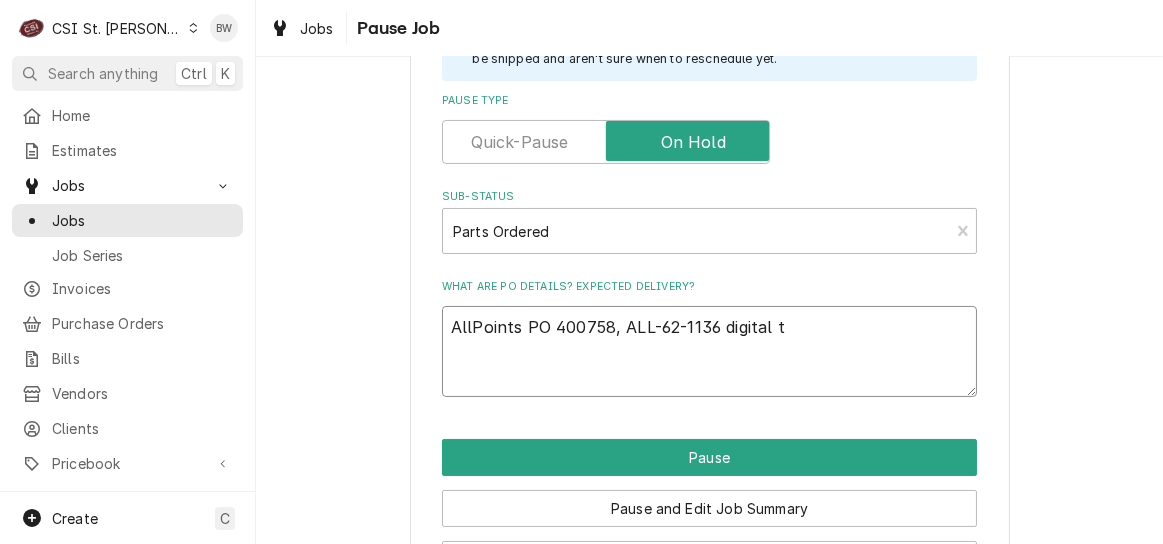 type on "x" 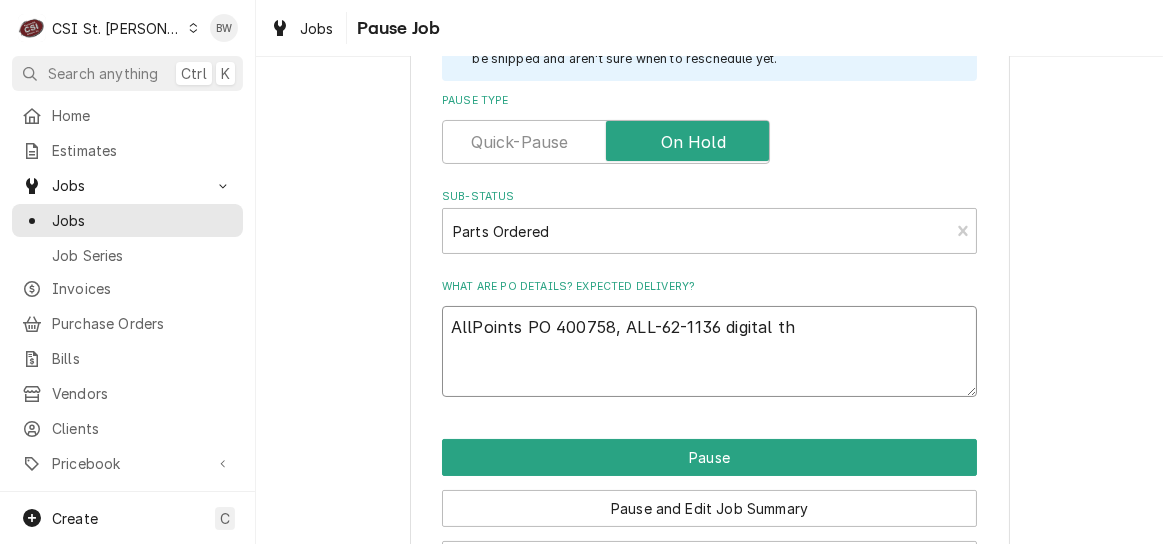 type on "x" 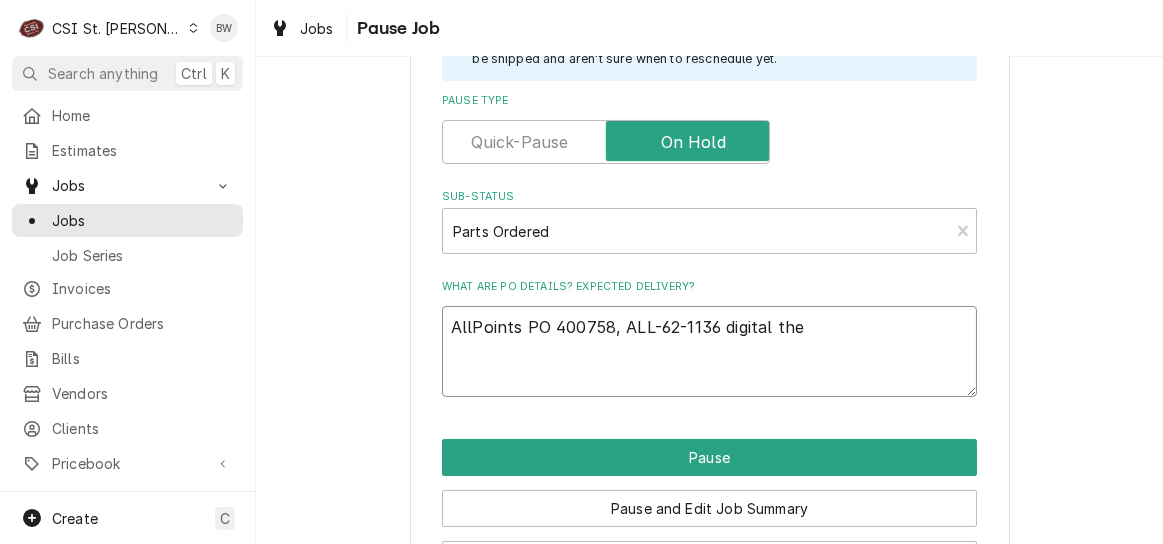 type on "x" 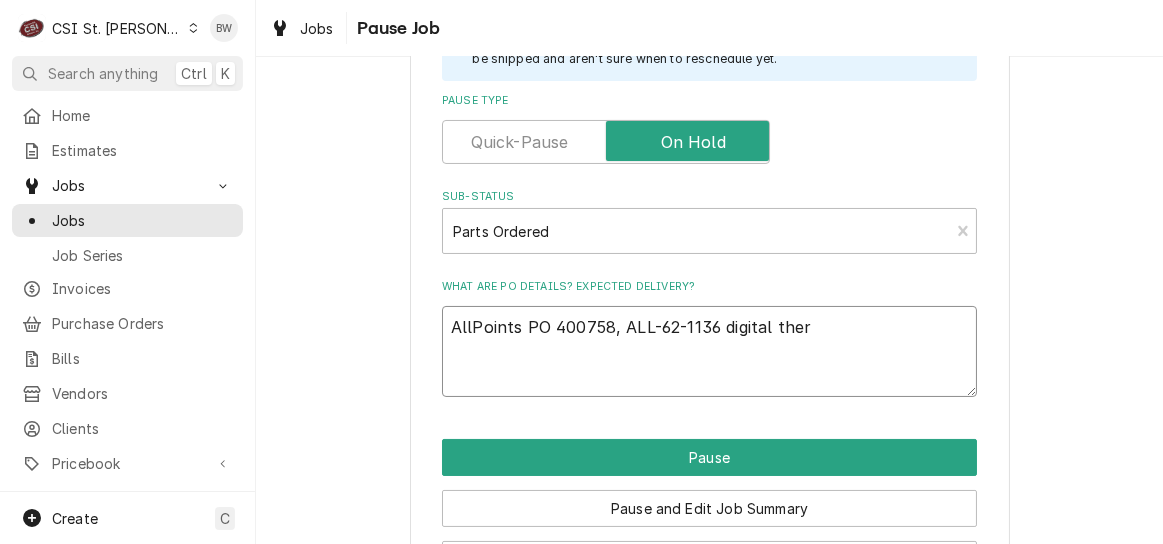 type on "AllPoints PO 400758, ALL-62-1136 digital therm" 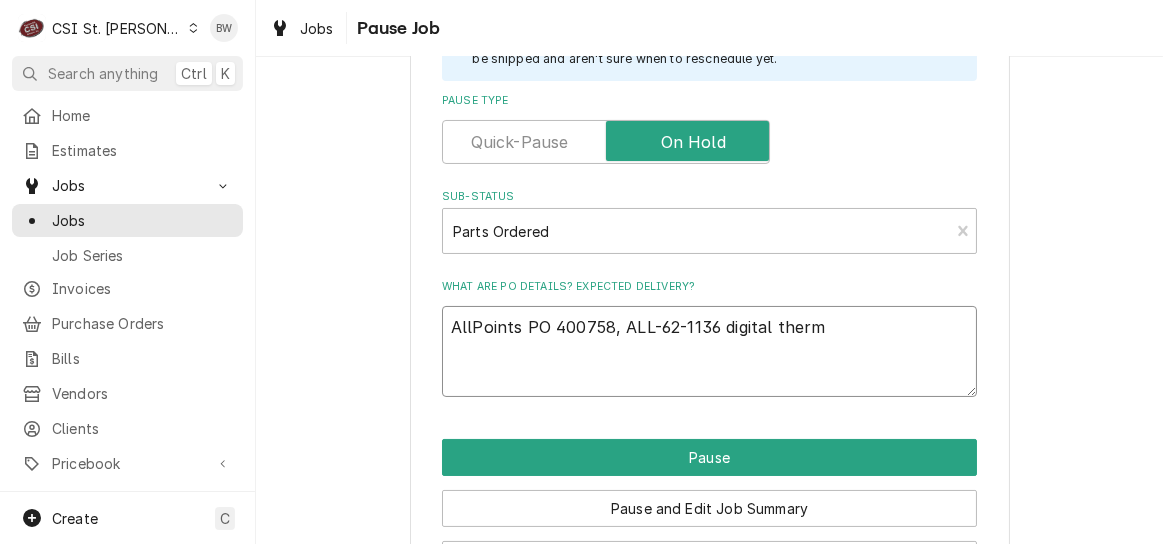 type on "x" 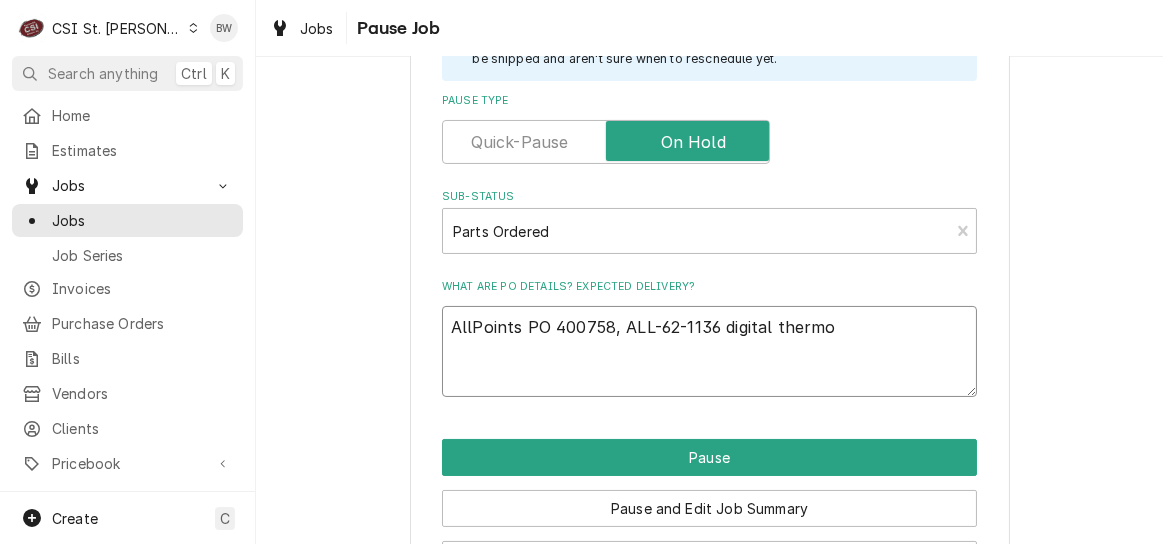 type on "x" 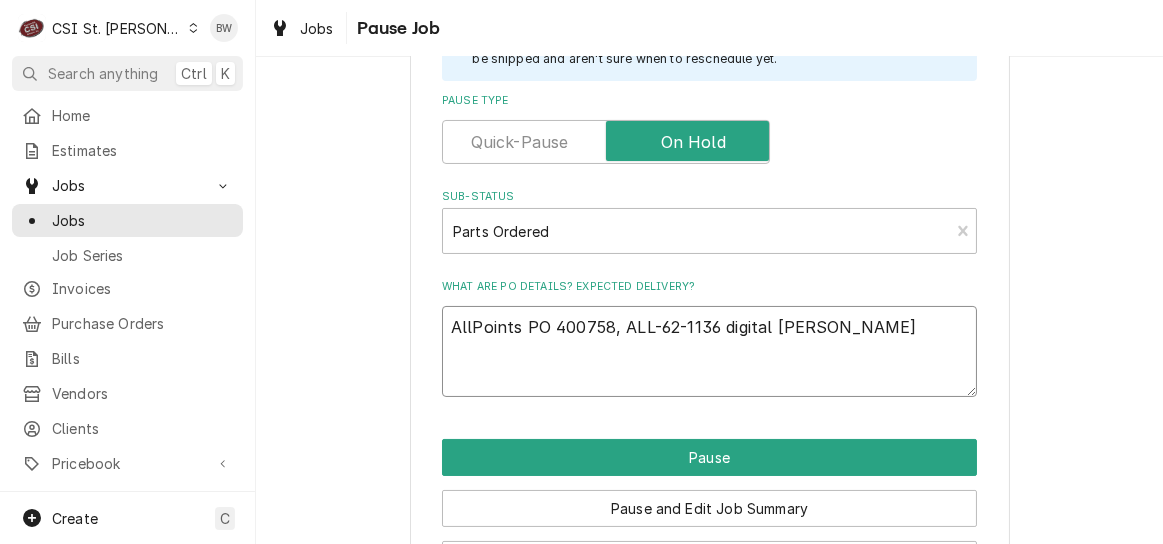 type on "x" 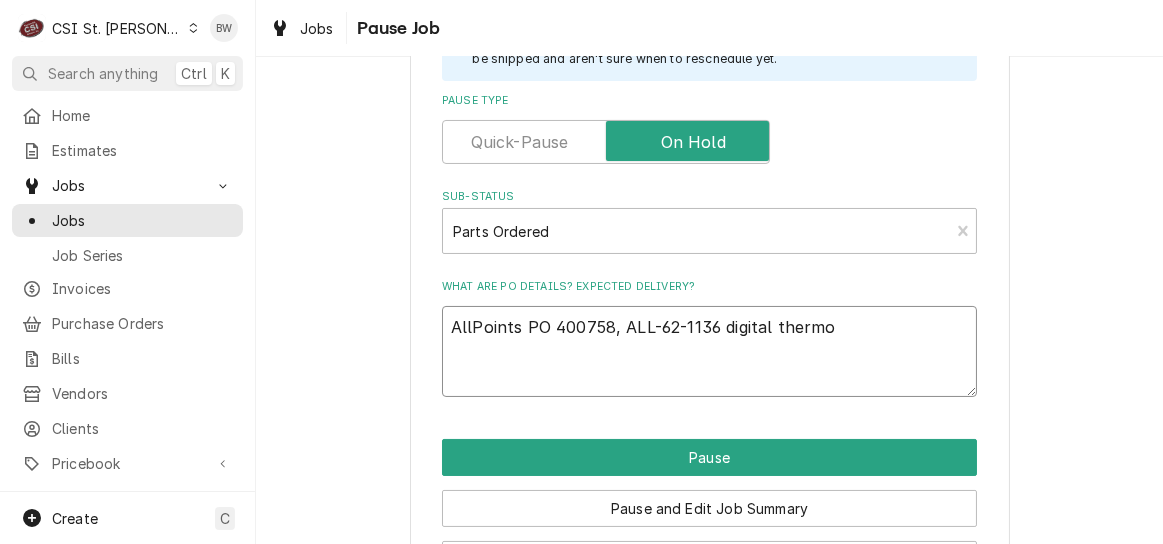 type on "x" 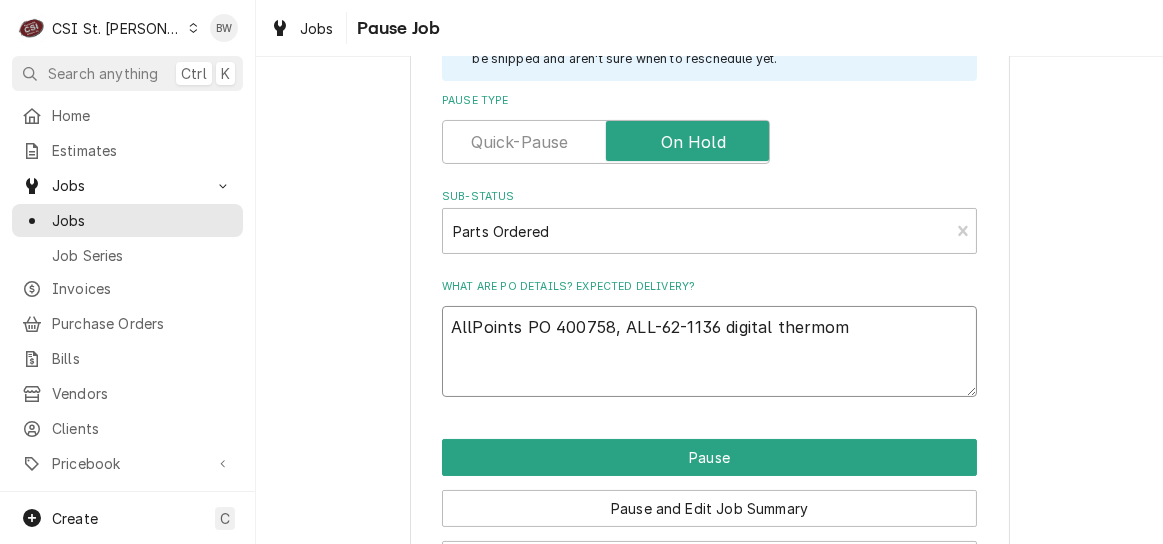 type on "x" 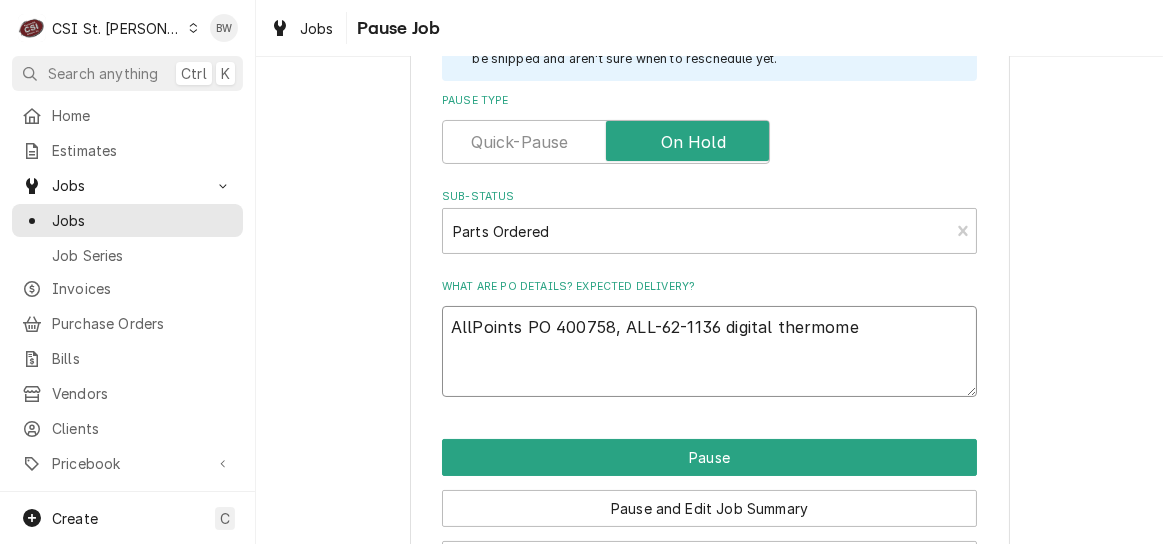 type on "x" 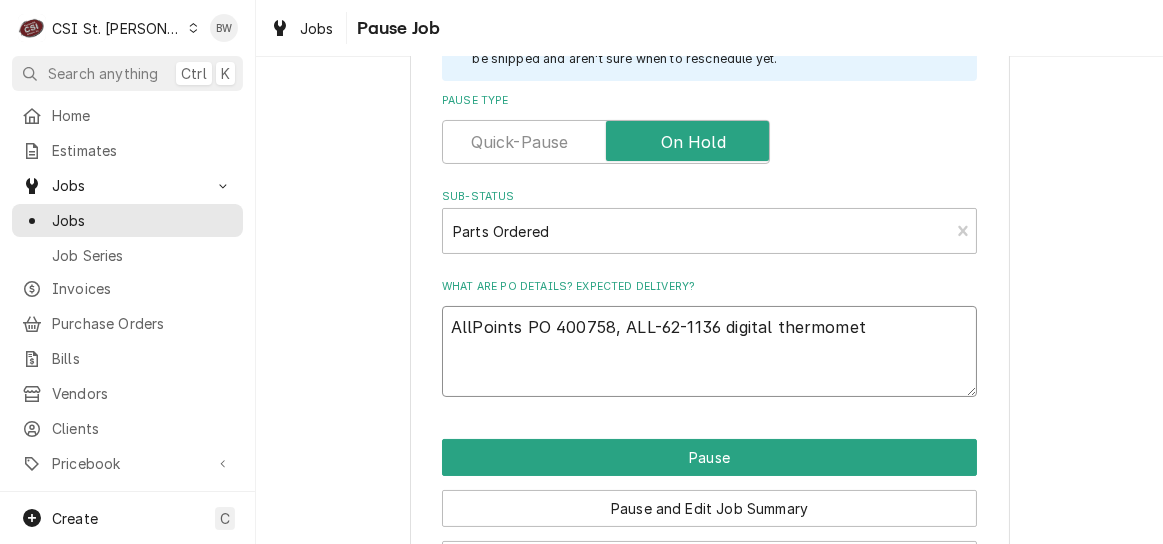 type on "x" 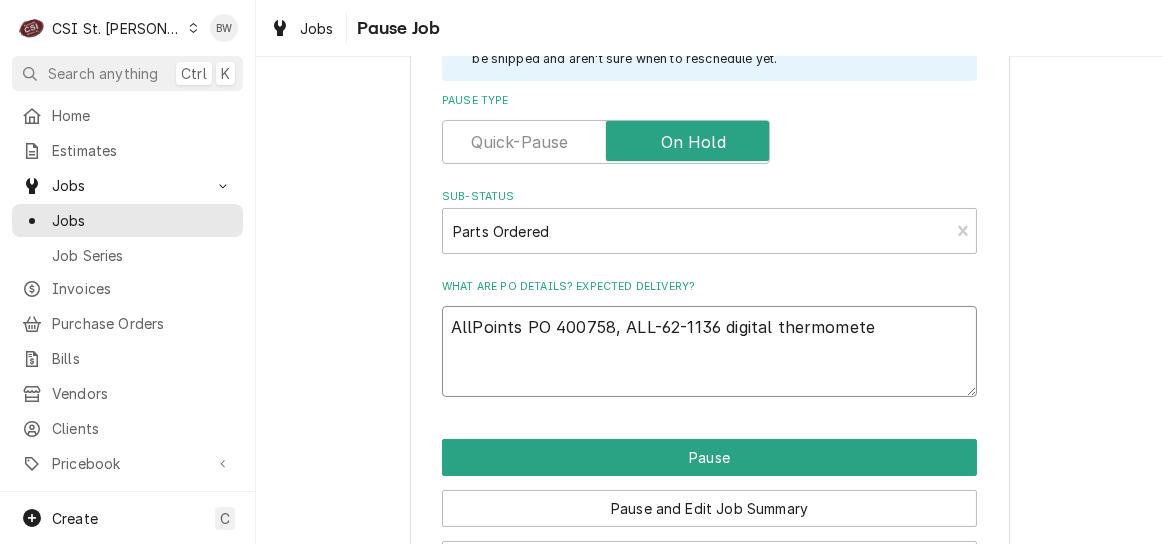 type on "x" 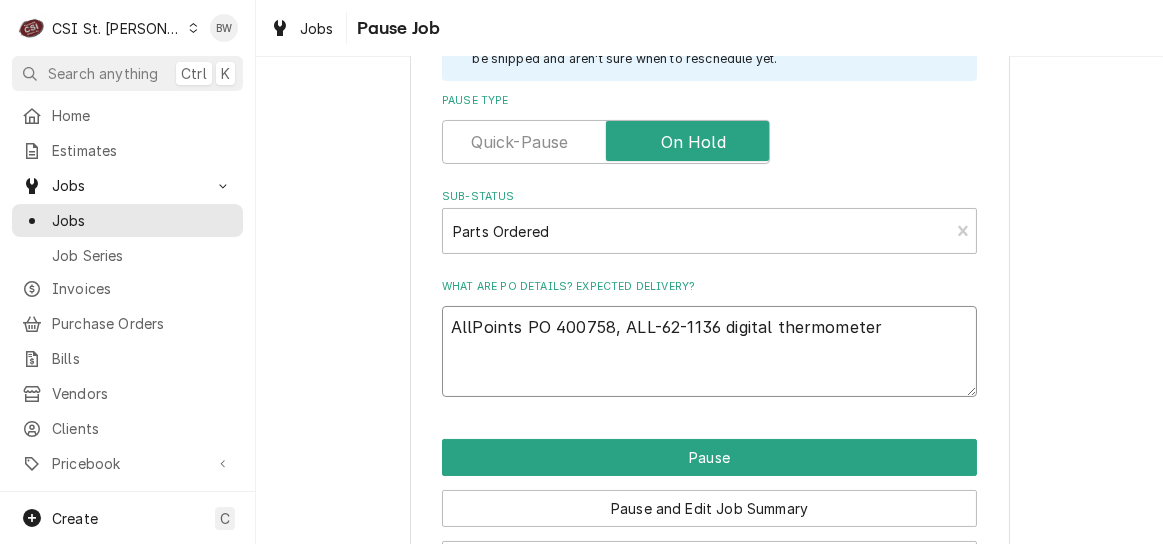 type on "AllPoints PO 400758, ALL-62-1136 digital thermometer" 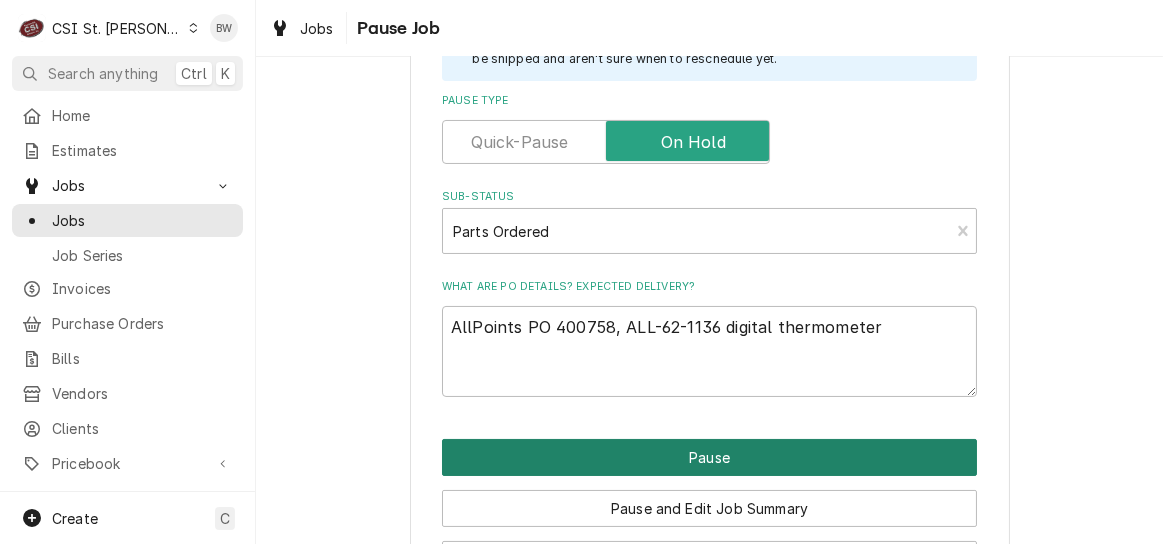 click on "Pause" at bounding box center [709, 457] 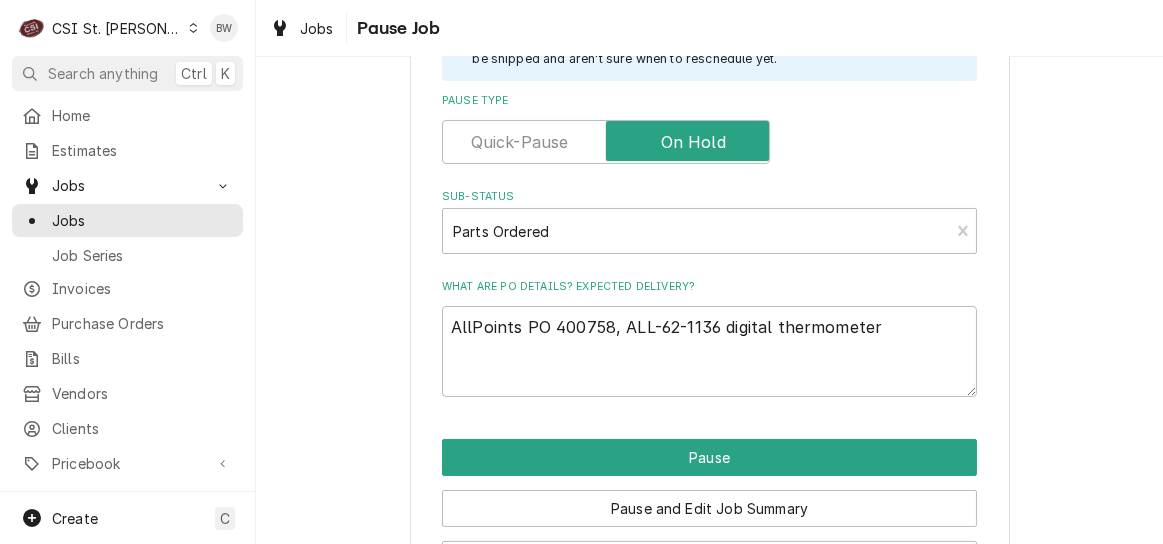 type on "x" 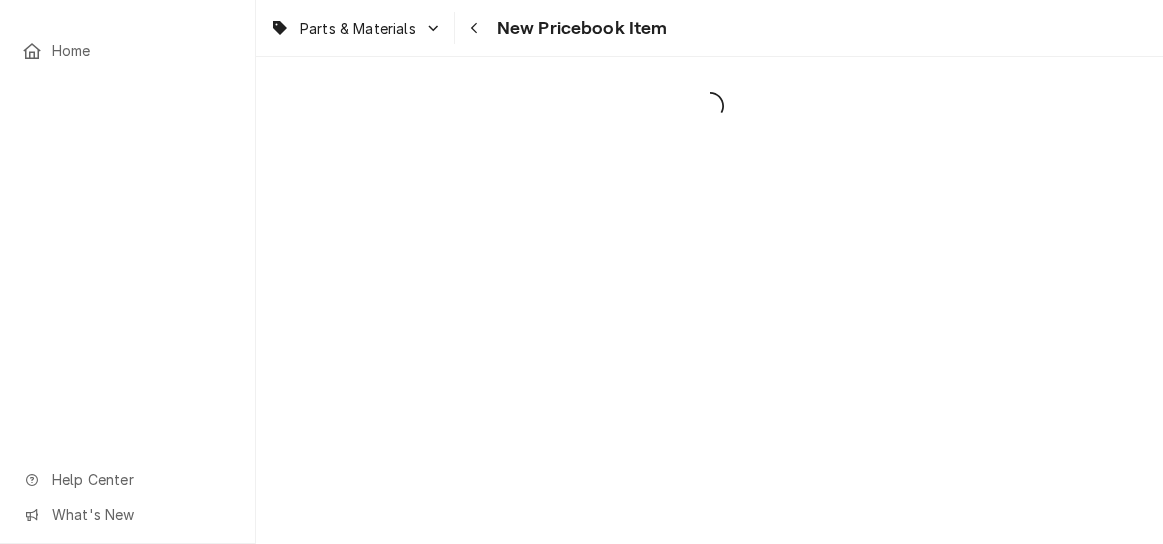 scroll, scrollTop: 0, scrollLeft: 0, axis: both 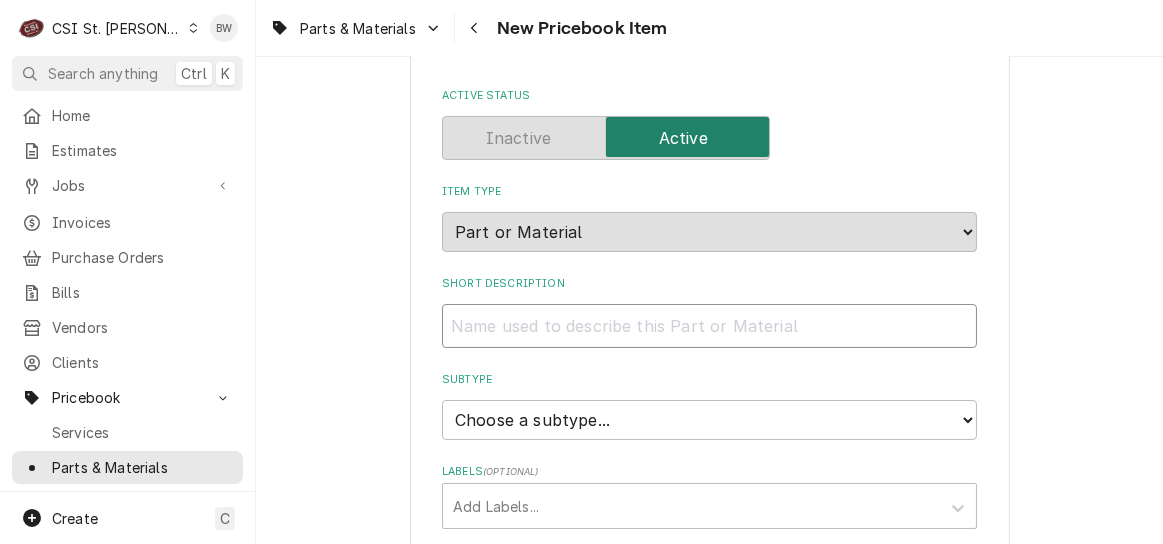 click on "Short Description" at bounding box center [709, 326] 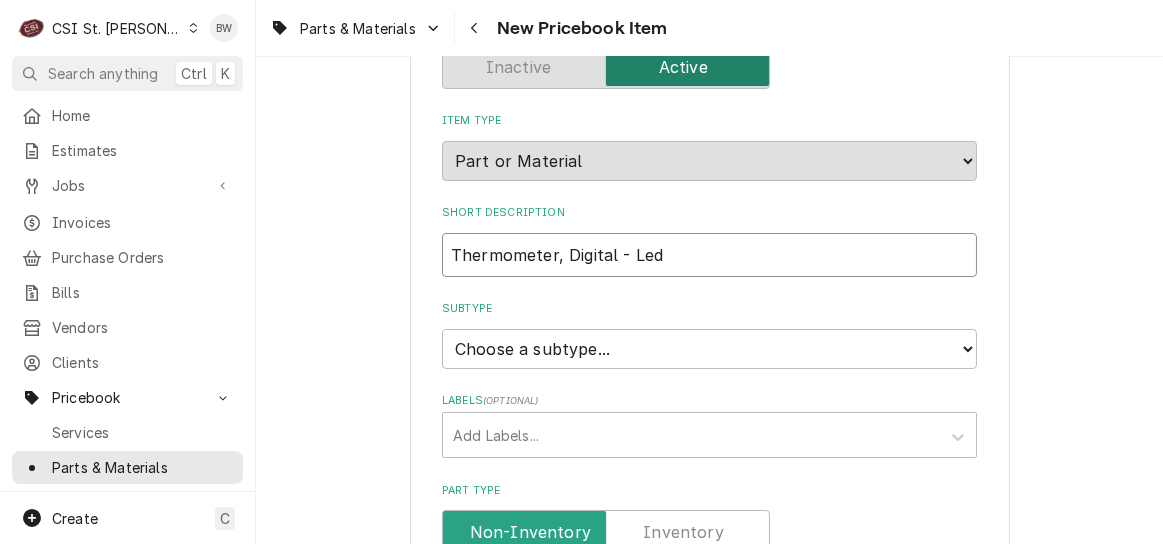 scroll, scrollTop: 300, scrollLeft: 0, axis: vertical 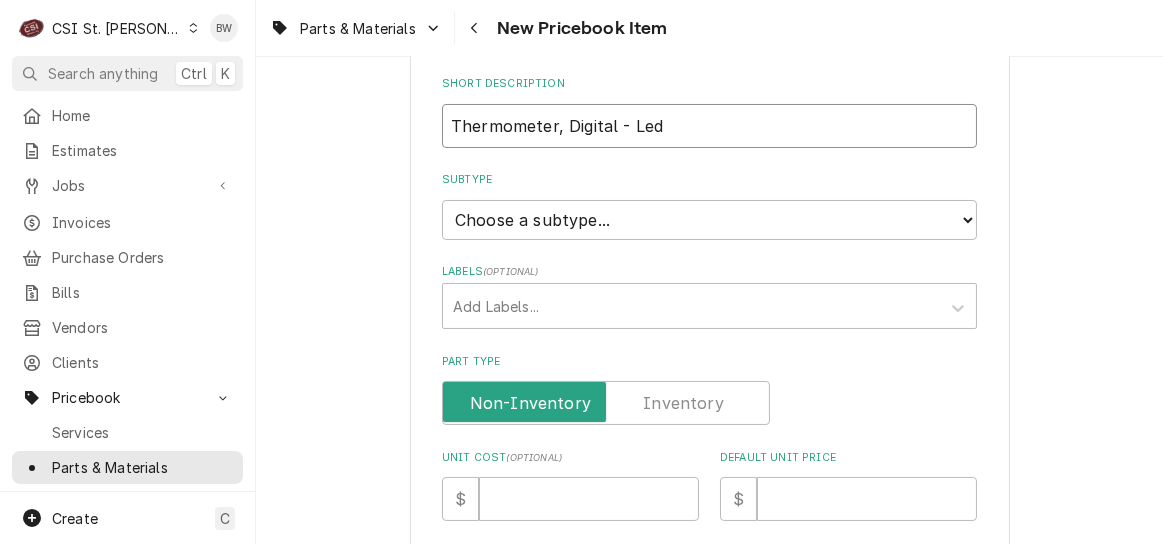 type on "Thermometer, Digital - Led" 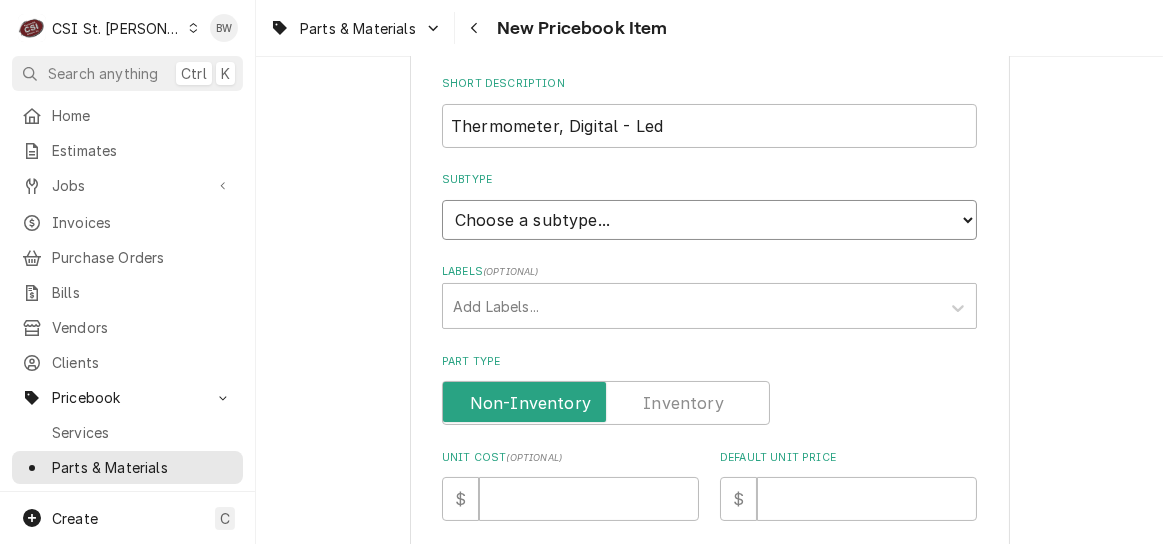 click on "Choose a subtype... [#2-DUAL] AFTERHRS-WH-CHG-2 [#2-DUAL] BEV-EQUIP [#2-DUAL] BEV-MATS [#2-DUAL] CONT-LABR-2 [#2-DUAL] CRANE-LIFT-2 [#2-DUAL] EQUIP-RENT-2 [#2-DUAL] INVEN-PARTS [#2-DUAL] MAINT-SUPPLY [#2-DUAL] MISC-EQUIP [#2-DUAL] MISC-NON-INVEN [#2-DUAL] PROJ-CONT-LABR-2 [#2-DUAL] PROJ-EQUIP [#2-DUAL] PROJ-MATS [#3-BILL] SHOP-TOOLS" at bounding box center [709, 220] 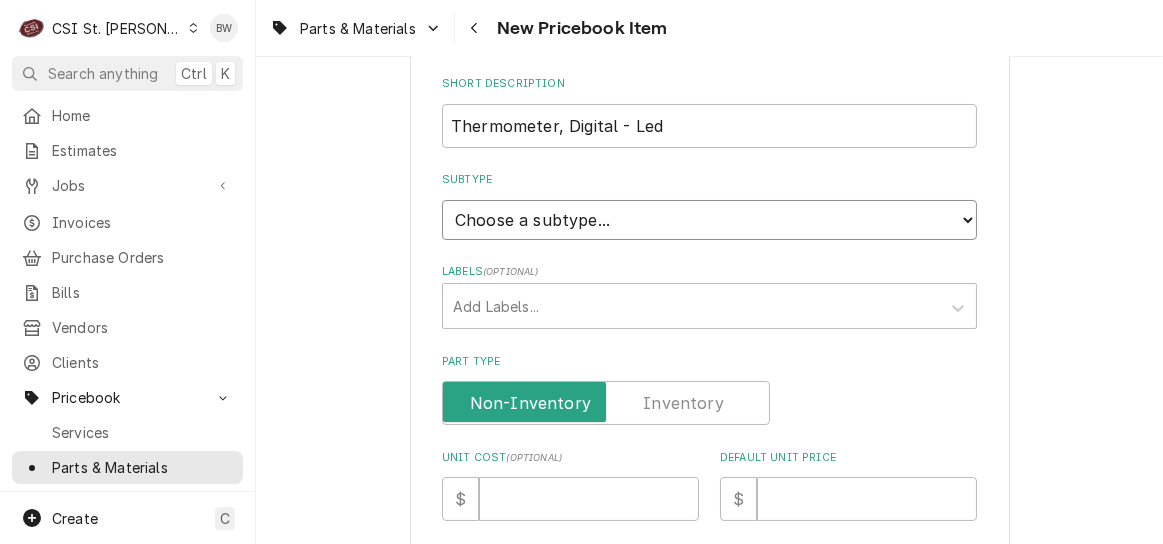 select on "1" 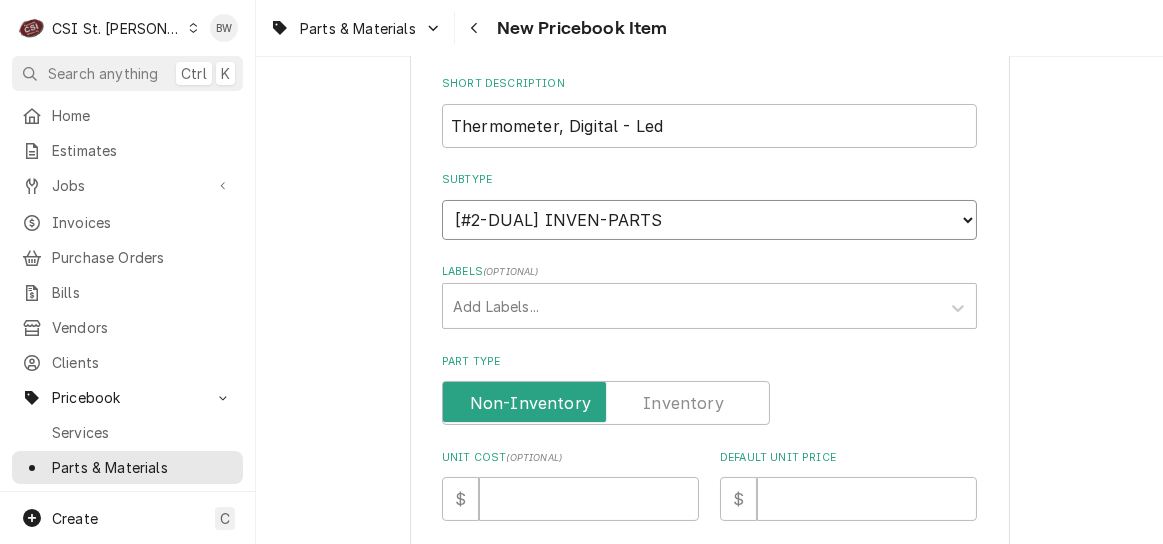 click on "Choose a subtype... [#2-DUAL] AFTERHRS-WH-CHG-2 [#2-DUAL] BEV-EQUIP [#2-DUAL] BEV-MATS [#2-DUAL] CONT-LABR-2 [#2-DUAL] CRANE-LIFT-2 [#2-DUAL] EQUIP-RENT-2 [#2-DUAL] INVEN-PARTS [#2-DUAL] MAINT-SUPPLY [#2-DUAL] MISC-EQUIP [#2-DUAL] MISC-NON-INVEN [#2-DUAL] PROJ-CONT-LABR-2 [#2-DUAL] PROJ-EQUIP [#2-DUAL] PROJ-MATS [#3-BILL] SHOP-TOOLS" at bounding box center (709, 220) 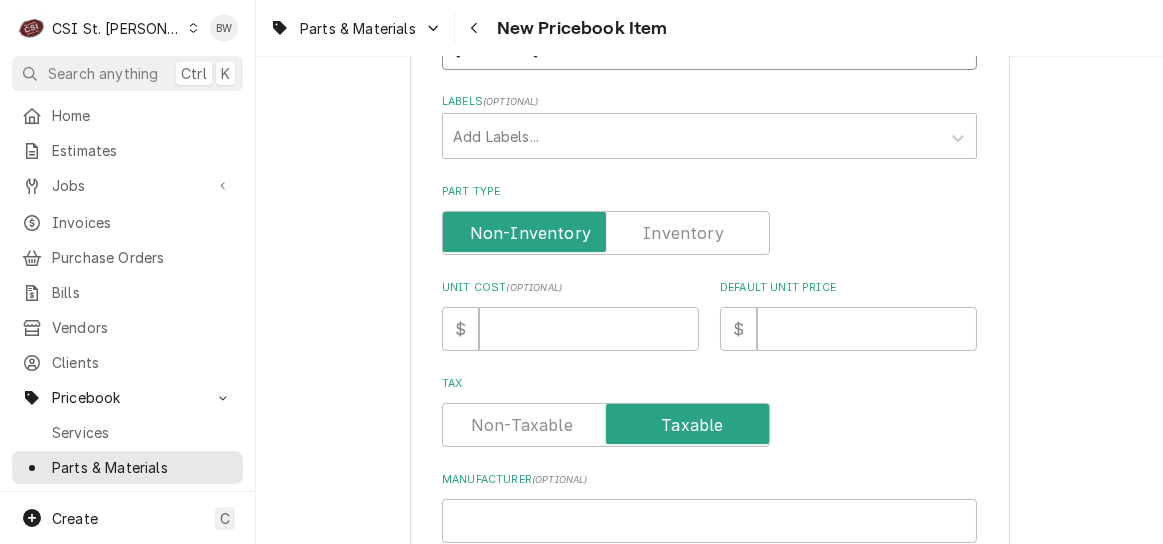 scroll, scrollTop: 500, scrollLeft: 0, axis: vertical 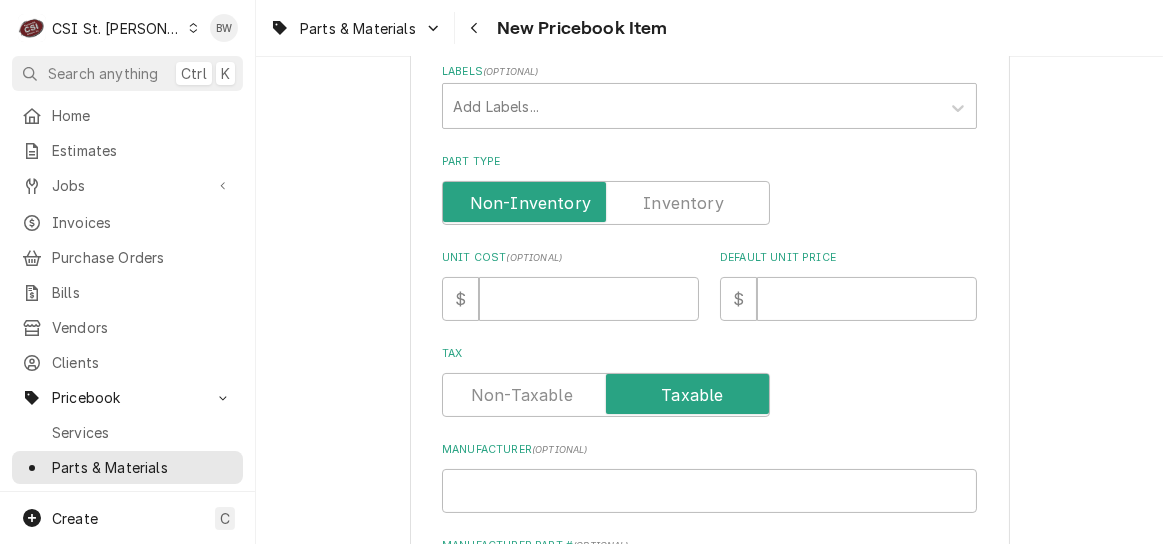click at bounding box center [606, 203] 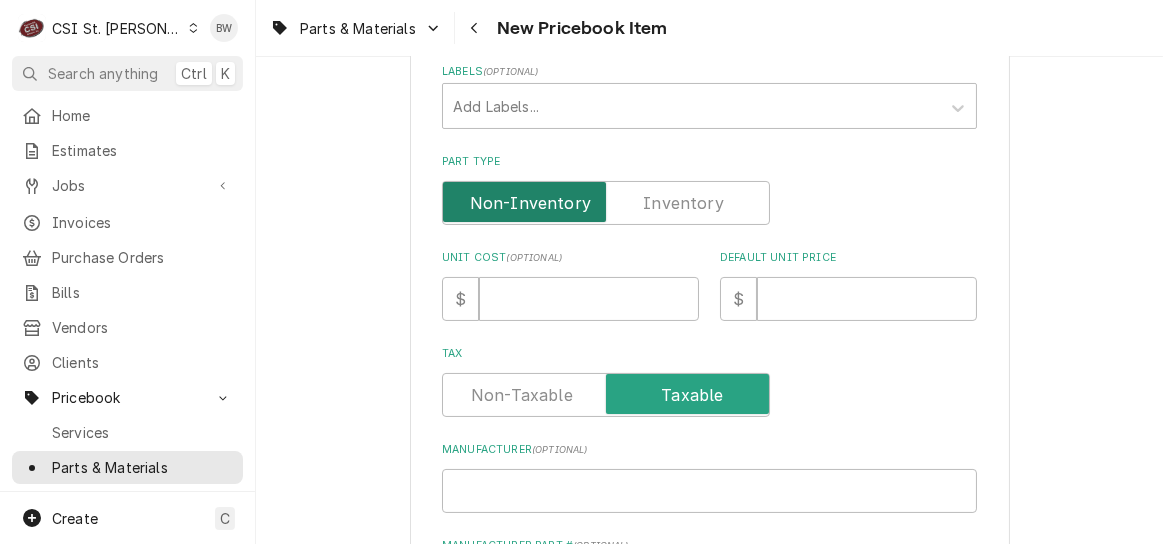 click at bounding box center [606, 203] 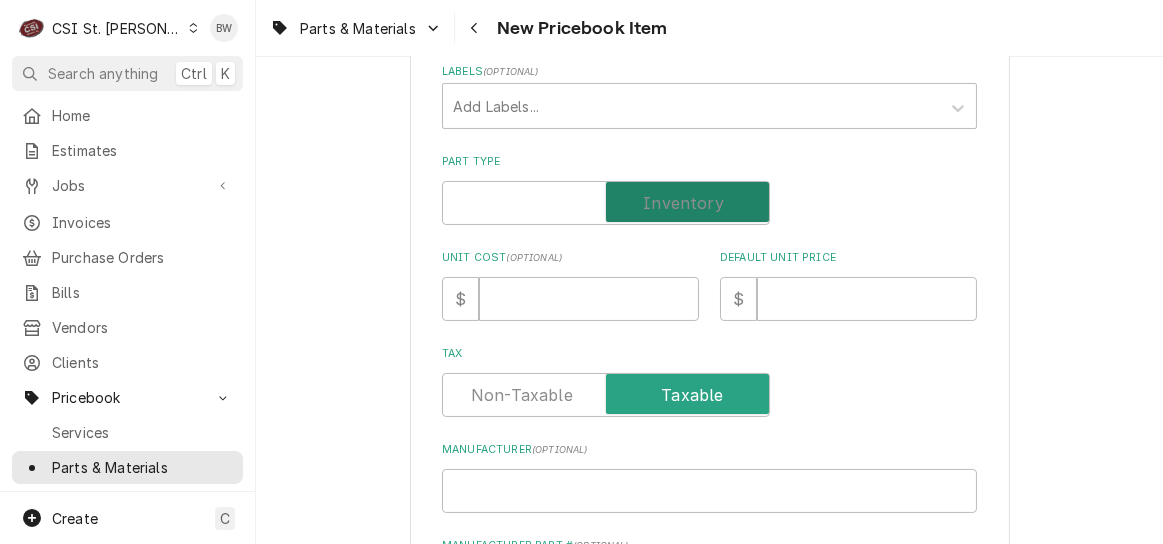 checkbox on "true" 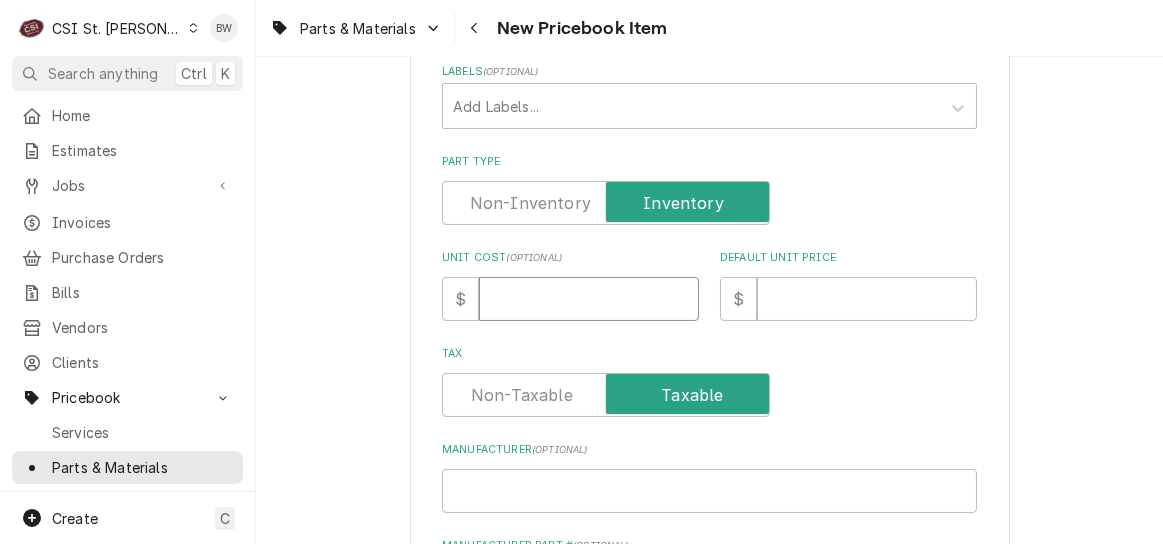 click on "Unit Cost  ( optional )" at bounding box center (589, 299) 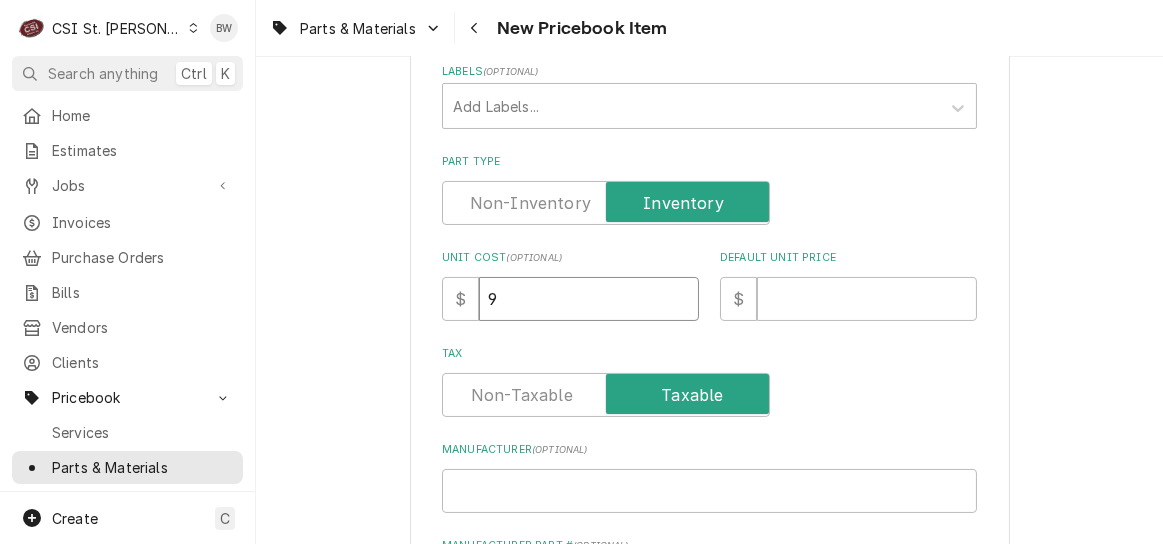 type on "x" 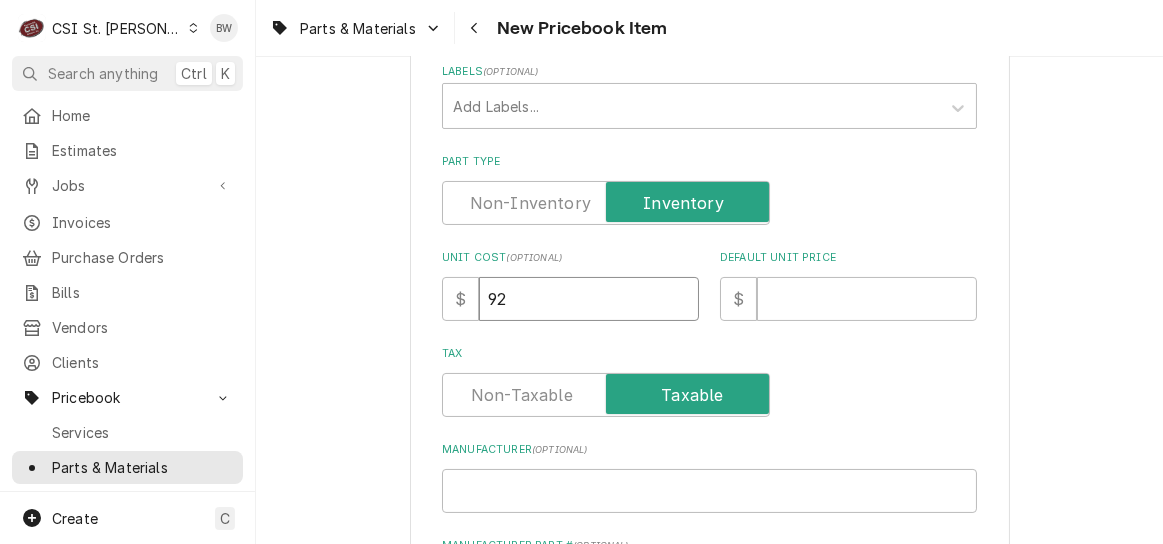 type on "x" 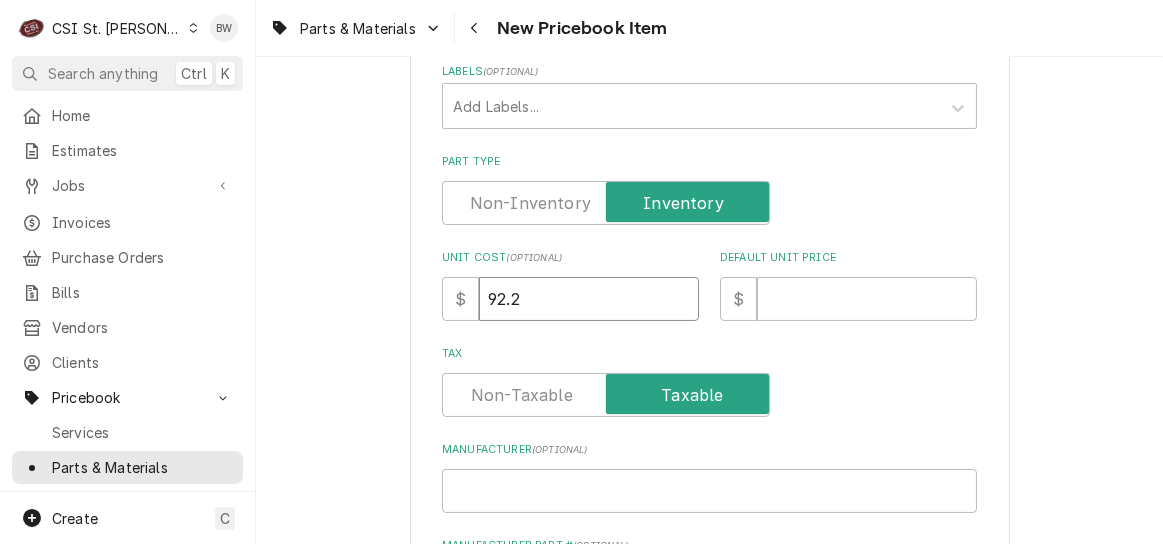 type on "92.21" 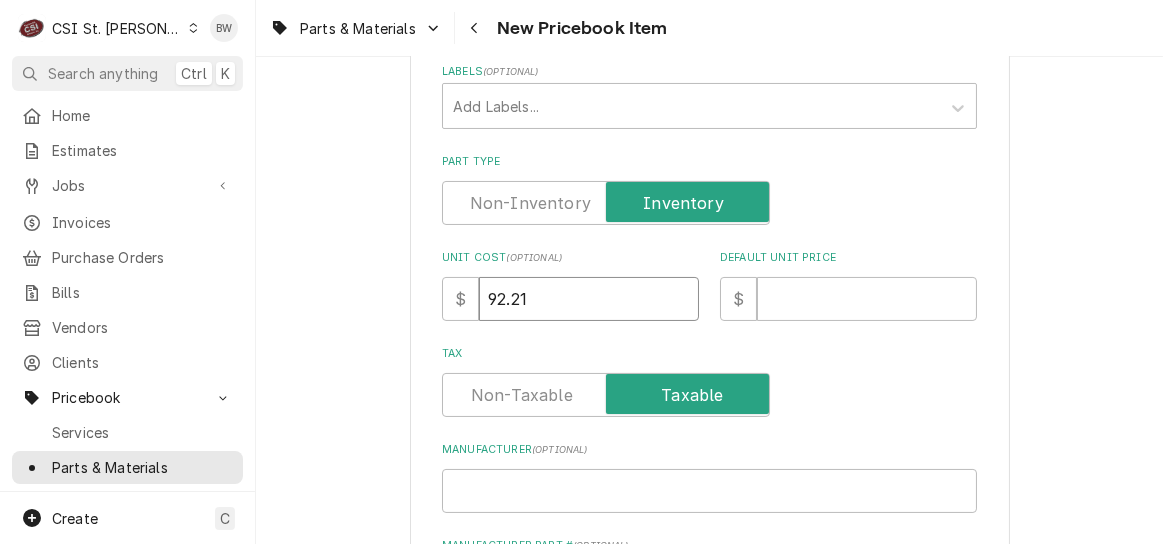 type on "x" 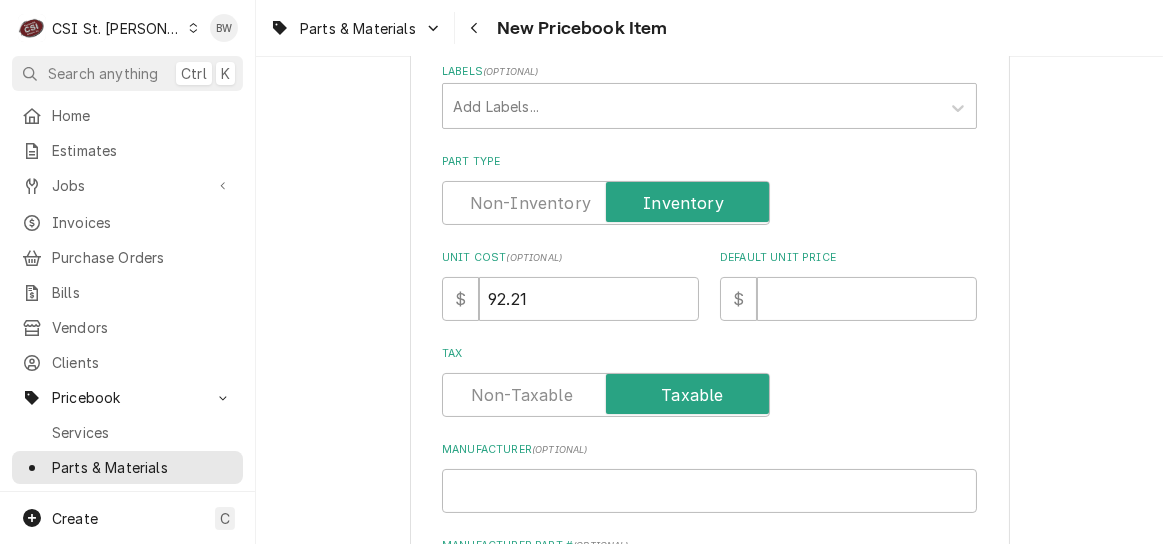 click on "Please provide the following information to create a PriceBook item. Active Status Item Type Choose PriceBook item type... Service Charge Part or Material Miscellaneous Charge Discount Tax Short Description Thermometer, Digital - Led Subtype Choose a subtype... [#2-DUAL] AFTERHRS-WH-CHG-2 [#2-DUAL] BEV-EQUIP [#2-DUAL] BEV-MATS [#2-DUAL] CONT-LABR-2 [#2-DUAL] CRANE-LIFT-2 [#2-DUAL] EQUIP-RENT-2 [#2-DUAL] INVEN-PARTS [#2-DUAL] MAINT-SUPPLY [#2-DUAL] MISC-EQUIP [#2-DUAL] MISC-NON-INVEN [#2-DUAL] PROJ-CONT-LABR-2 [#2-DUAL] PROJ-EQUIP [#2-DUAL] PROJ-MATS [#3-BILL] SHOP-TOOLS Labels  ( optional ) Add Labels... Part Type Unit Cost  ( optional ) $ 92.21 Default Unit Price $ Tax Manufacturer  ( optional ) Manufacturer Part #  ( optional ) Detailed Summary Template  ( optional ) Internal Notes  ( optional ) Vendor Part Information Add Vendor Cost Inventory Levels Full Inventory Location 00 | STL WAREHOUSE Quantity on Hand 0 Quantity on Order 0 Quantity Desired 0 Quantity Low Alert Threshold 0 Bin -- Full 0 0 0 0 Bin --" at bounding box center (709, 7948) 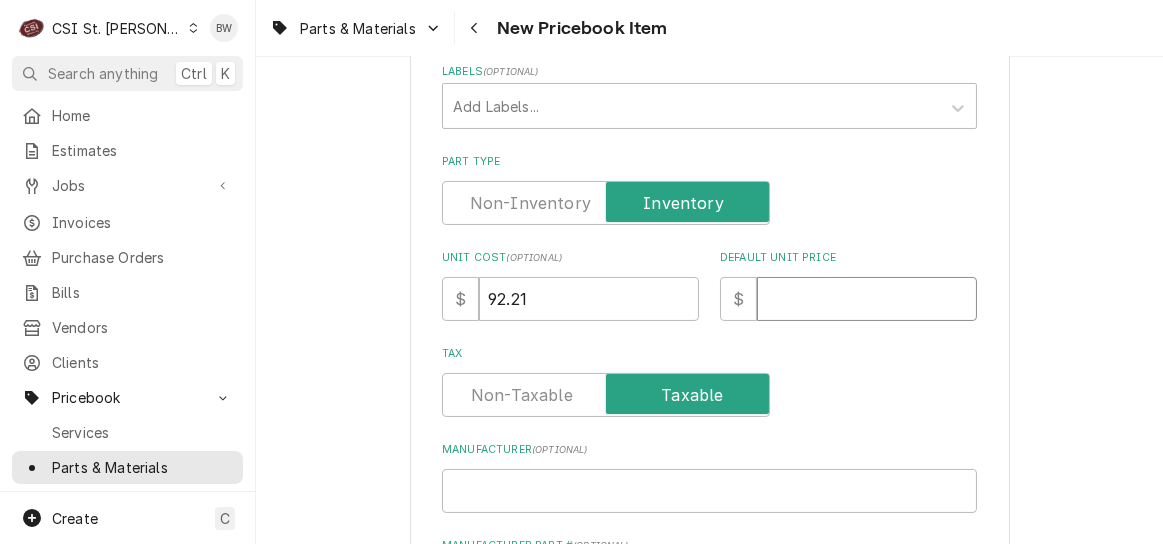 click on "Default Unit Price" at bounding box center (867, 299) 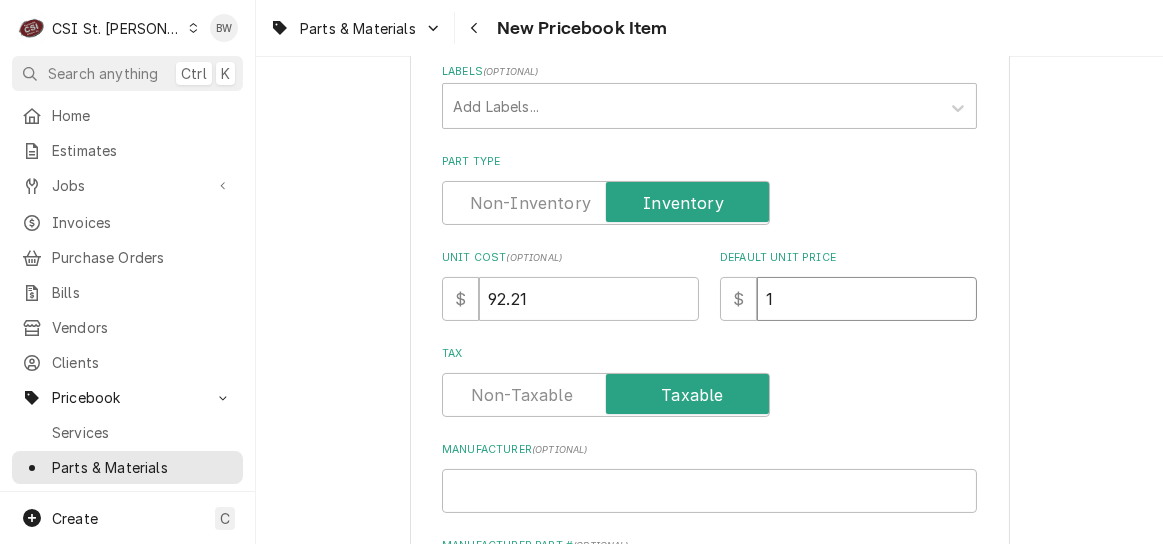 type on "x" 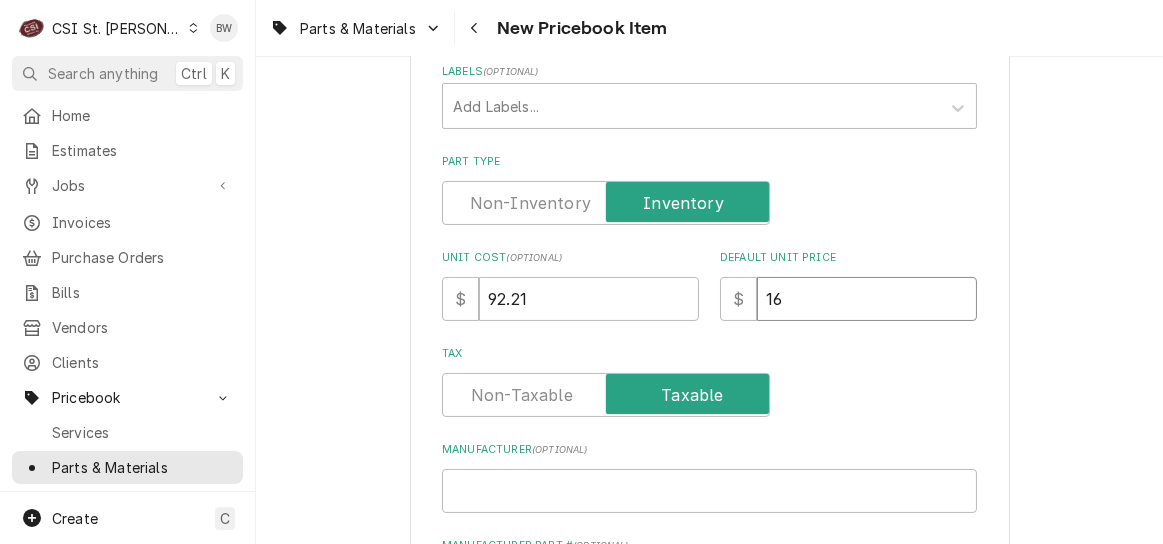 type on "169" 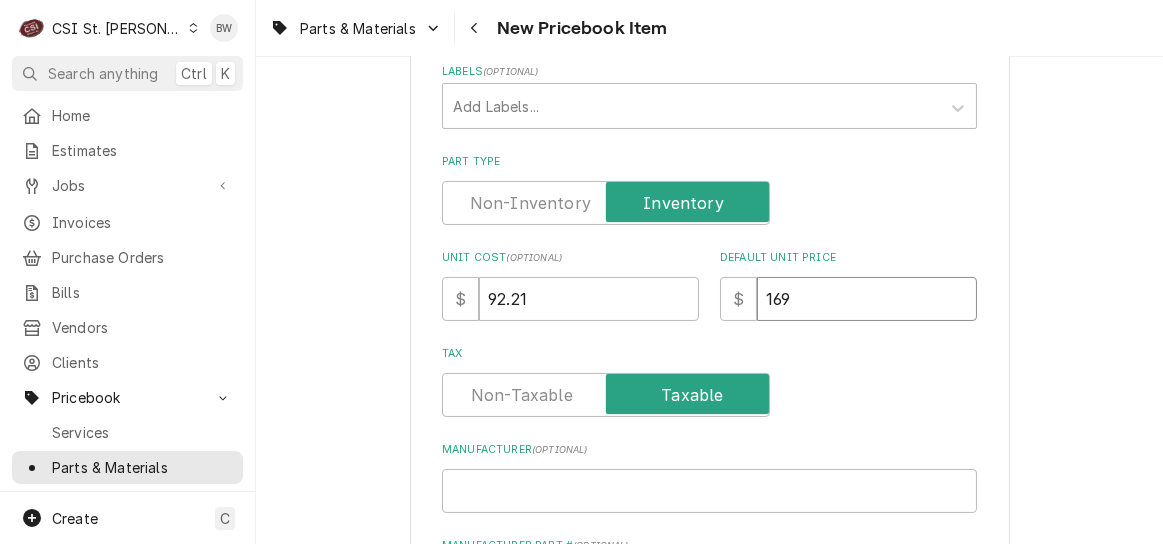 type on "x" 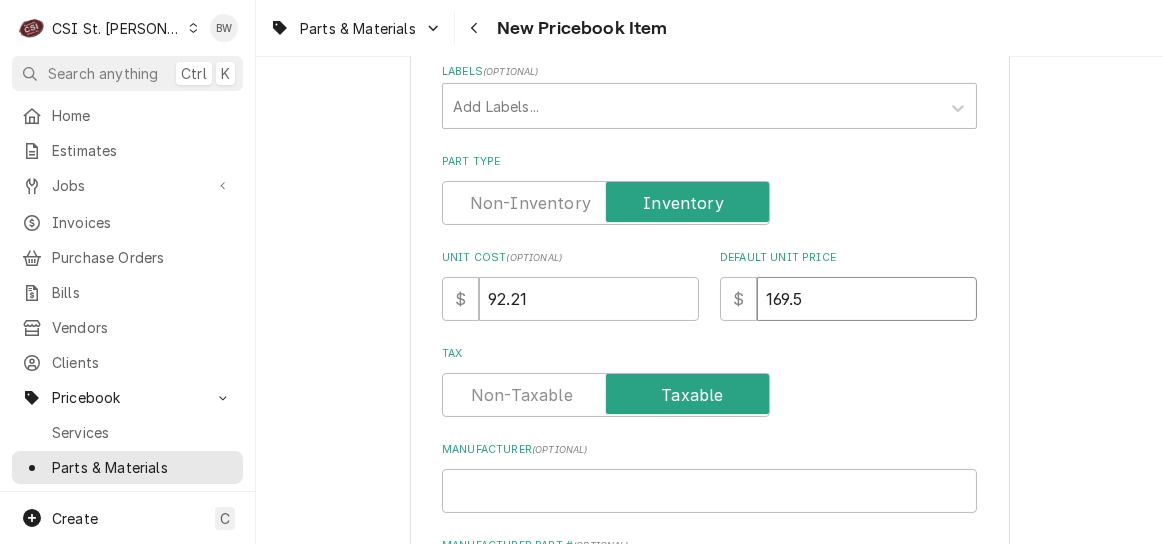 type on "x" 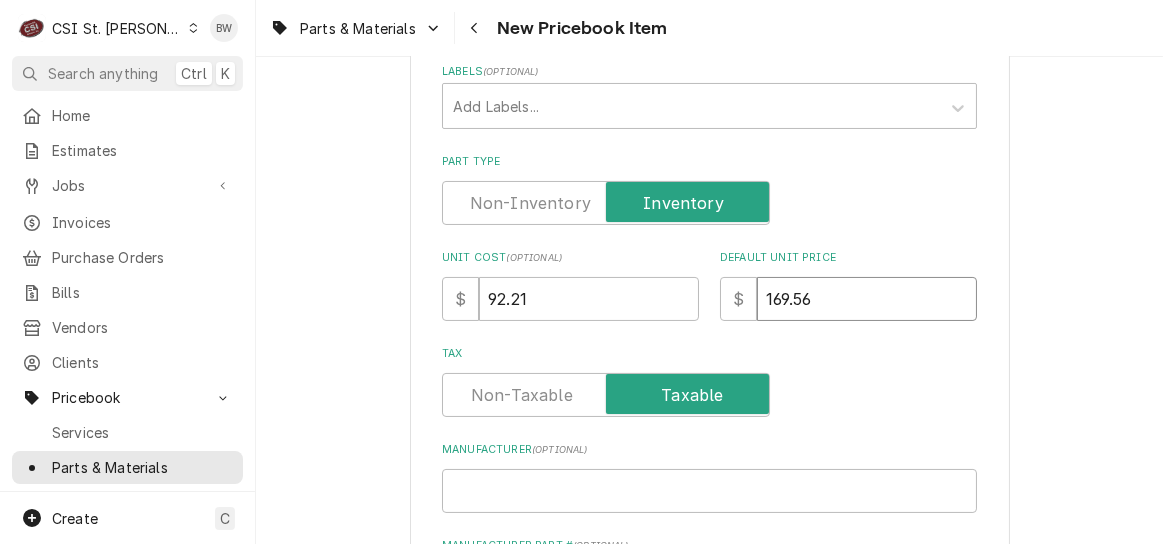 type on "x" 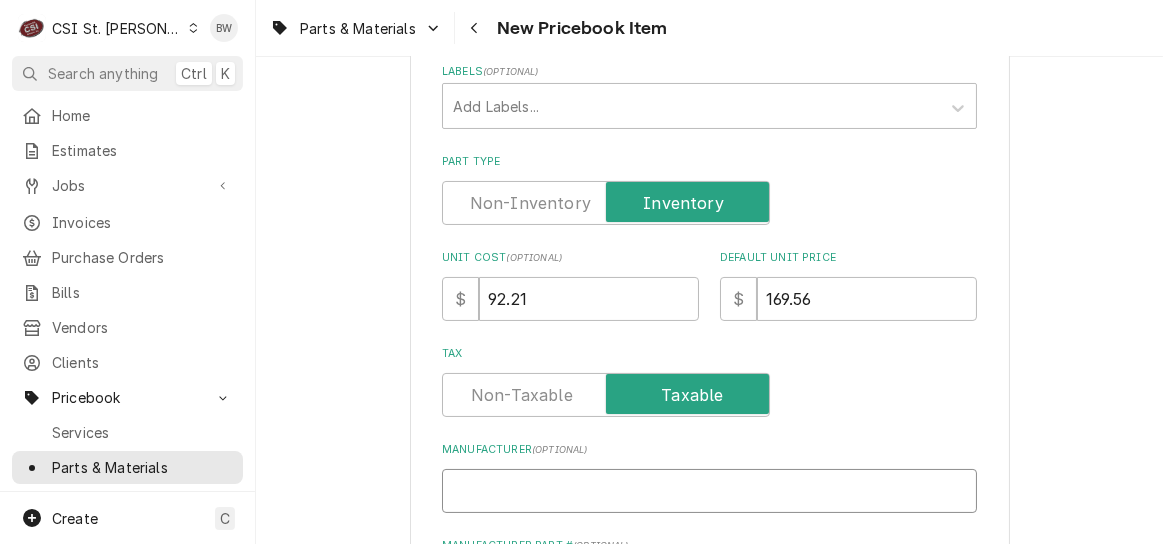 click on "Manufacturer  ( optional )" at bounding box center (709, 491) 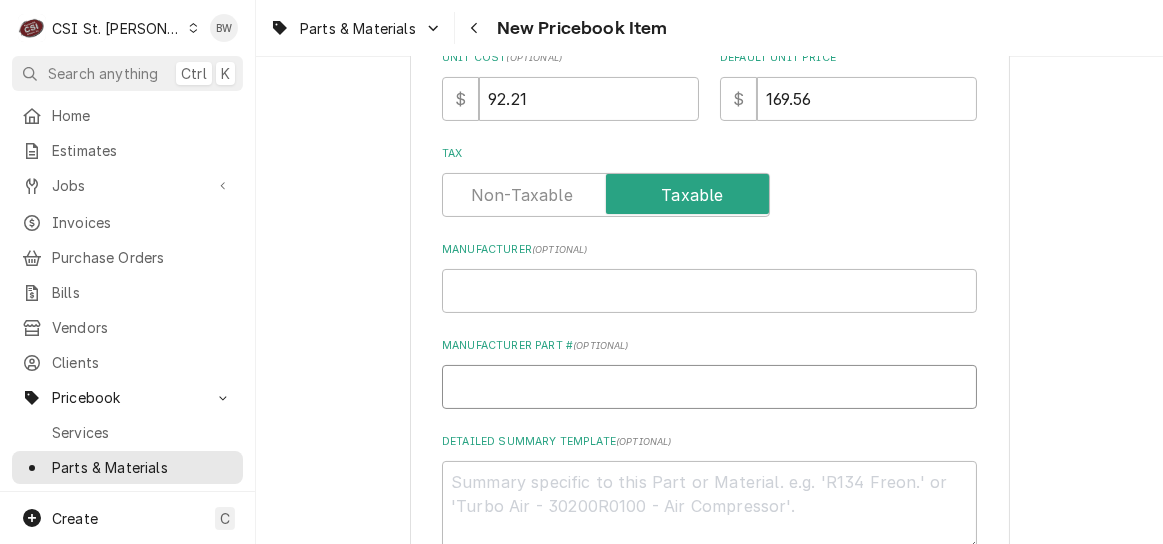 click on "Manufacturer Part #  ( optional )" at bounding box center (709, 387) 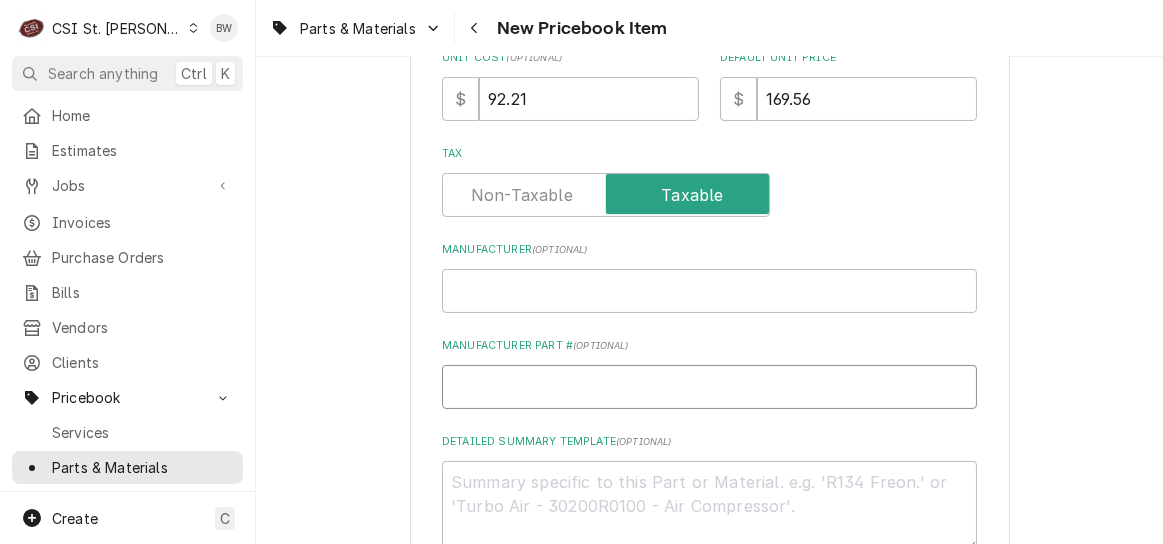 type on "x" 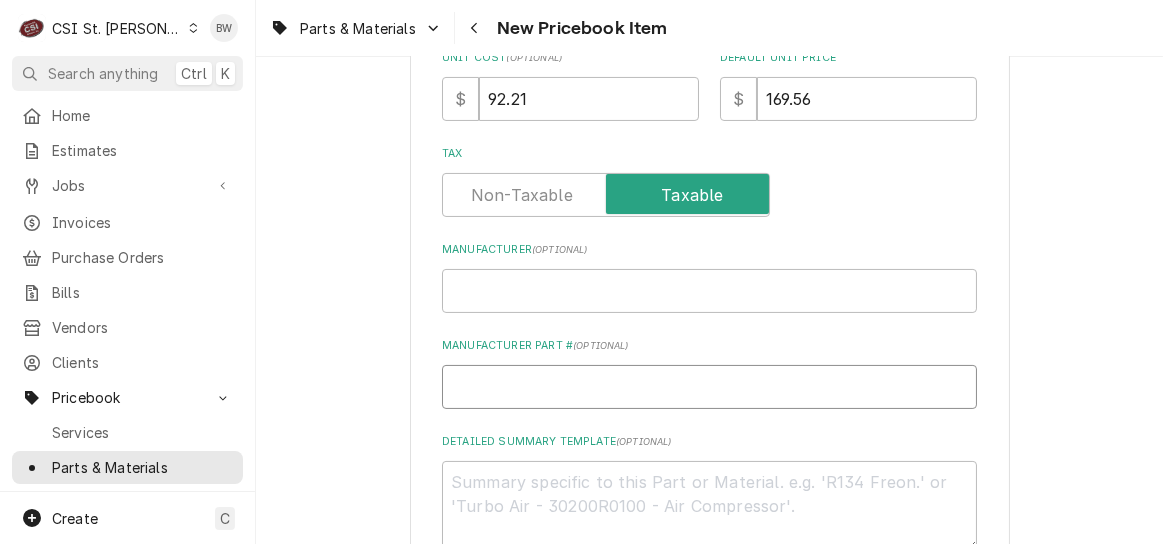 type on "A" 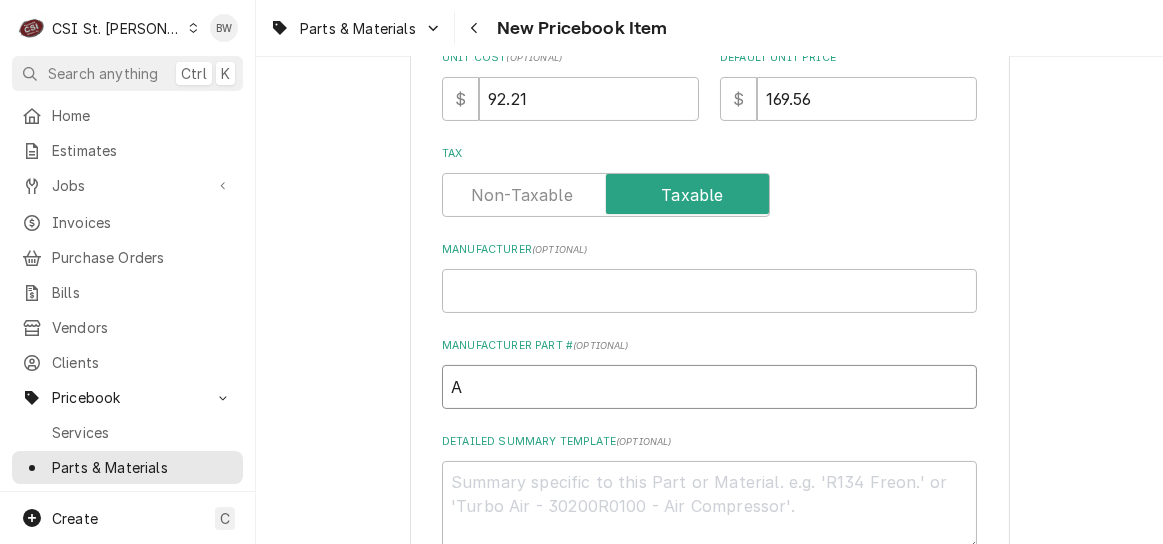 type on "x" 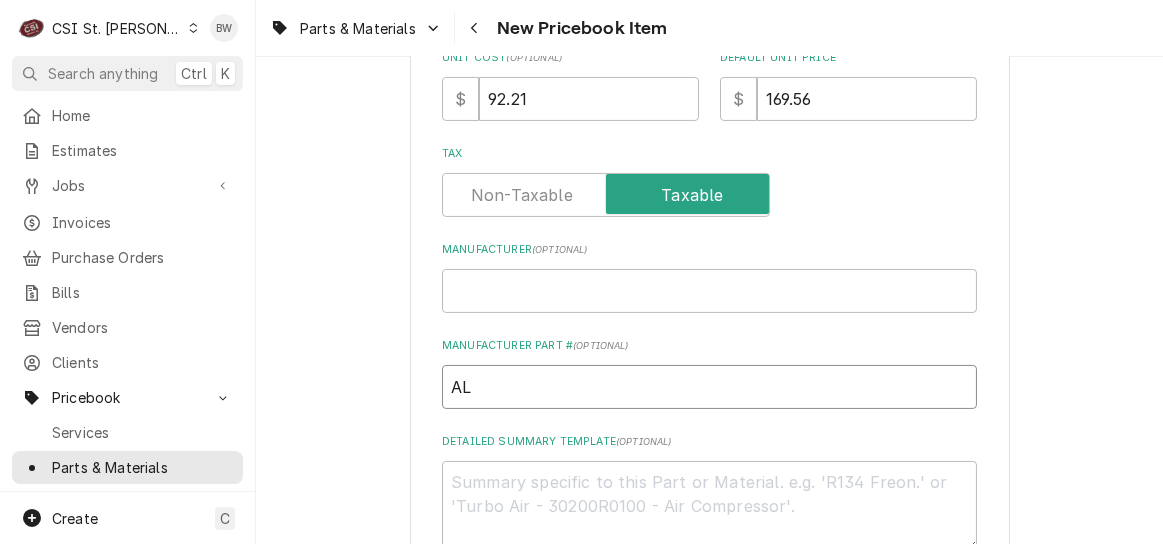 type on "x" 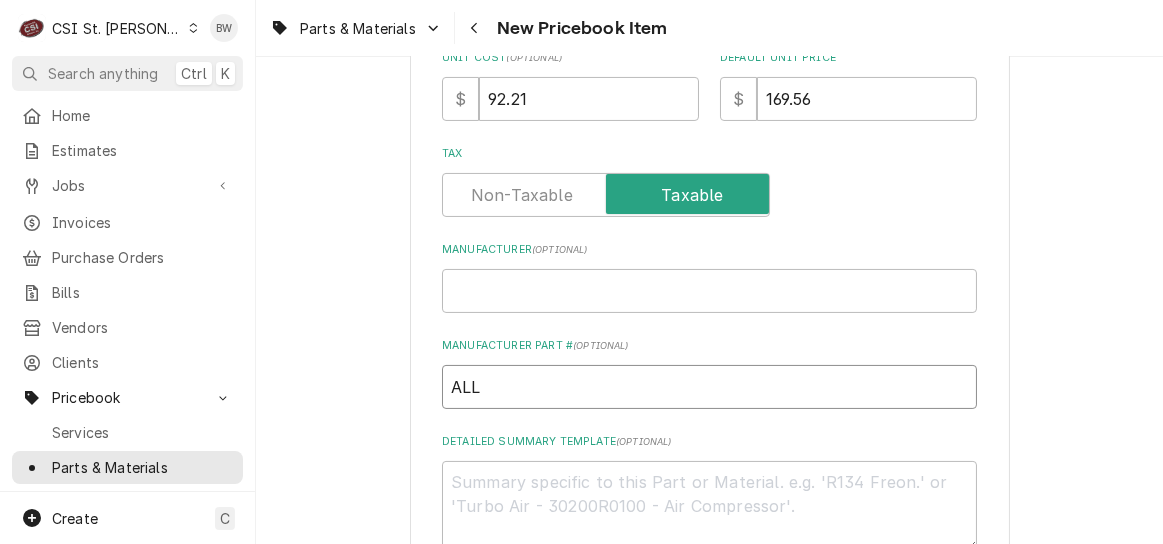type on "x" 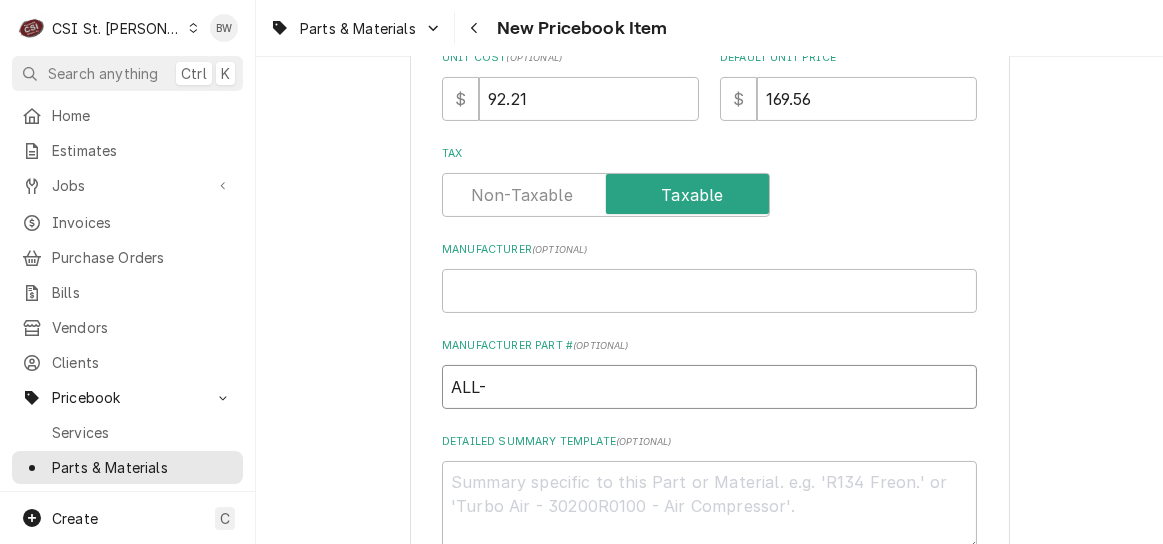 type on "x" 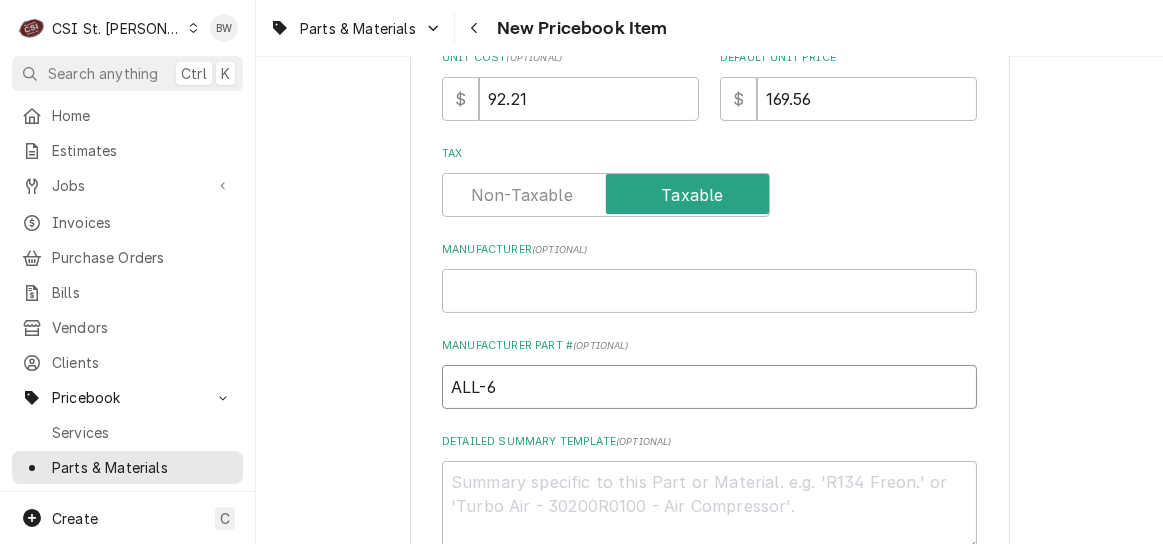 type on "x" 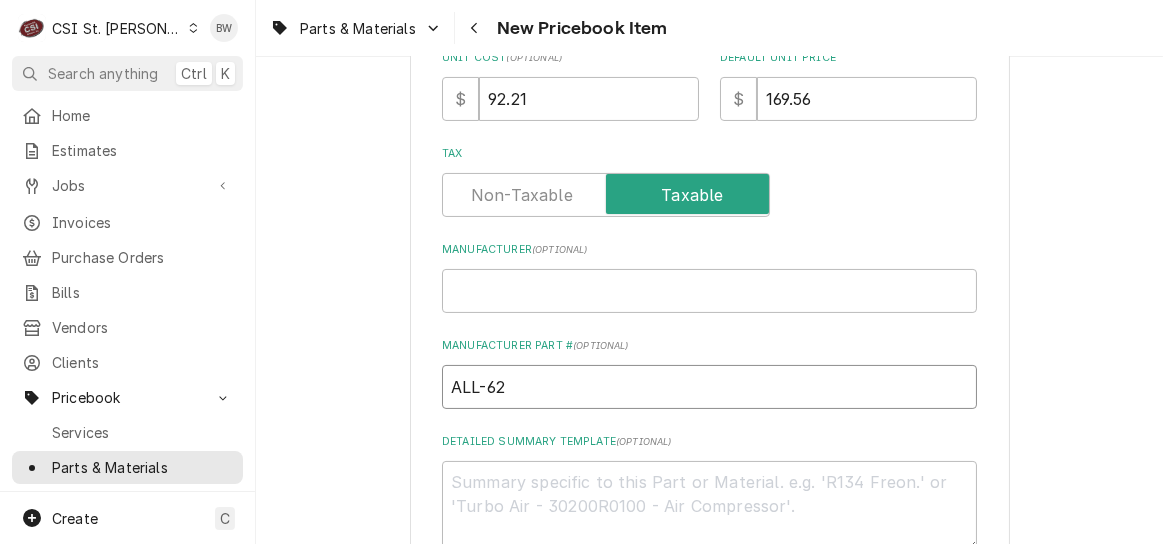 type on "ALL-62-" 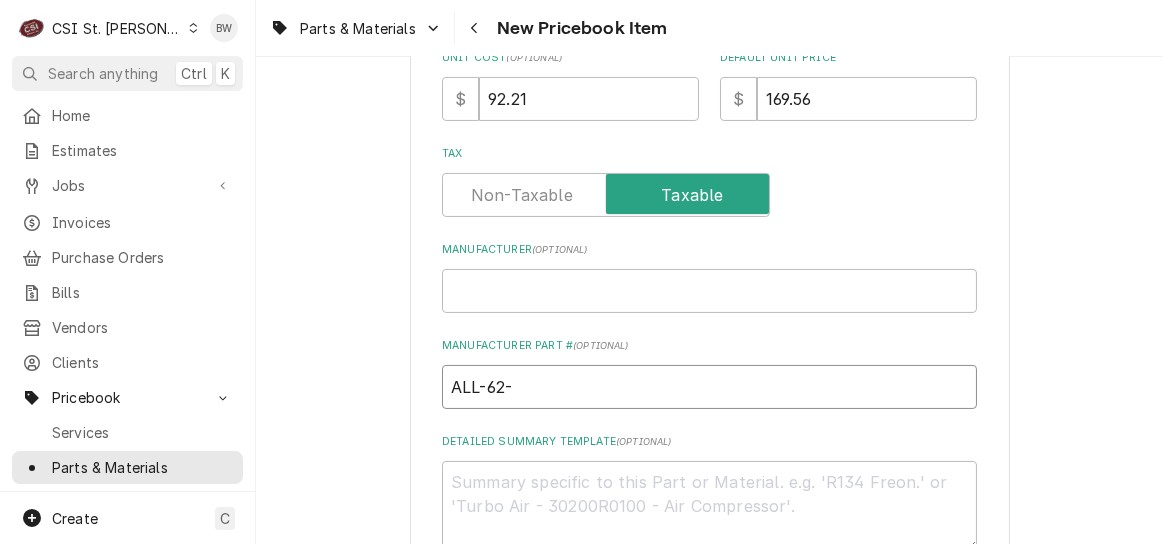 type on "x" 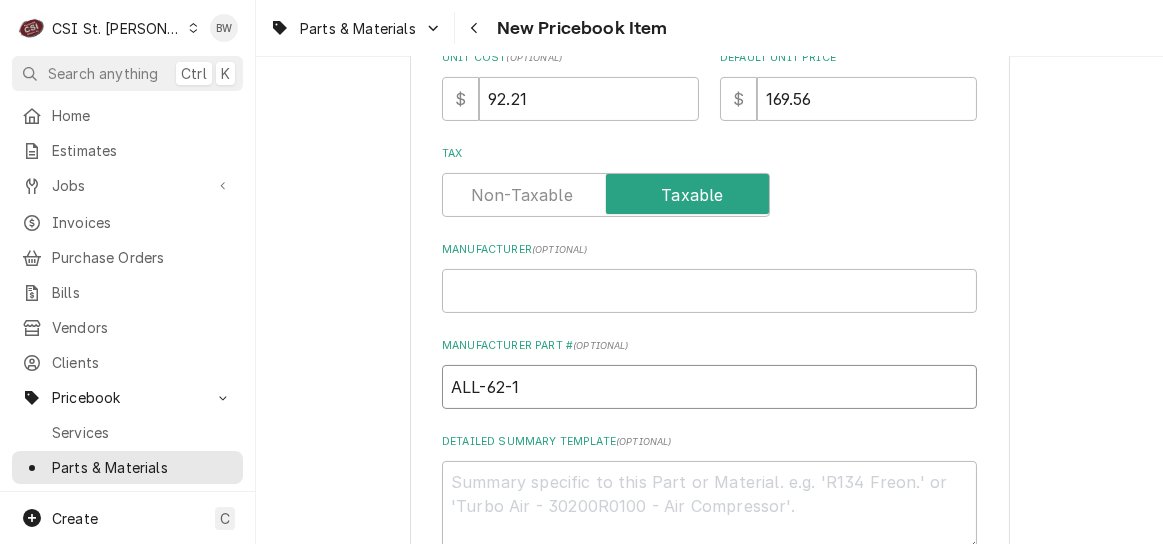 type on "ALL-62-11" 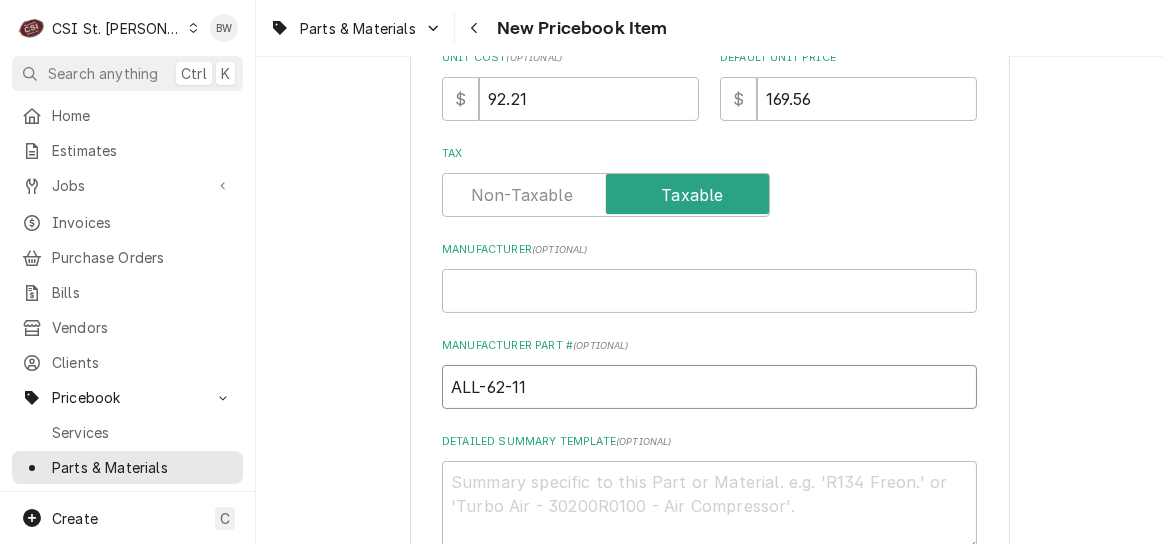 type on "x" 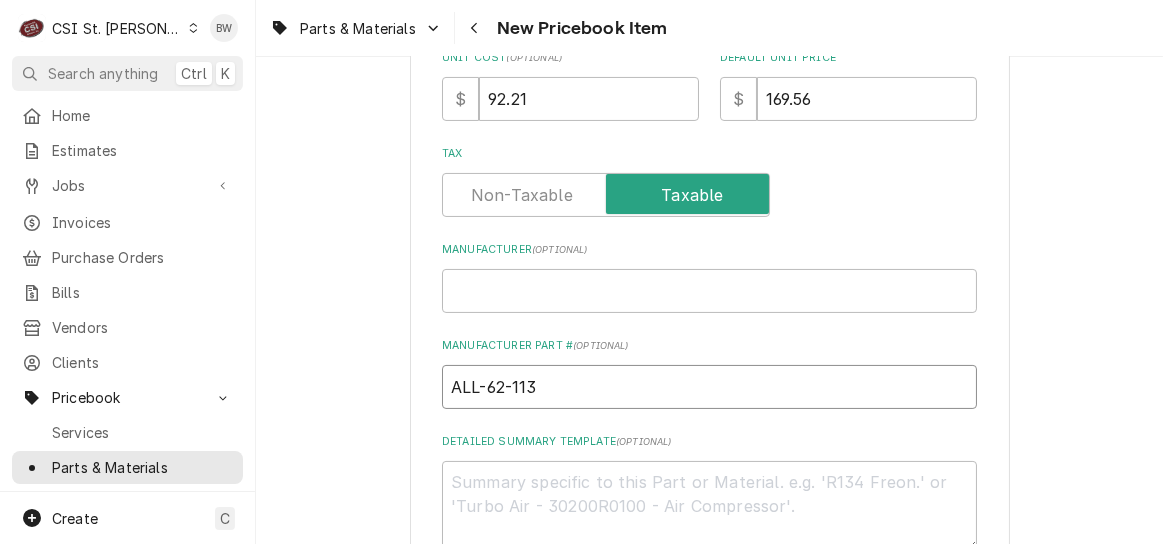 type on "x" 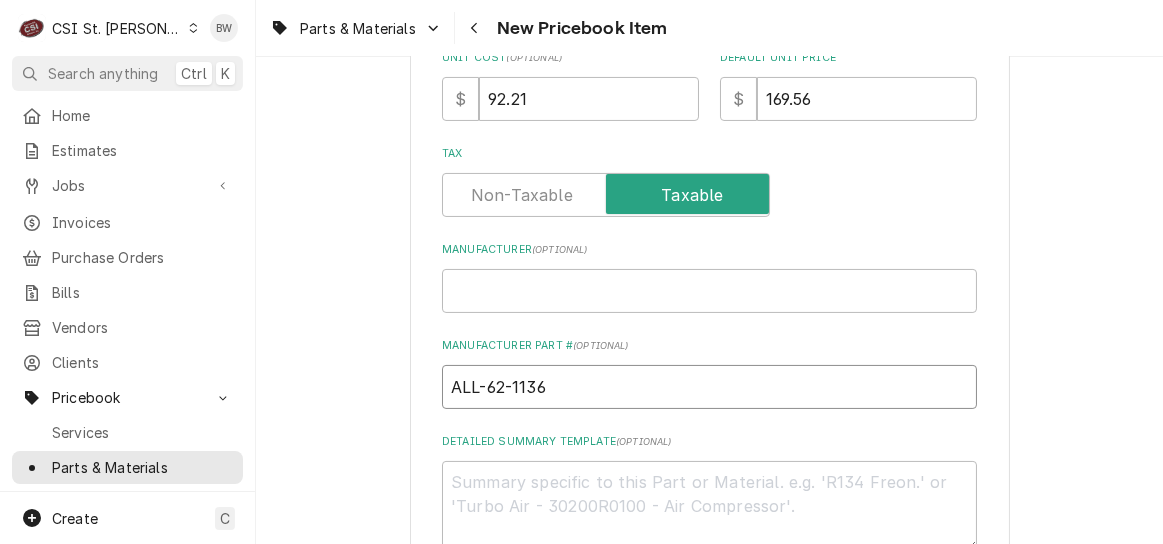 type on "x" 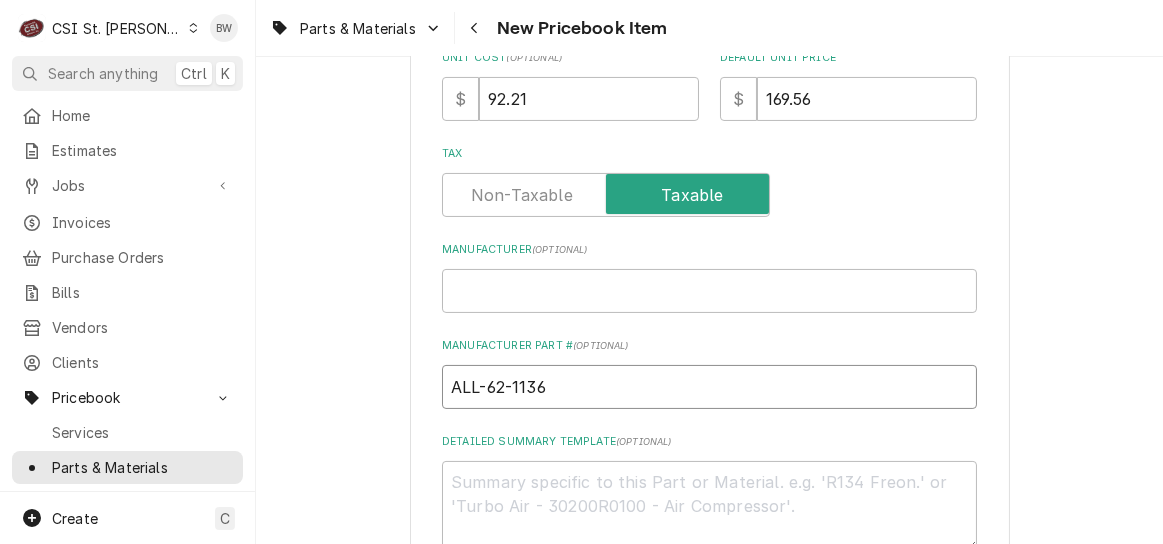 type on "ALL-62-1136" 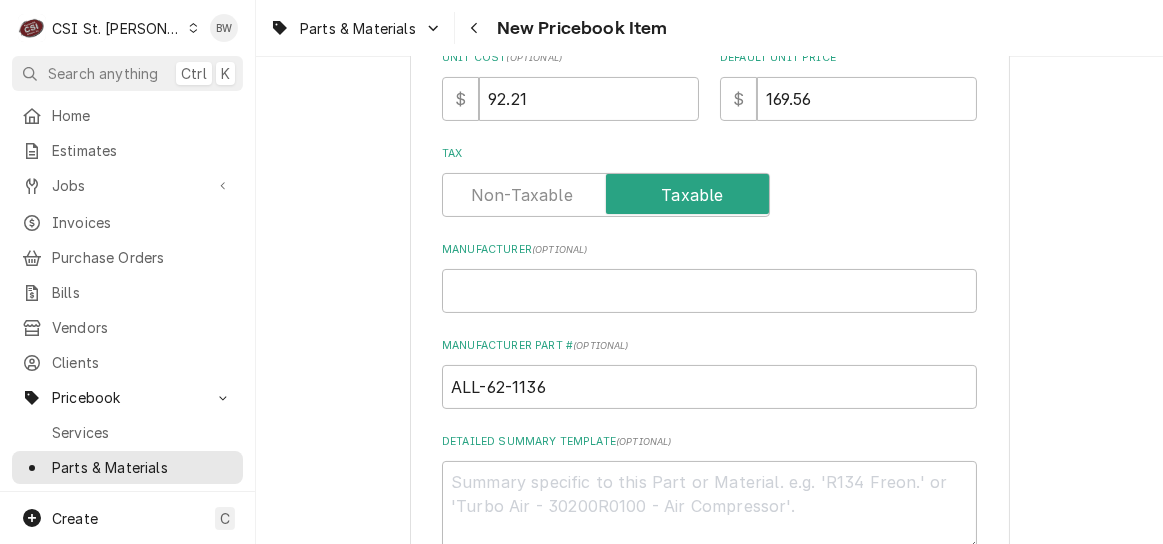 click on "Please provide the following information to create a PriceBook item. Active Status Item Type Choose PriceBook item type... Service Charge Part or Material Miscellaneous Charge Discount Tax Short Description Thermometer, Digital - Led Subtype Choose a subtype... [#2-DUAL] AFTERHRS-WH-CHG-2 [#2-DUAL] BEV-EQUIP [#2-DUAL] BEV-MATS [#2-DUAL] CONT-LABR-2 [#2-DUAL] CRANE-LIFT-2 [#2-DUAL] EQUIP-RENT-2 [#2-DUAL] INVEN-PARTS [#2-DUAL] MAINT-SUPPLY [#2-DUAL] MISC-EQUIP [#2-DUAL] MISC-NON-INVEN [#2-DUAL] PROJ-CONT-LABR-2 [#2-DUAL] PROJ-EQUIP [#2-DUAL] PROJ-MATS [#3-BILL] SHOP-TOOLS Labels  ( optional ) Add Labels... Part Type Unit Cost  ( optional ) $ 92.21 Default Unit Price $ 169.56 Tax Manufacturer  ( optional ) Manufacturer Part #  ( optional ) ALL-62-1136 Detailed Summary Template  ( optional ) Internal Notes  ( optional ) Vendor Part Information Add Vendor Cost Inventory Levels Full Inventory Location 00 | STL WAREHOUSE Quantity on Hand 0 Quantity on Order 0 Quantity Desired 0 Quantity Low Alert Threshold 0 Bin --" at bounding box center (709, 7748) 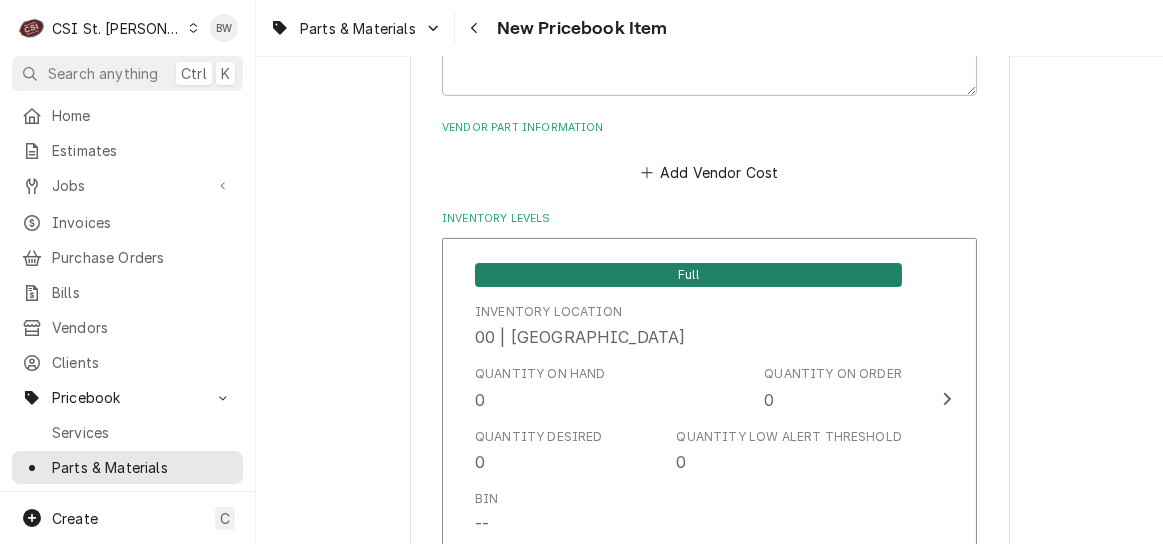 scroll, scrollTop: 1300, scrollLeft: 0, axis: vertical 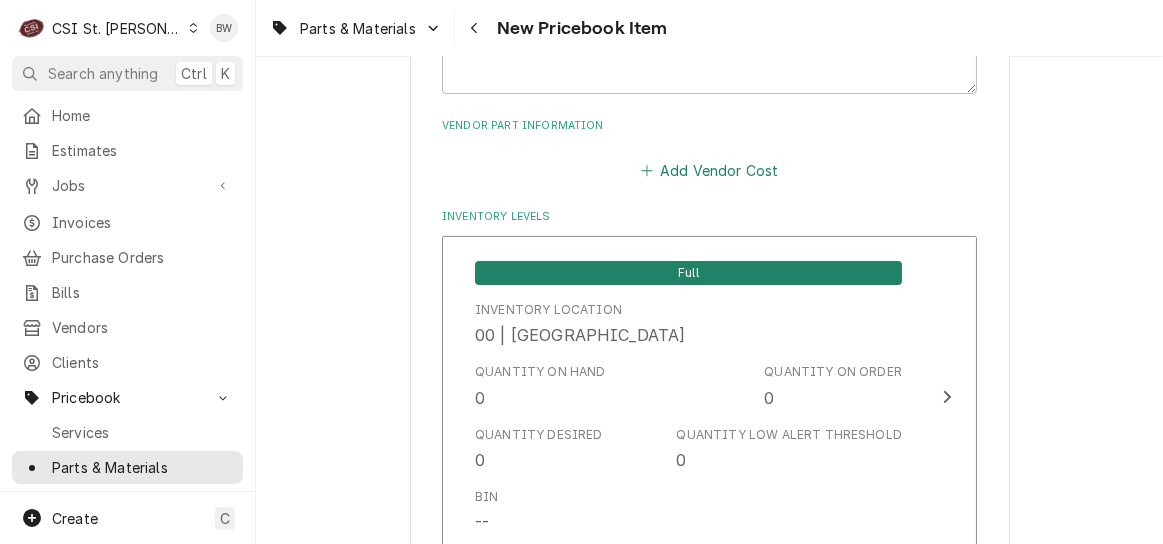 click on "Add Vendor Cost" at bounding box center [709, 170] 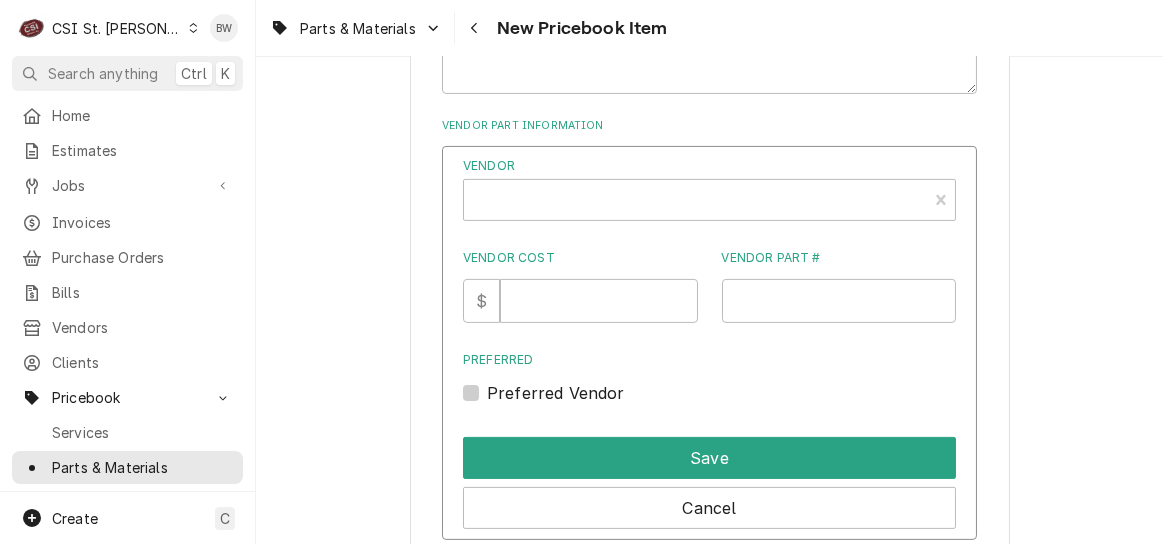 type on "x" 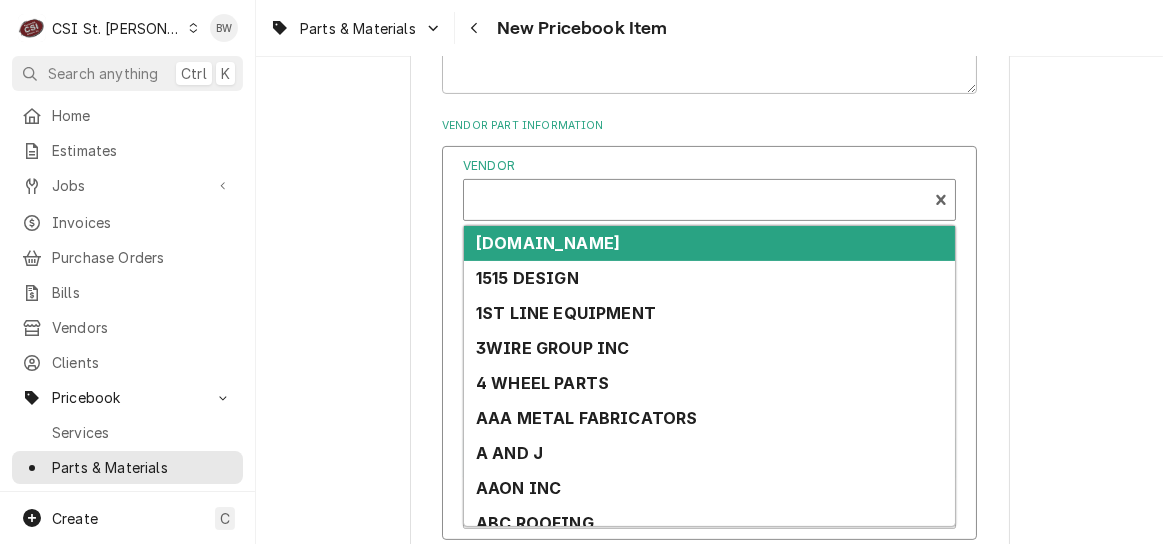 scroll, scrollTop: 6, scrollLeft: 0, axis: vertical 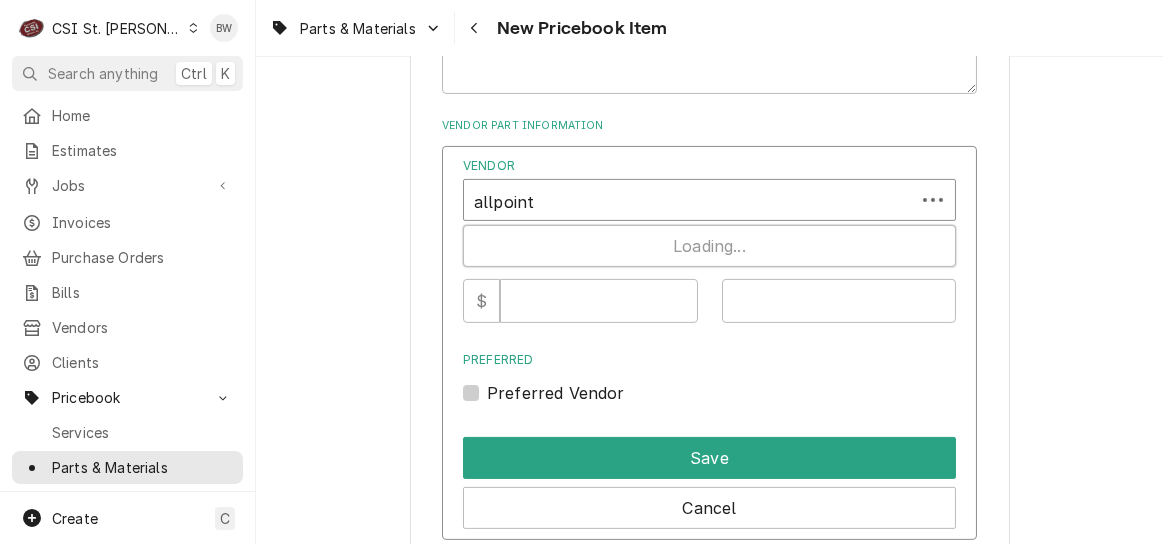 type on "allpoints" 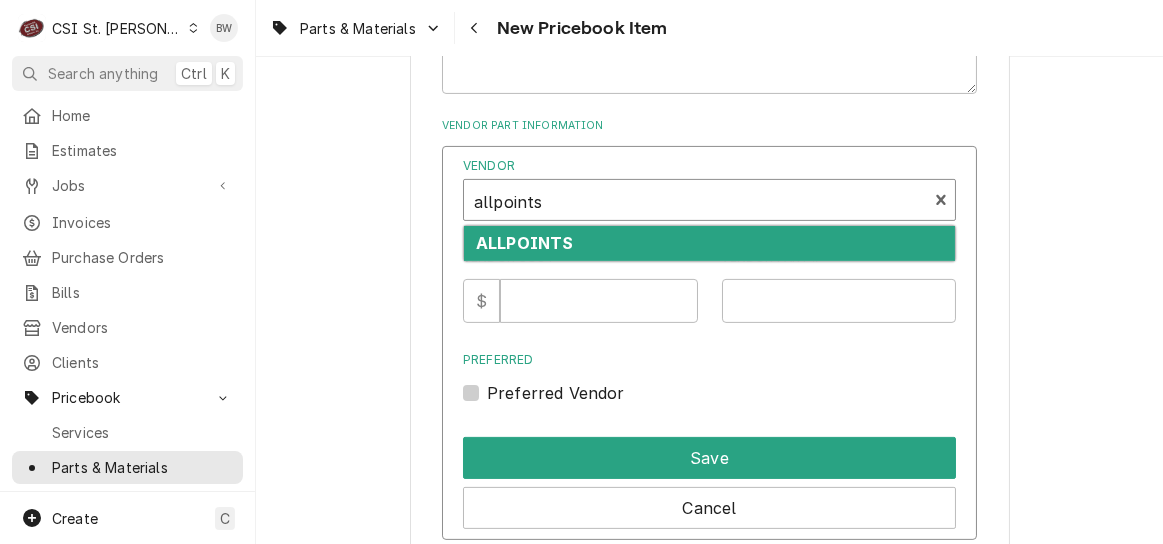 click on "ALLPOINTS" at bounding box center (709, 243) 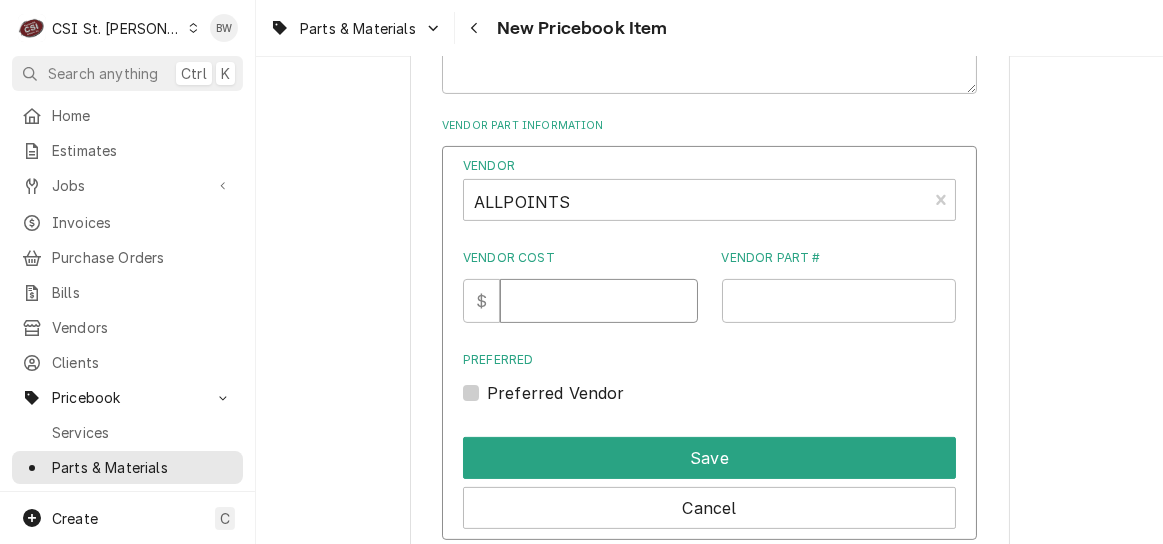 click on "Vendor Cost" at bounding box center [598, 301] 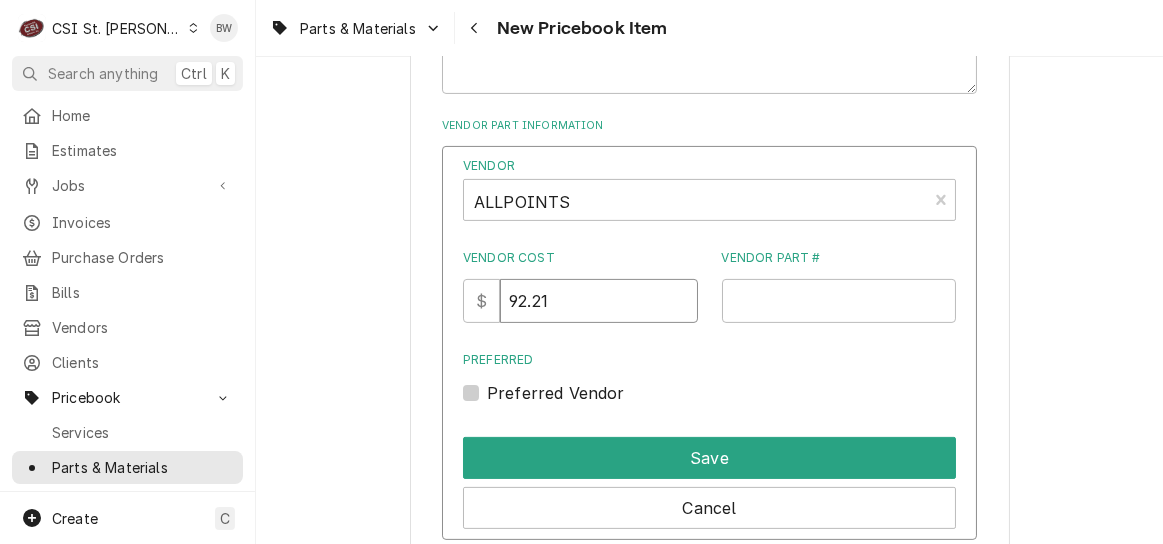 type on "92.21" 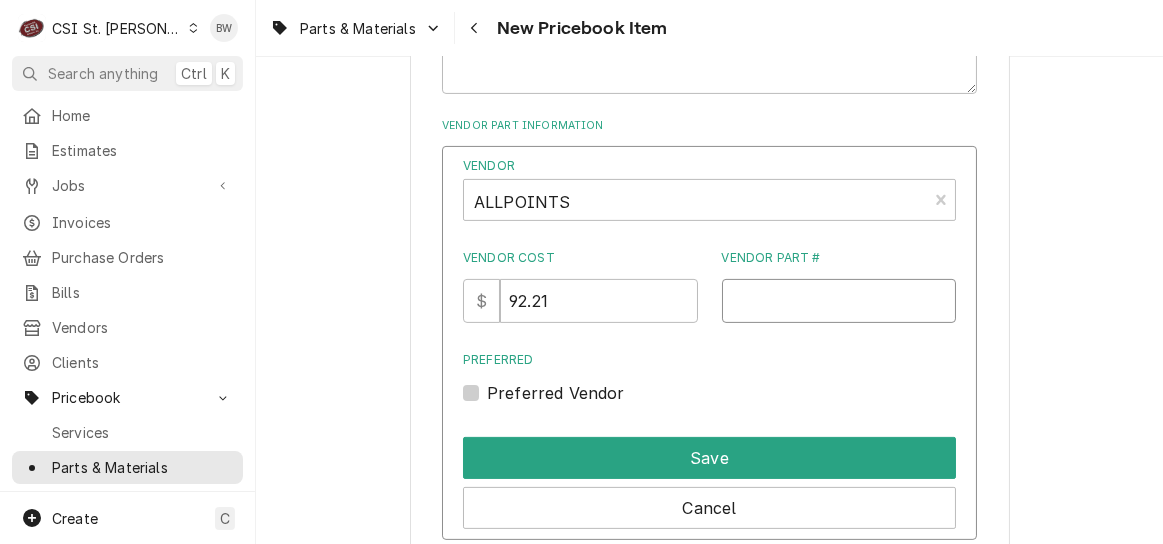 click on "Vendor Part #" at bounding box center (839, 301) 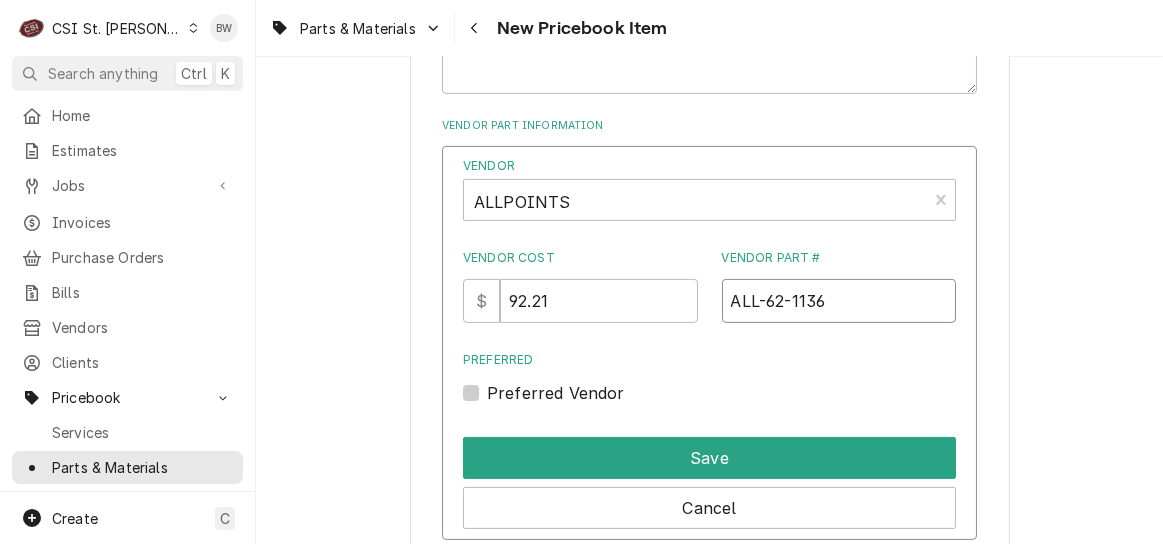 type on "ALL-62-1136" 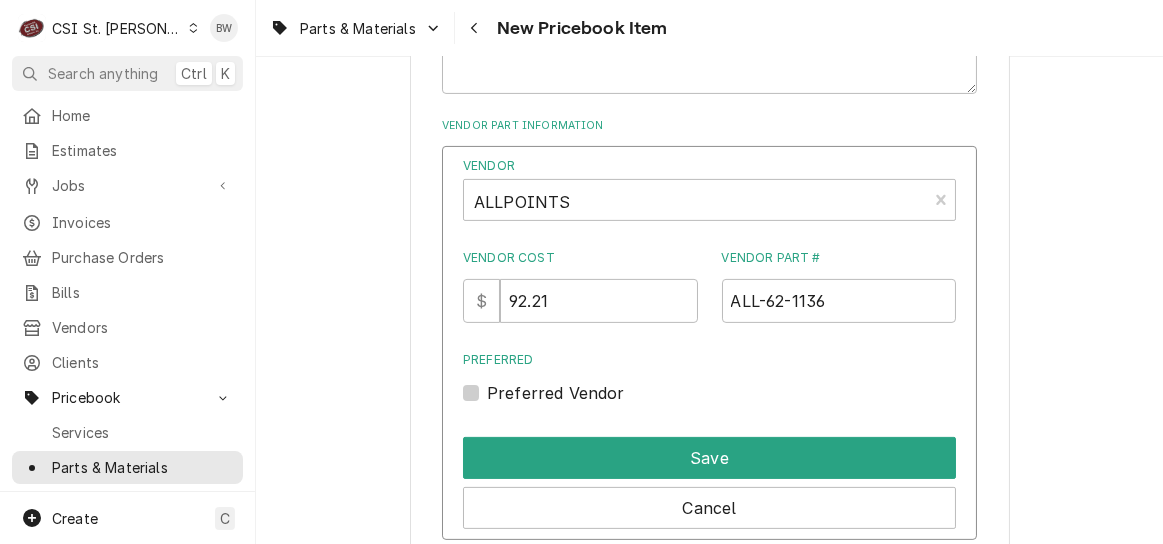 click on "Preferred Vendor" at bounding box center [556, 393] 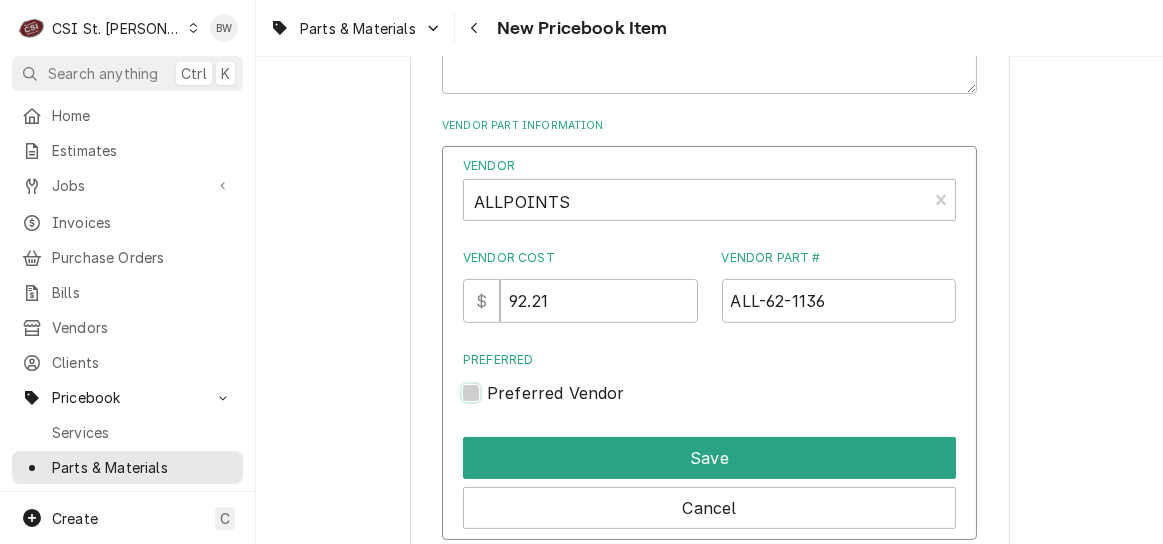 click on "Preferred" at bounding box center [733, 403] 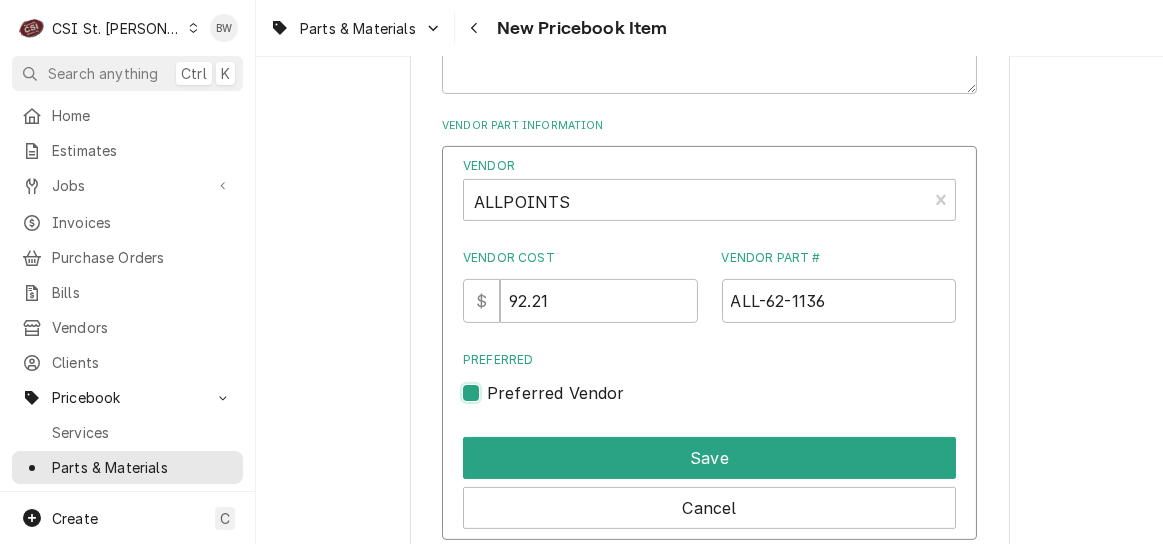 checkbox on "true" 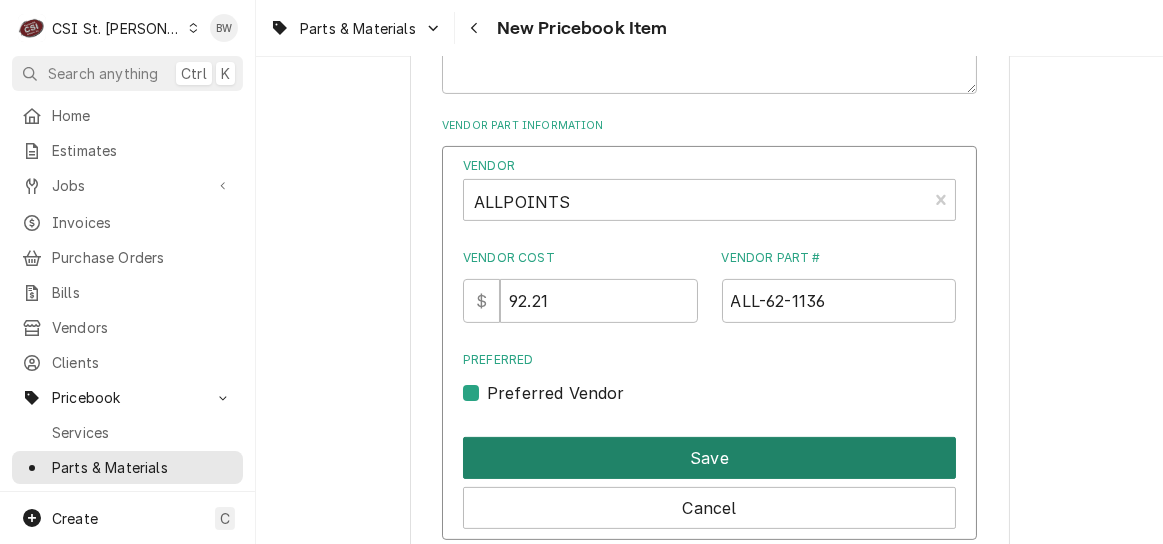 click on "Save" at bounding box center [709, 458] 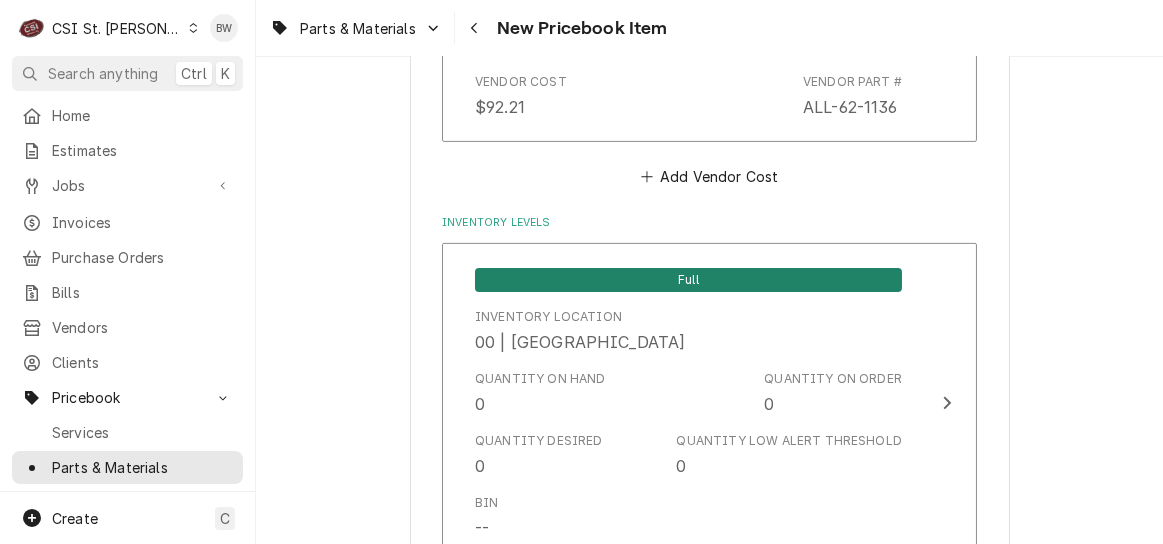scroll, scrollTop: 16551, scrollLeft: 0, axis: vertical 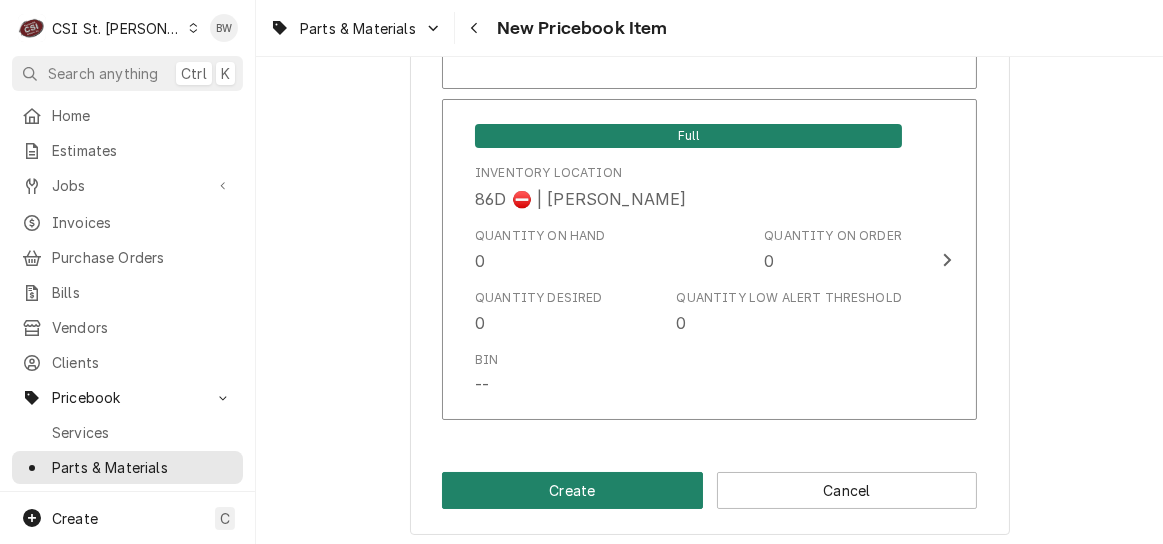click on "Create" at bounding box center (572, 490) 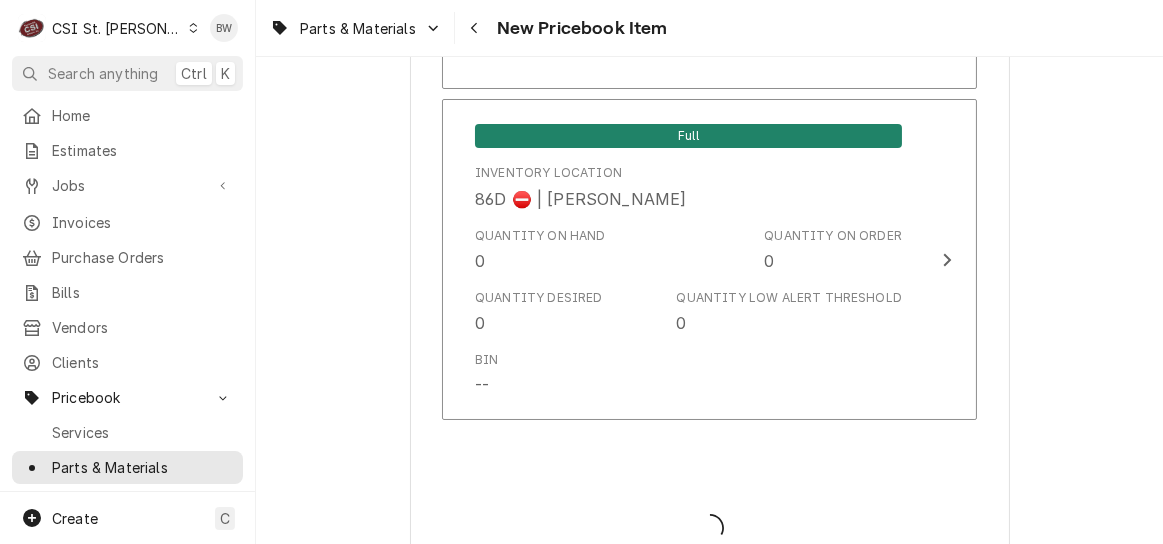 type on "x" 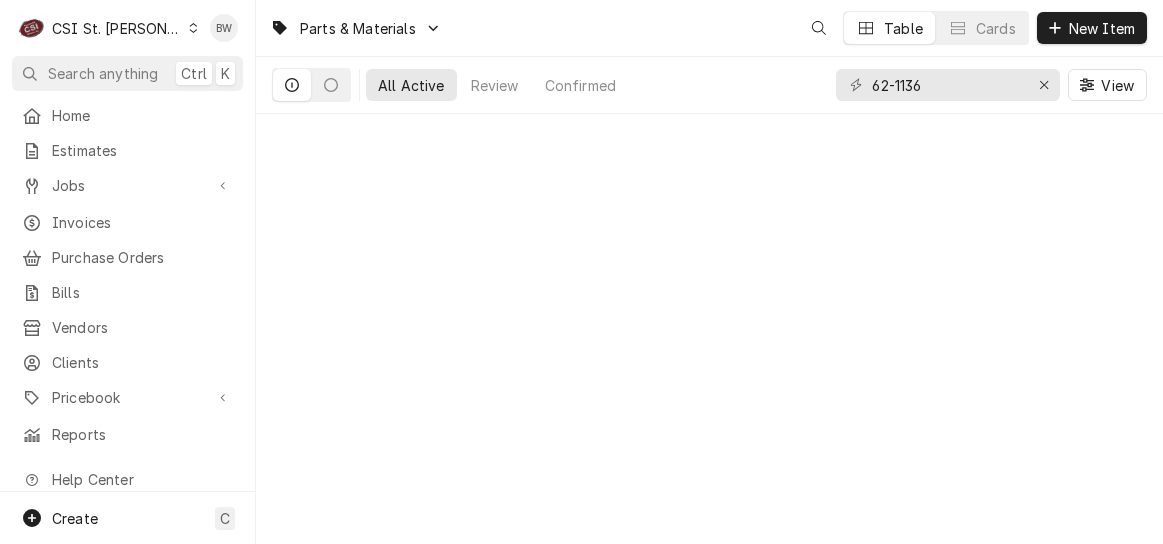 scroll, scrollTop: 0, scrollLeft: 0, axis: both 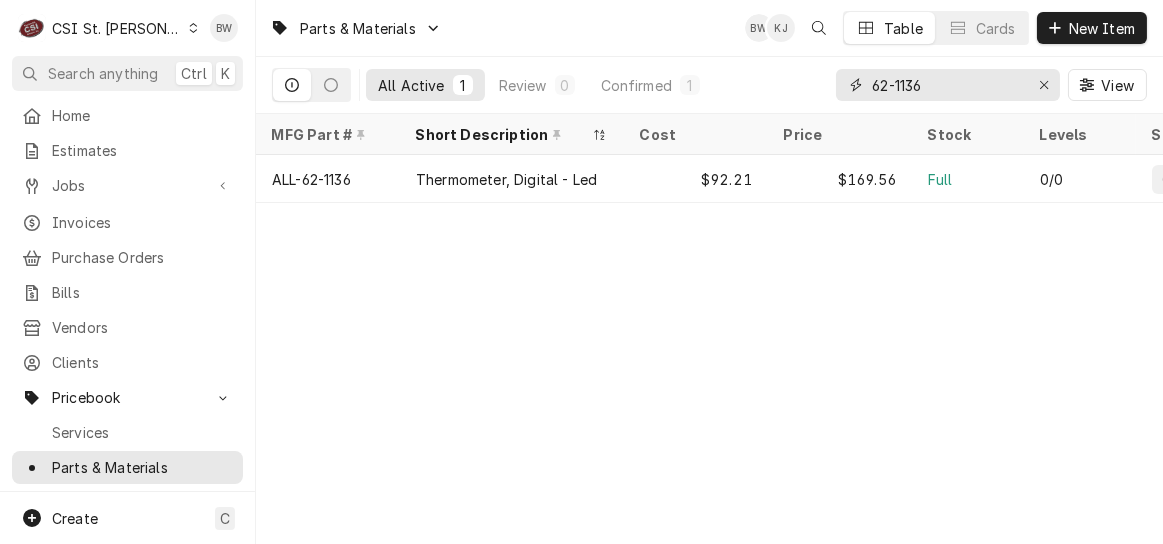 drag, startPoint x: 925, startPoint y: 82, endPoint x: 845, endPoint y: 90, distance: 80.399 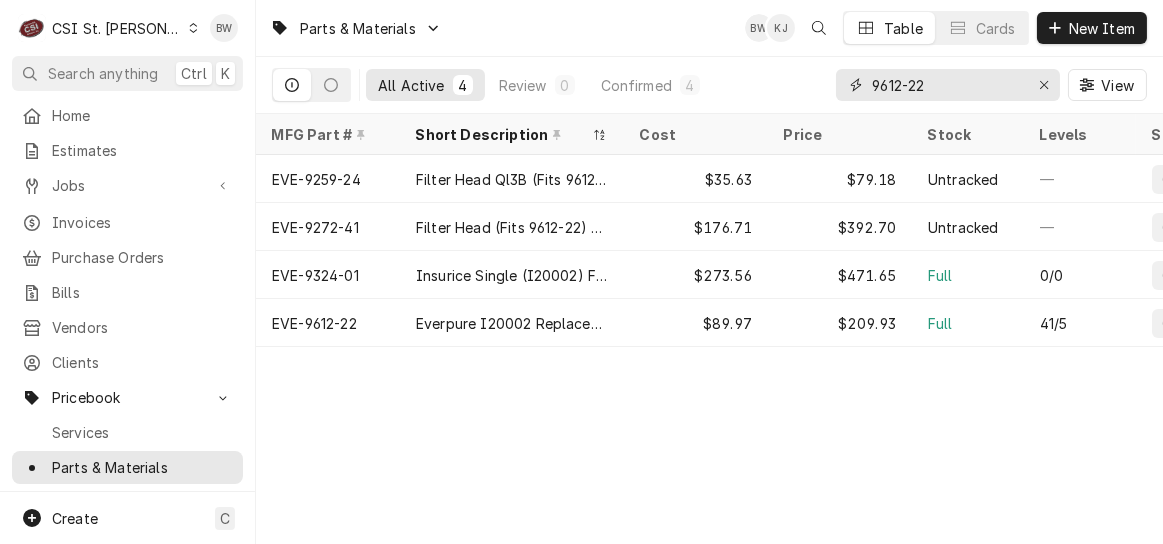 type on "9612-22" 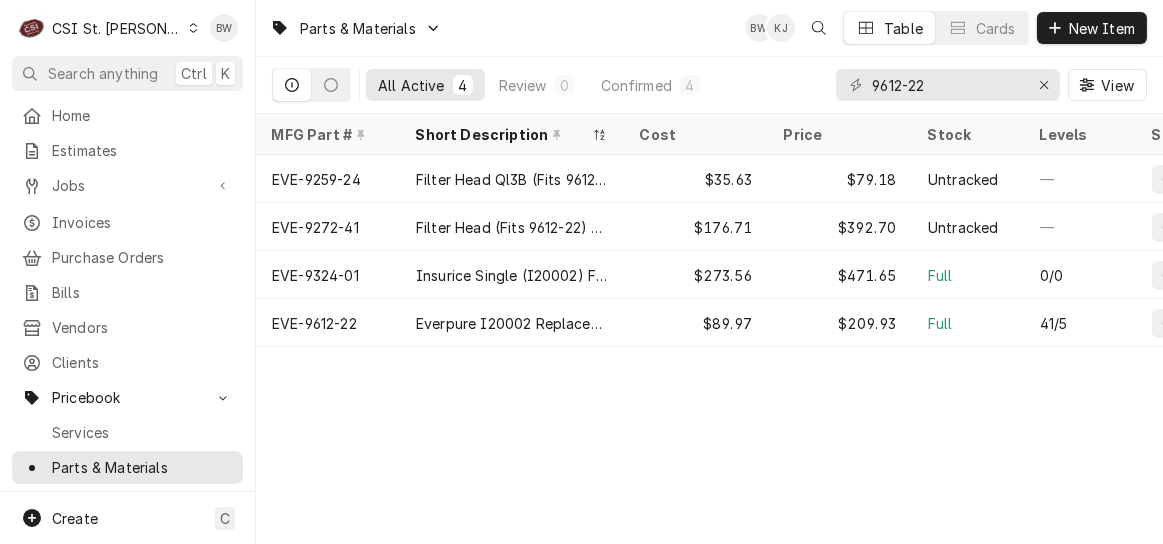 click on "EVE-9612-22" at bounding box center [314, 323] 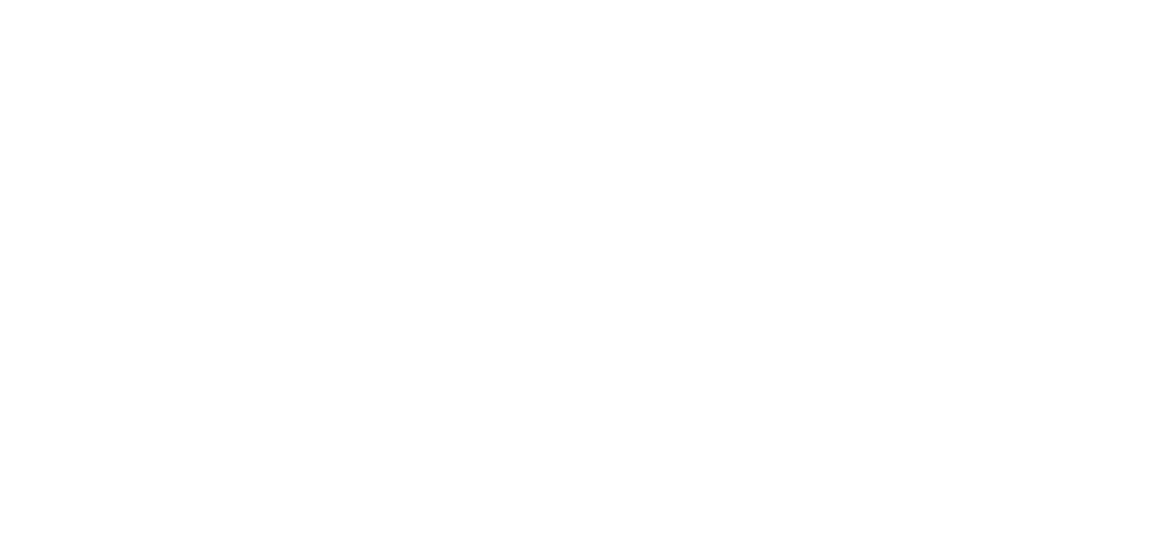 scroll, scrollTop: 0, scrollLeft: 0, axis: both 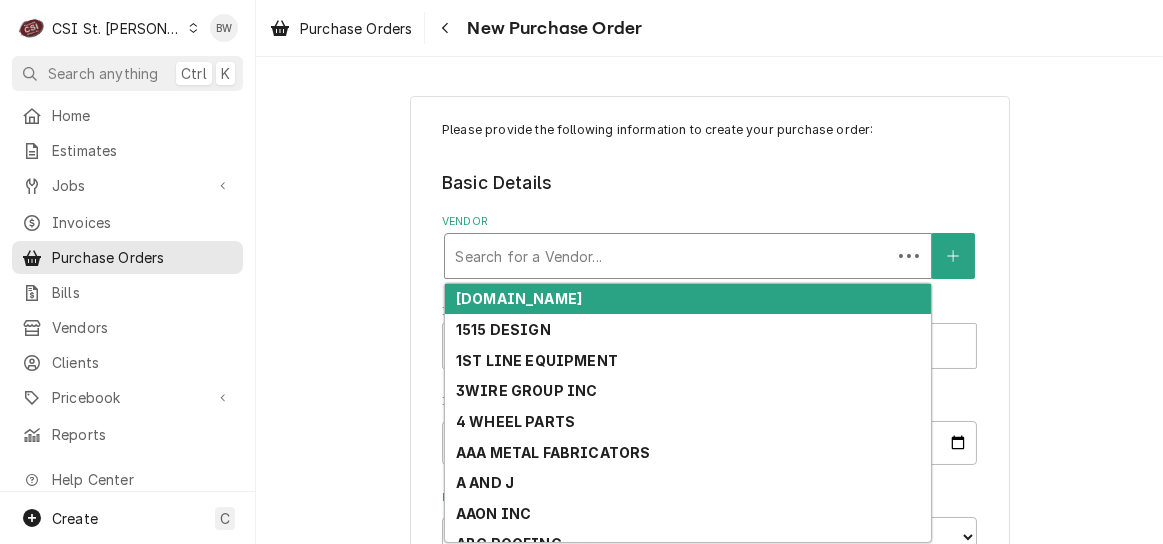 click at bounding box center (668, 256) 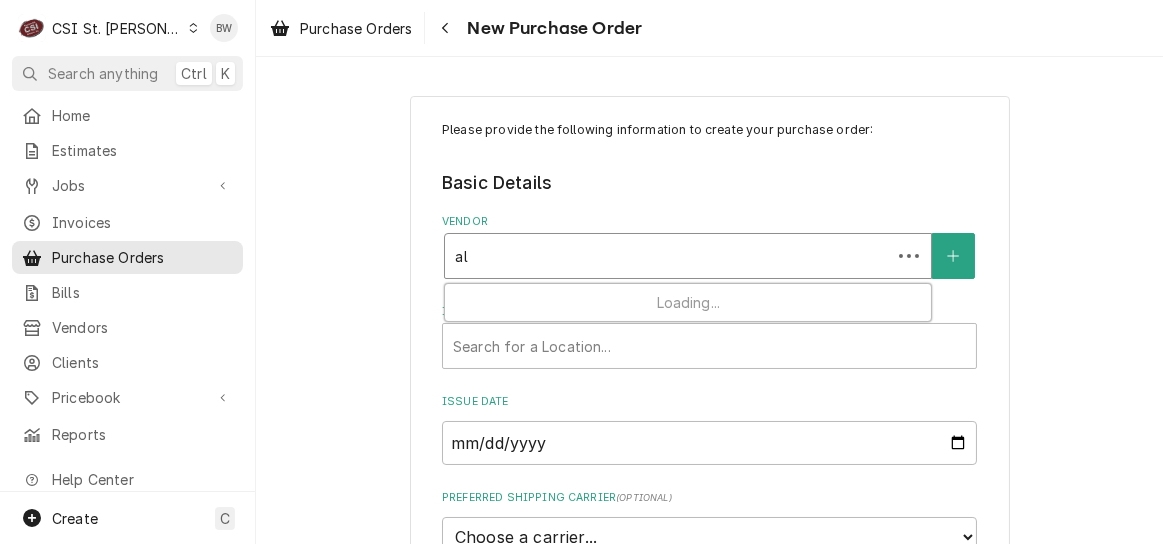 type on "all" 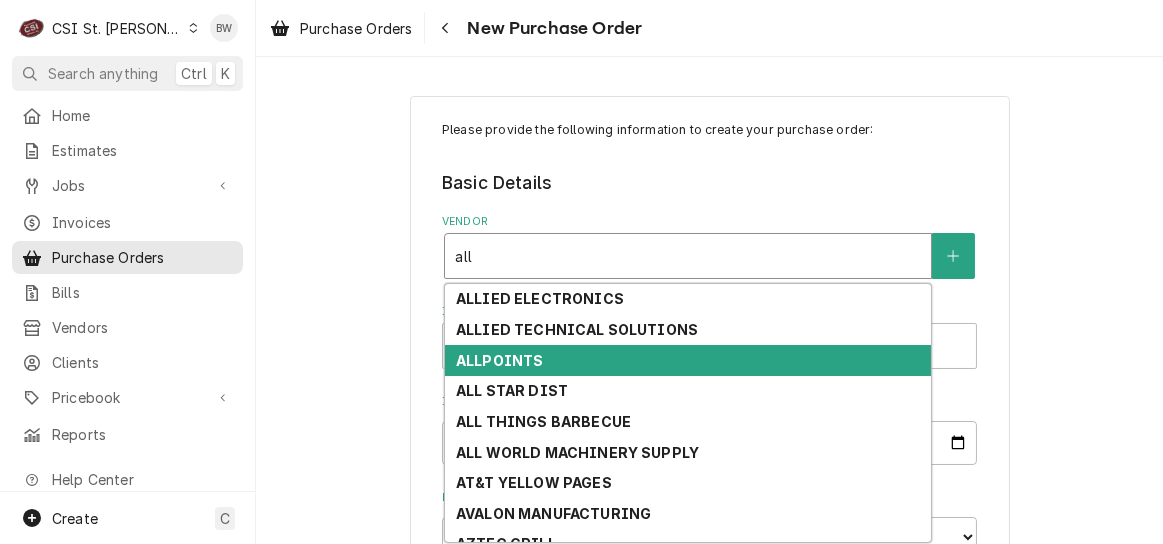 click on "ALLPOINTS" at bounding box center (499, 360) 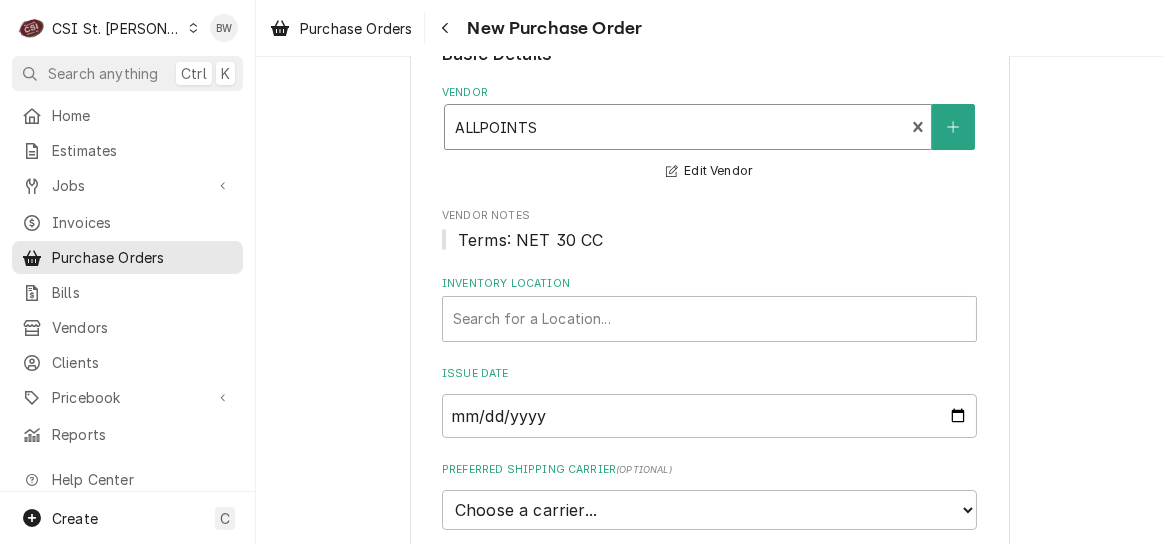 scroll, scrollTop: 200, scrollLeft: 0, axis: vertical 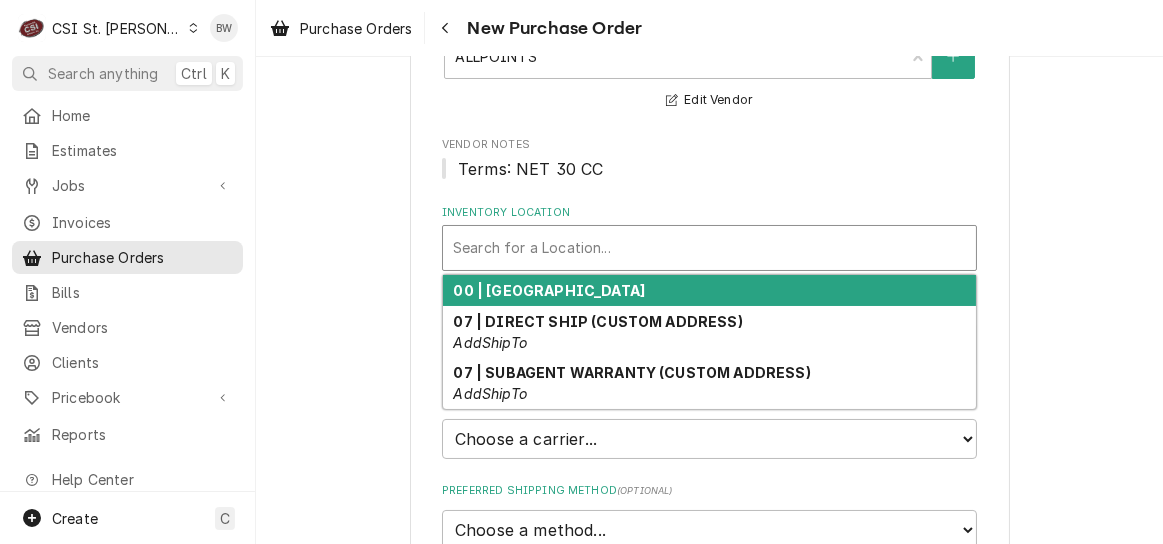 click at bounding box center (709, 248) 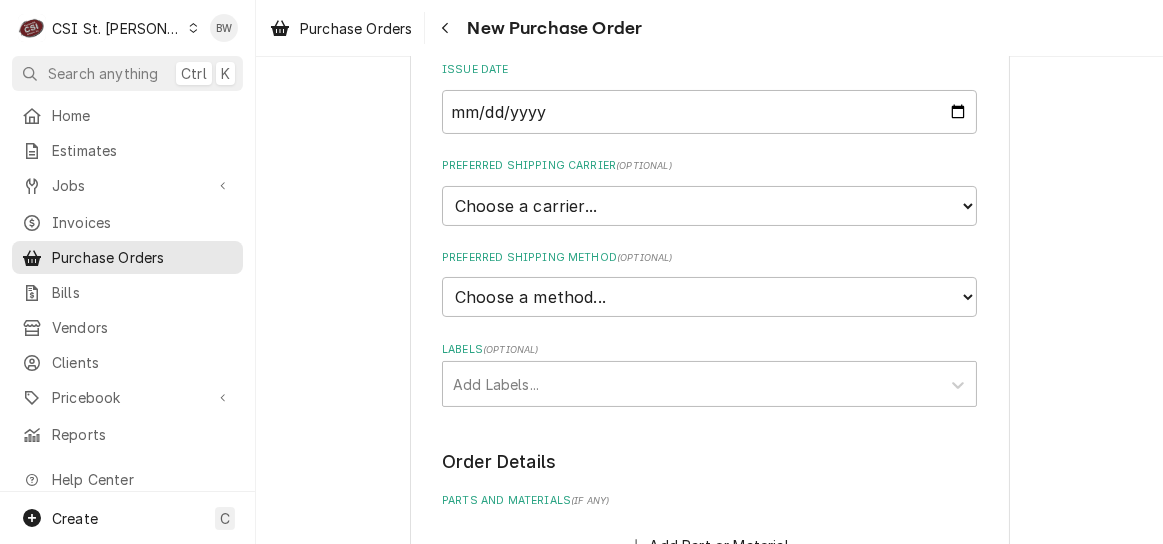 scroll, scrollTop: 500, scrollLeft: 0, axis: vertical 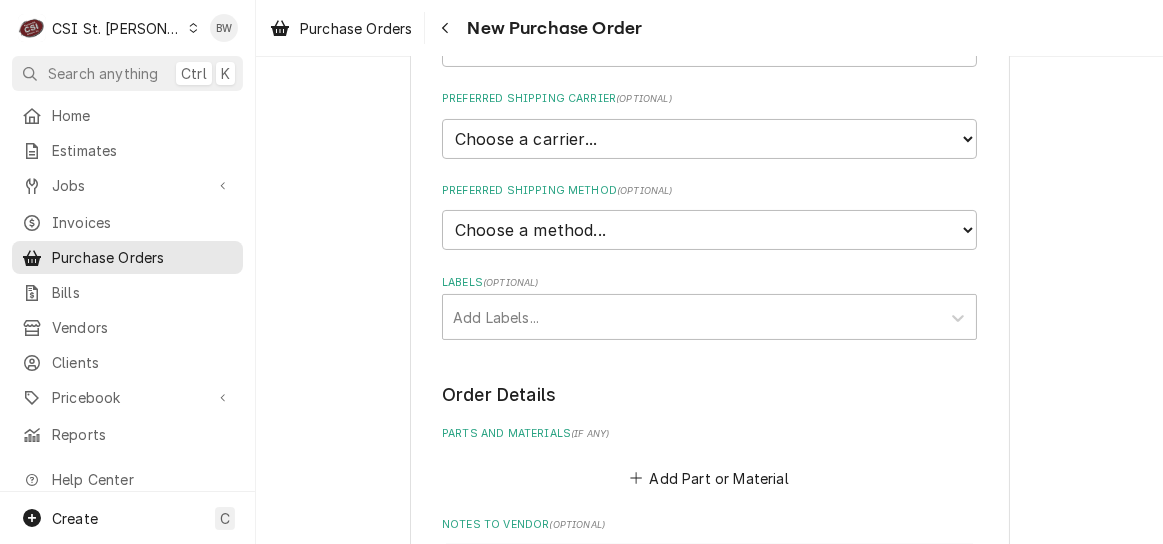 click at bounding box center [691, 317] 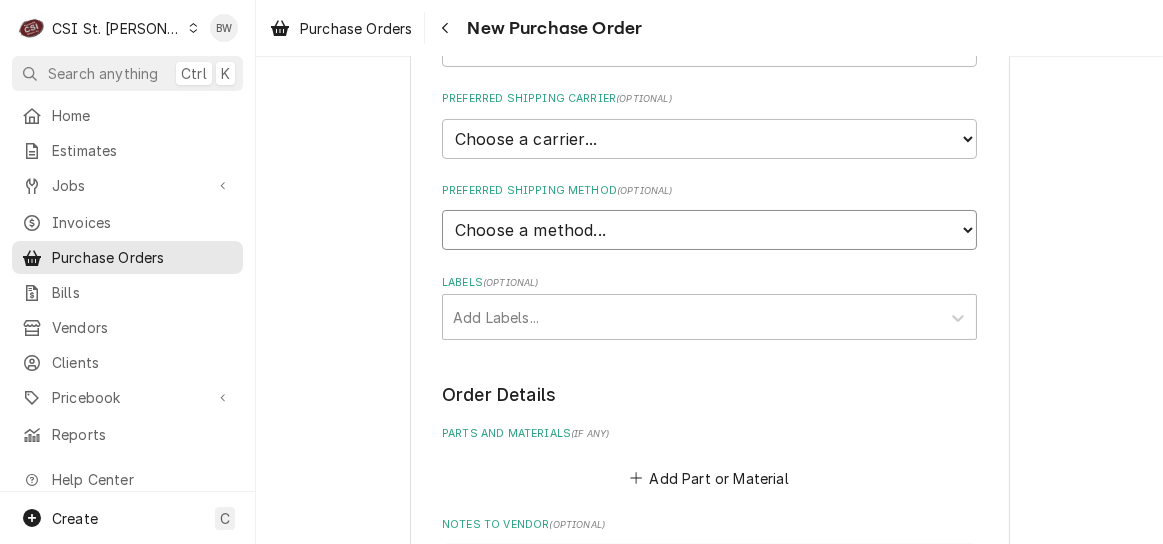 drag, startPoint x: 490, startPoint y: 231, endPoint x: 476, endPoint y: 249, distance: 22.803509 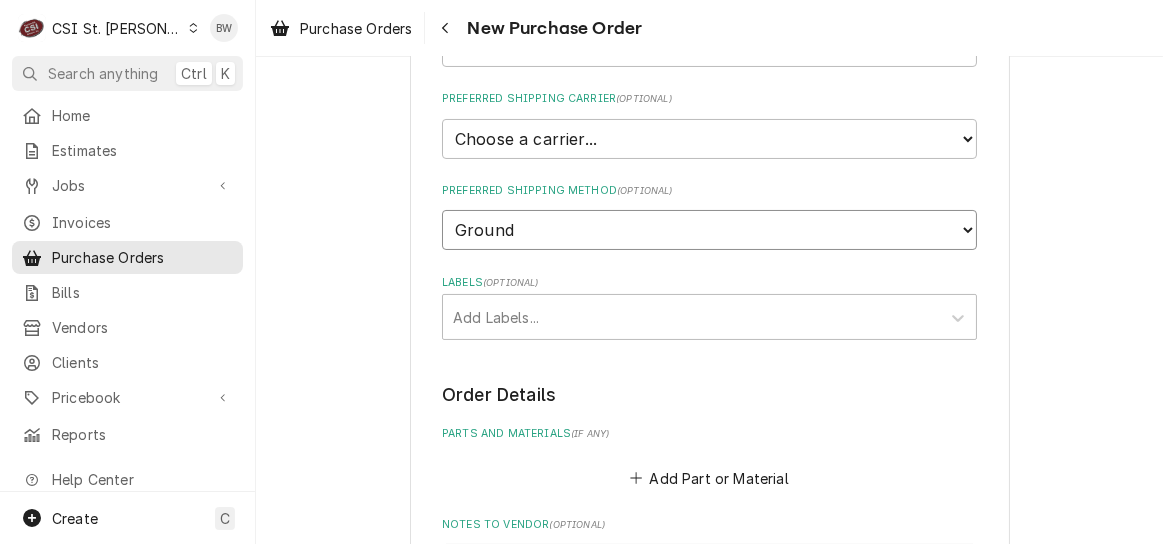 click on "Choose a method... Ground Next Day Early AM Next Day Air 2 Day Air Other" at bounding box center (709, 230) 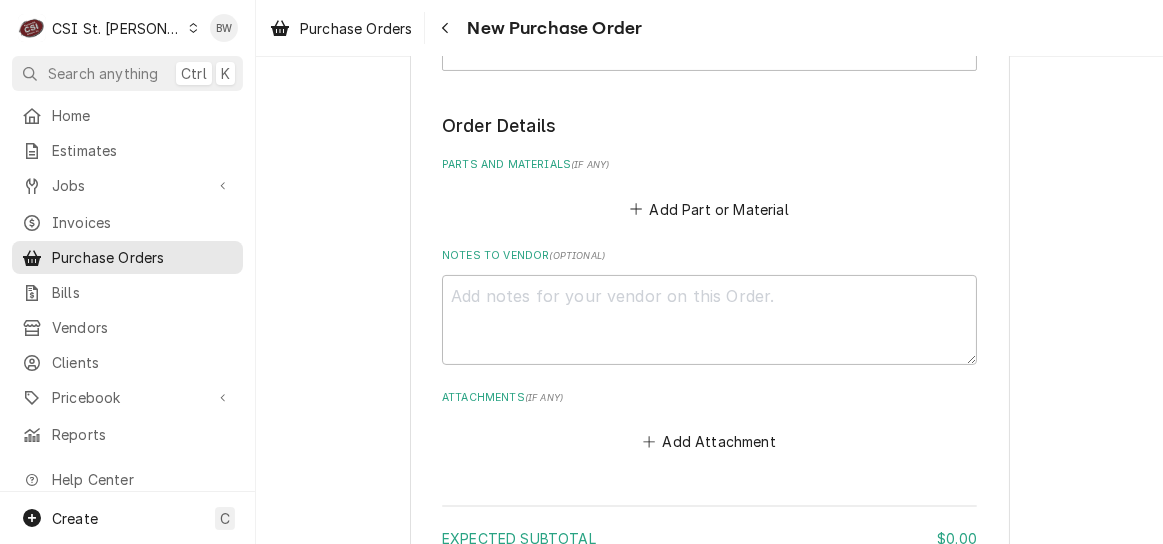 scroll, scrollTop: 800, scrollLeft: 0, axis: vertical 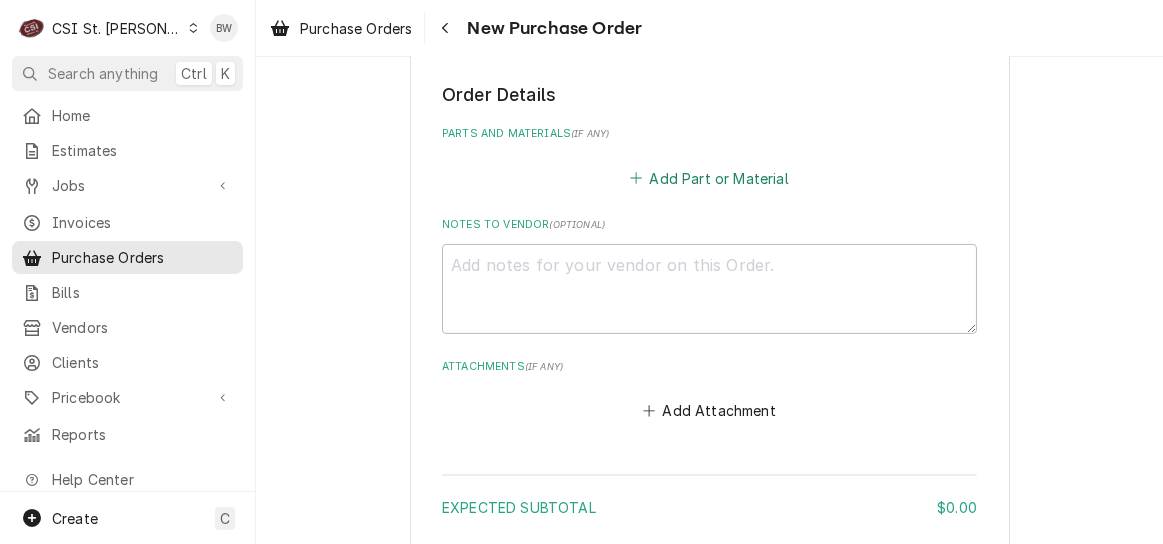 click on "Add Part or Material" at bounding box center [709, 178] 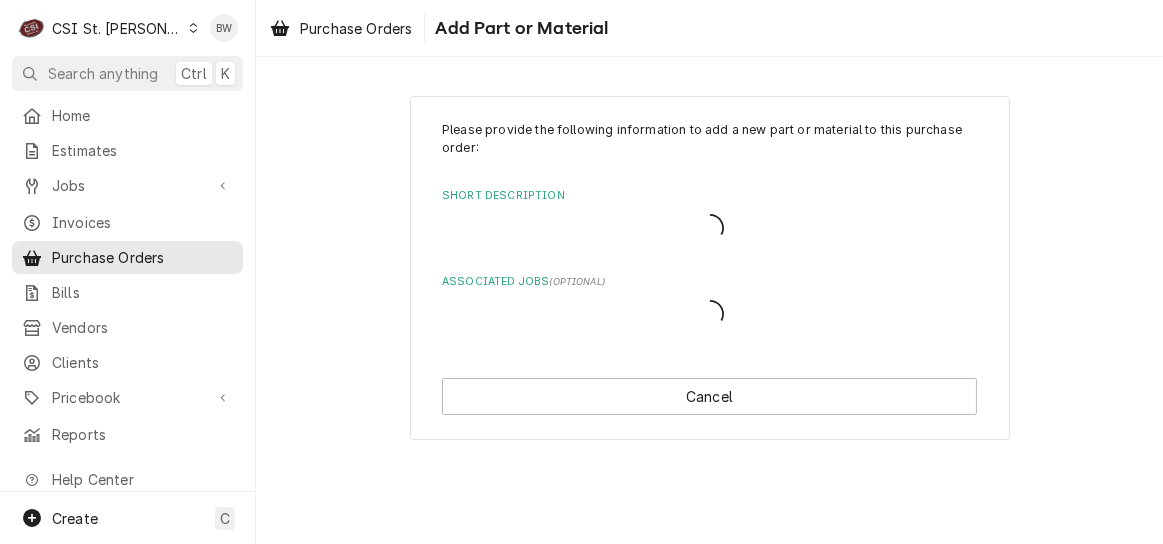 scroll, scrollTop: 0, scrollLeft: 0, axis: both 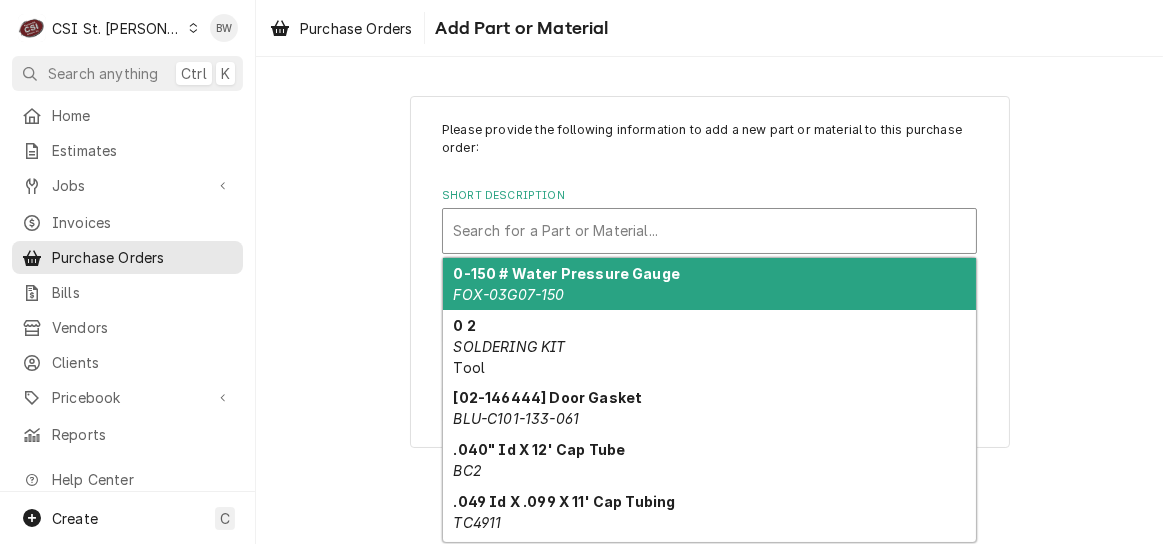 click at bounding box center (709, 231) 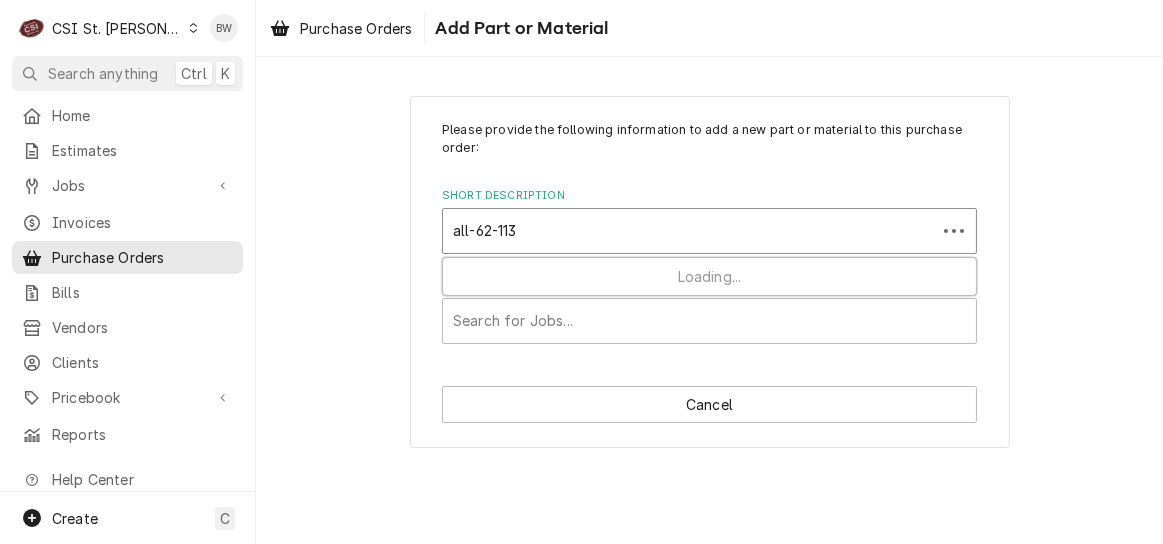type on "all-62-1136" 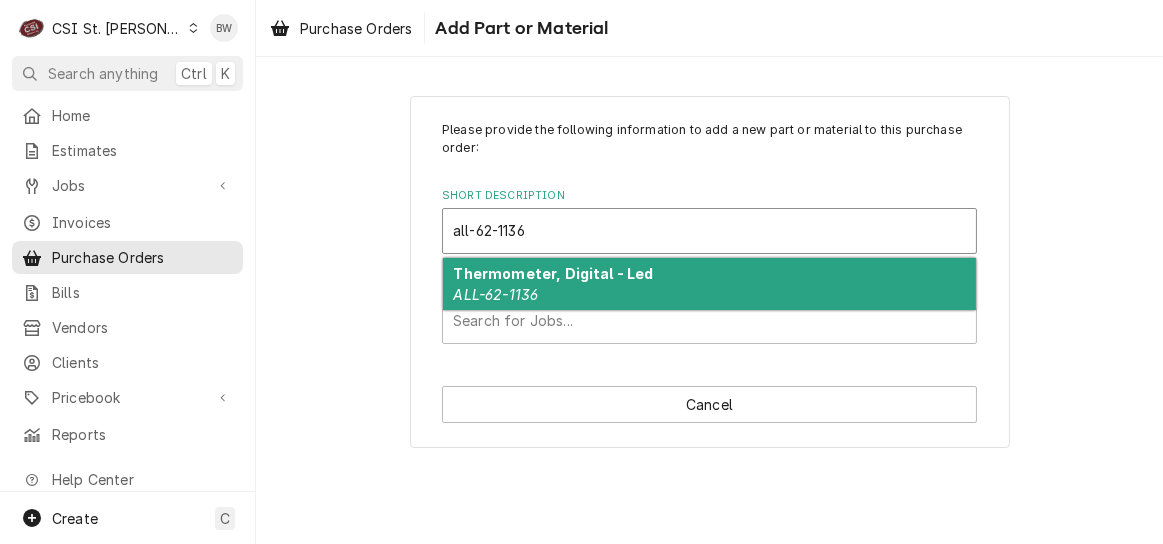 click on "Thermometer, Digital - Led" at bounding box center [554, 273] 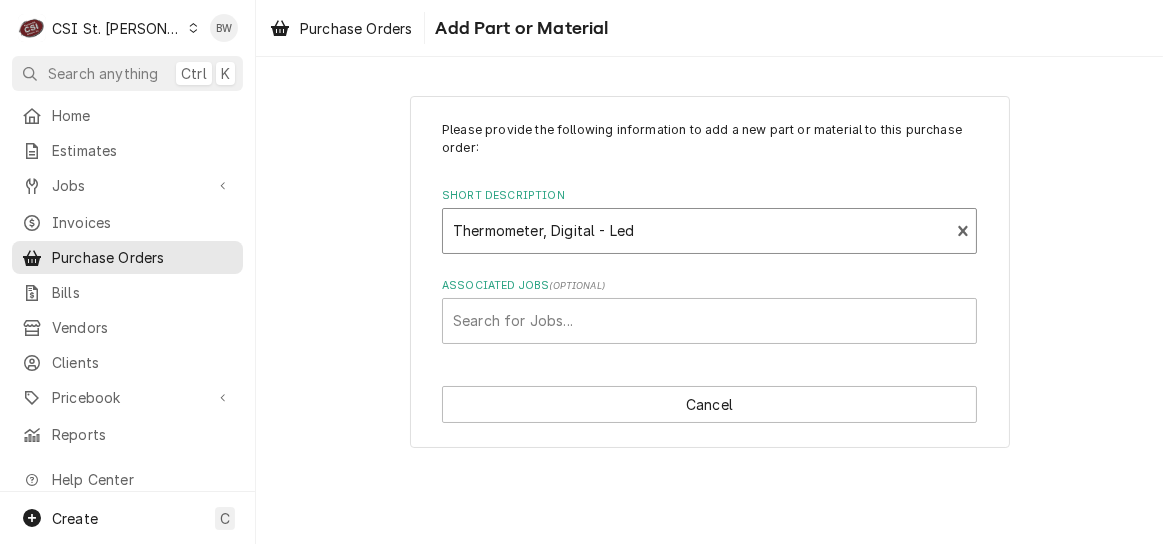type on "x" 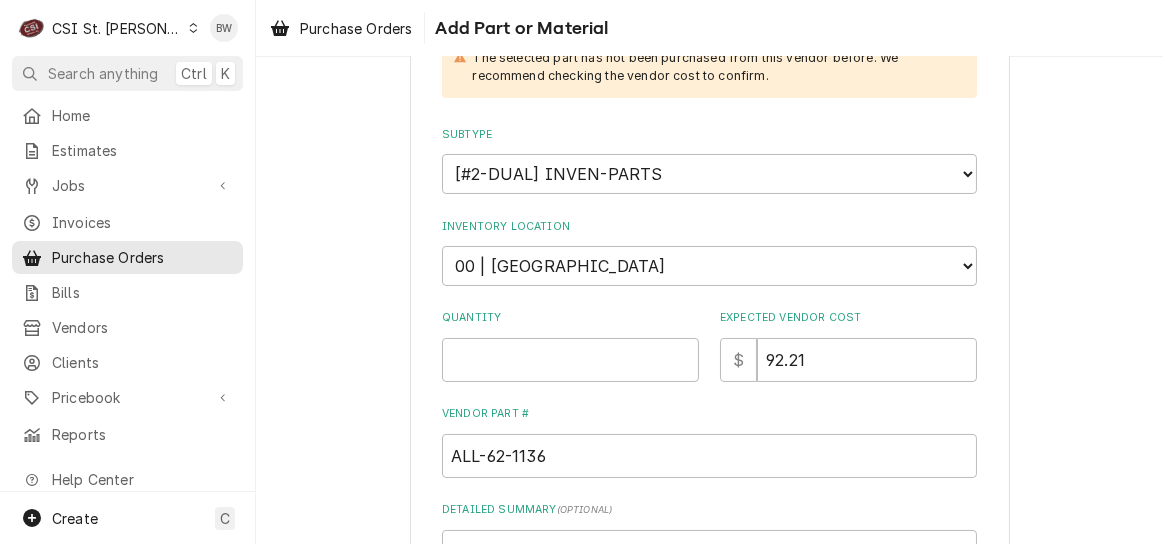 scroll, scrollTop: 400, scrollLeft: 0, axis: vertical 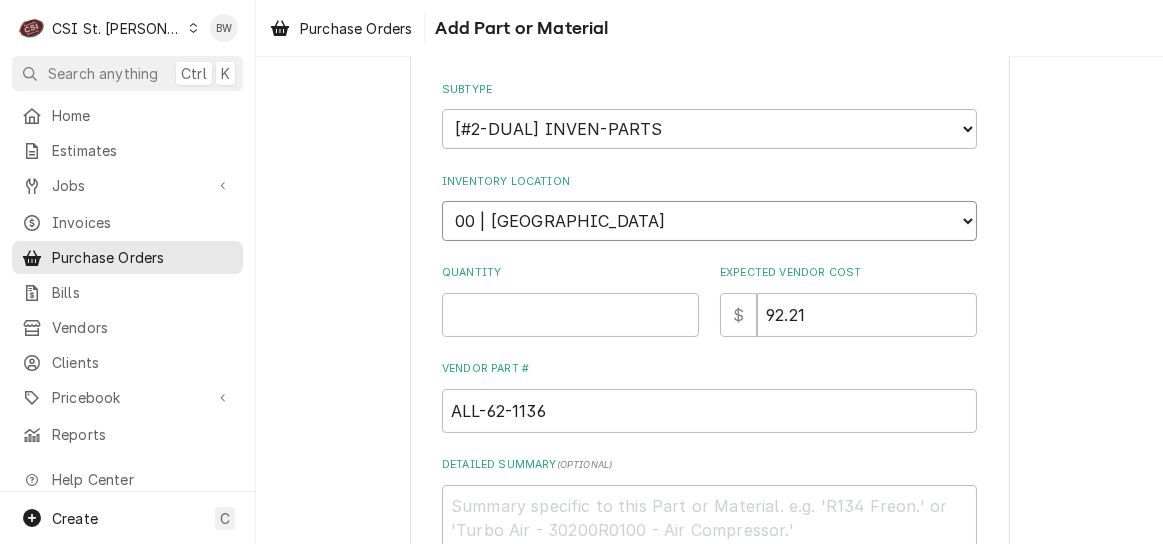 click on "Choose a location... 00 | STL WAREHOUSE 01 | CHUCK WAMBOLDT V#93 01 | COURTNEY WILLIFORD 01 | ERIC GUARD 01 | ERICK HUDGENS V#152 01 | HERB PHILLIPS 01 | JAROD DUKE 01 | KEVIN FLOYD V#80 01 | KEVIN JORDAN 01 | KYLE SMITH V#121 01 | MATT FLORES 01 | MICHAEL (BRAD) COPE 01 | MIKE BAKER V#118 01 | MOE HAMED V#122 01 | RYAN BIETCHERT V#99 01 | RYAN POTTS V#62 01 | RYAN SMITH 01 | THOMAS FONTE V#116 01 | TOM LEMBKE 01 | TONY PLASTINA V#172 02 | JEFF GEORGE 02 | MIKE BARNETT 02 | STEVE HEPPERMANN 02 | TREVOR JOHNSON 03 | DAVID LINDSEY 03 | DREW KOONCE 04 | RESERVED STOCK 04 | RETURNS 05 | CANES RESERVED ITEMS 05 | PM FILTERS 06 | CFA V2.0 GO-BOX 06 | R-290 GO-BOX 06 | WENDYS GARLAND GRILL GO-BOX 07 | DIRECT SHIP (CUSTOM ADDRESS) 07 | SUBAGENT WARRANTY (CUSTOM ADDRESS) 86D ⛔️ | ANTHONY DELAROSA 86D ⛔️ | JERRY HODGE V#88 86D ⛔️ | KC WAREHOUSE 86D ⛔️ | KEVIN BERG V#152 86D ⛔️ | KRIS SWEARINGEN V#134 86D ⛔️ | MARK CRABTREE V#87 86D ⛔️ | MATT BREWINGTON KUV 86D ⛔️ | RICH VESTAL  V#103" at bounding box center (709, 221) 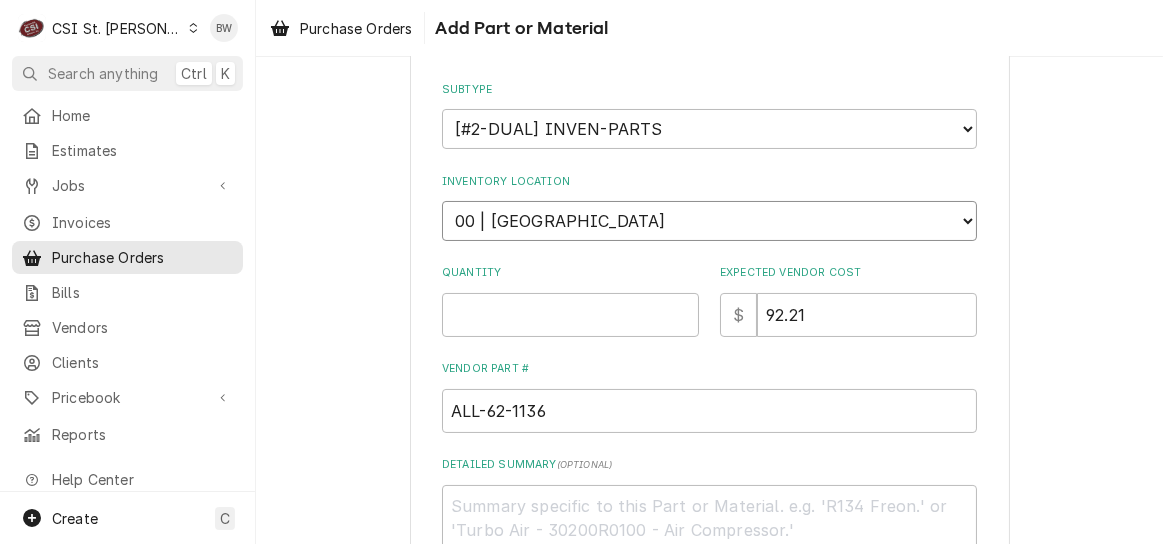 select on "1514" 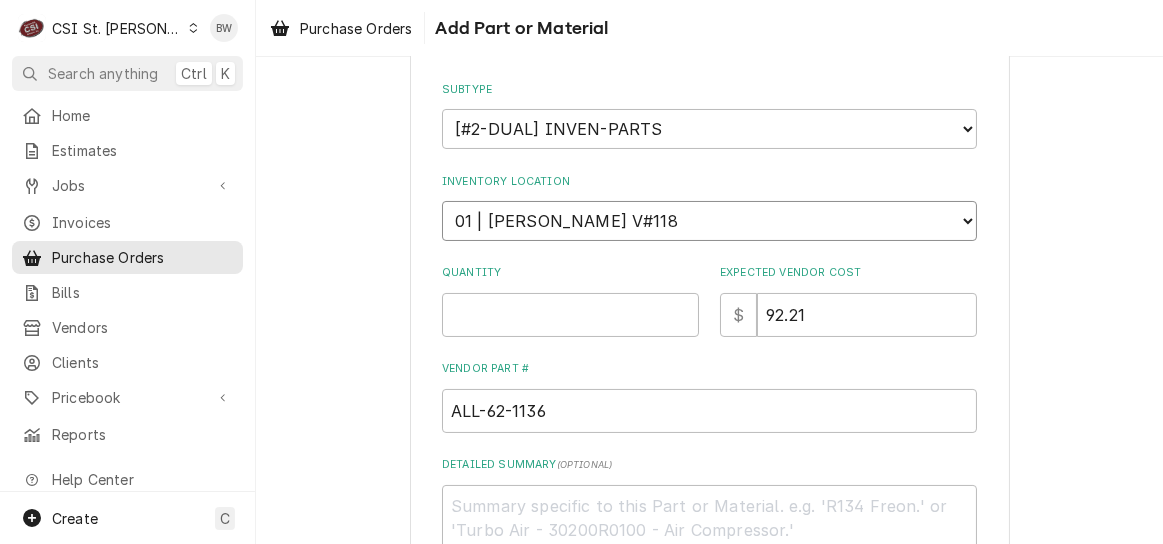 click on "Choose a location... 00 | STL WAREHOUSE 01 | CHUCK WAMBOLDT V#93 01 | COURTNEY WILLIFORD 01 | ERIC GUARD 01 | ERICK HUDGENS V#152 01 | HERB PHILLIPS 01 | JAROD DUKE 01 | KEVIN FLOYD V#80 01 | KEVIN JORDAN 01 | KYLE SMITH V#121 01 | MATT FLORES 01 | MICHAEL (BRAD) COPE 01 | MIKE BAKER V#118 01 | MOE HAMED V#122 01 | RYAN BIETCHERT V#99 01 | RYAN POTTS V#62 01 | RYAN SMITH 01 | THOMAS FONTE V#116 01 | TOM LEMBKE 01 | TONY PLASTINA V#172 02 | JEFF GEORGE 02 | MIKE BARNETT 02 | STEVE HEPPERMANN 02 | TREVOR JOHNSON 03 | DAVID LINDSEY 03 | DREW KOONCE 04 | RESERVED STOCK 04 | RETURNS 05 | CANES RESERVED ITEMS 05 | PM FILTERS 06 | CFA V2.0 GO-BOX 06 | R-290 GO-BOX 06 | WENDYS GARLAND GRILL GO-BOX 07 | DIRECT SHIP (CUSTOM ADDRESS) 07 | SUBAGENT WARRANTY (CUSTOM ADDRESS) 86D ⛔️ | ANTHONY DELAROSA 86D ⛔️ | JERRY HODGE V#88 86D ⛔️ | KC WAREHOUSE 86D ⛔️ | KEVIN BERG V#152 86D ⛔️ | KRIS SWEARINGEN V#134 86D ⛔️ | MARK CRABTREE V#87 86D ⛔️ | MATT BREWINGTON KUV 86D ⛔️ | RICH VESTAL  V#103" at bounding box center (709, 221) 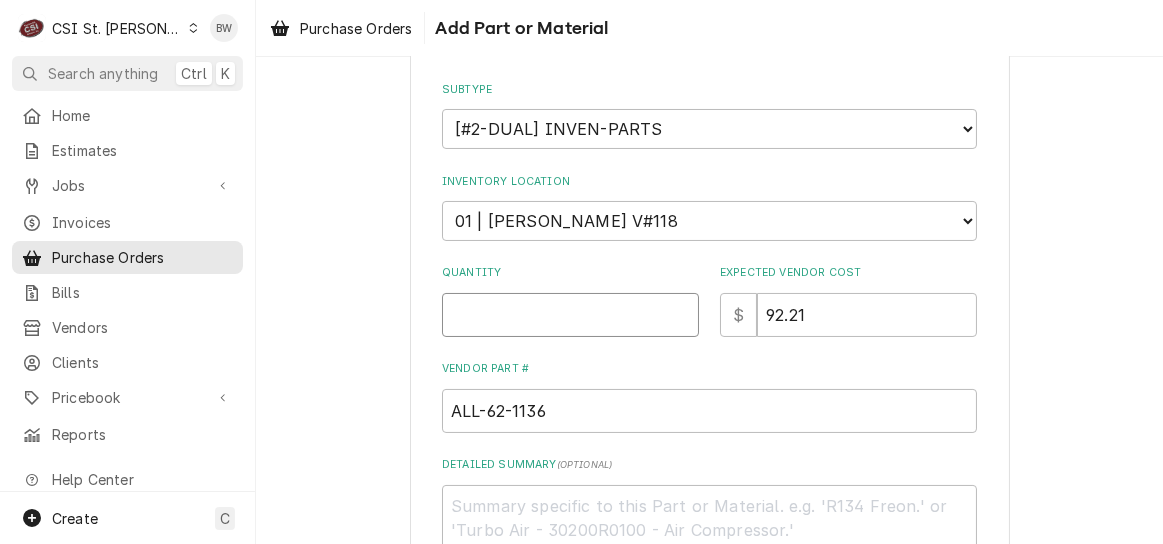 click on "Quantity" at bounding box center (570, 315) 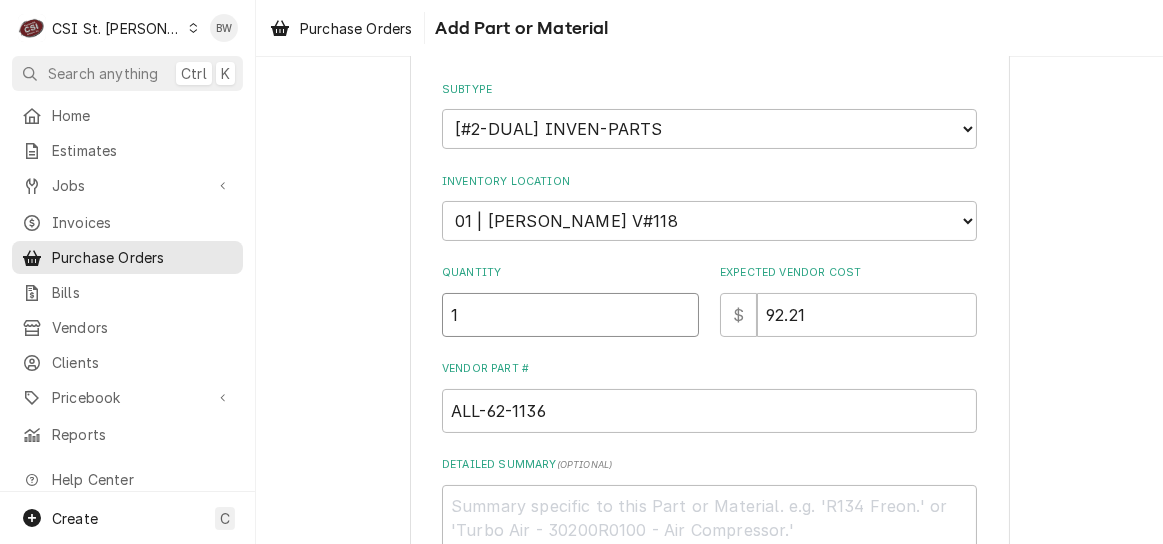 type on "1" 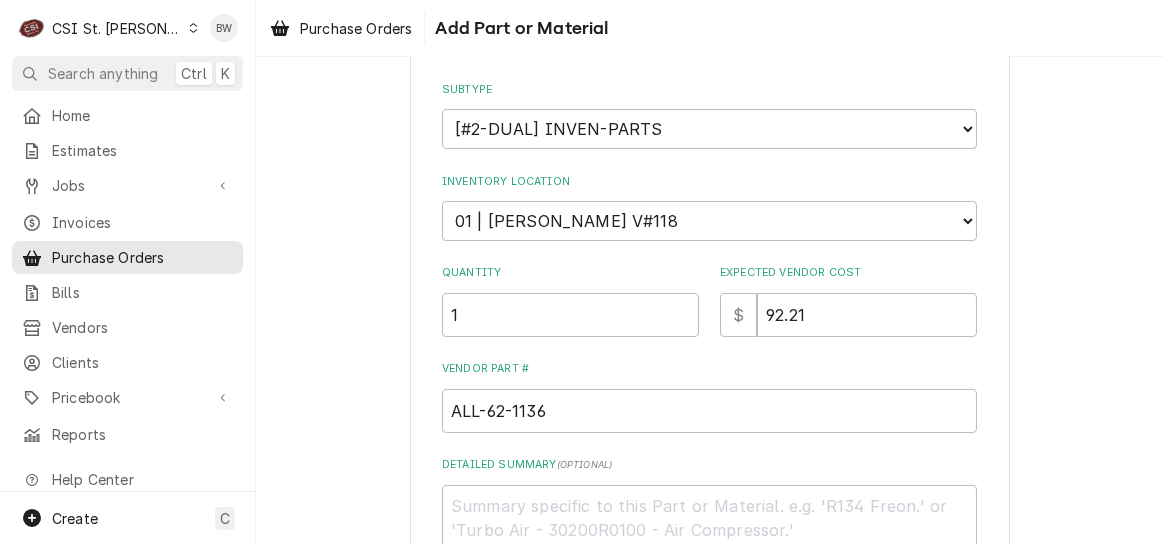 click on "Please provide the following information to add a new part or material to this purchase order: Short Description Thermometer, Digital - Led ALL-62-1136 Edit Pricebook Item    Manufacturer — Manufacturer Part # ALL-62-1136 The selected part has not been purchased from this vendor before. We recommend checking the vendor cost to confirm. Subtype Choose a subtype... [#2-DUAL] AFTERHRS-WH-CHG-2 [#2-DUAL] BEV-EQUIP [#2-DUAL] BEV-MATS [#2-DUAL] CONT-LABR-2 [#2-DUAL] CRANE-LIFT-2 [#2-DUAL] EQUIP-RENT-2 [#2-DUAL] INVEN-PARTS [#2-DUAL] MAINT-SUPPLY [#2-DUAL] MISC-EQUIP [#2-DUAL] MISC-NON-INVEN [#2-DUAL] PROJ-CONT-LABR-2 [#2-DUAL] PROJ-EQUIP [#2-DUAL] PROJ-MATS [#3-BILL] SHOP-TOOLS Inventory Location Choose a location... 00 | STL WAREHOUSE 01 | CHUCK WAMBOLDT V#93 01 | COURTNEY WILLIFORD 01 | ERIC GUARD 01 | ERICK HUDGENS V#152 01 | HERB PHILLIPS 01 | JAROD DUKE 01 | KEVIN FLOYD V#80 01 | KEVIN JORDAN 01 | KYLE SMITH V#121 01 | MATT FLORES 01 | MICHAEL (BRAD) COPE 01 | MIKE BAKER V#118 01 | MOE HAMED V#122 Quantity 1" at bounding box center (710, 233) 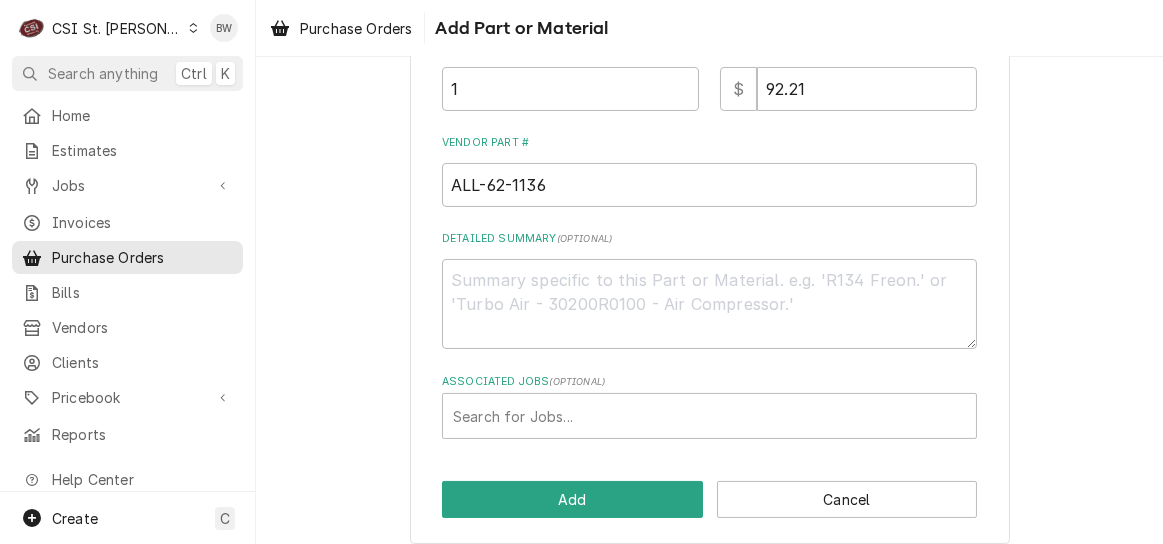 scroll, scrollTop: 640, scrollLeft: 0, axis: vertical 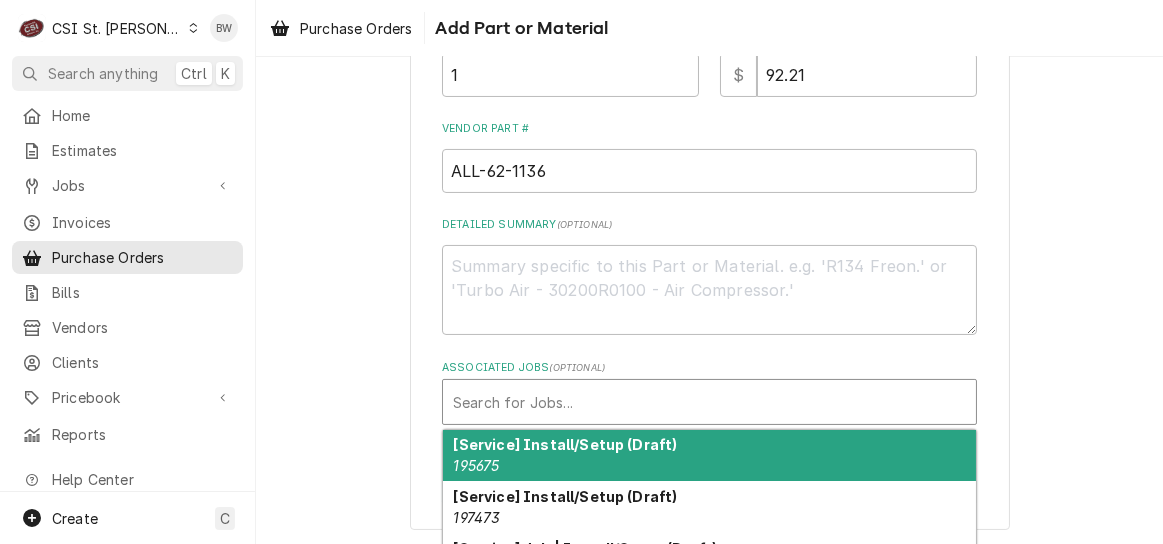 click at bounding box center [709, 402] 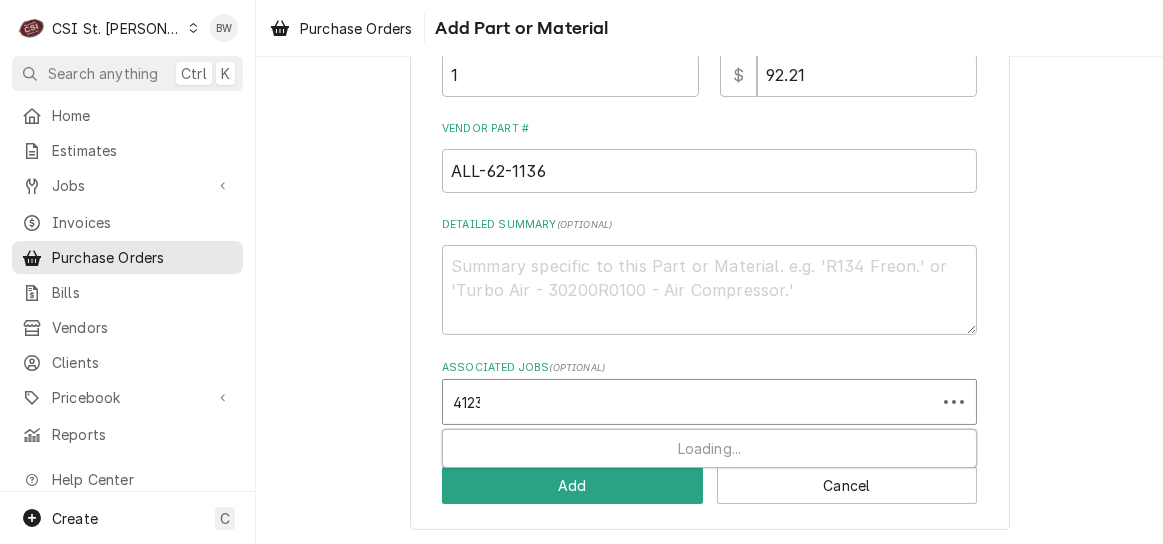 type on "41235" 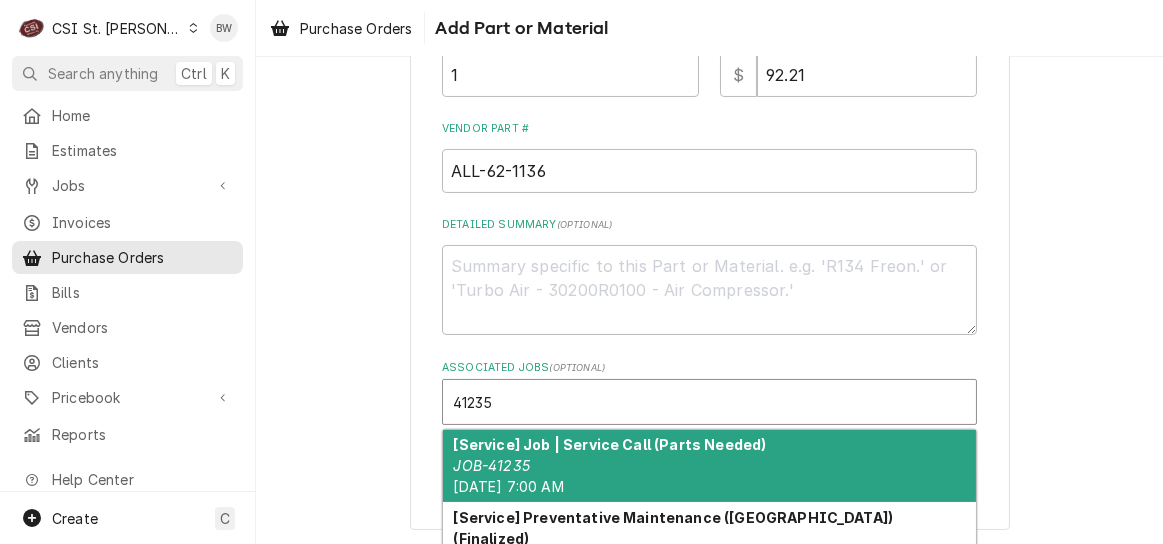 click on "[Service] Job | Service Call (Parts Needed) JOB-41235 Fri, Jul 11th, 2025 - 7:00 AM" at bounding box center (709, 466) 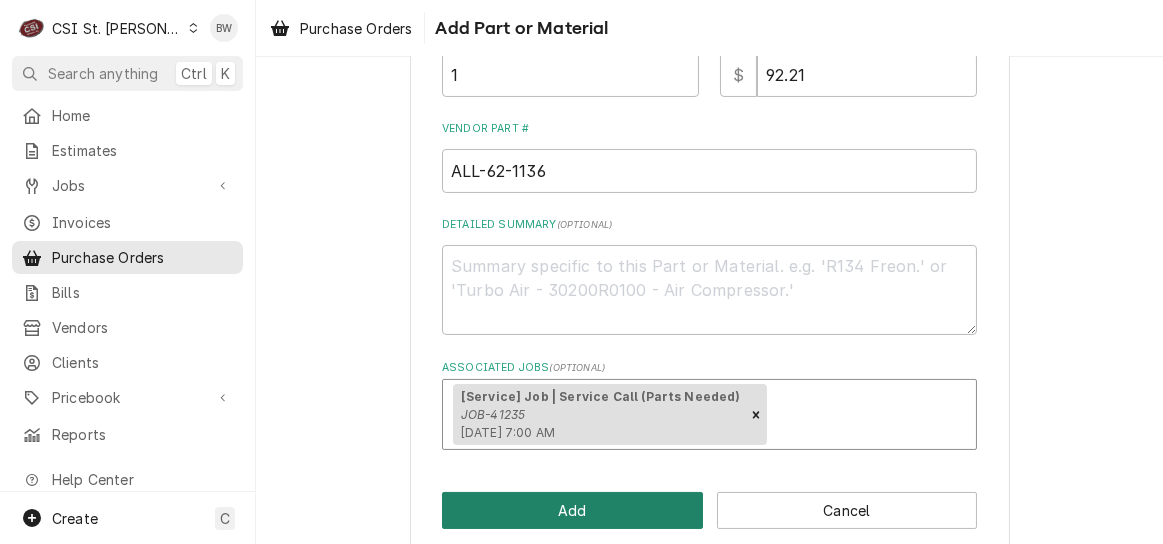 click on "Add" at bounding box center (572, 510) 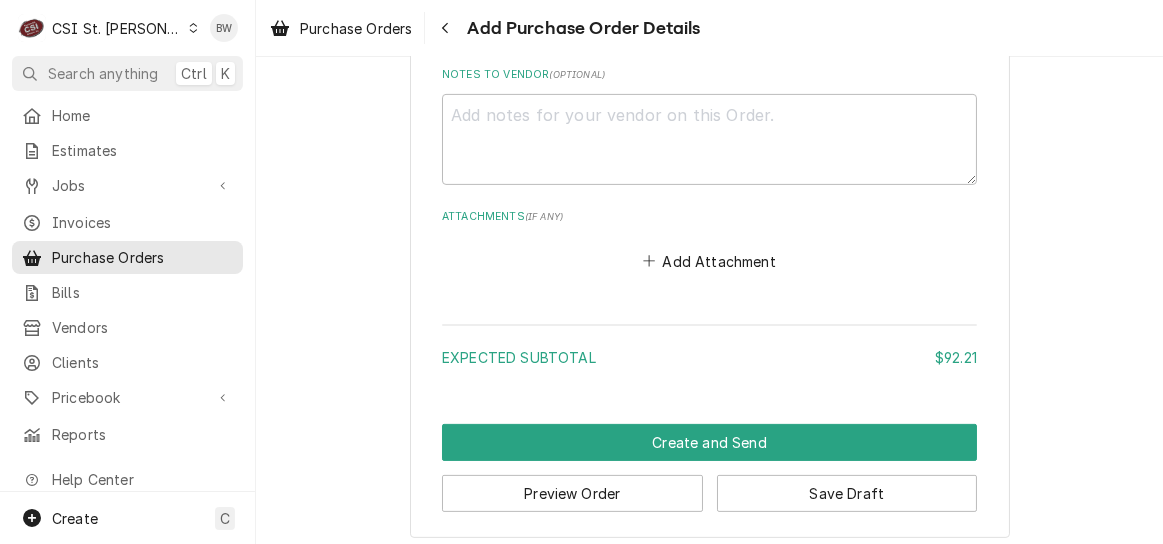 scroll, scrollTop: 1427, scrollLeft: 0, axis: vertical 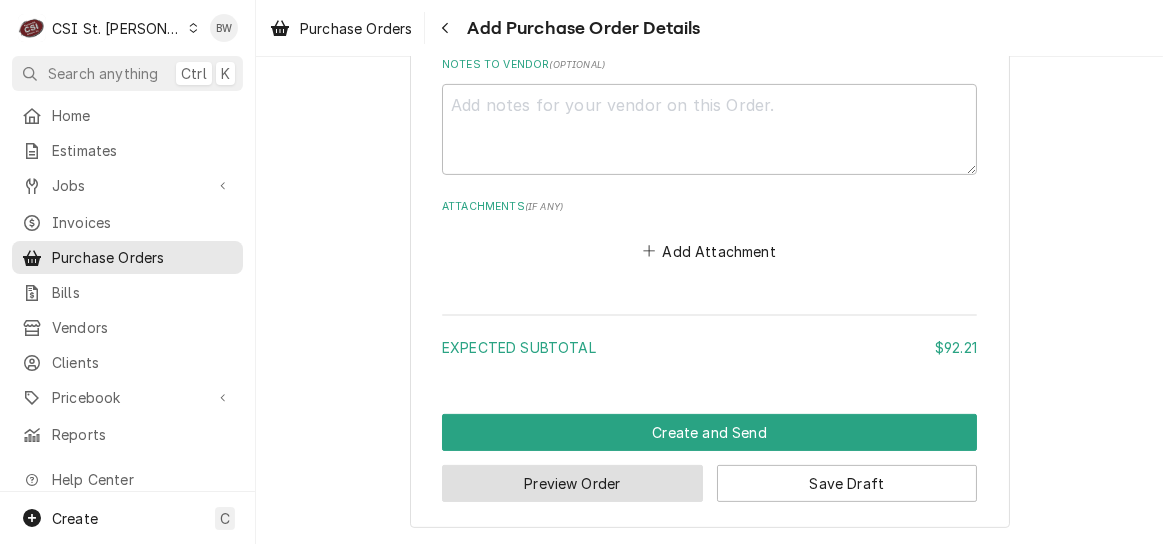 click on "Preview Order" at bounding box center [572, 483] 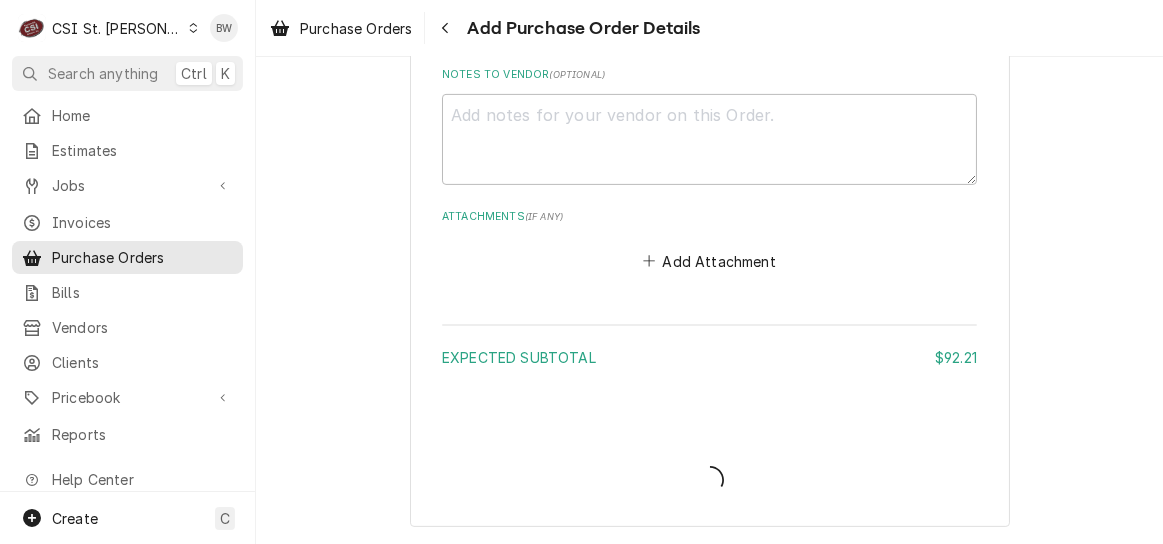 scroll, scrollTop: 1415, scrollLeft: 0, axis: vertical 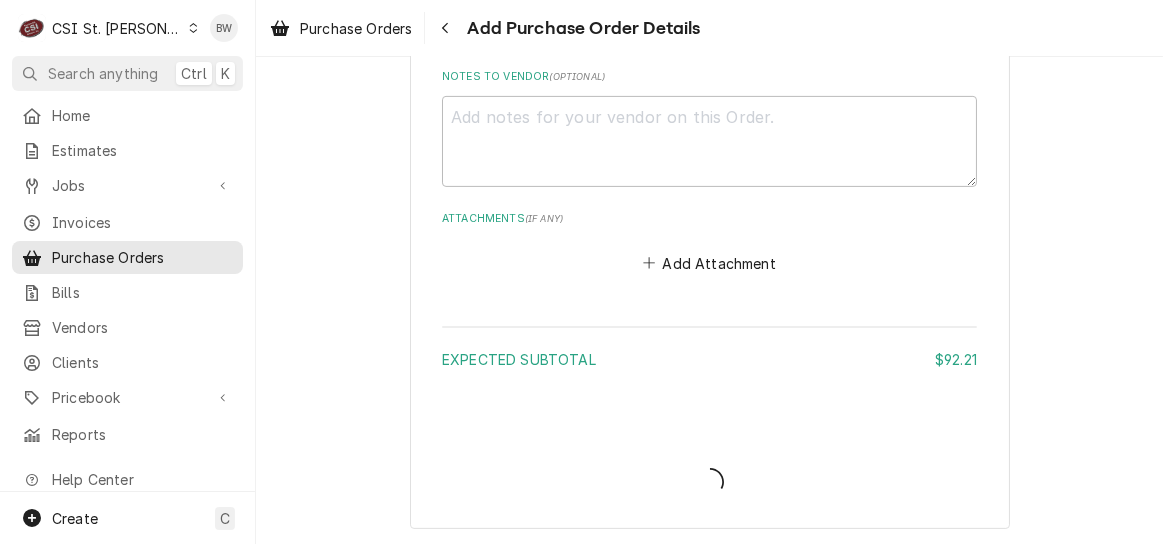 type on "x" 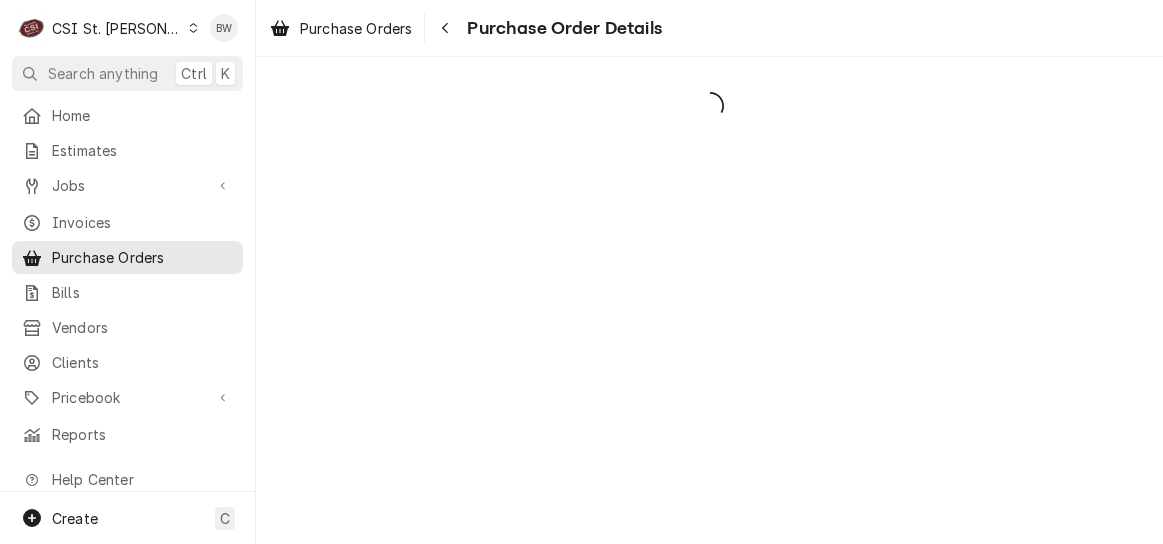 scroll, scrollTop: 0, scrollLeft: 0, axis: both 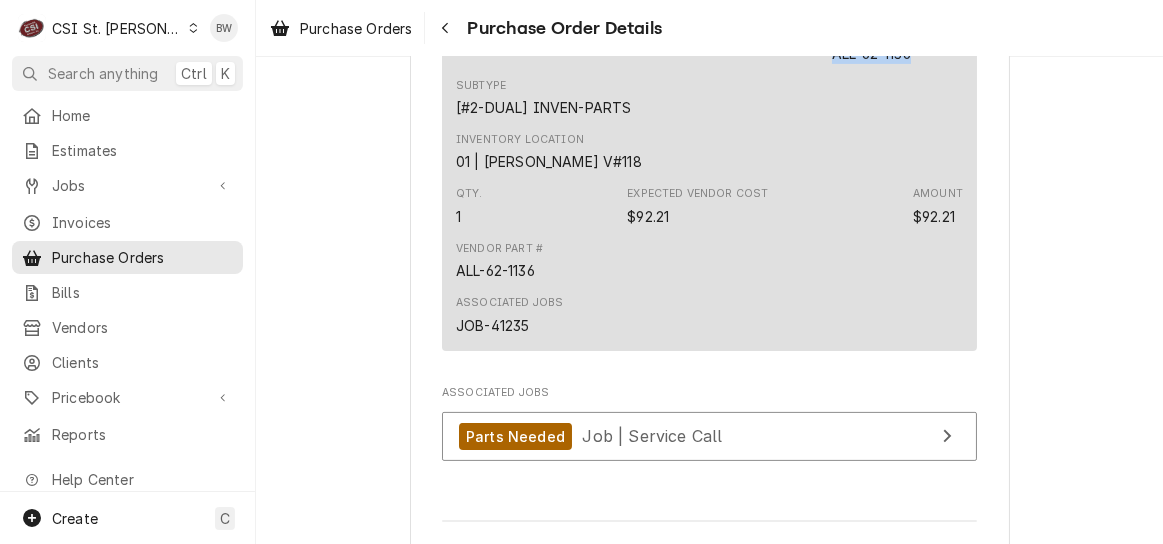 drag, startPoint x: 917, startPoint y: 95, endPoint x: 828, endPoint y: 93, distance: 89.02247 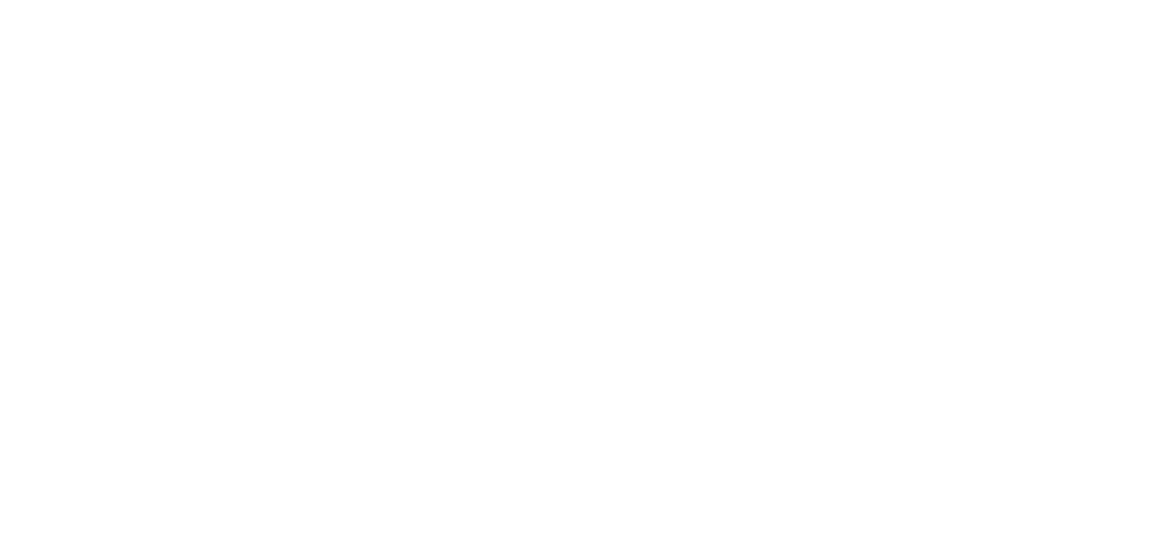 scroll, scrollTop: 0, scrollLeft: 0, axis: both 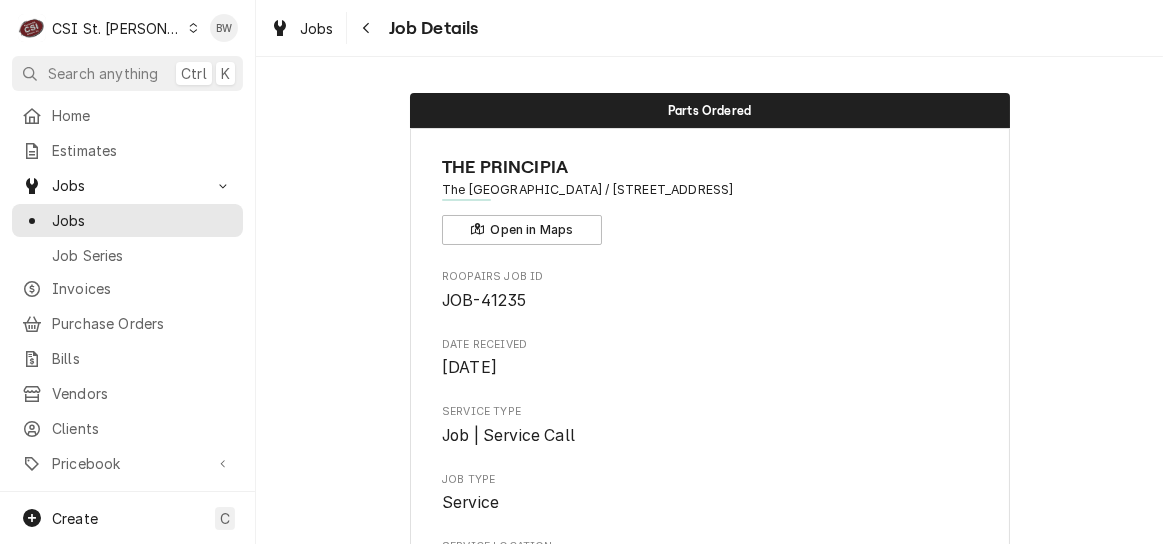 click 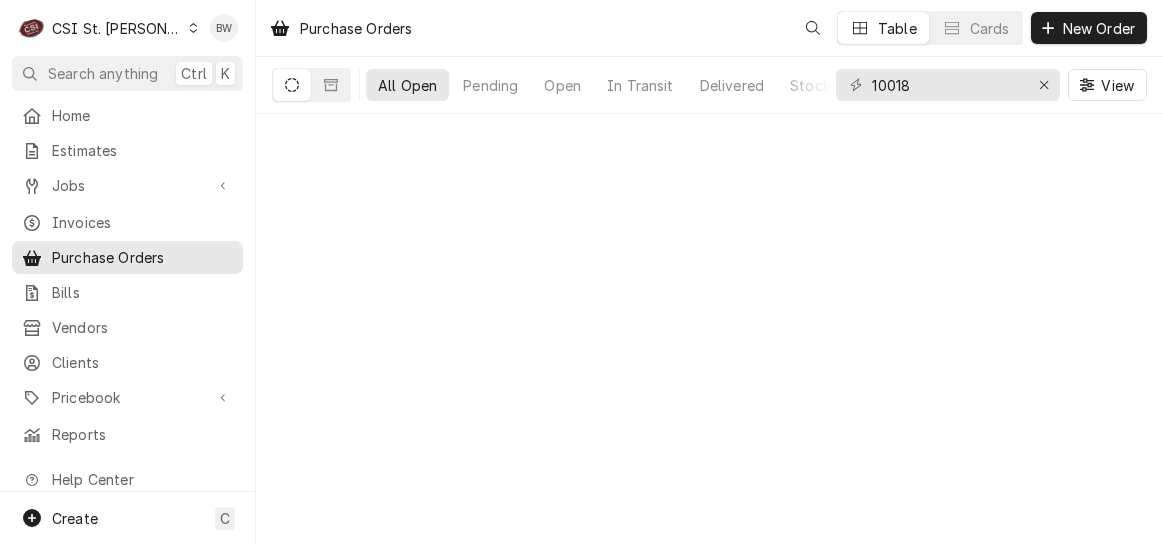 scroll, scrollTop: 0, scrollLeft: 0, axis: both 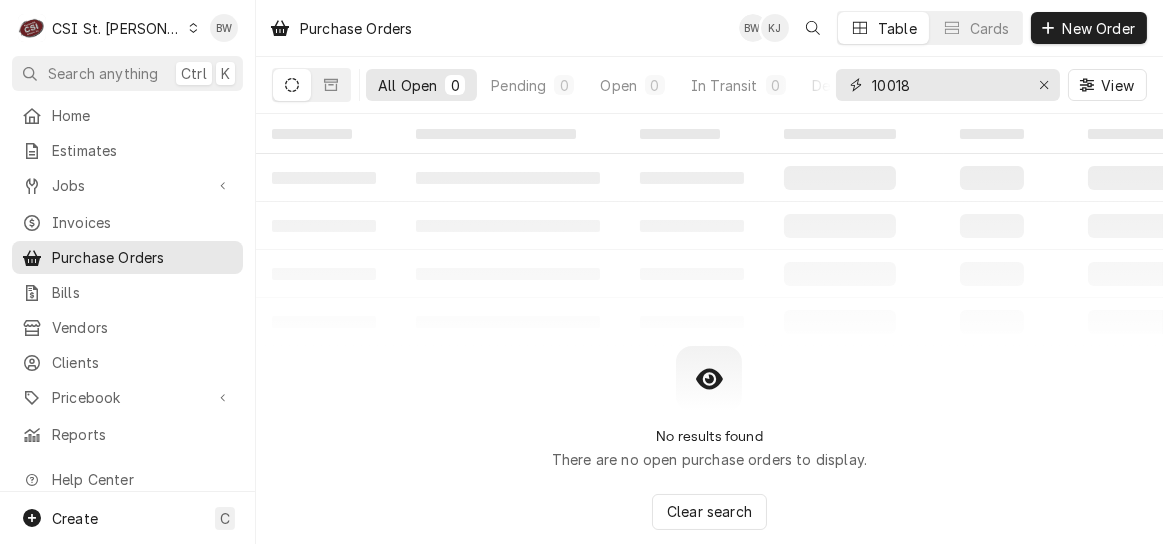 drag, startPoint x: 921, startPoint y: 86, endPoint x: 851, endPoint y: 85, distance: 70.00714 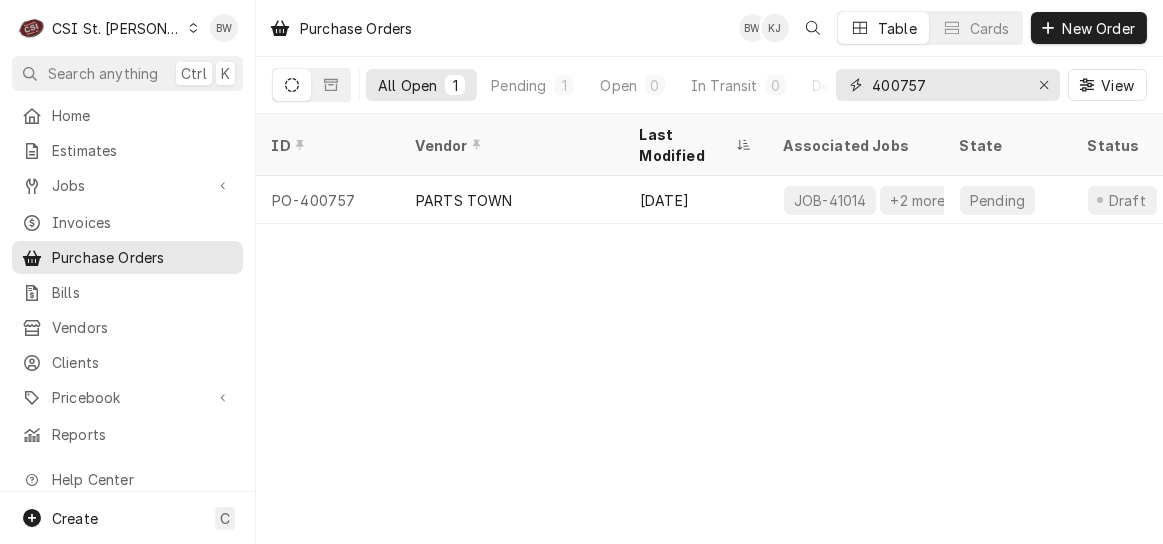 type on "400757" 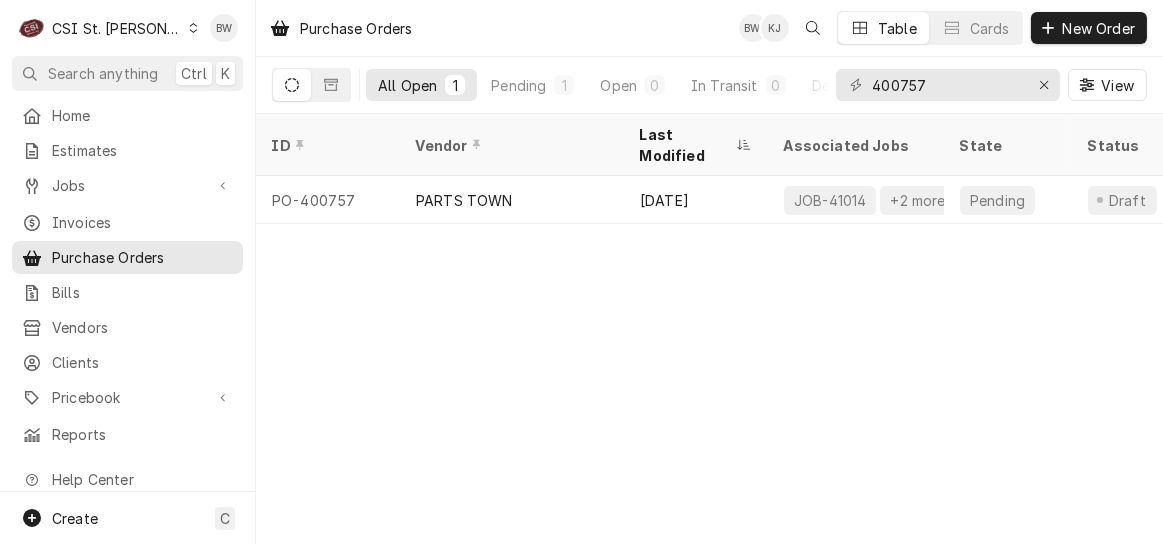click on "PO-400757" at bounding box center (328, 200) 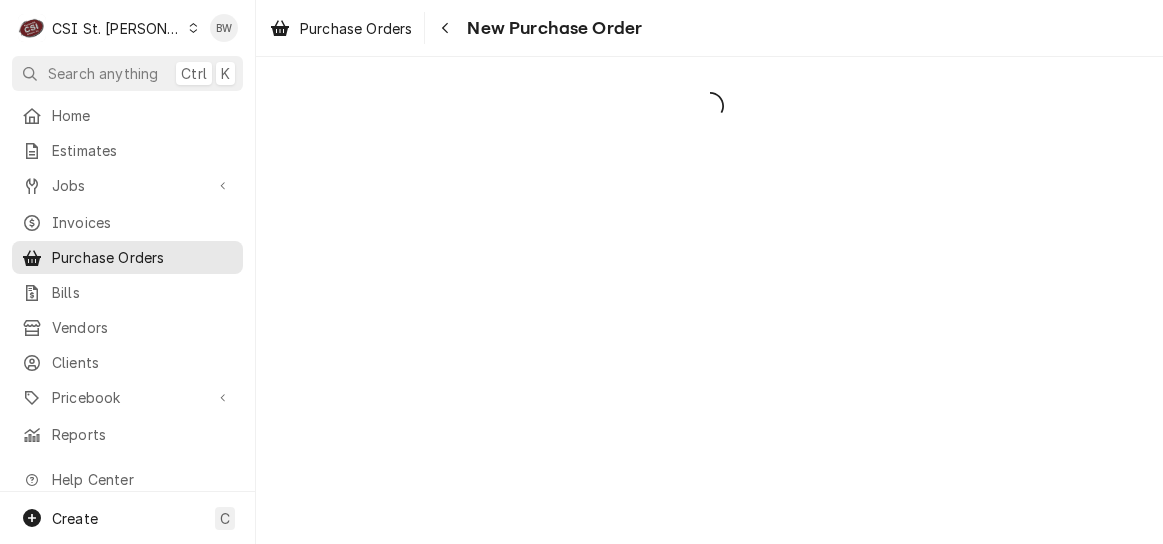 scroll, scrollTop: 0, scrollLeft: 0, axis: both 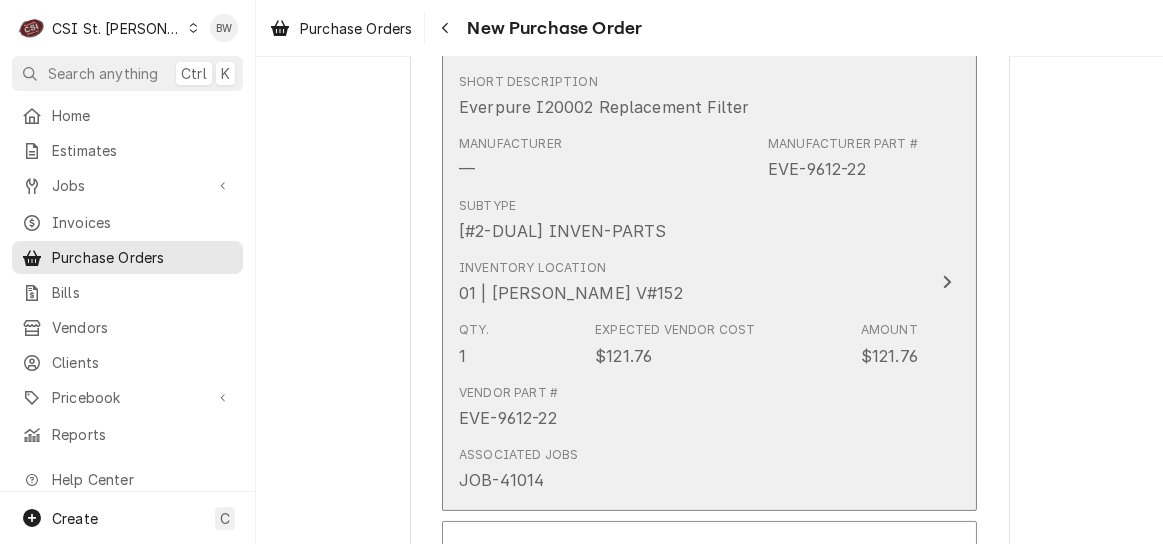 click on "Inventory Location 01 | [PERSON_NAME] V#152" at bounding box center [688, 282] 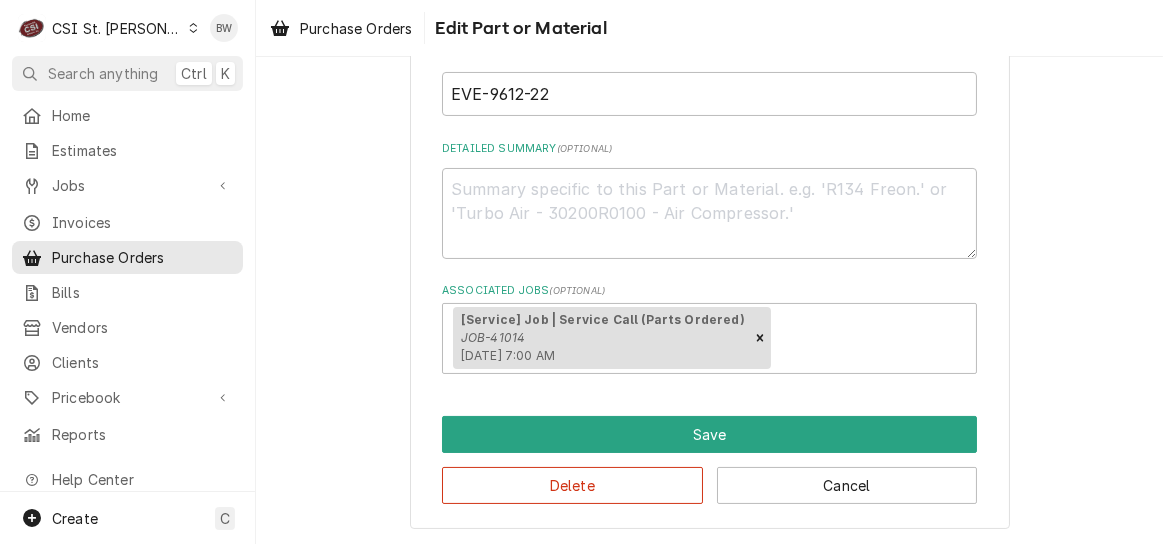 scroll, scrollTop: 596, scrollLeft: 0, axis: vertical 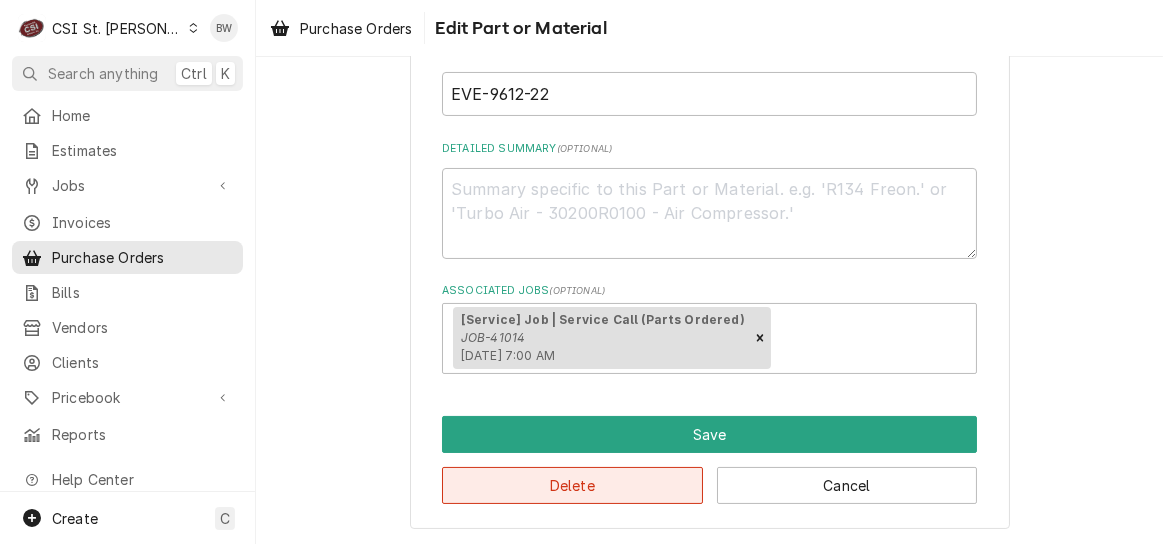 click on "Delete" at bounding box center (572, 485) 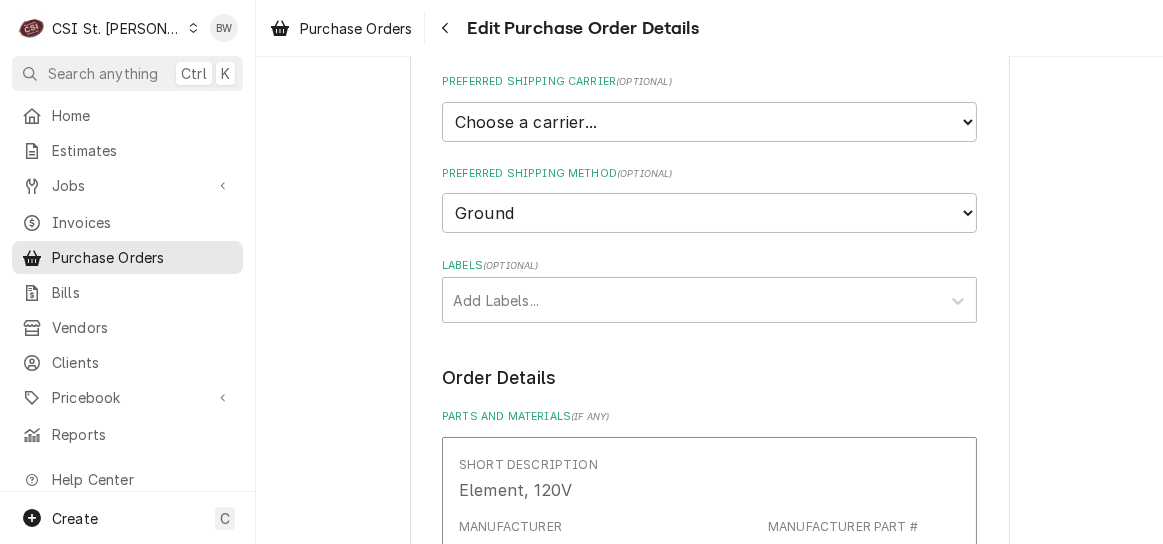 scroll, scrollTop: 476, scrollLeft: 0, axis: vertical 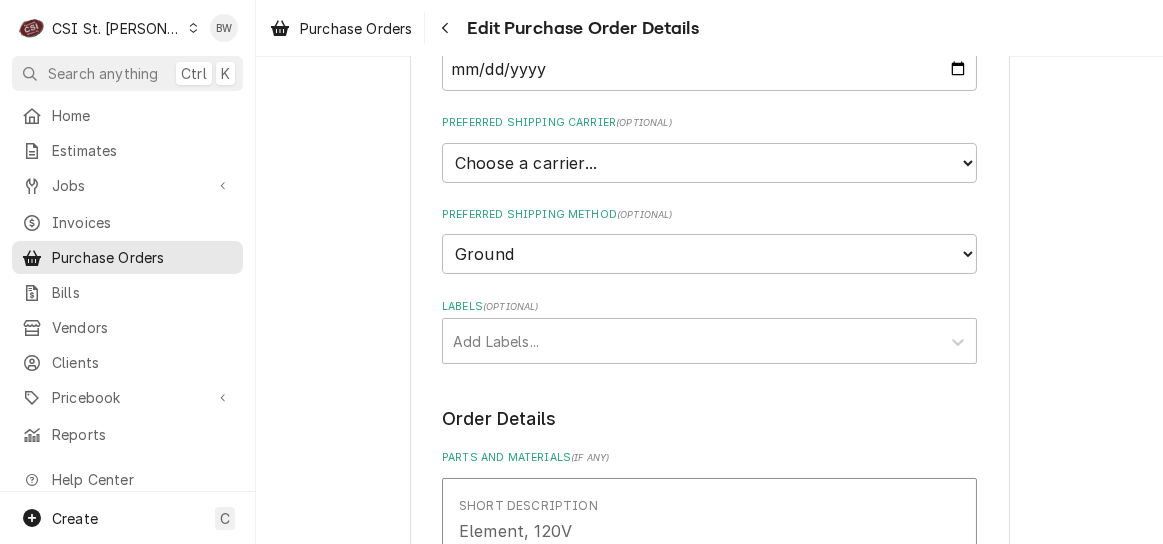 type on "x" 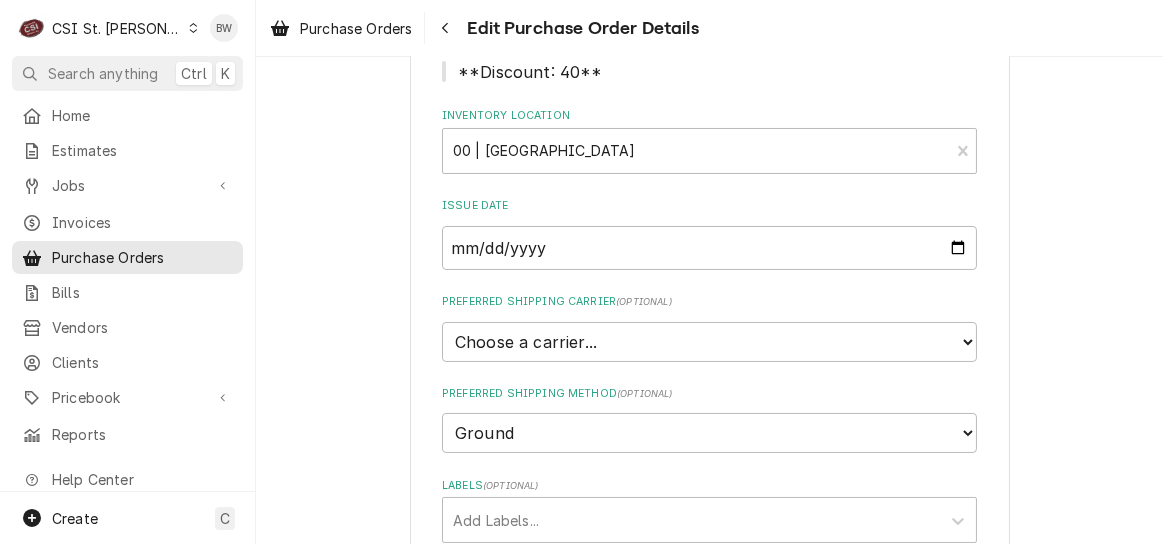 scroll, scrollTop: 76, scrollLeft: 0, axis: vertical 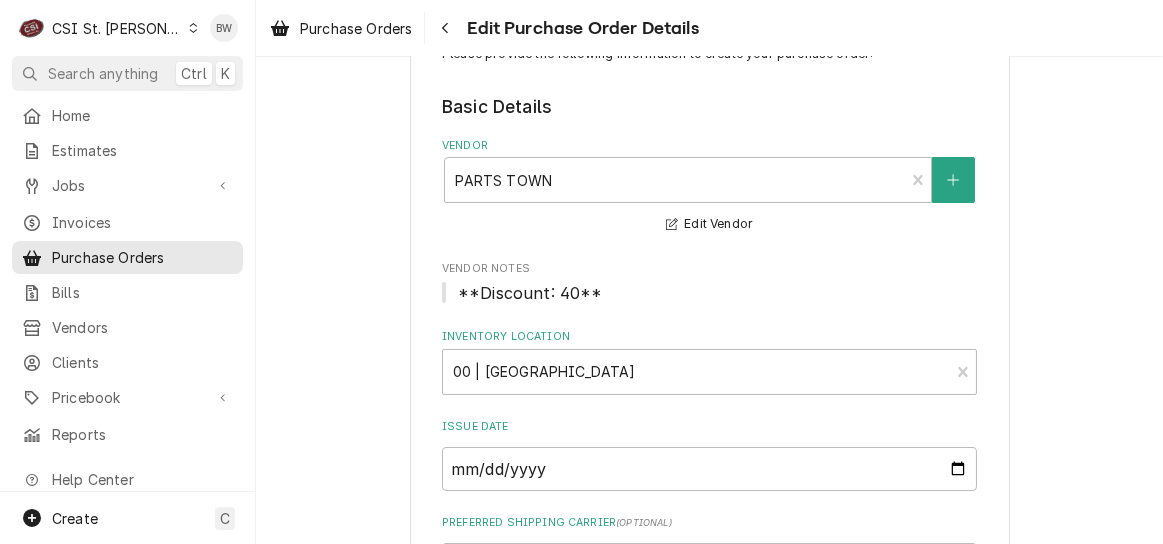 click at bounding box center [445, 28] 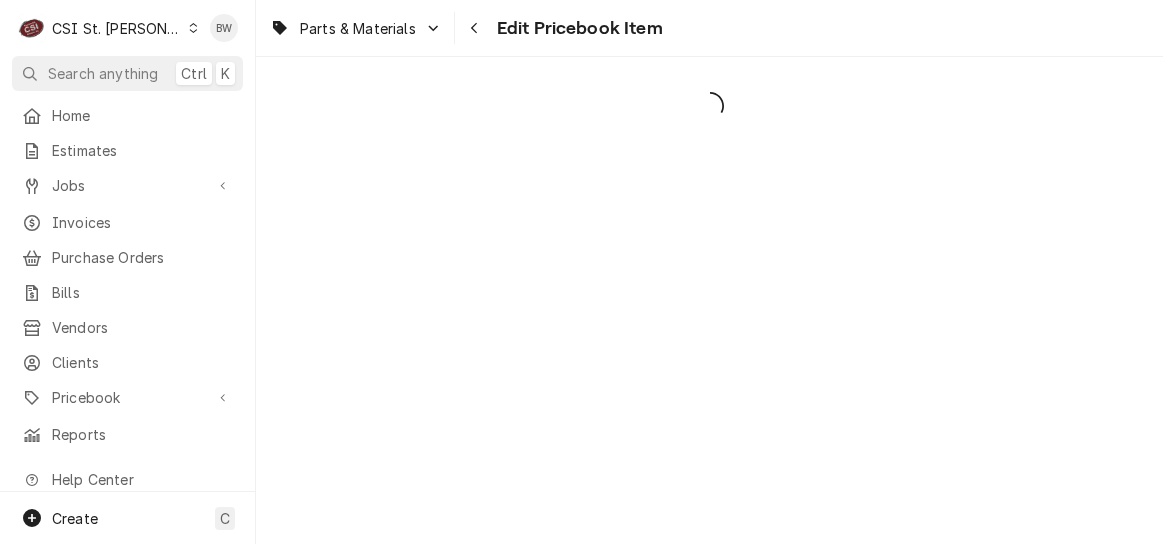 scroll, scrollTop: 0, scrollLeft: 0, axis: both 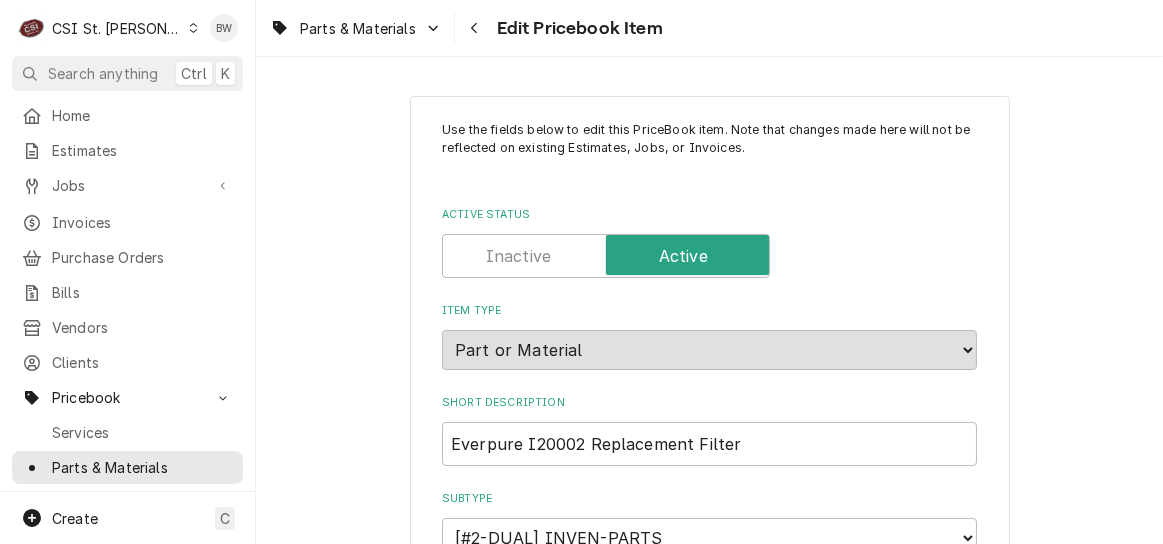 click on "Parts & Materials   Edit Pricebook Item" at bounding box center [709, 28] 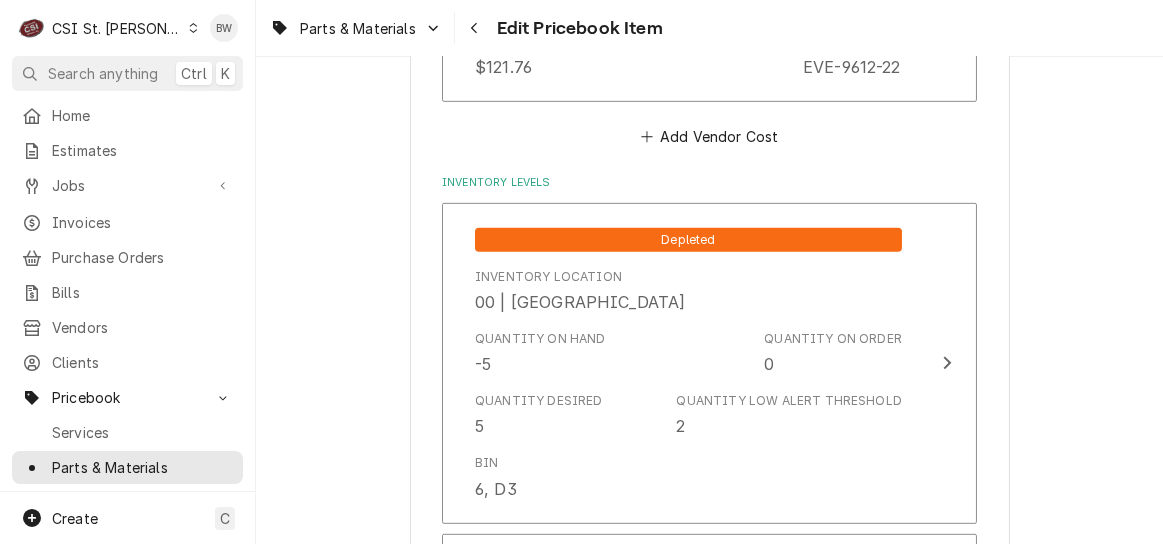 scroll, scrollTop: 11806, scrollLeft: 0, axis: vertical 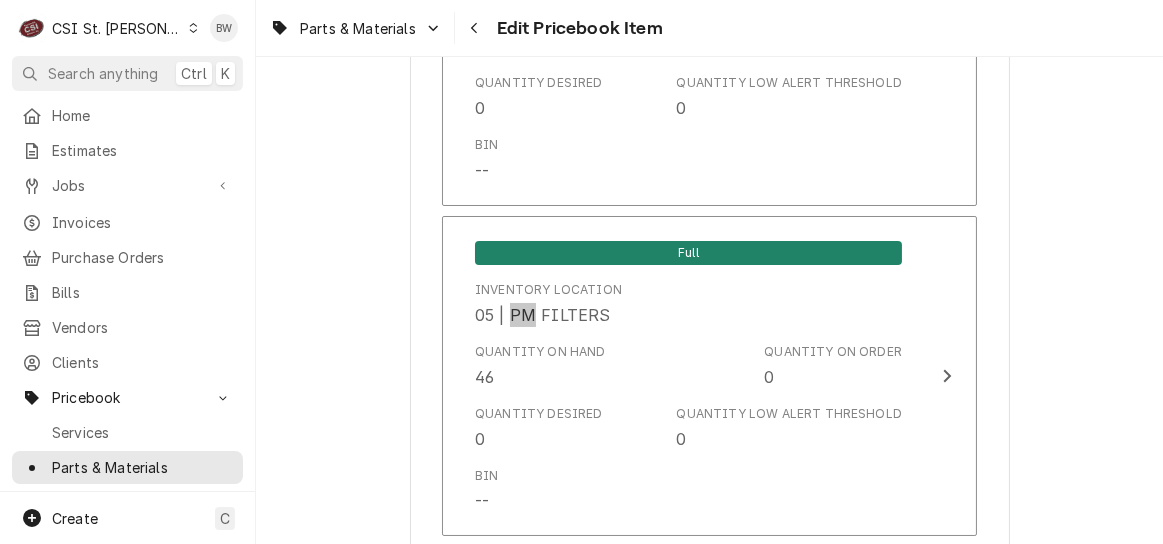 type on "x" 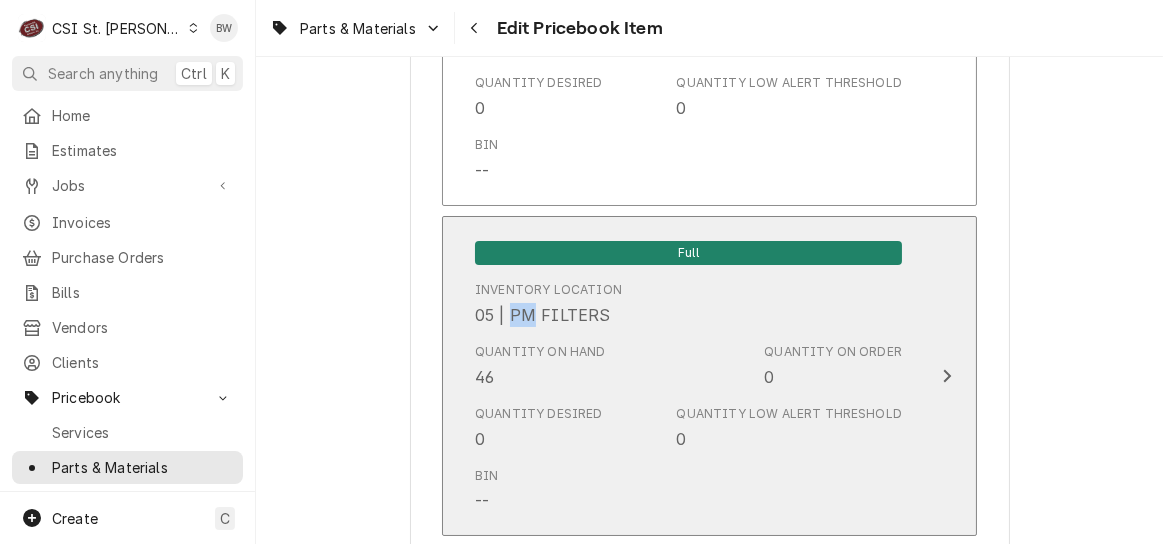 click on "Quantity on Hand 46" at bounding box center [540, 366] 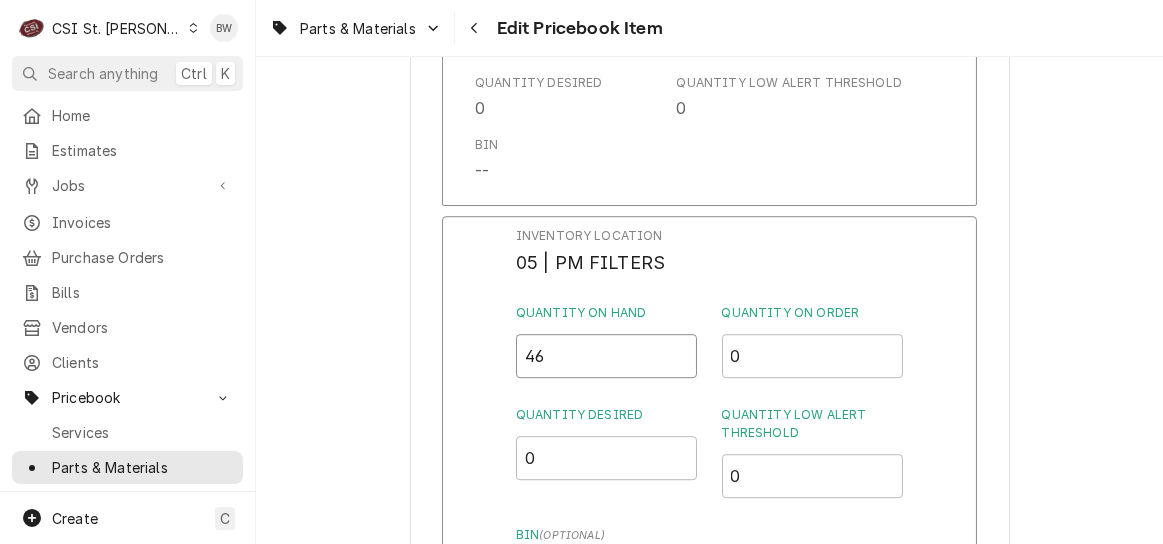 drag, startPoint x: 552, startPoint y: 338, endPoint x: 509, endPoint y: 347, distance: 43.931767 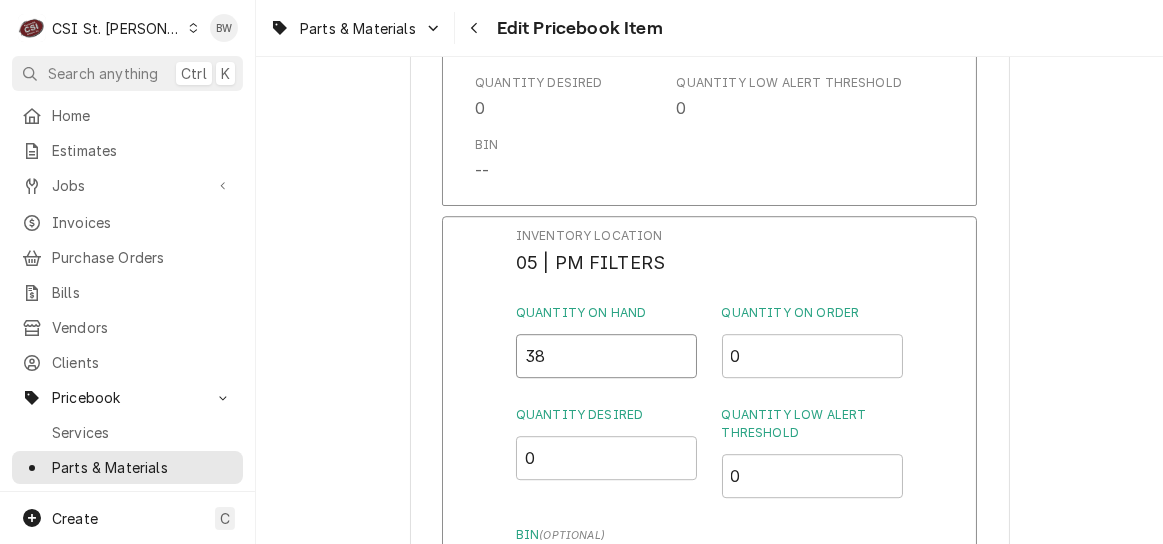 type on "38" 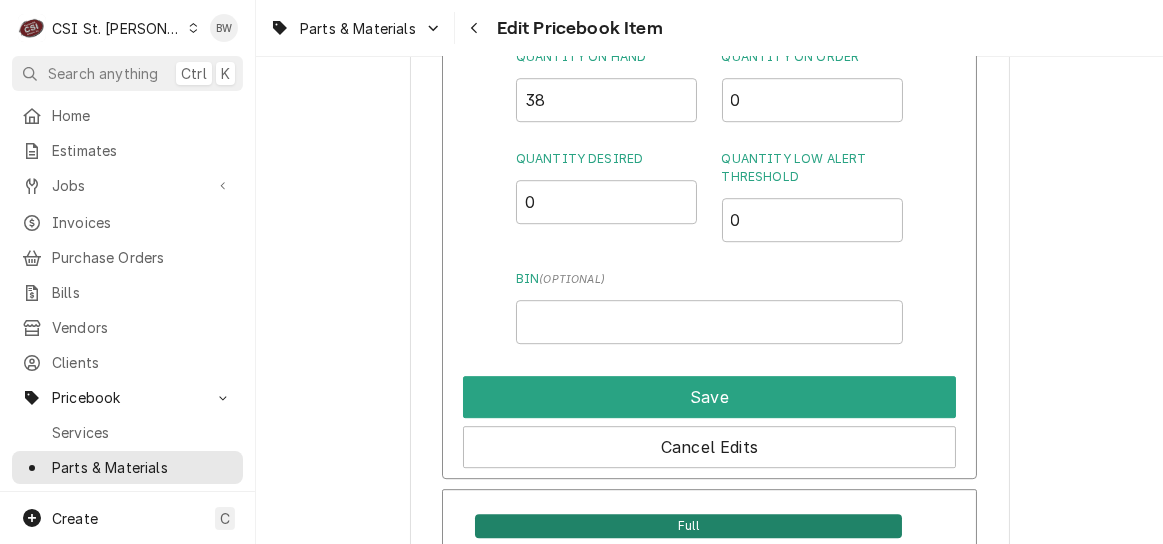 scroll, scrollTop: 12106, scrollLeft: 0, axis: vertical 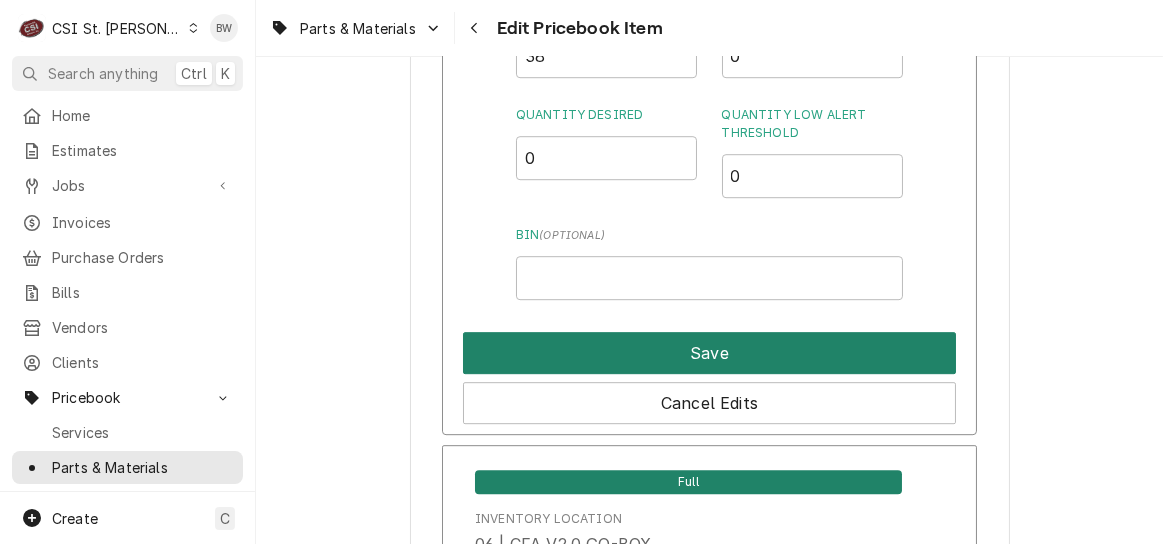 click on "Save" at bounding box center (709, 353) 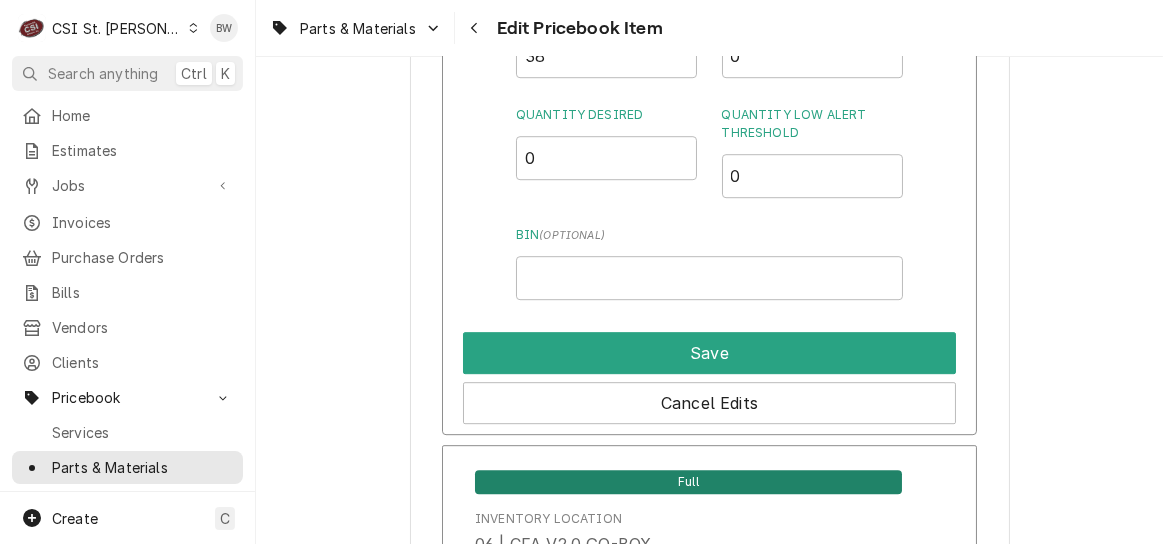 type on "x" 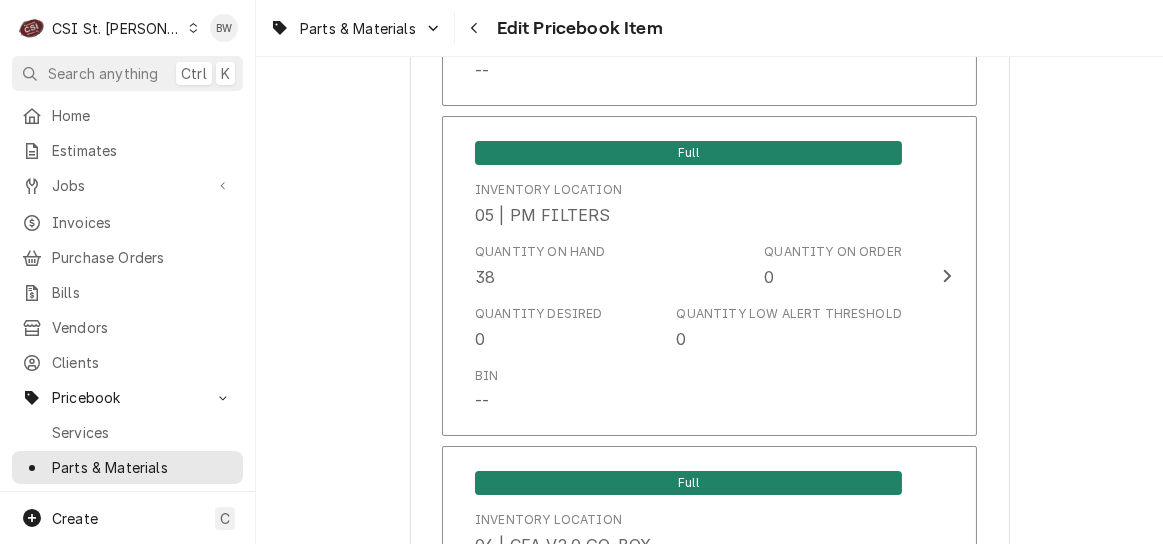 scroll, scrollTop: 3527, scrollLeft: 0, axis: vertical 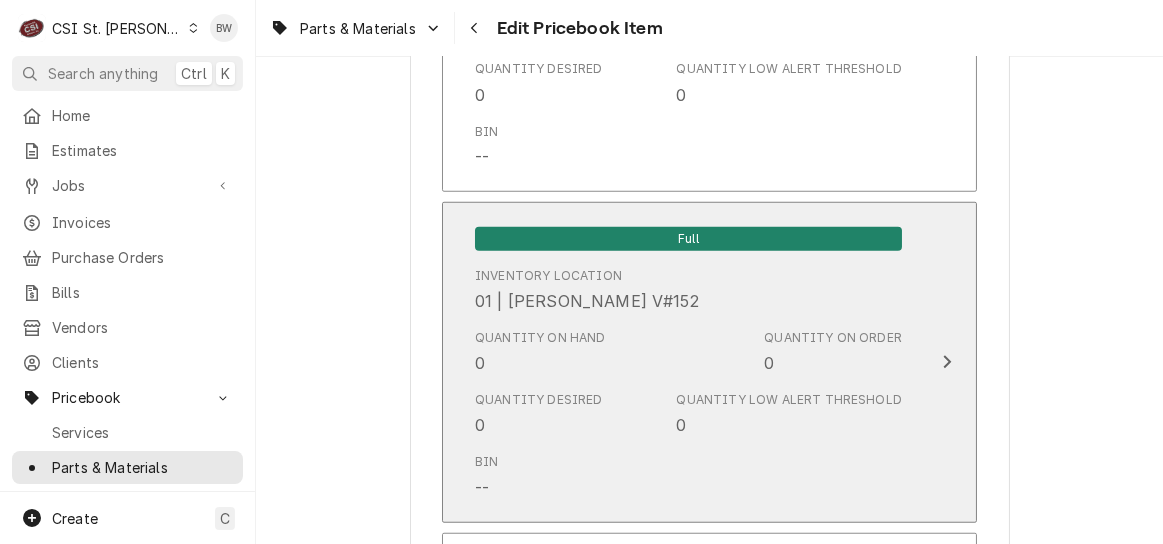click on "Quantity on Hand" at bounding box center [540, 338] 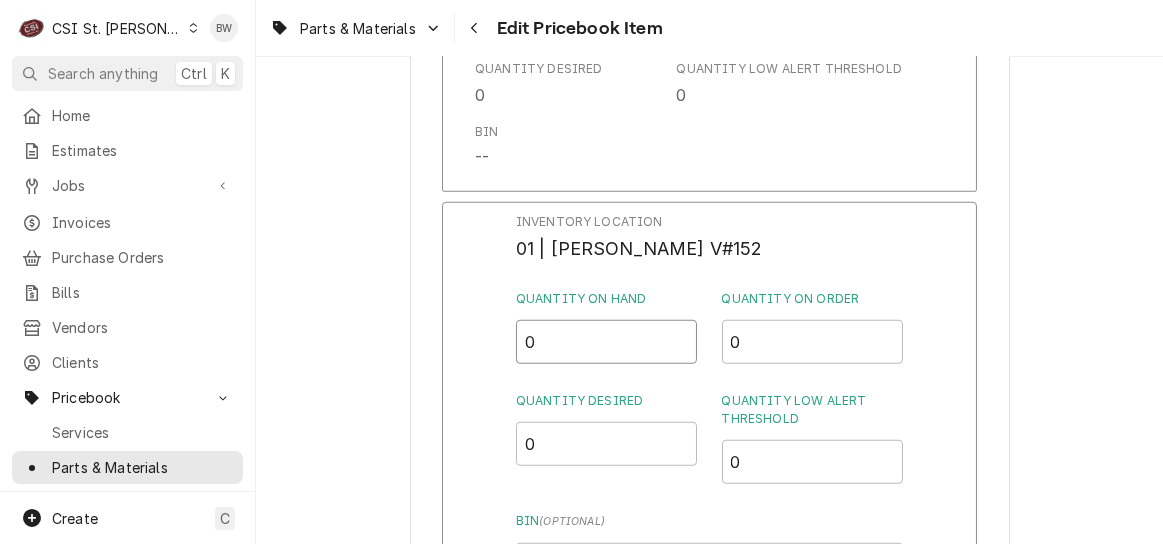 drag, startPoint x: 580, startPoint y: 339, endPoint x: 491, endPoint y: 348, distance: 89.453896 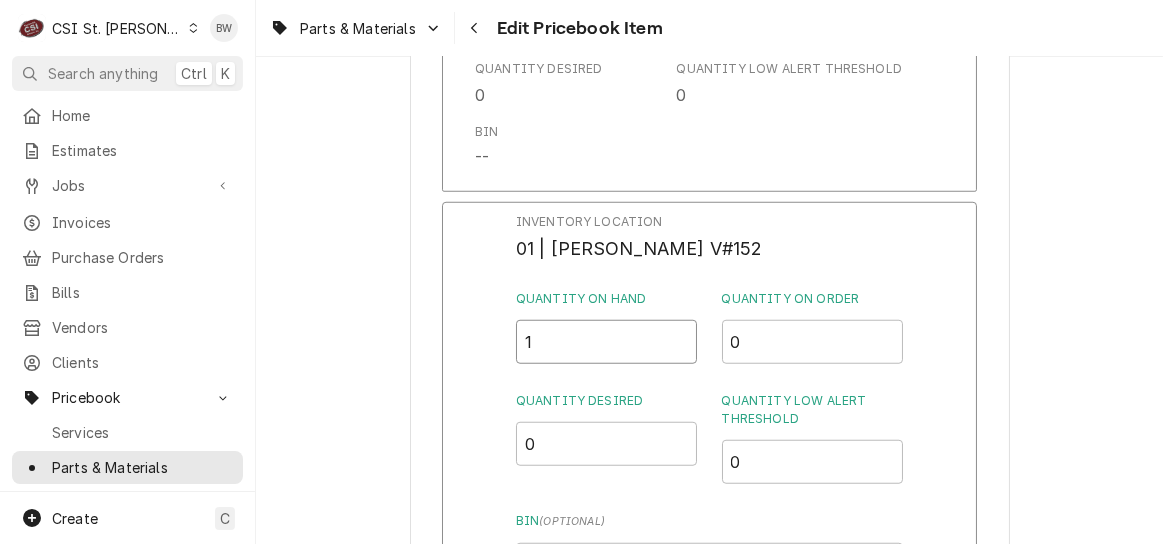 type on "1" 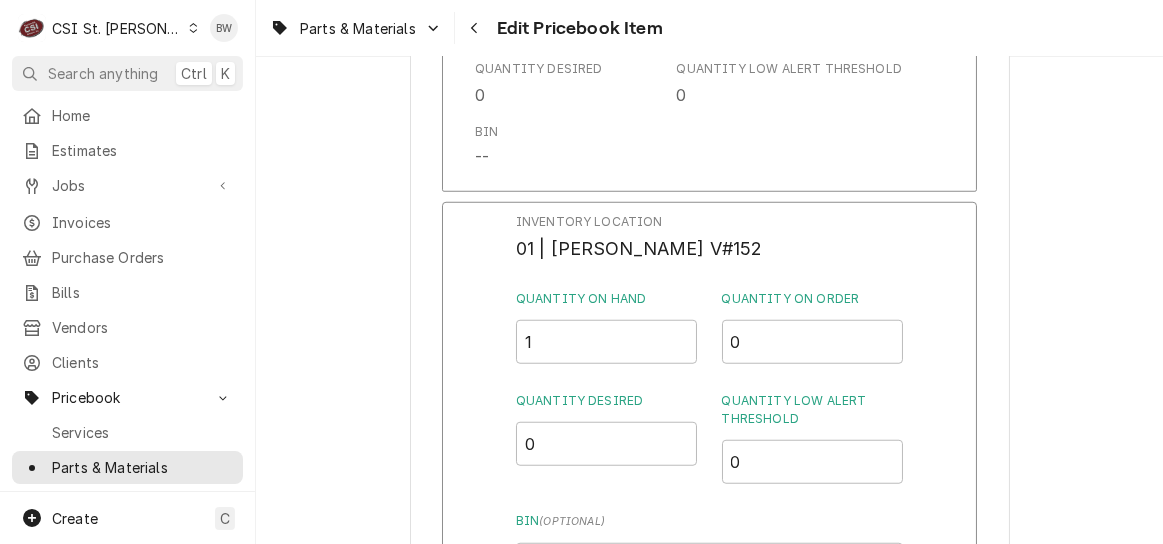 click on "Inventory Location 01 | ERICK HUDGENS V#152 Quantity on Hand 1 Quantity on Order 0 Quantity Desired 0 Quantity Low Alert Threshold 0 Bin  ( optional ) Save Cancel Edits" at bounding box center (709, 462) 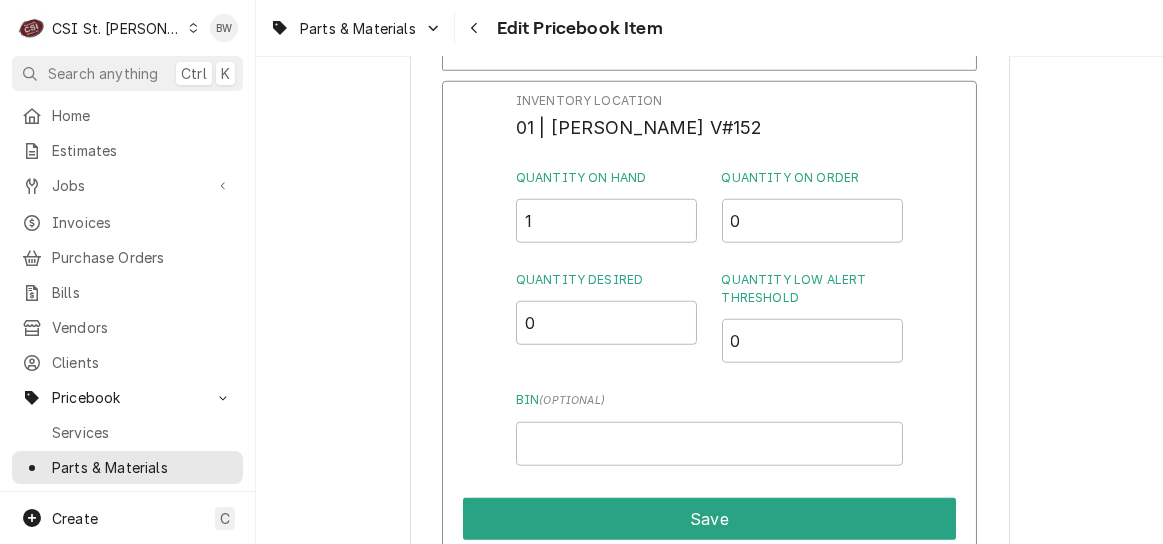 scroll, scrollTop: 3727, scrollLeft: 0, axis: vertical 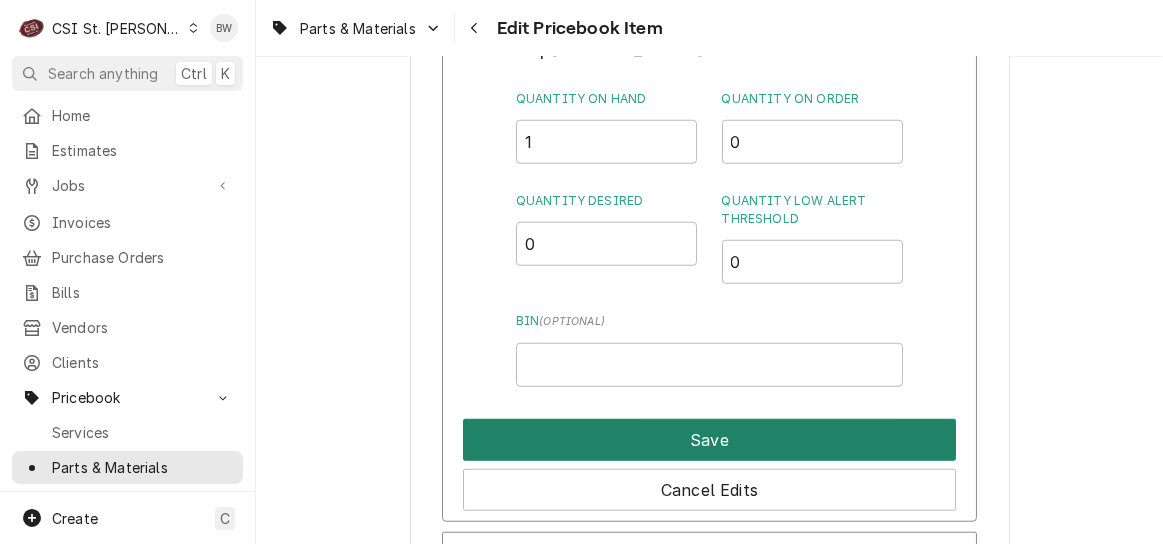 click on "Save" at bounding box center [709, 440] 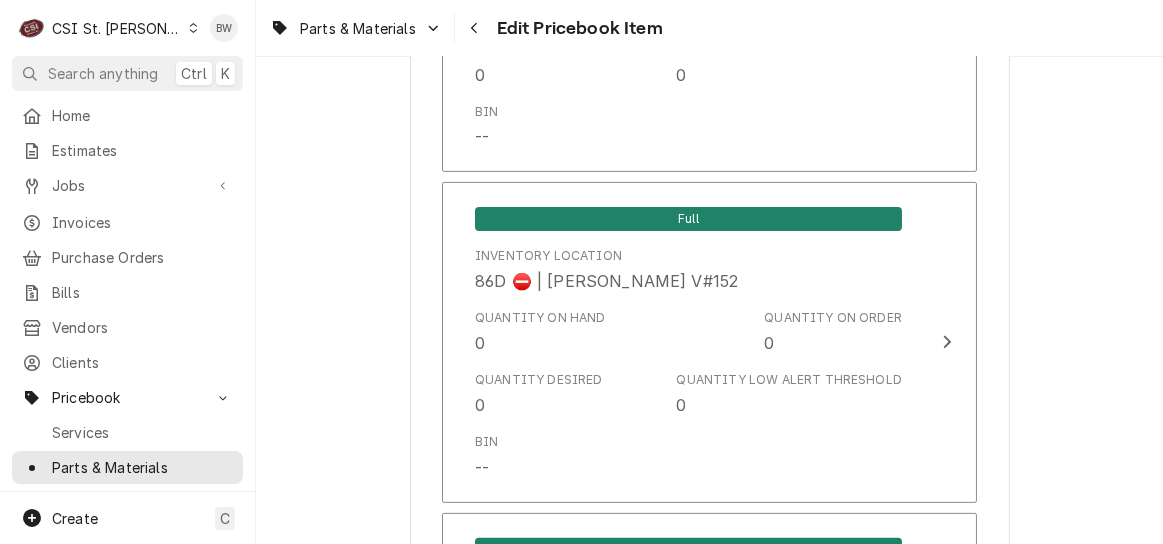 scroll, scrollTop: 17521, scrollLeft: 0, axis: vertical 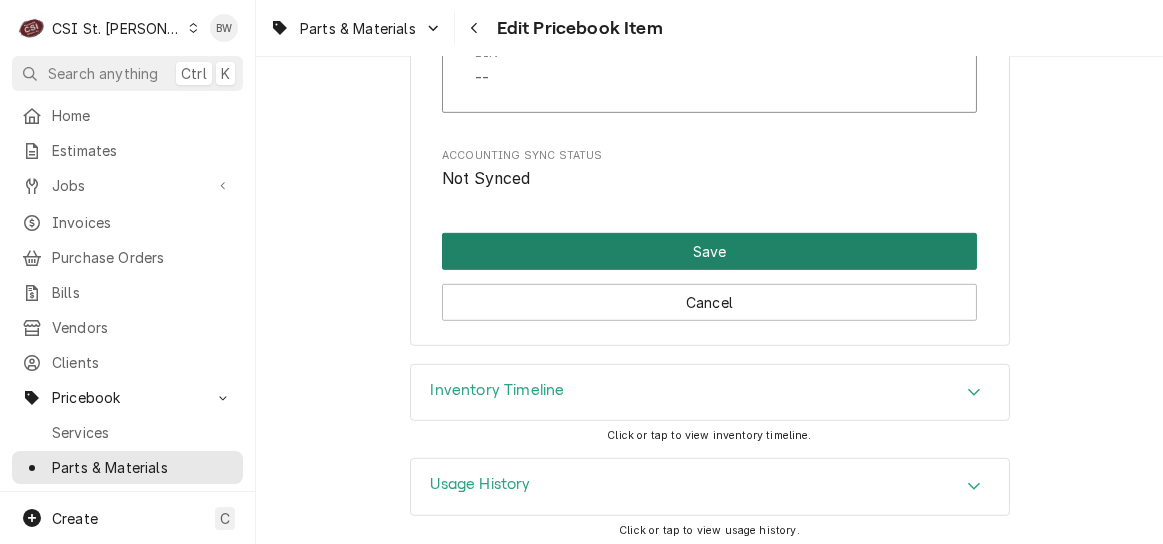click on "Save" at bounding box center (709, 251) 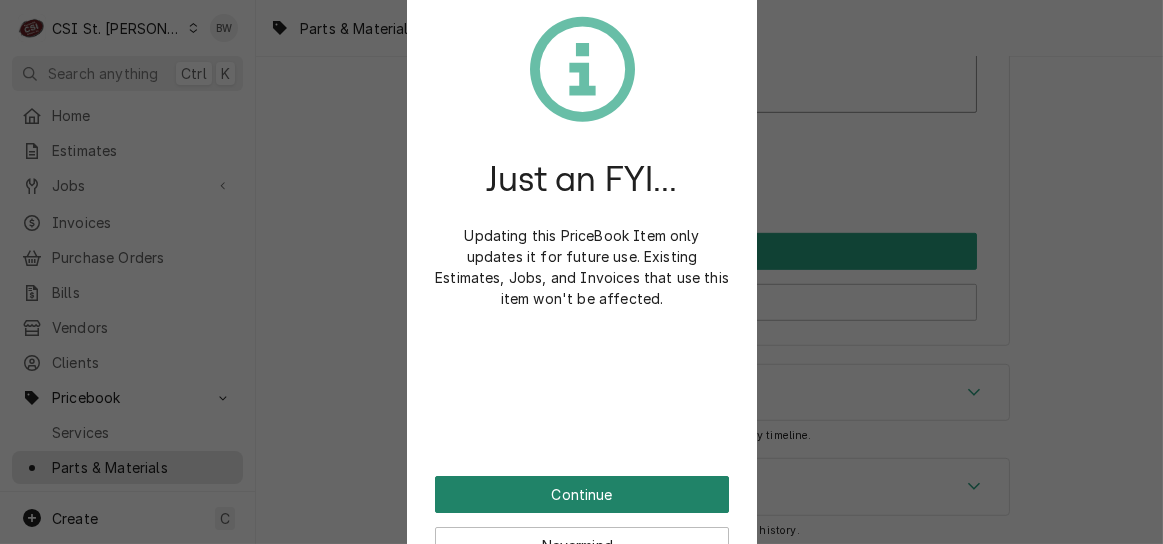 click on "Continue" at bounding box center [582, 494] 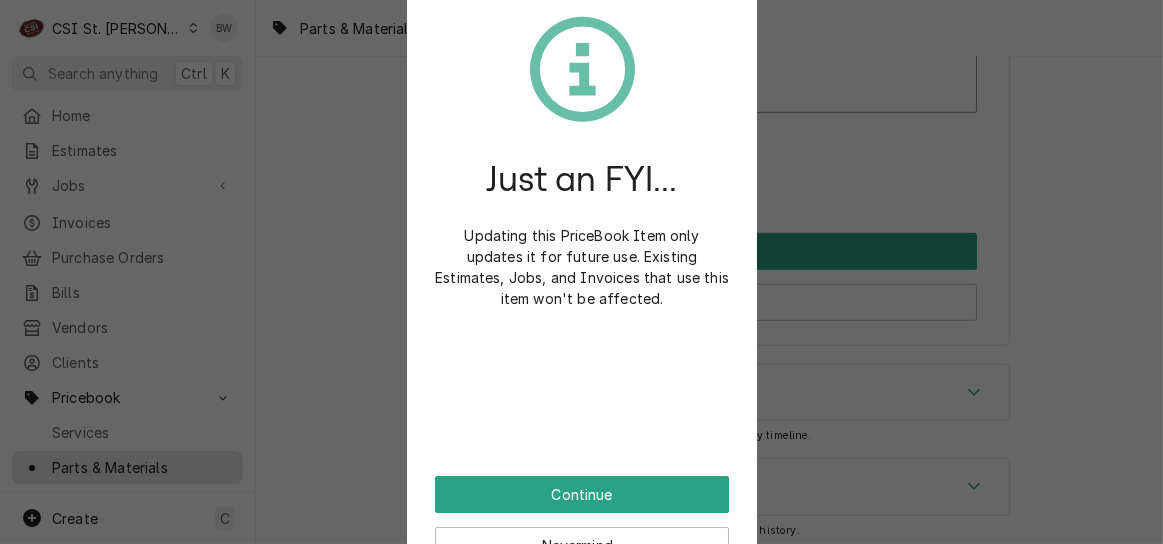 scroll, scrollTop: 17509, scrollLeft: 0, axis: vertical 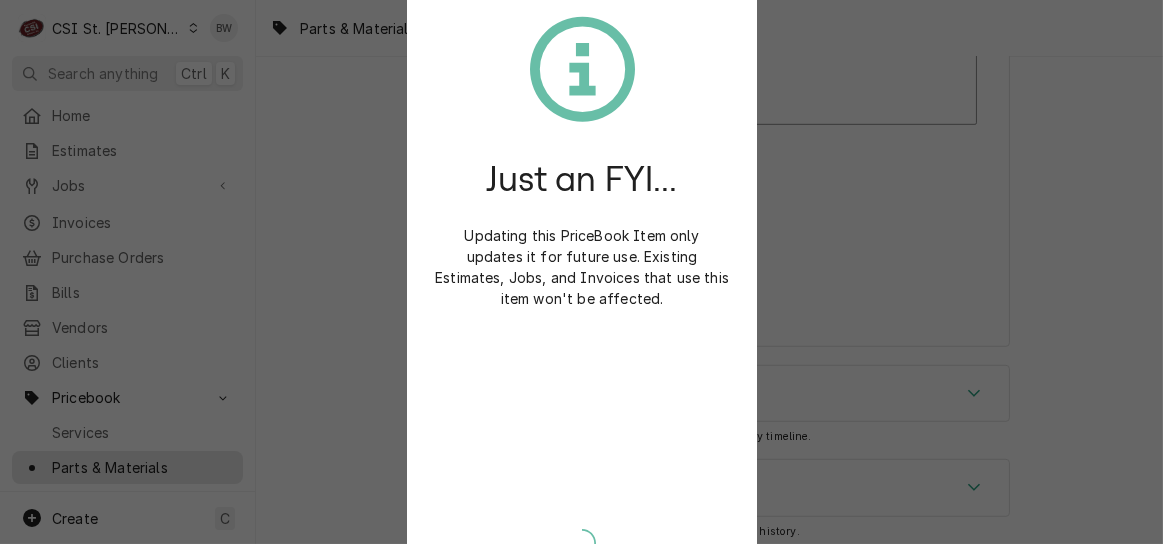 type on "x" 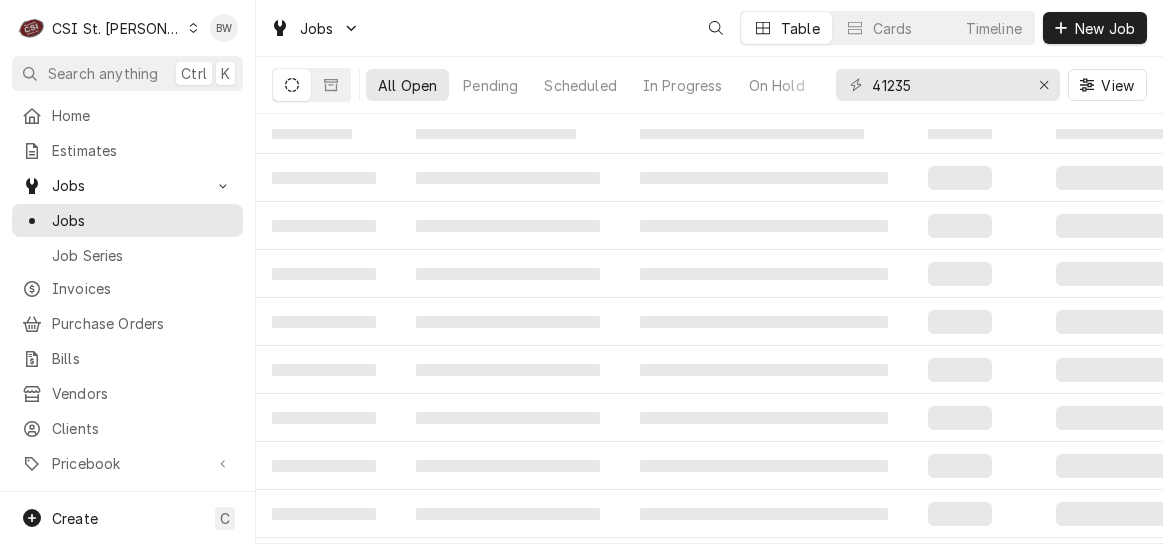 scroll, scrollTop: 0, scrollLeft: 0, axis: both 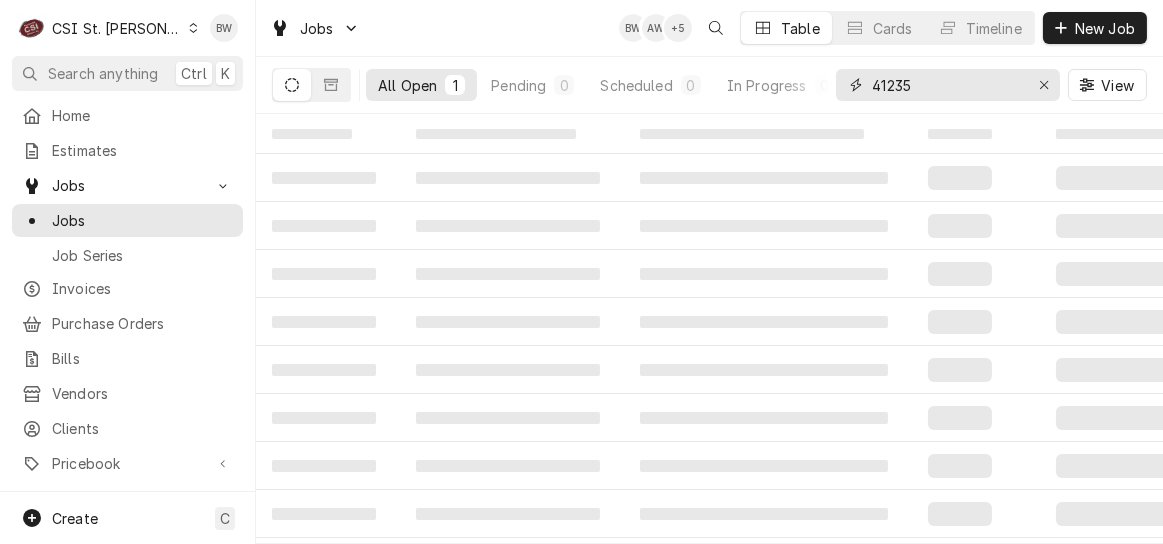 click on "41235" at bounding box center [947, 85] 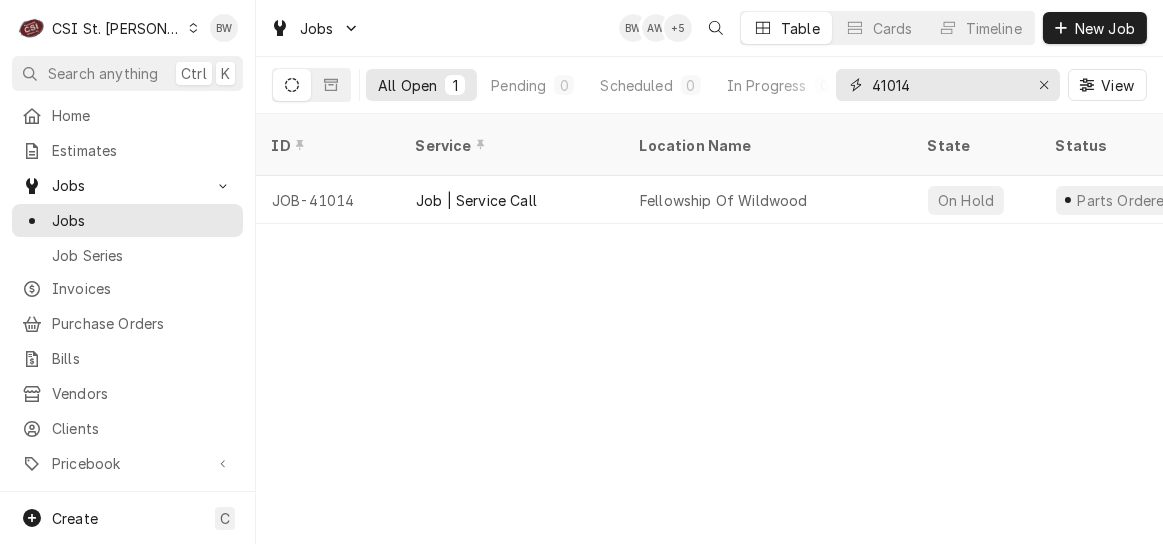 type on "41014" 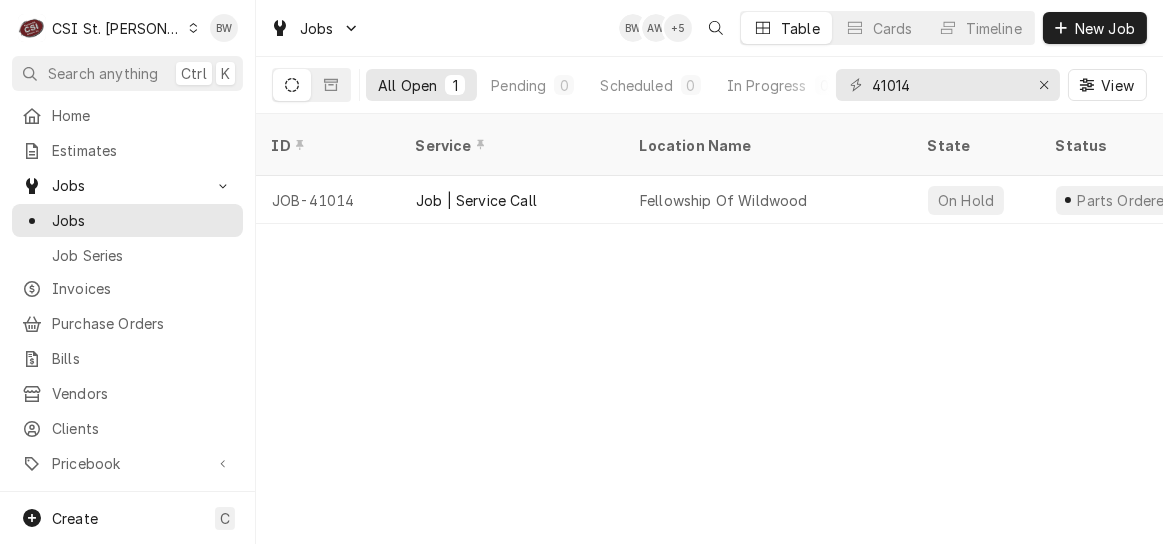 click on "JOB-41014" at bounding box center [328, 200] 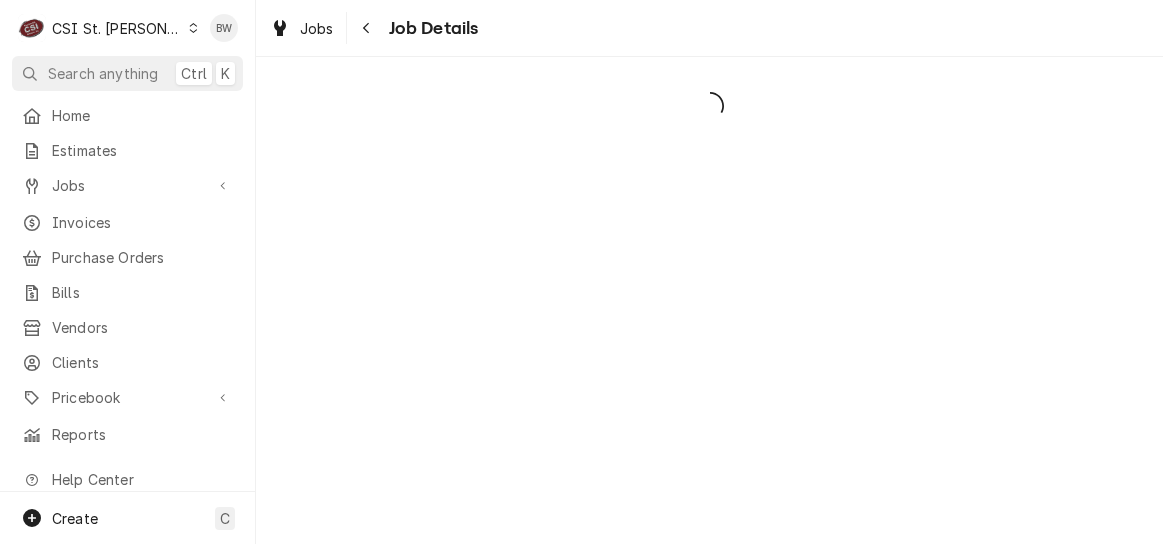 scroll, scrollTop: 0, scrollLeft: 0, axis: both 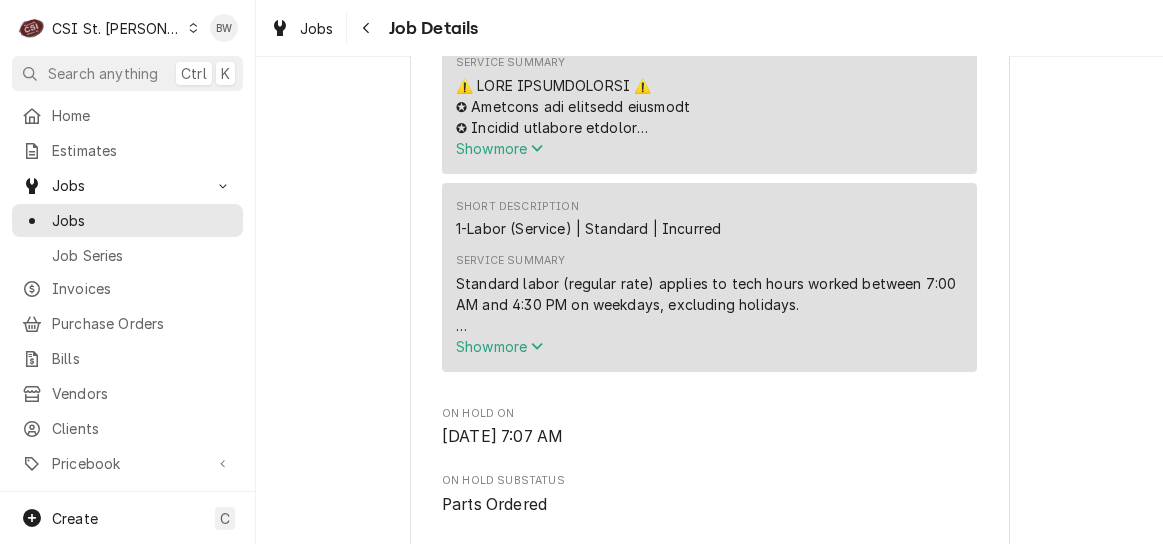 click on "Show  more" at bounding box center (500, 346) 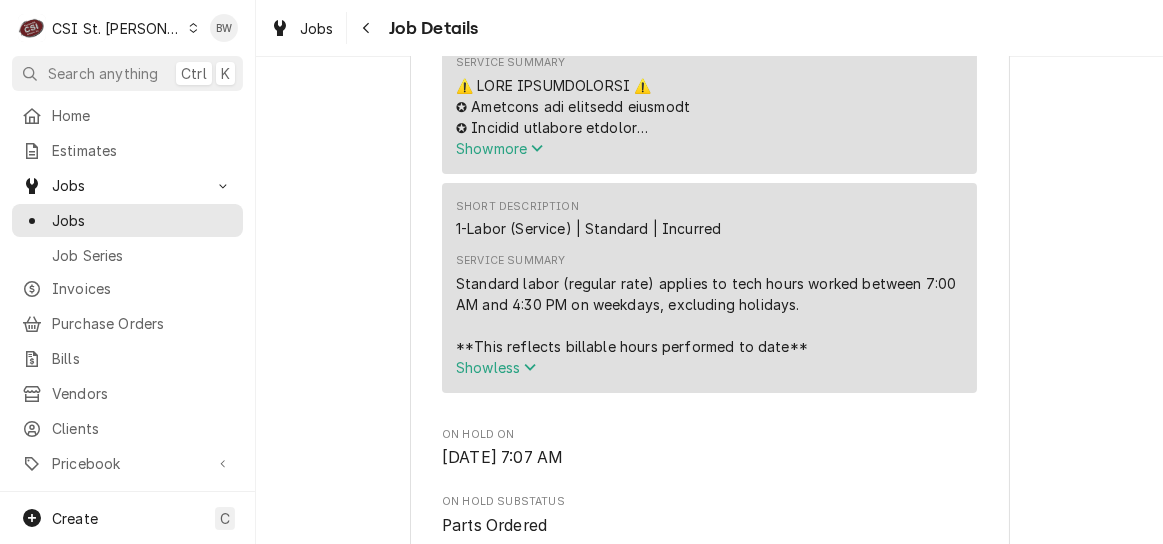 click on "Show  more" at bounding box center [500, 148] 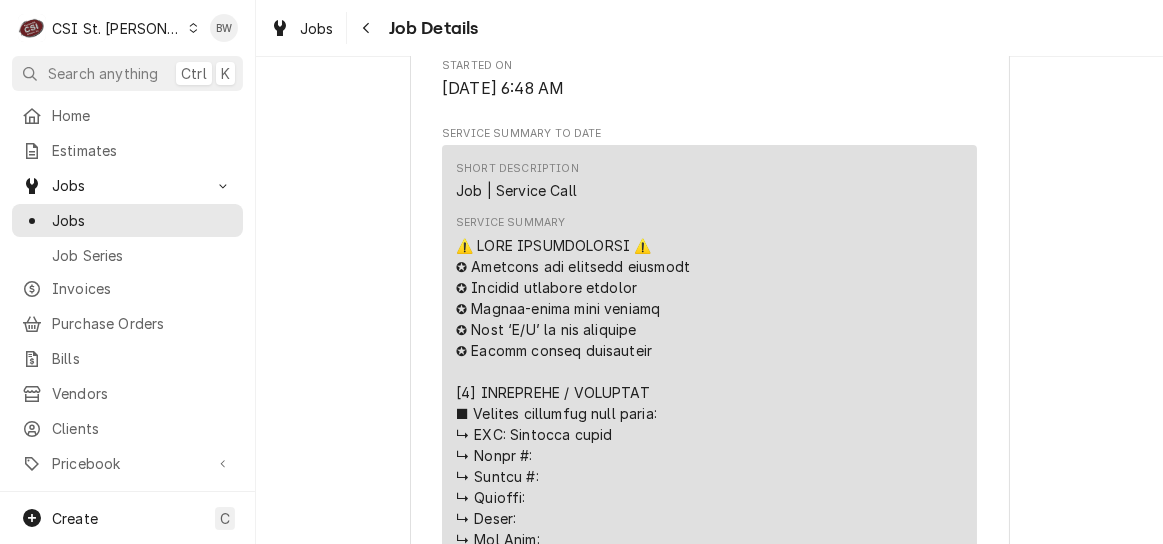 scroll, scrollTop: 200, scrollLeft: 0, axis: vertical 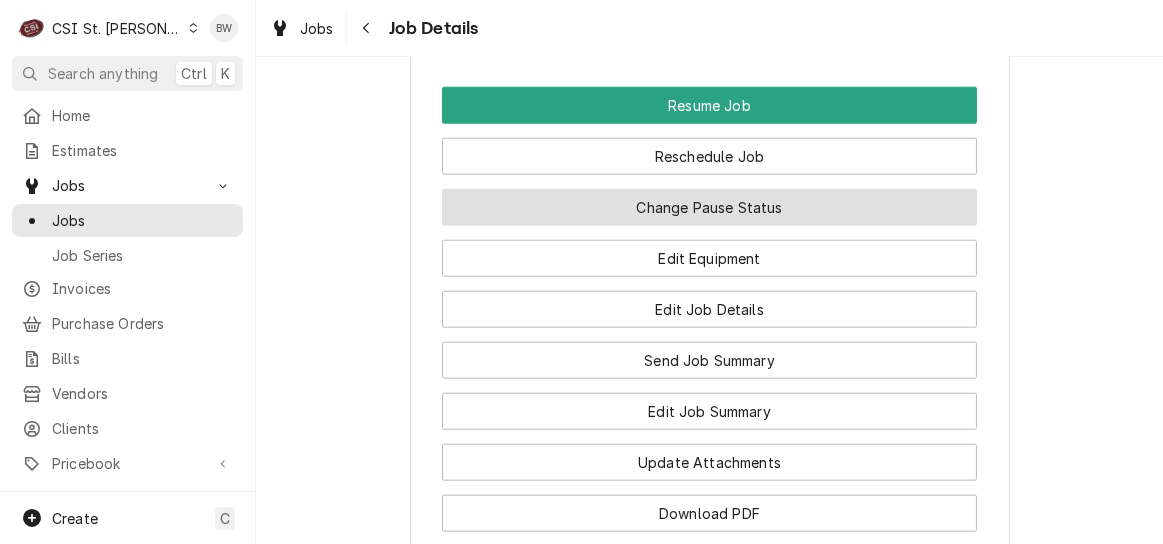 click on "Change Pause Status" at bounding box center [709, 207] 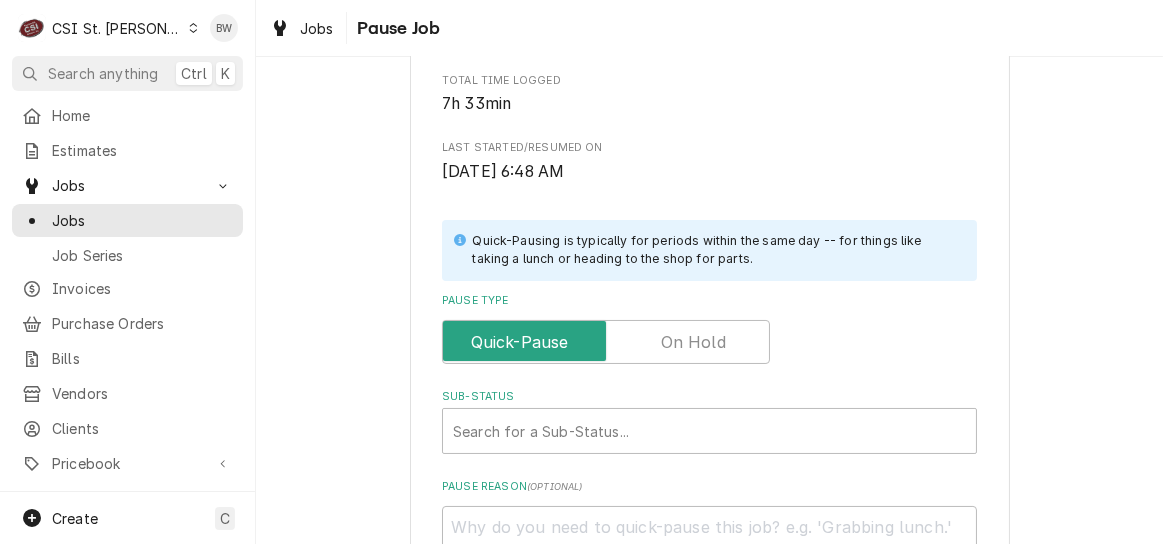 scroll, scrollTop: 577, scrollLeft: 0, axis: vertical 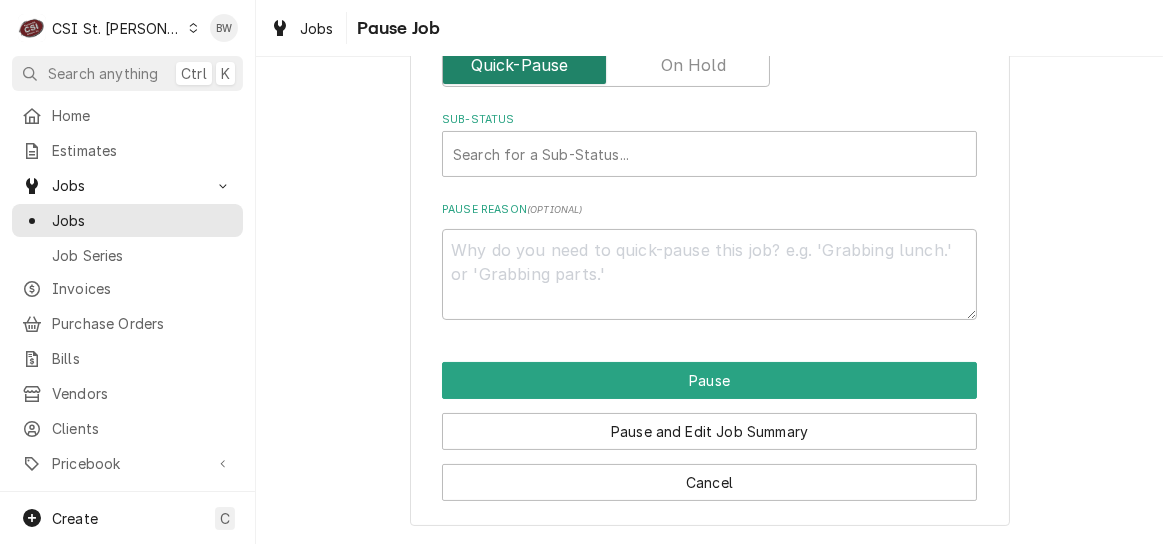 click at bounding box center [606, 65] 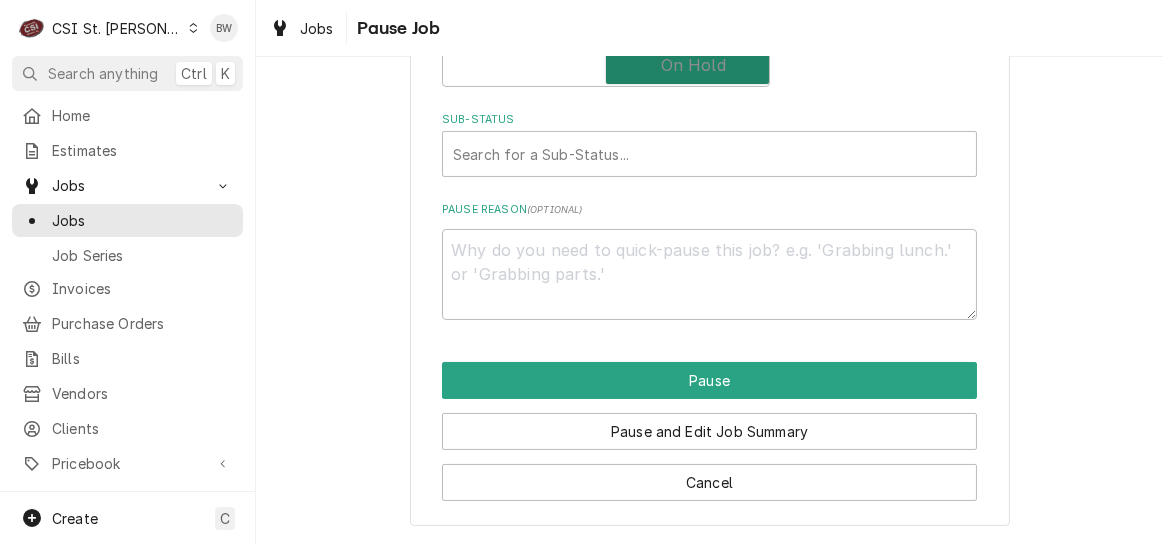 checkbox on "true" 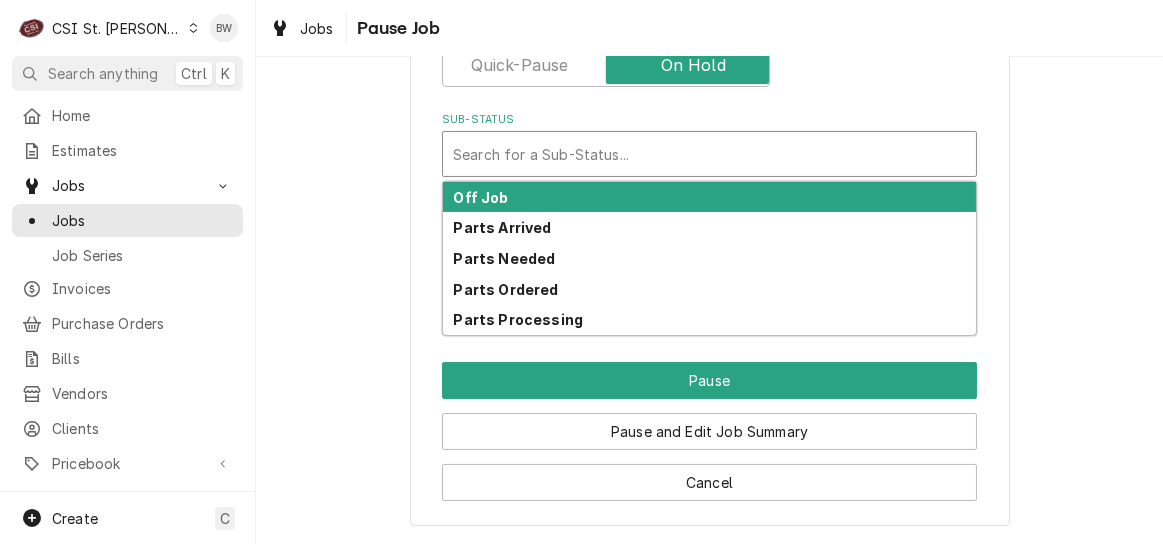 click at bounding box center [709, 154] 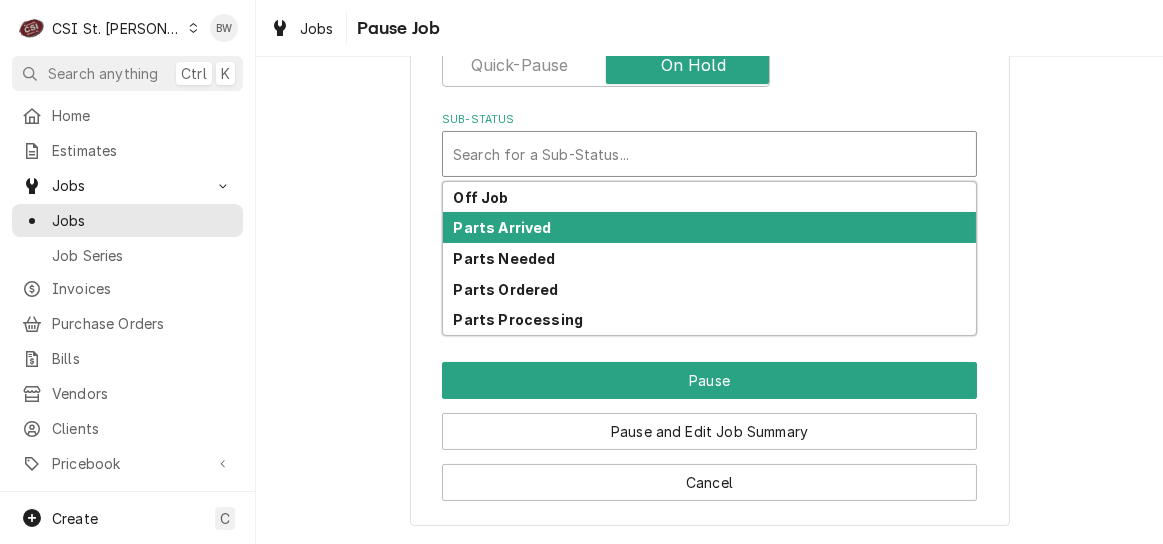 click on "Parts Arrived" at bounding box center (503, 227) 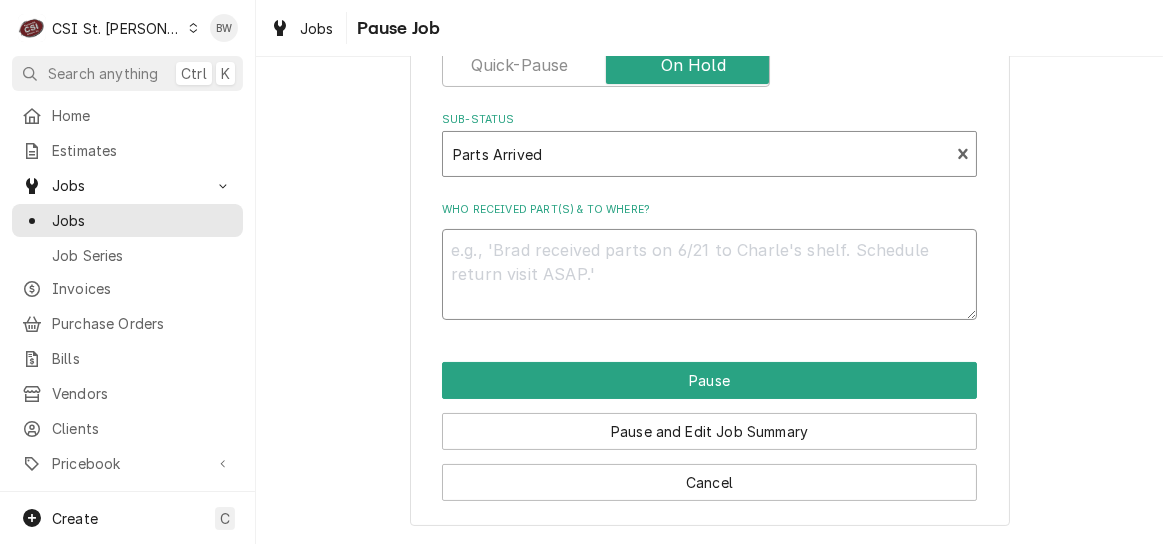 click on "Who received part(s) & to where?" at bounding box center (709, 274) 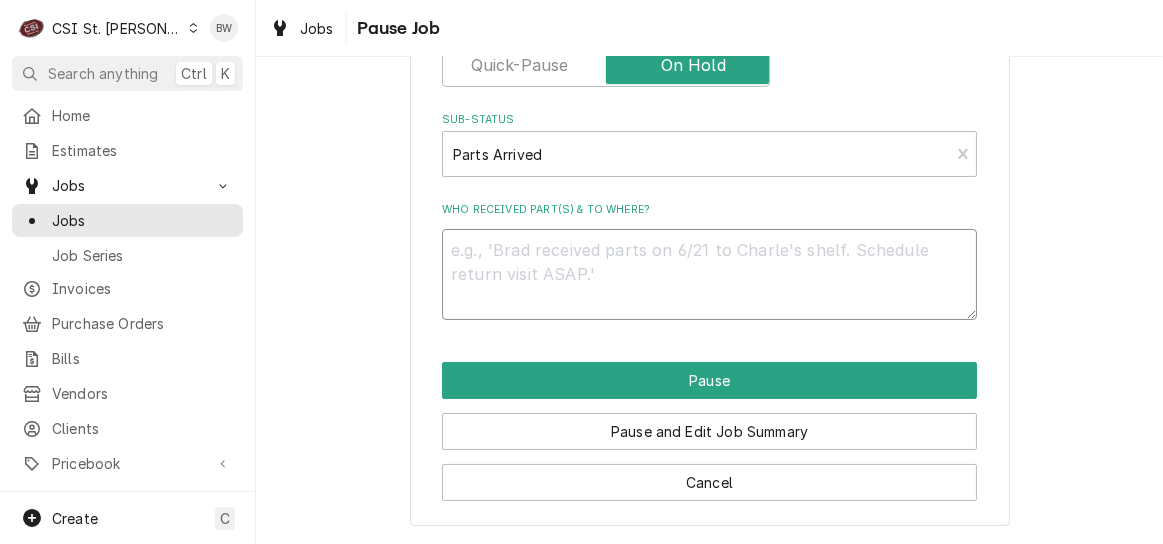 type on "x" 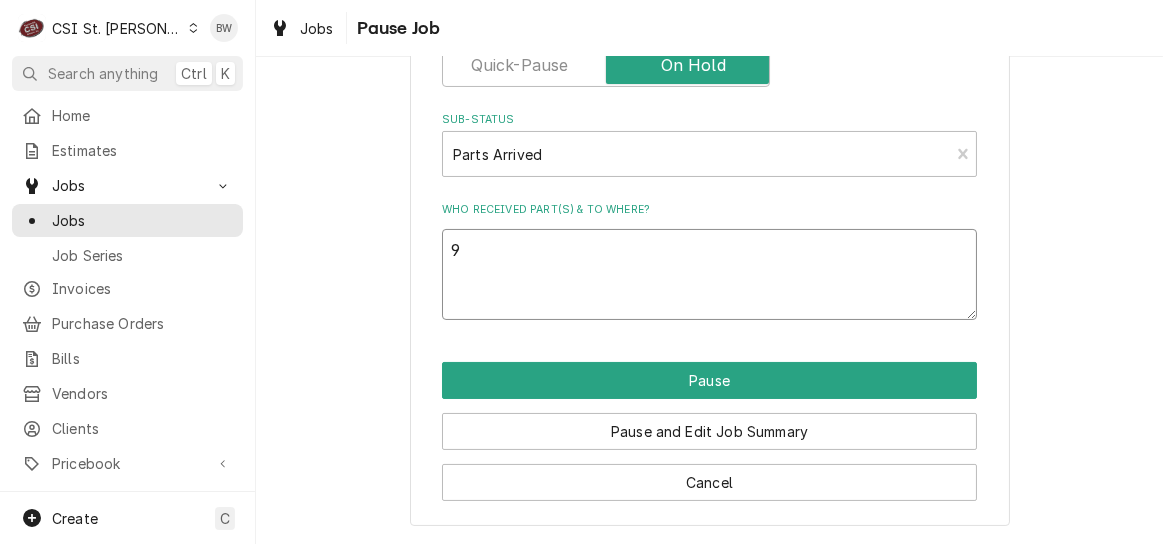 type on "x" 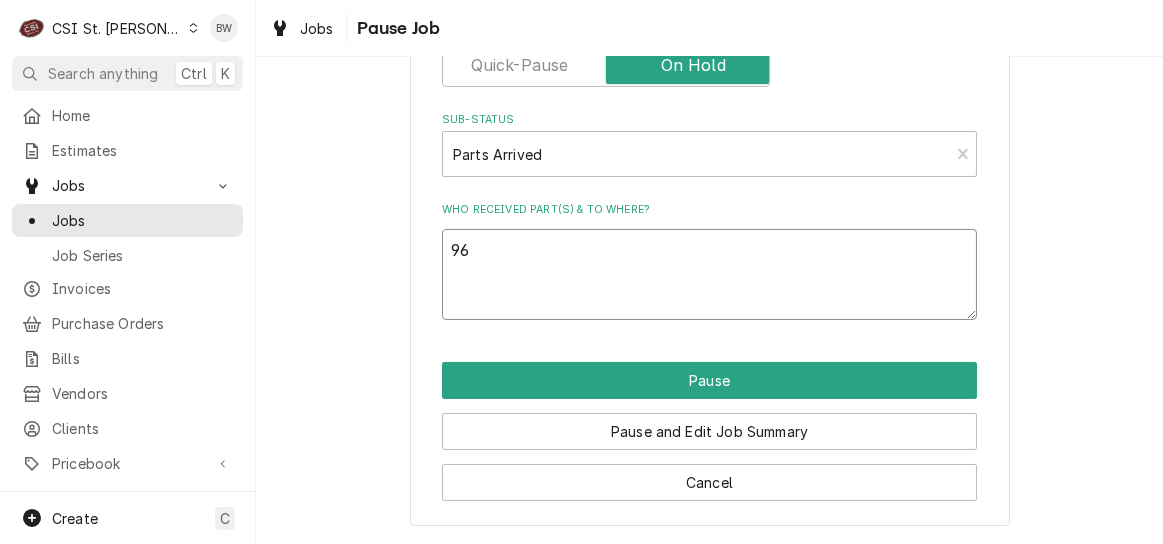 type on "x" 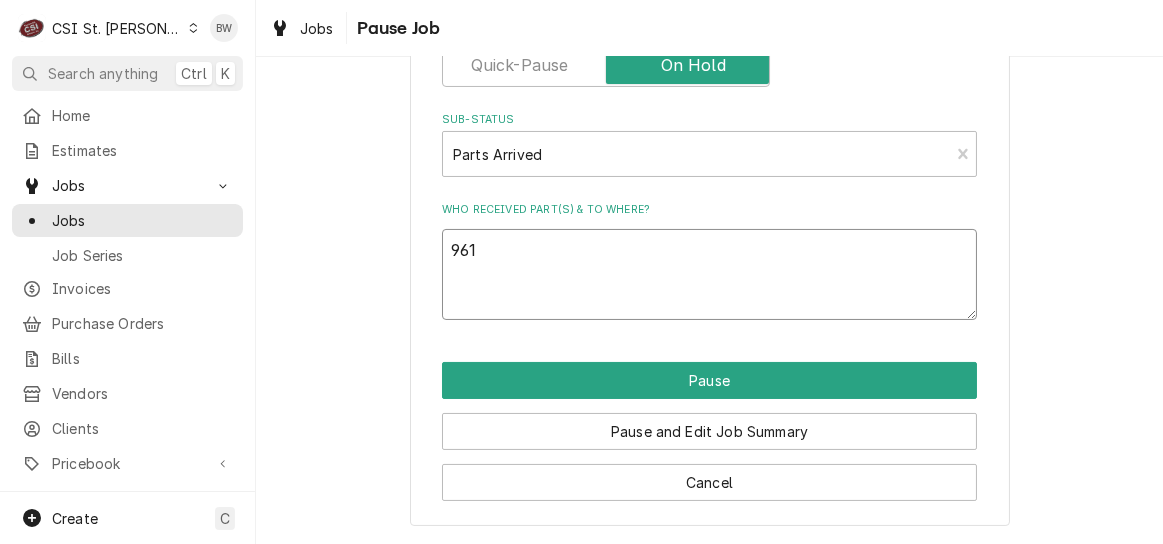 type on "x" 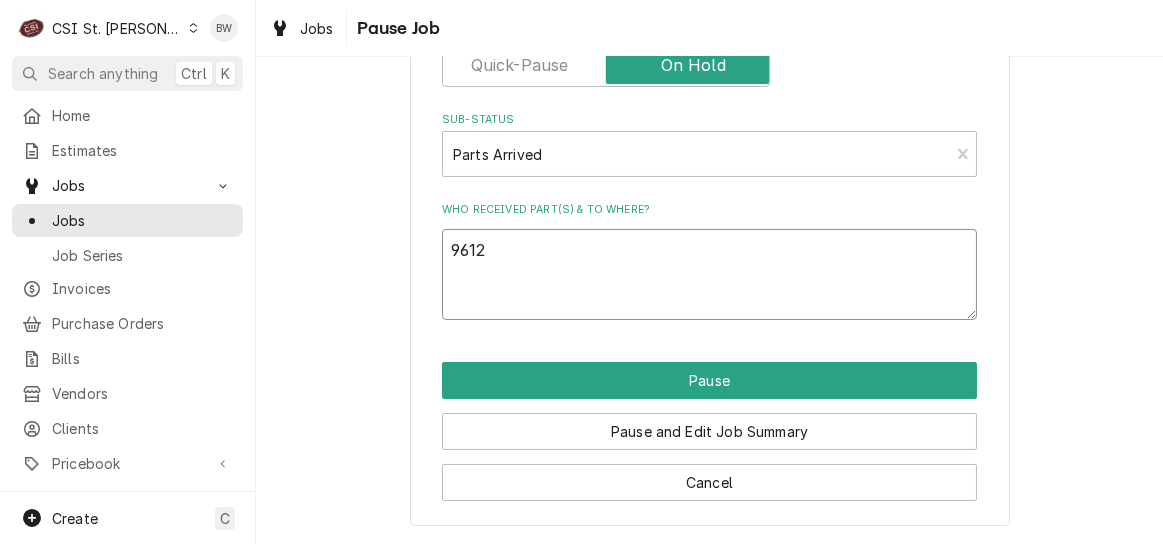 type on "x" 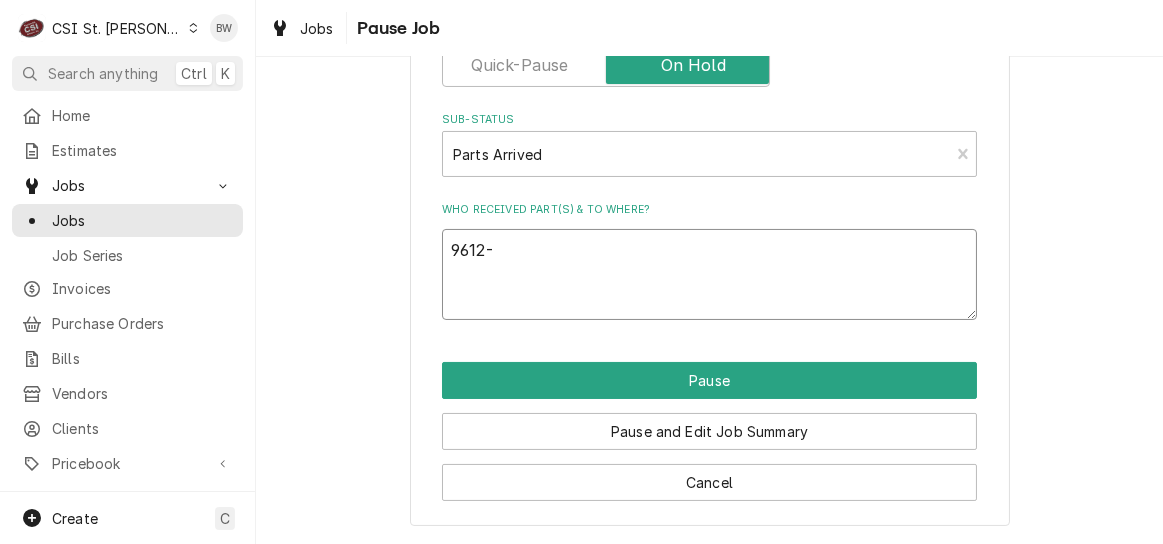 type on "x" 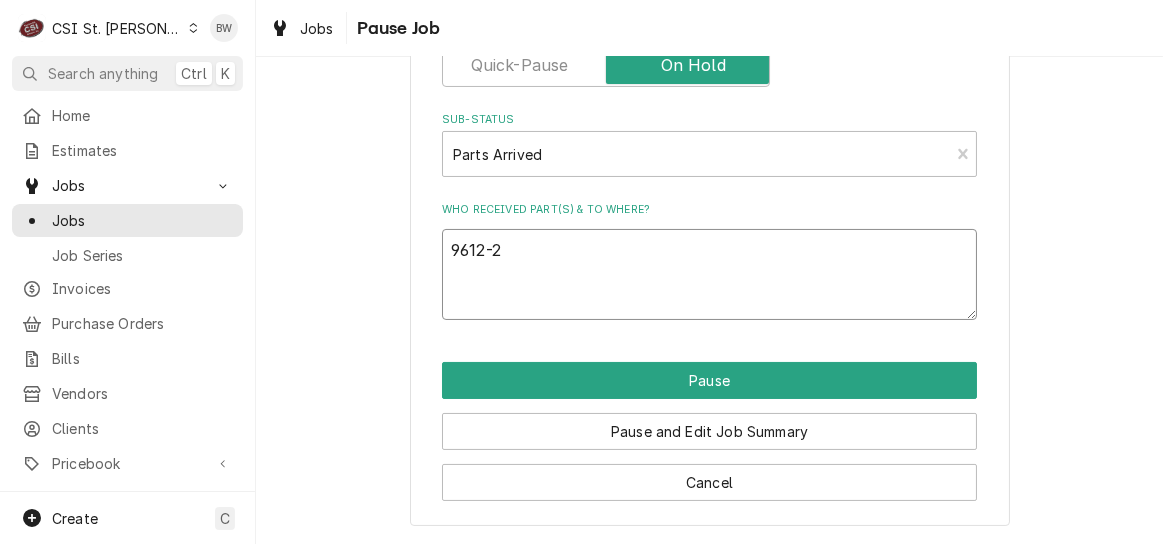 type on "x" 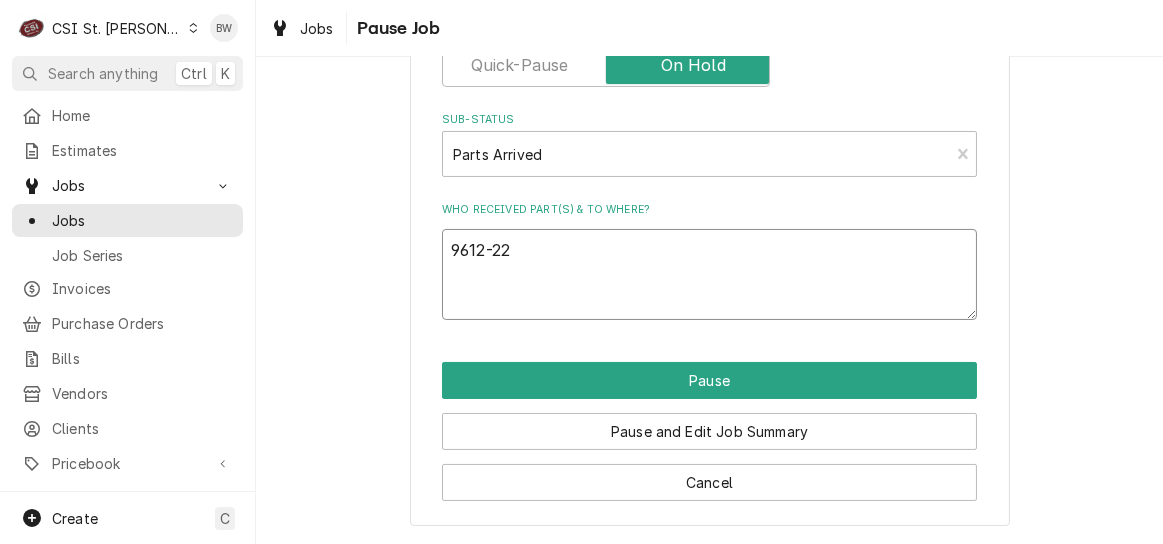 type on "x" 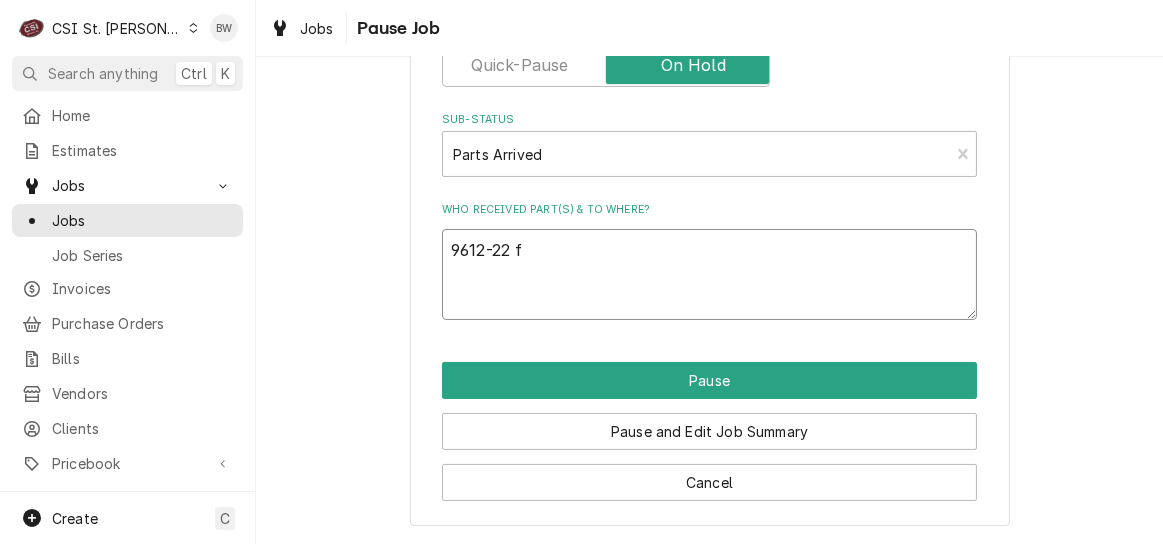 type on "9612-22 fr" 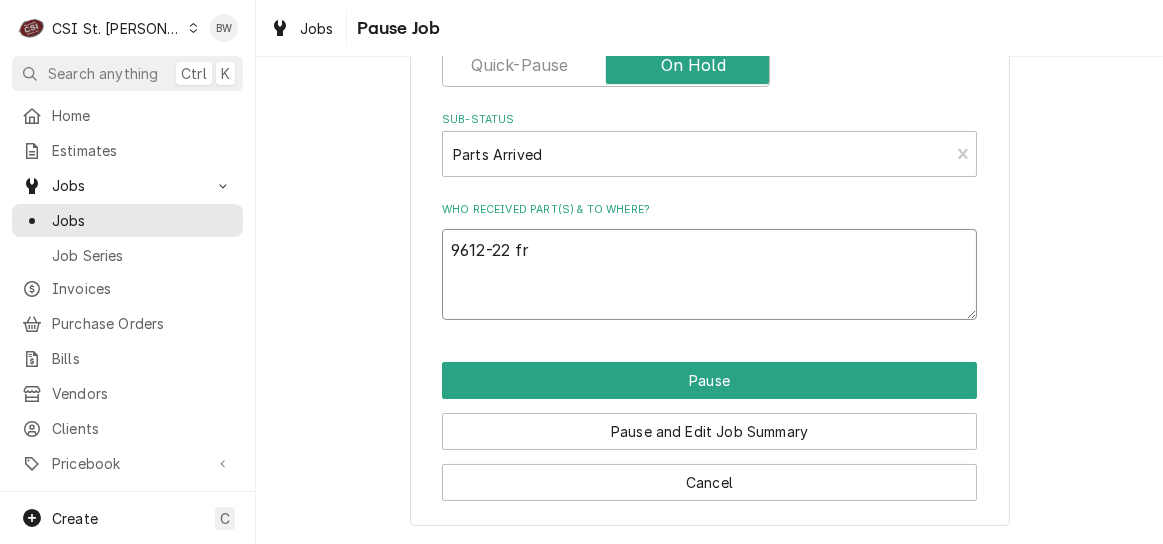 type on "x" 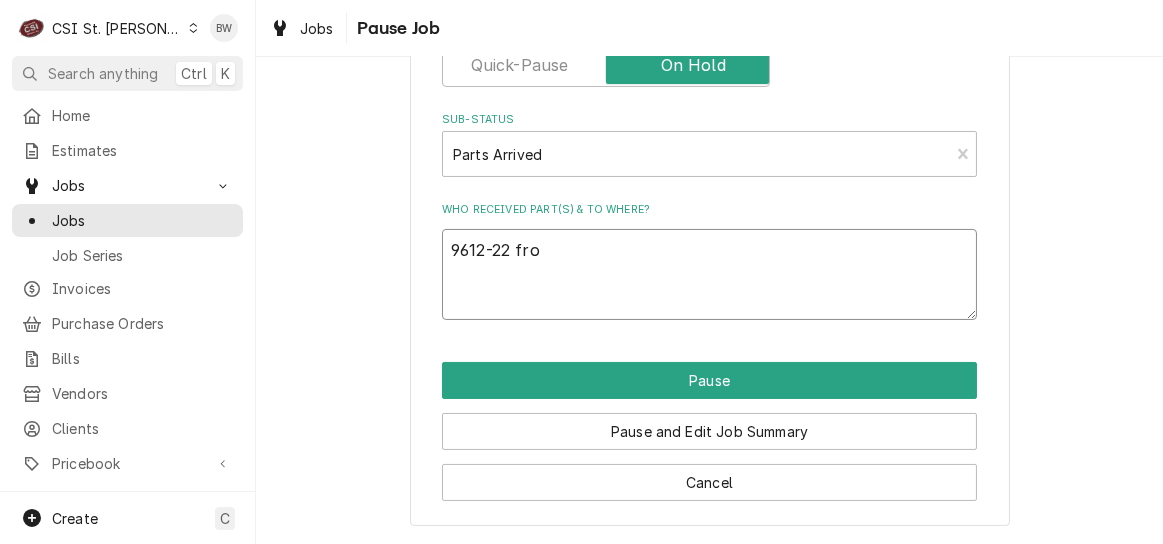 type on "x" 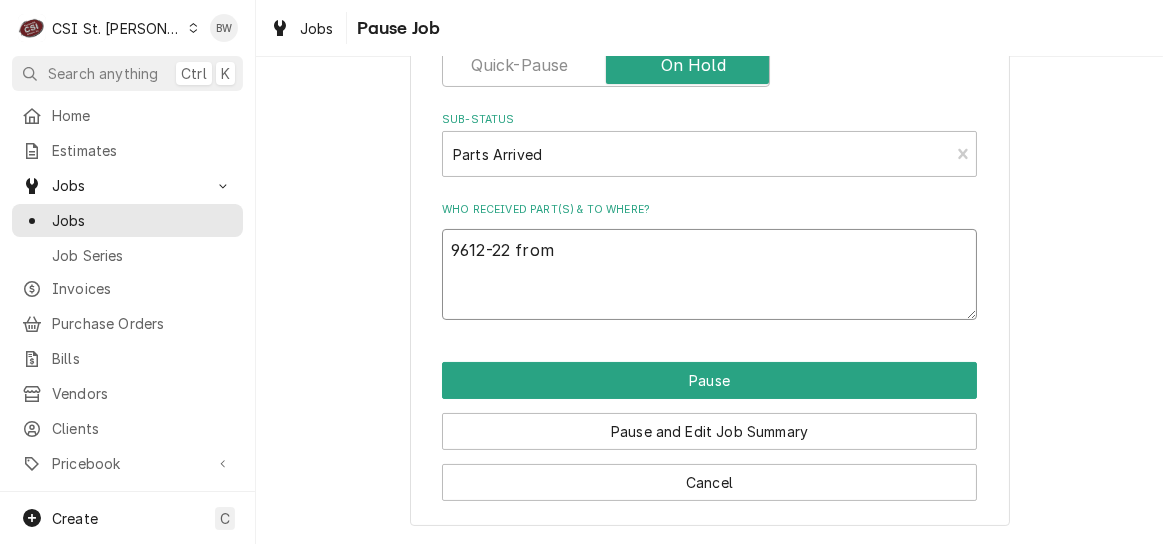 type on "9612-22 froms" 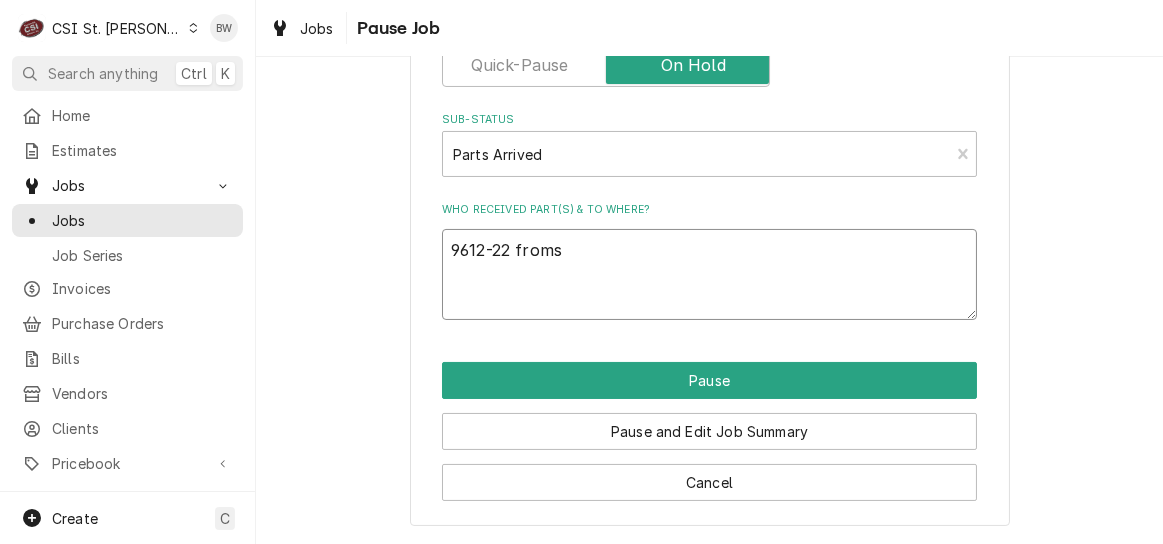 type on "x" 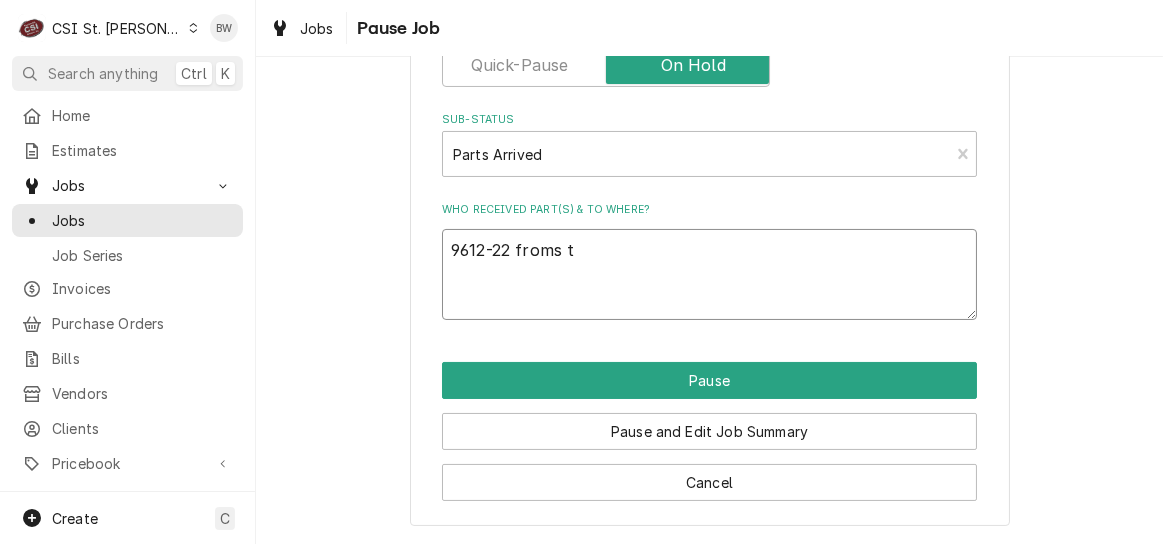 type on "x" 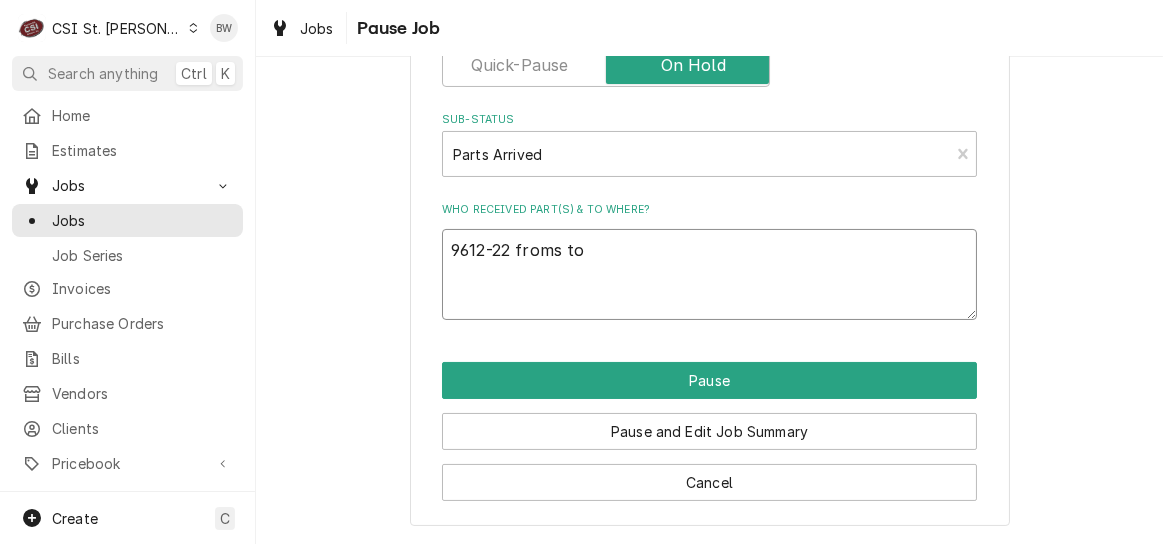 type on "x" 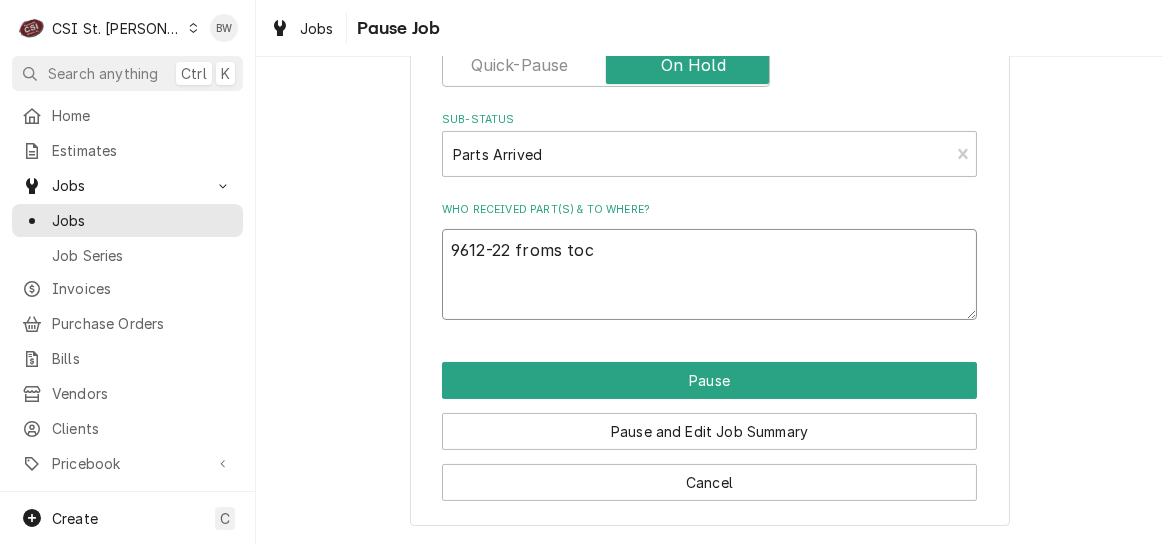 type on "x" 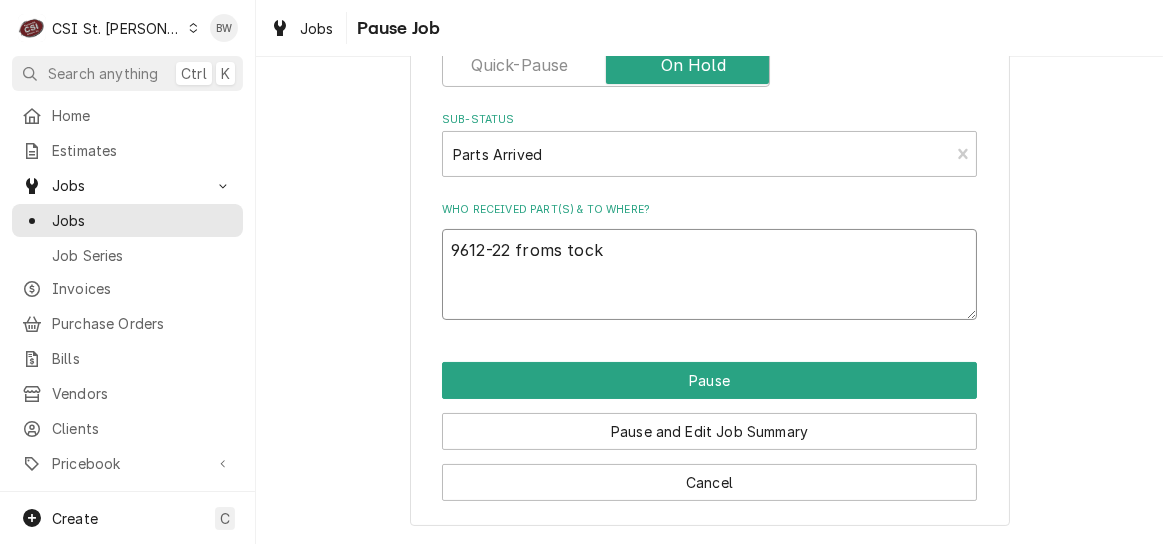 type on "x" 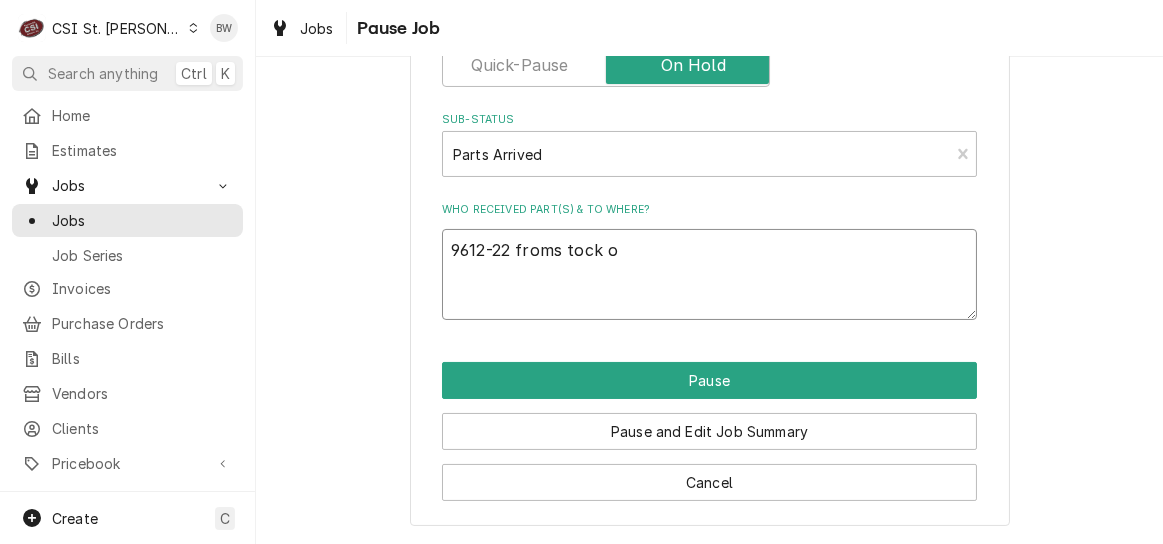 type on "x" 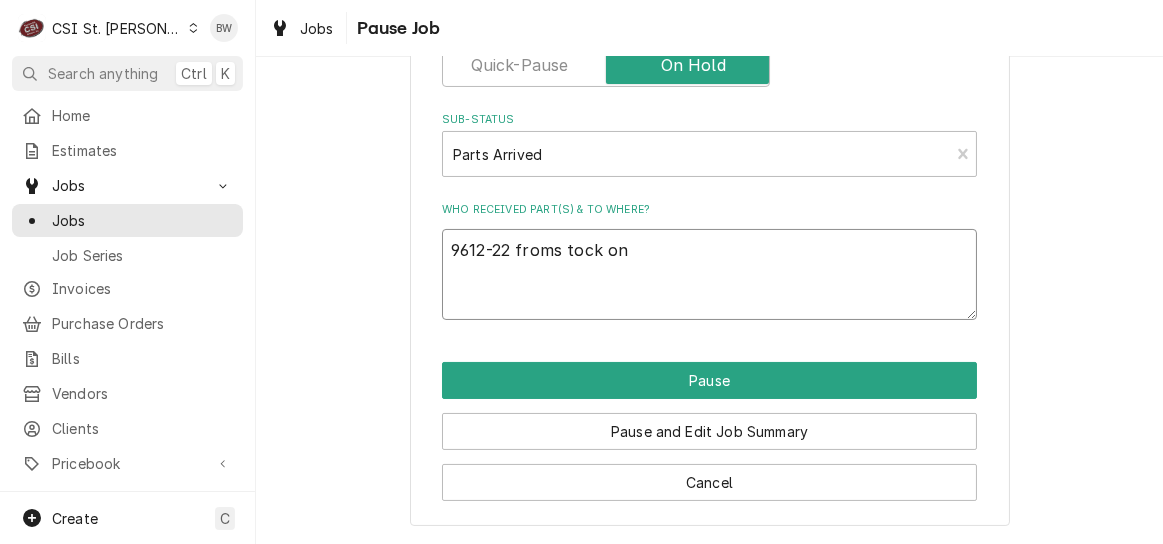 type on "x" 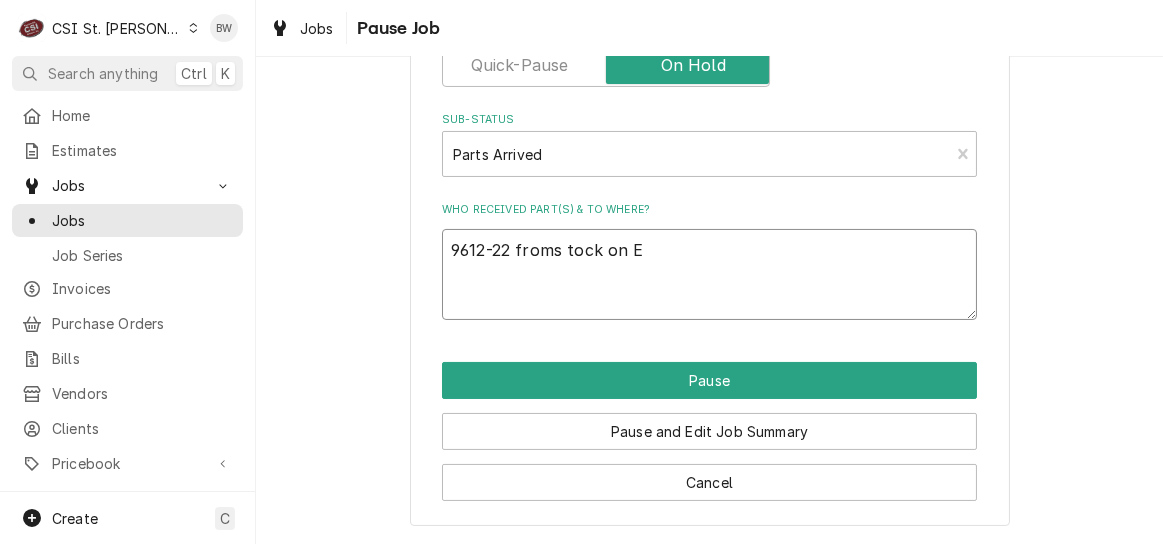 type on "x" 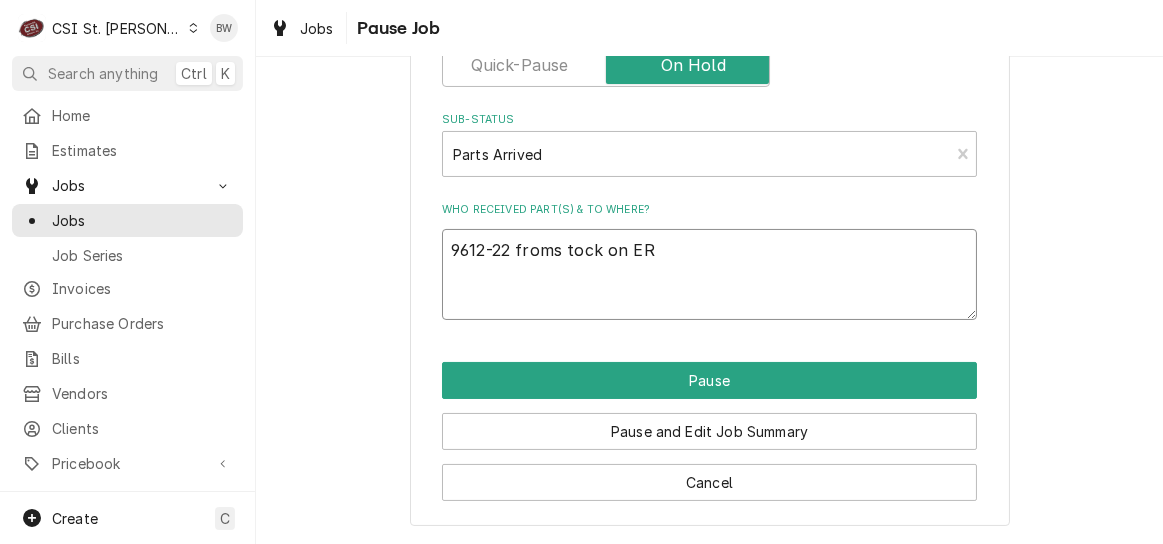 type on "x" 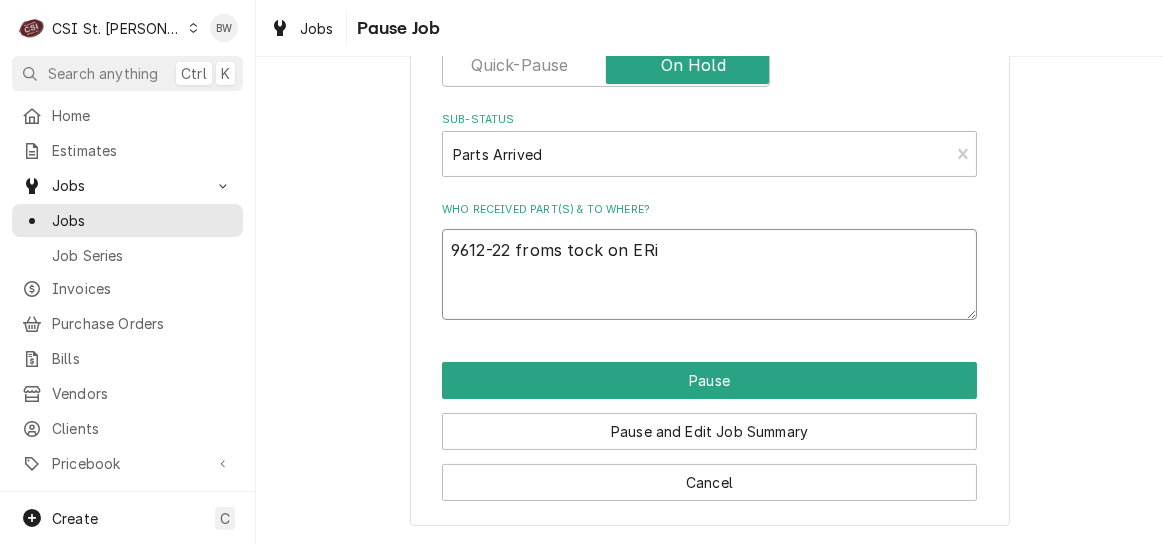 type on "x" 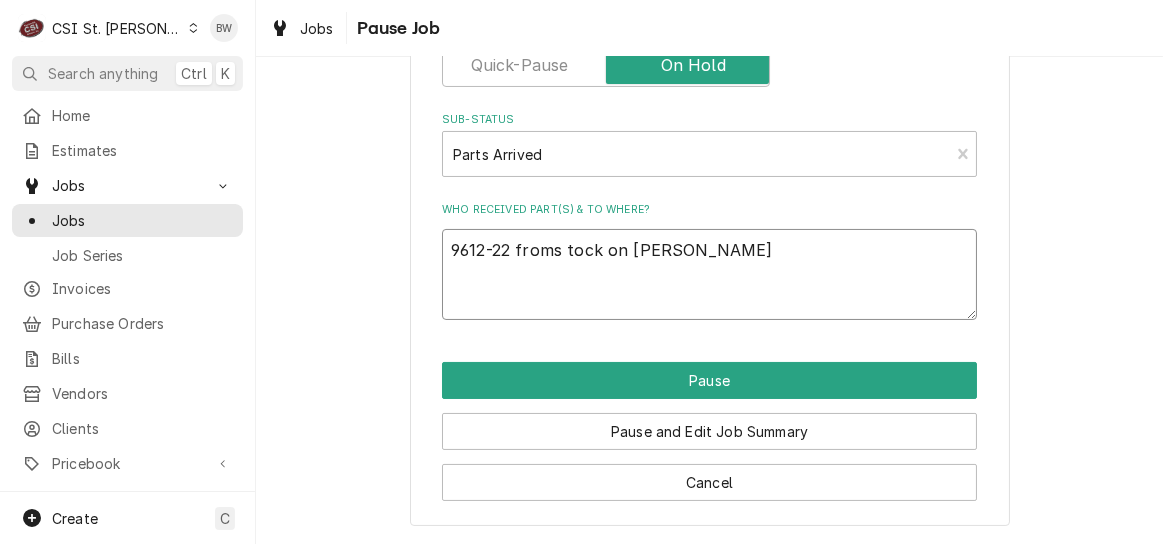 type on "x" 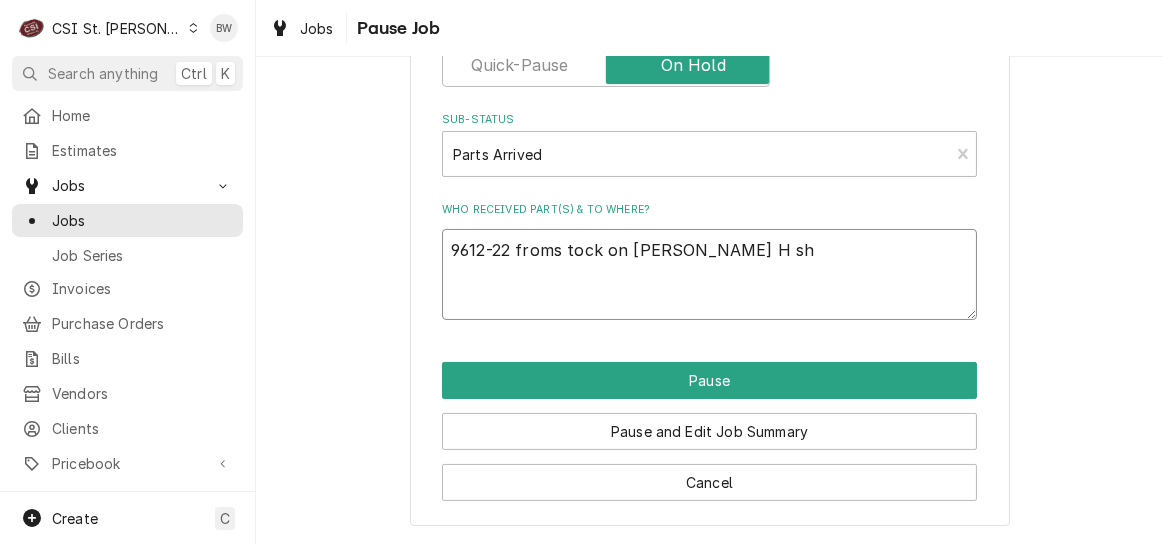 type on "x" 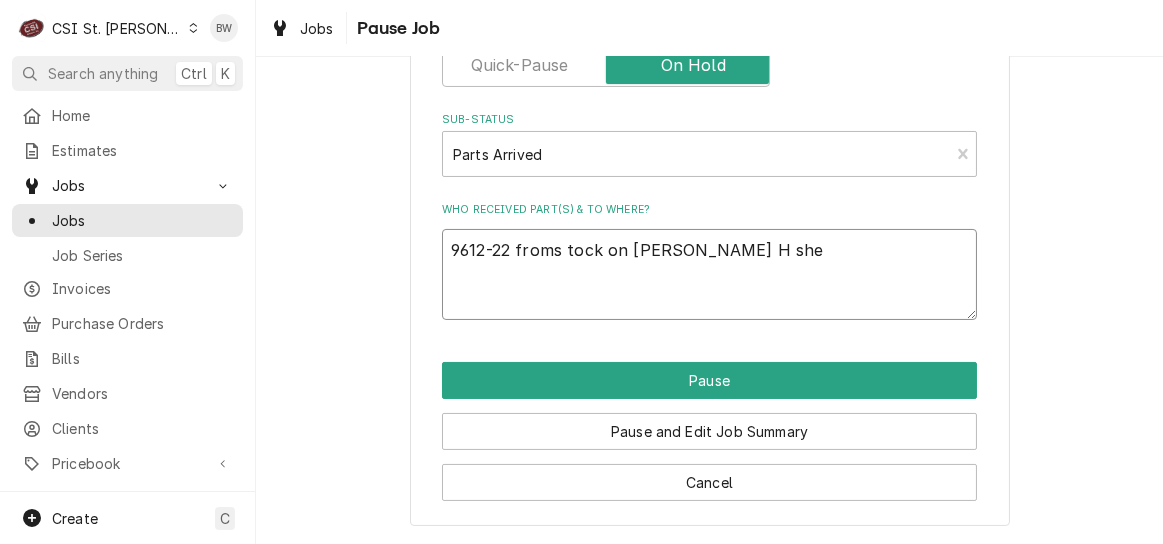 type on "x" 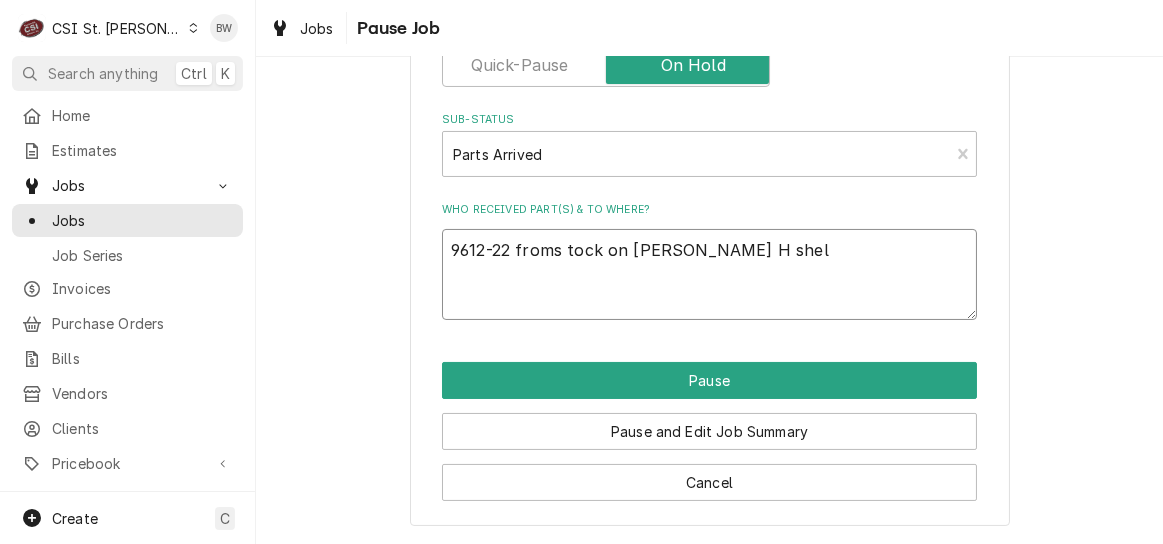 type on "x" 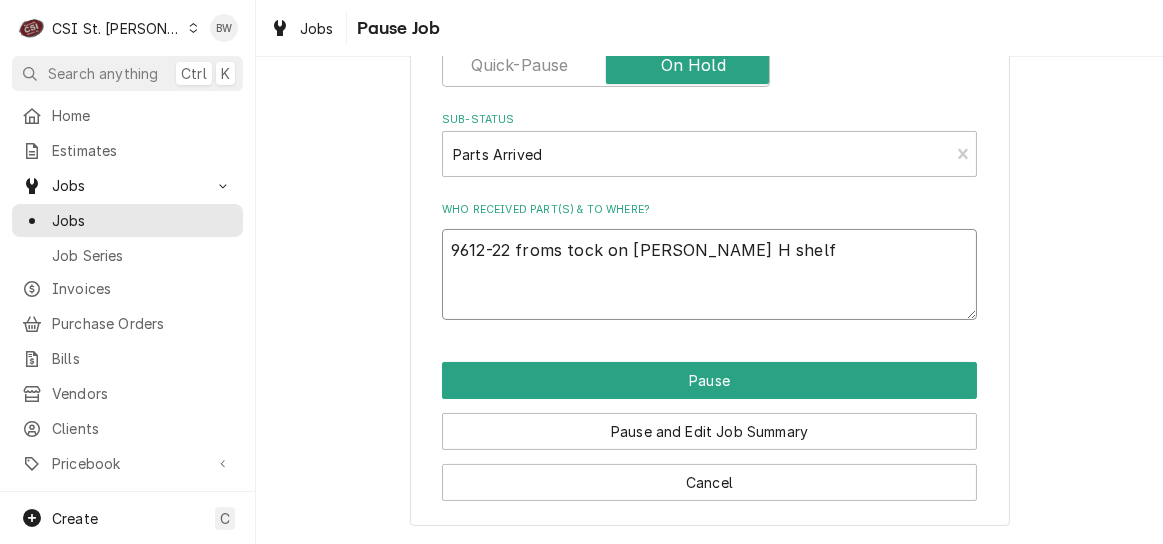 type on "x" 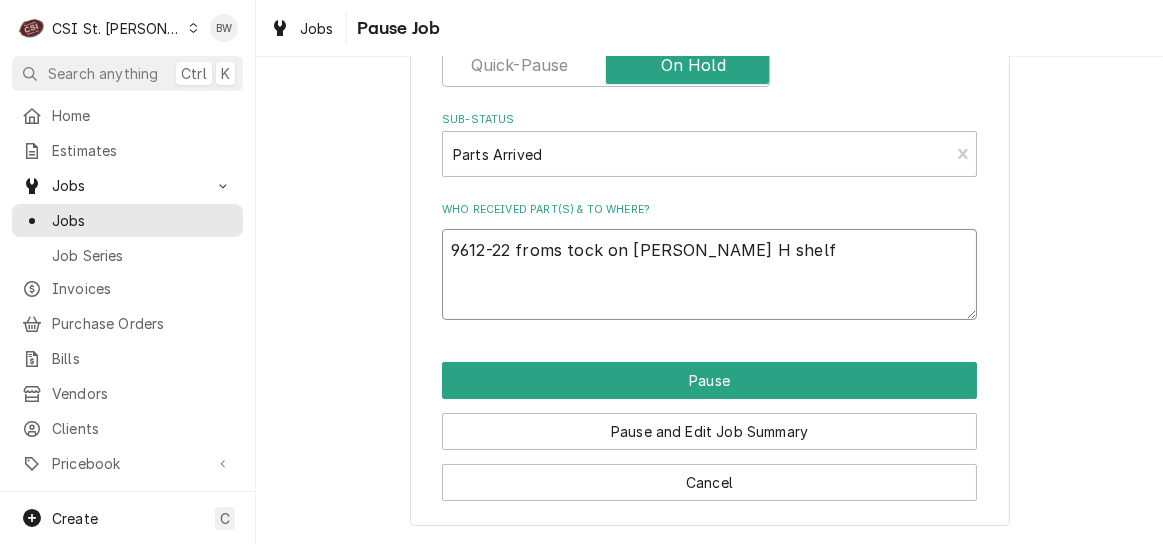 type on "x" 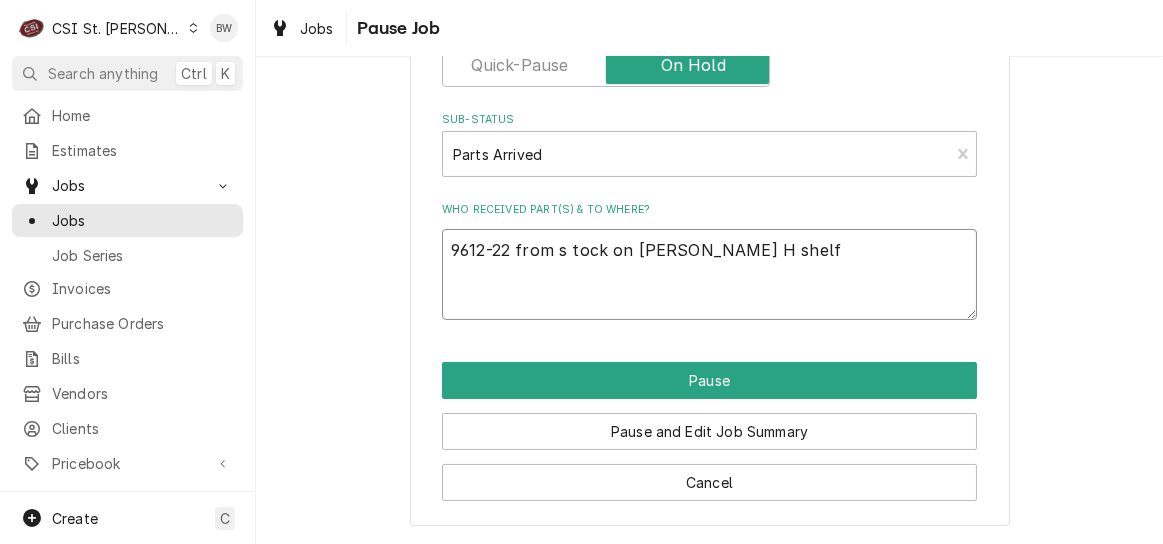 type on "9612-22 from stock on Erick H shelf" 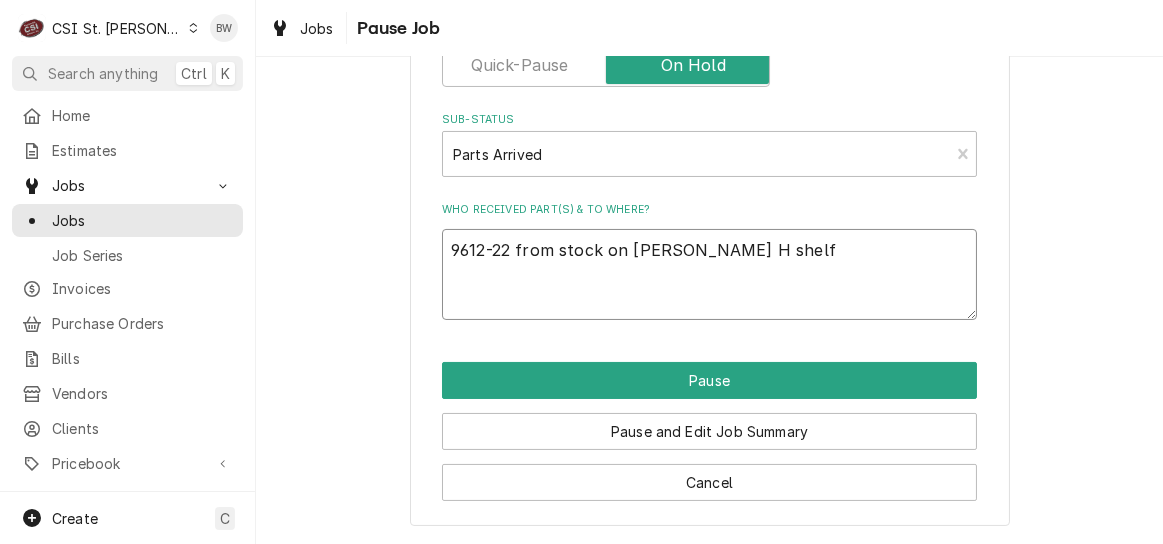 type on "x" 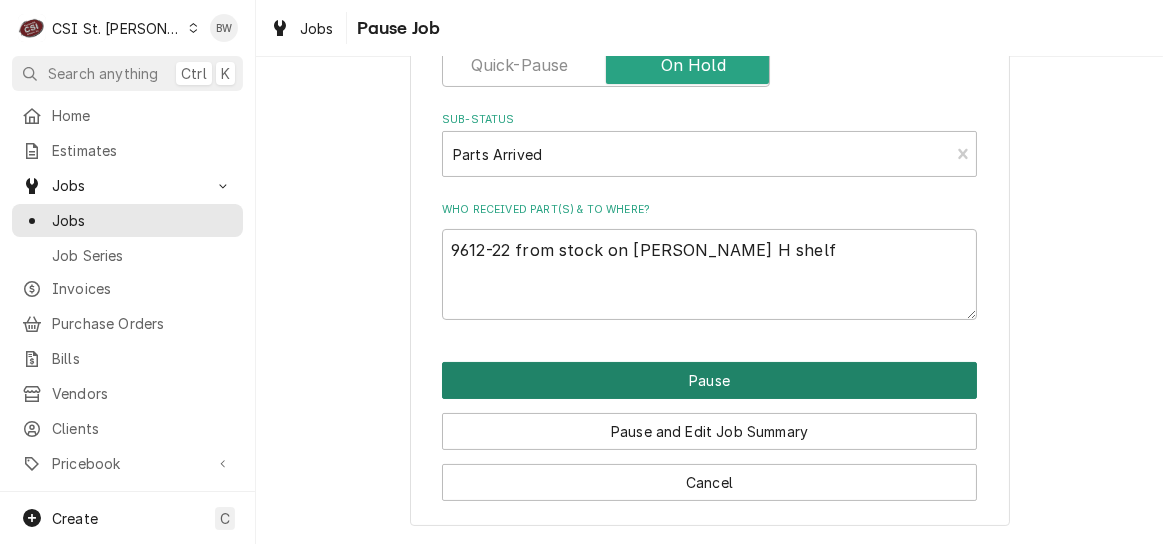 click on "Pause" at bounding box center [709, 380] 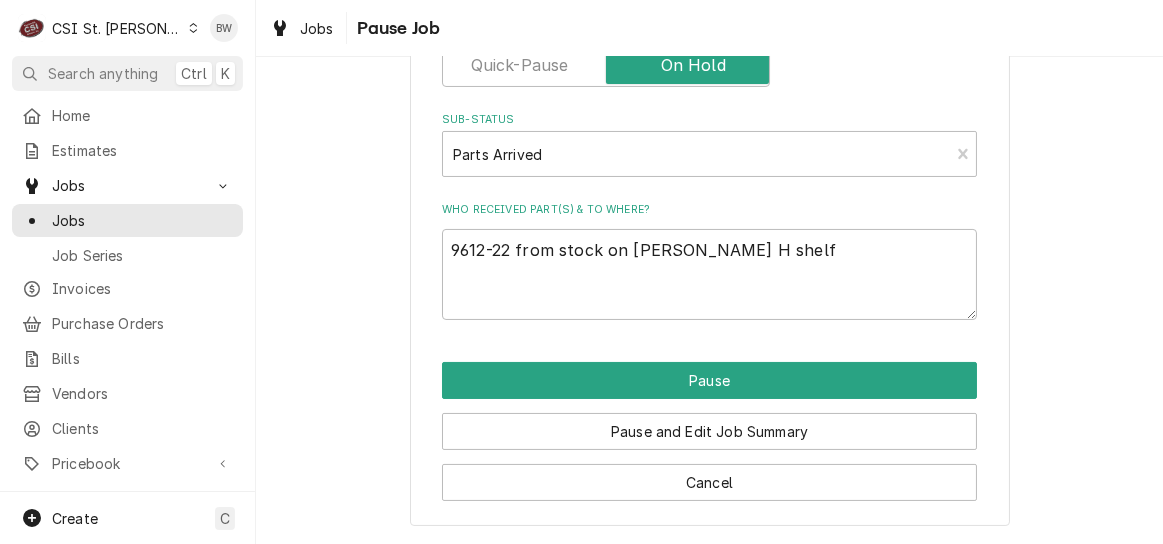 type on "x" 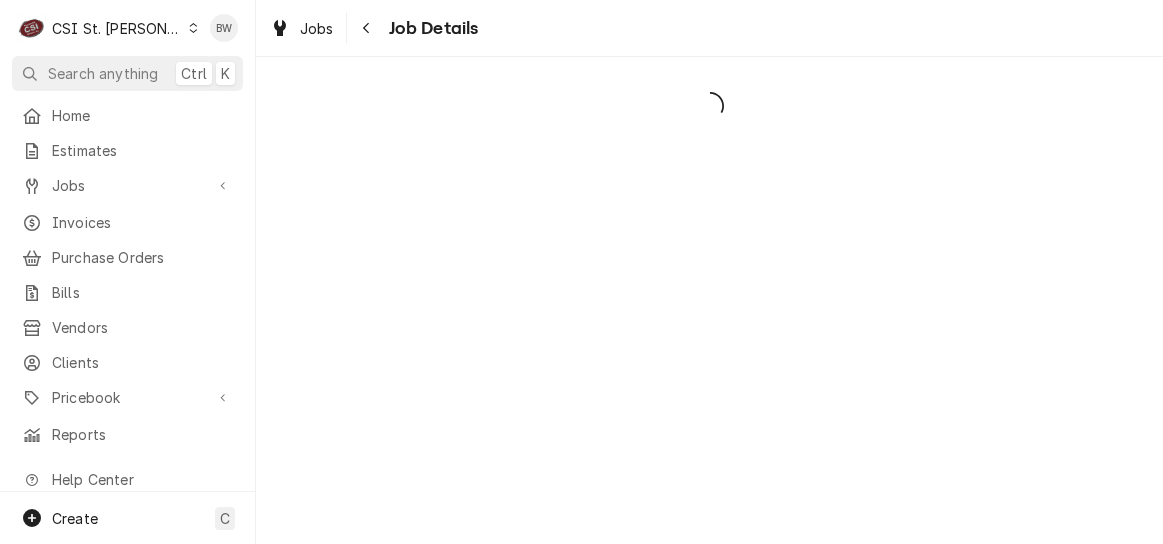 scroll, scrollTop: 0, scrollLeft: 0, axis: both 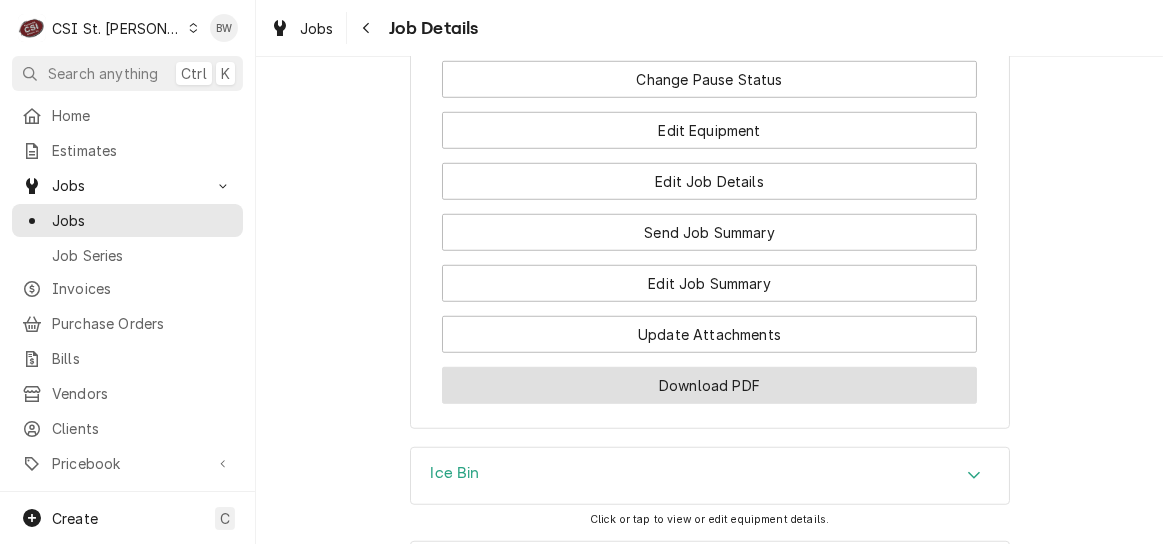 click on "Download PDF" at bounding box center [709, 385] 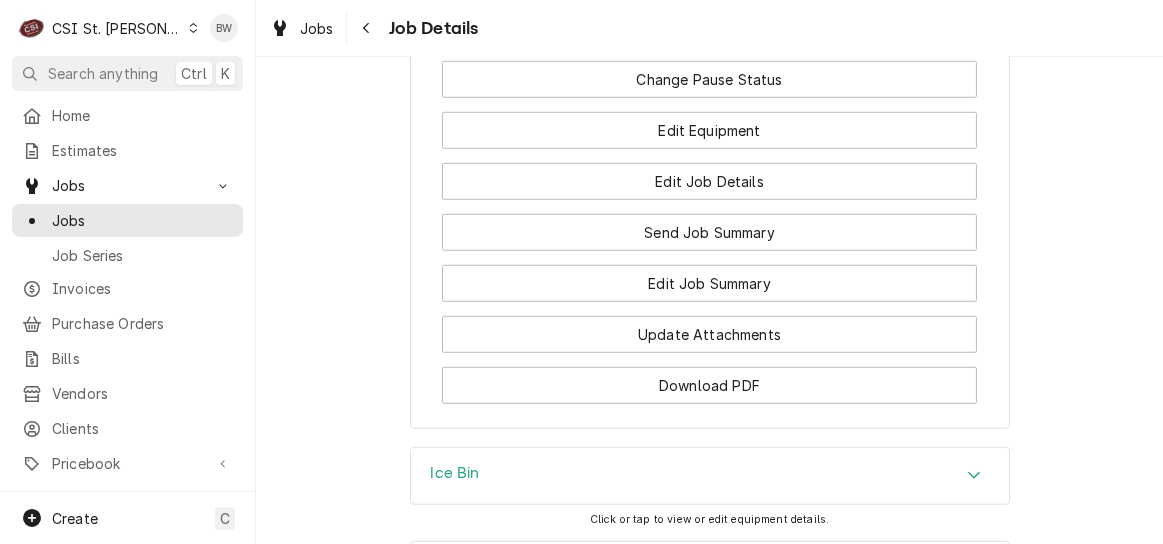 click at bounding box center [367, 28] 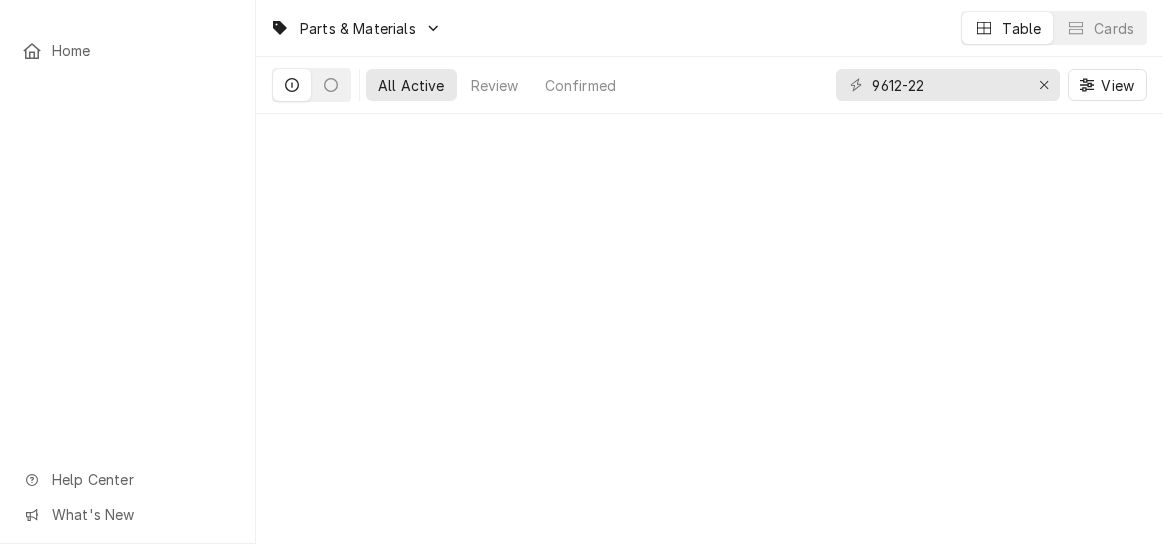 scroll, scrollTop: 0, scrollLeft: 0, axis: both 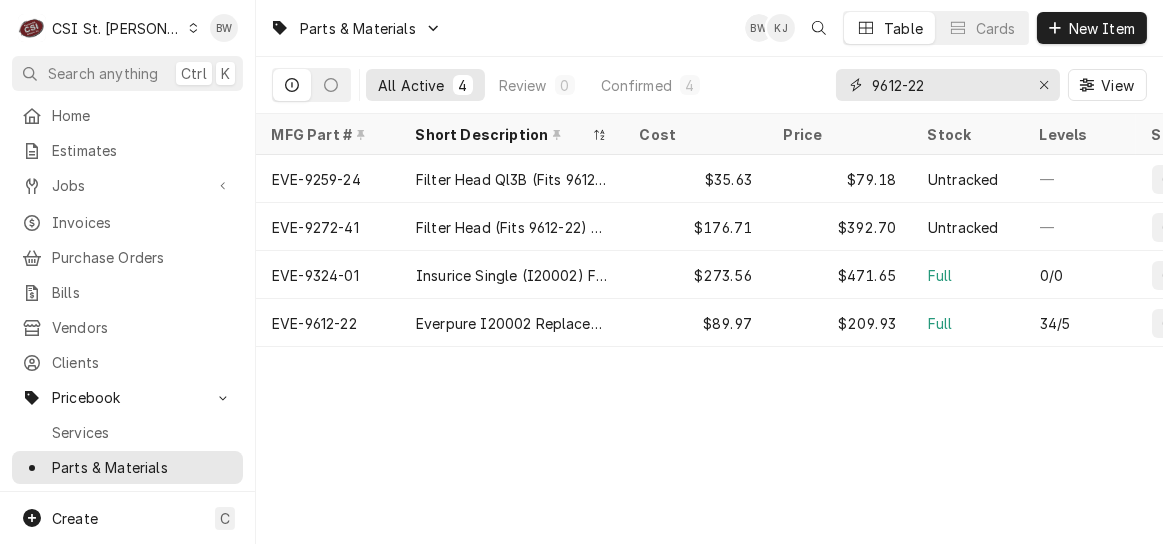drag, startPoint x: 939, startPoint y: 88, endPoint x: 831, endPoint y: 90, distance: 108.01852 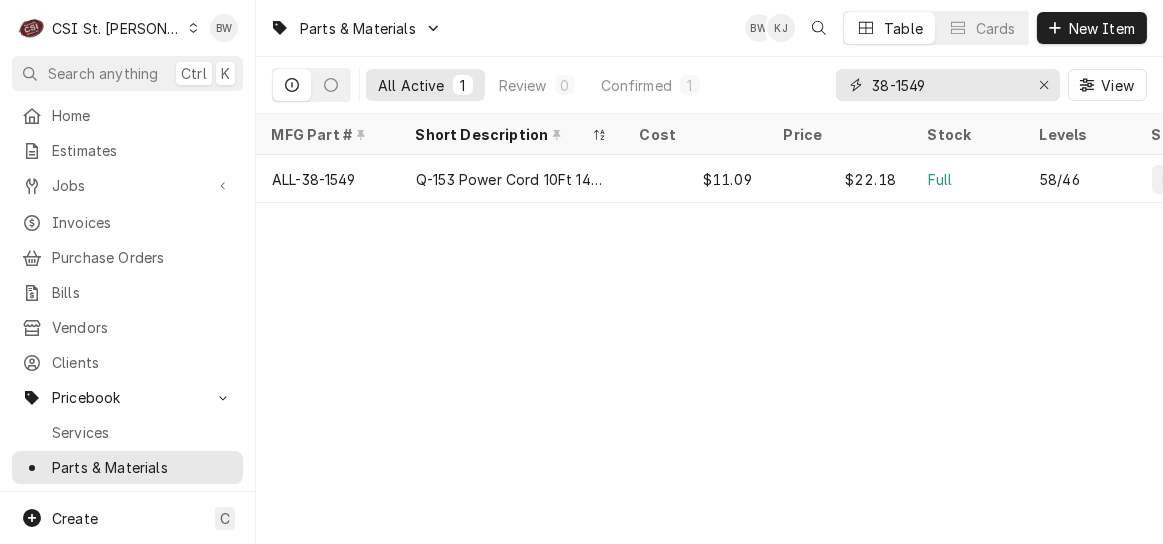 type on "38-1549" 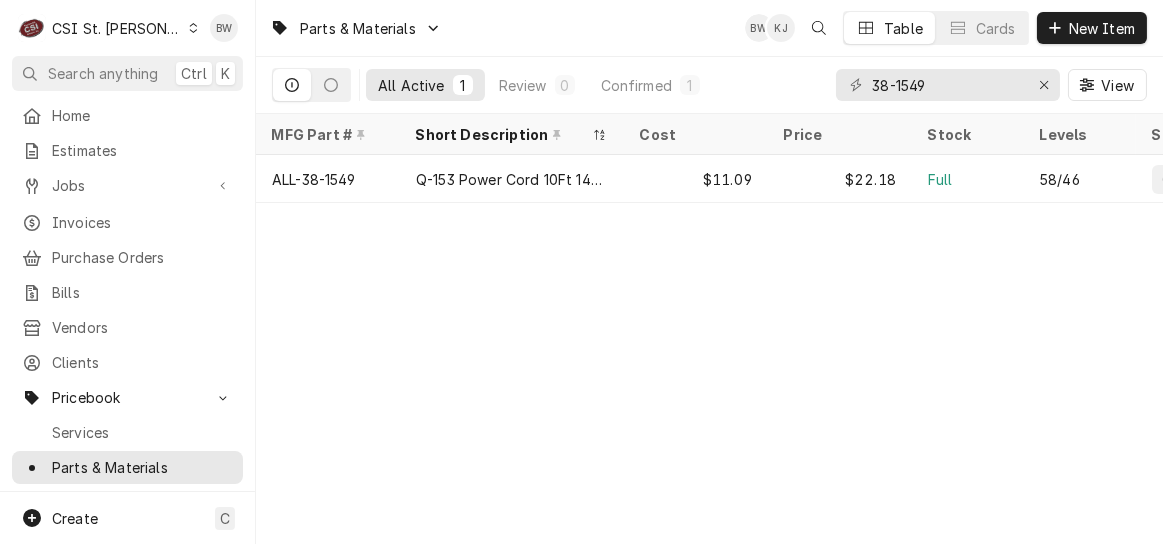 click on "ALL-38-1549" at bounding box center [313, 179] 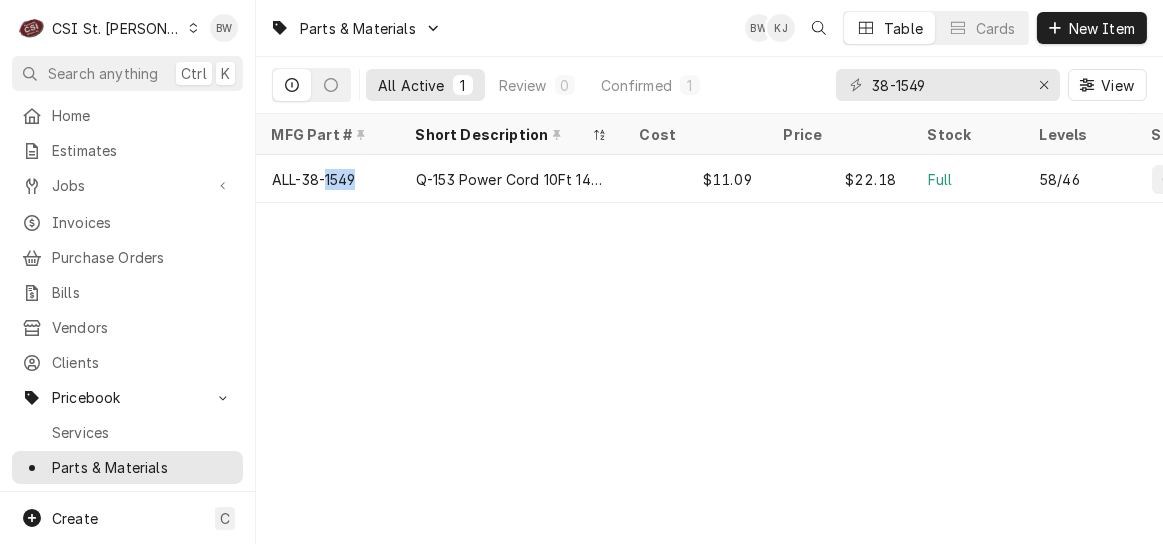 click on "ALL-38-1549" at bounding box center [313, 179] 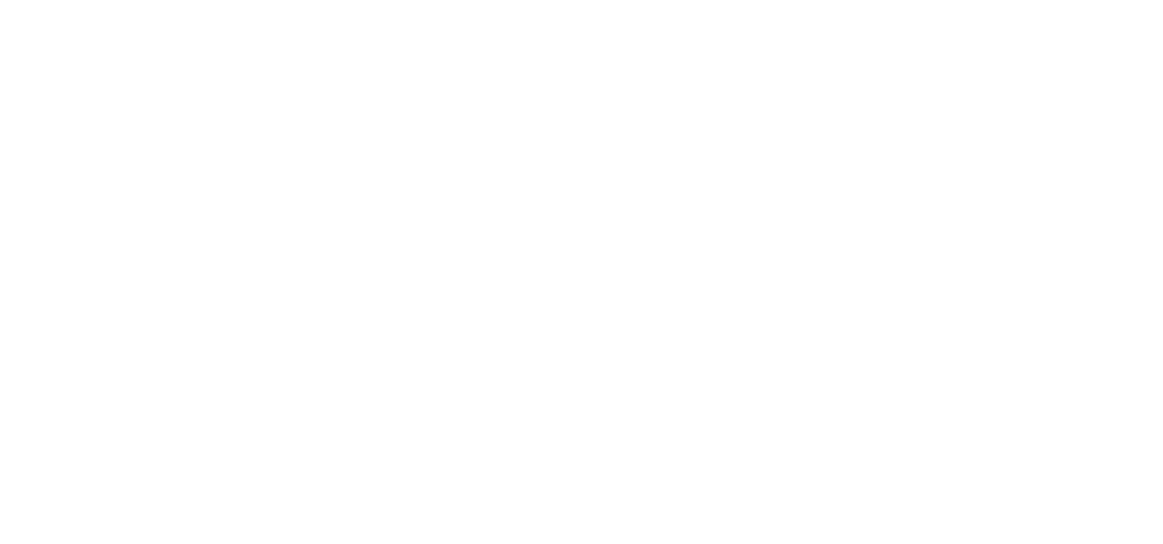 scroll, scrollTop: 0, scrollLeft: 0, axis: both 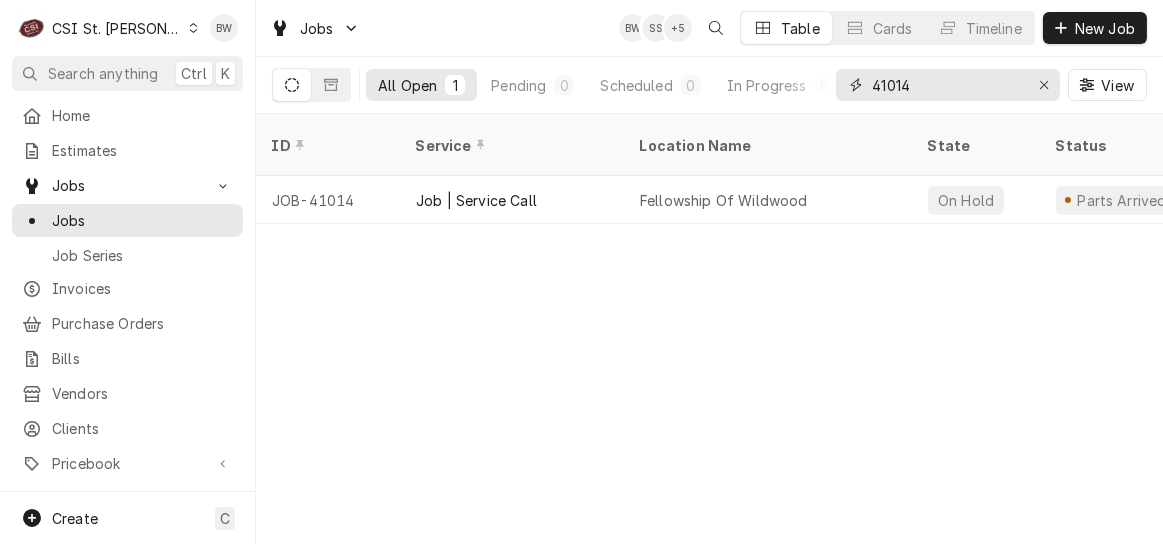 drag, startPoint x: 914, startPoint y: 84, endPoint x: 862, endPoint y: 82, distance: 52.03845 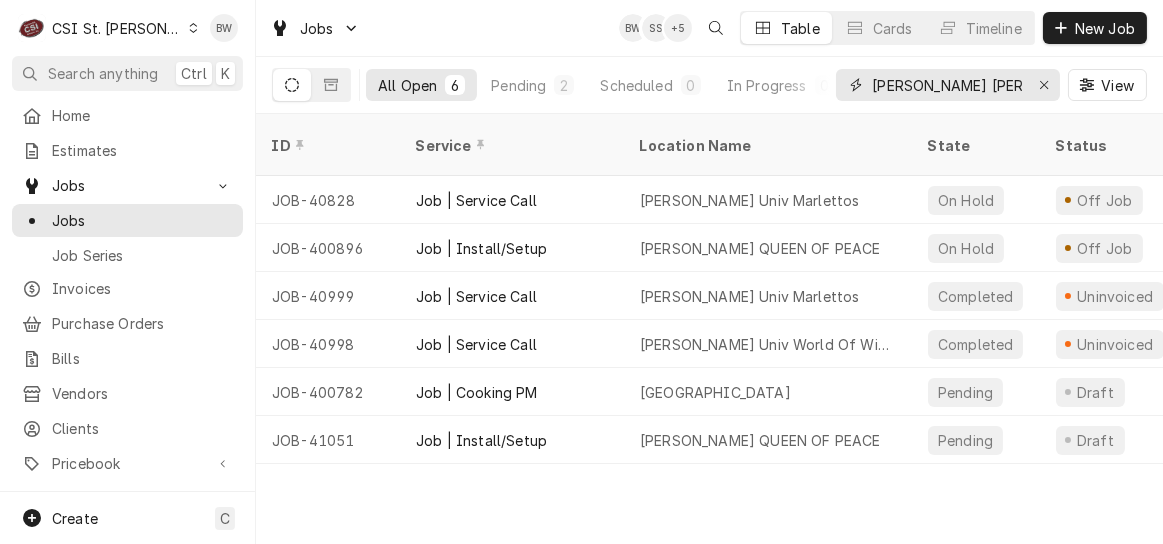 type on "[PERSON_NAME] [PERSON_NAME]" 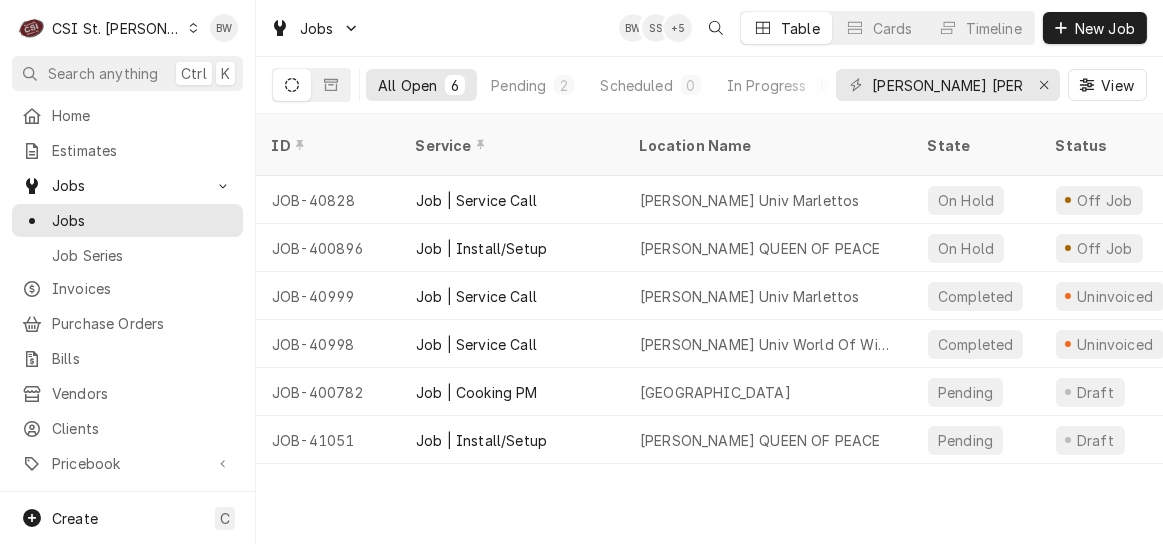 click on "JOB-400782" at bounding box center (328, 392) 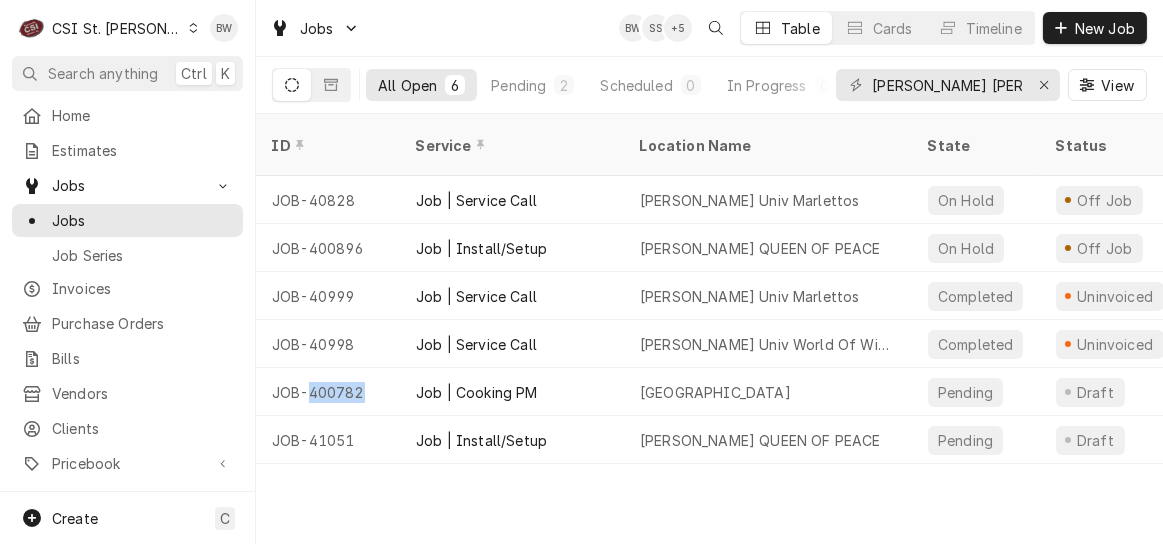 click on "JOB-400782" at bounding box center (328, 392) 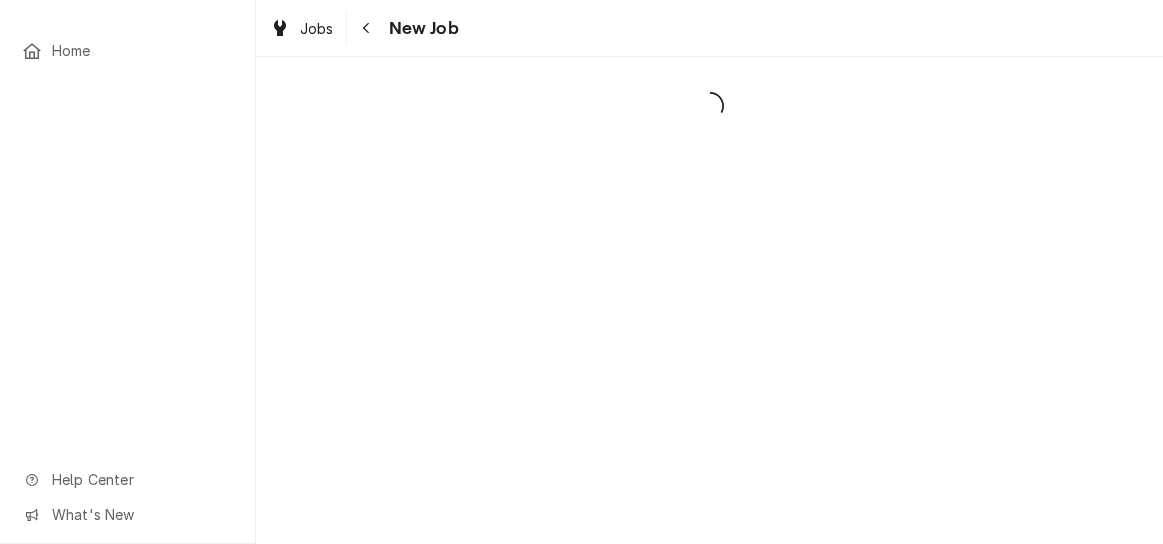 scroll, scrollTop: 0, scrollLeft: 0, axis: both 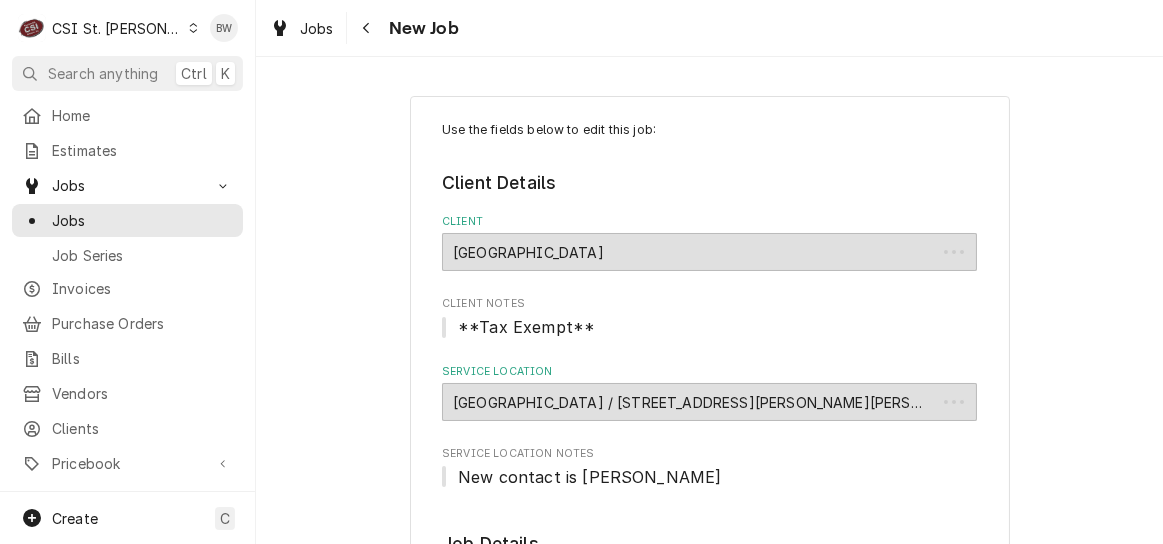 type on "x" 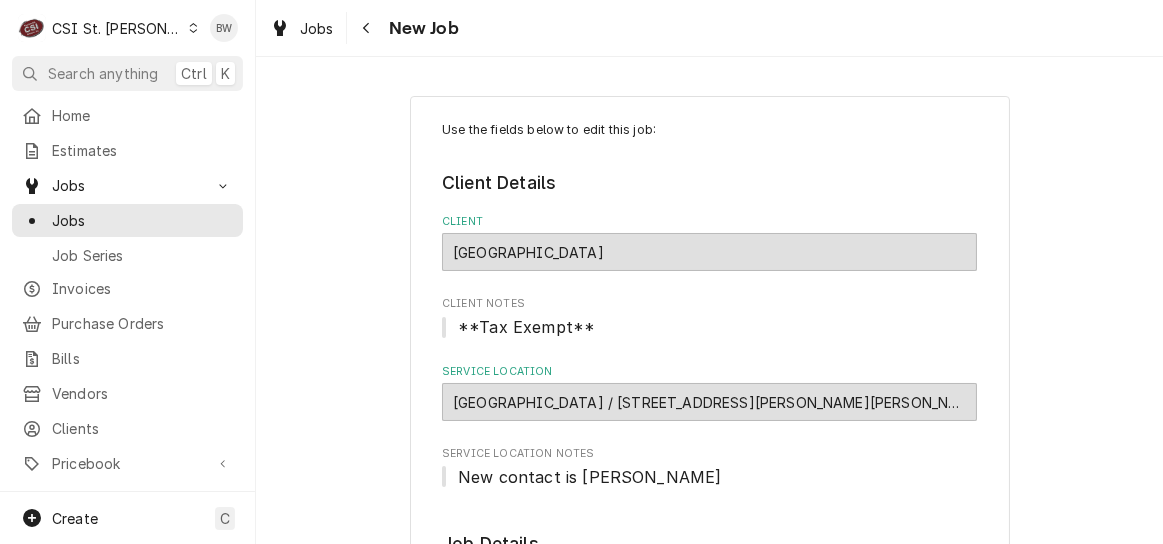 click 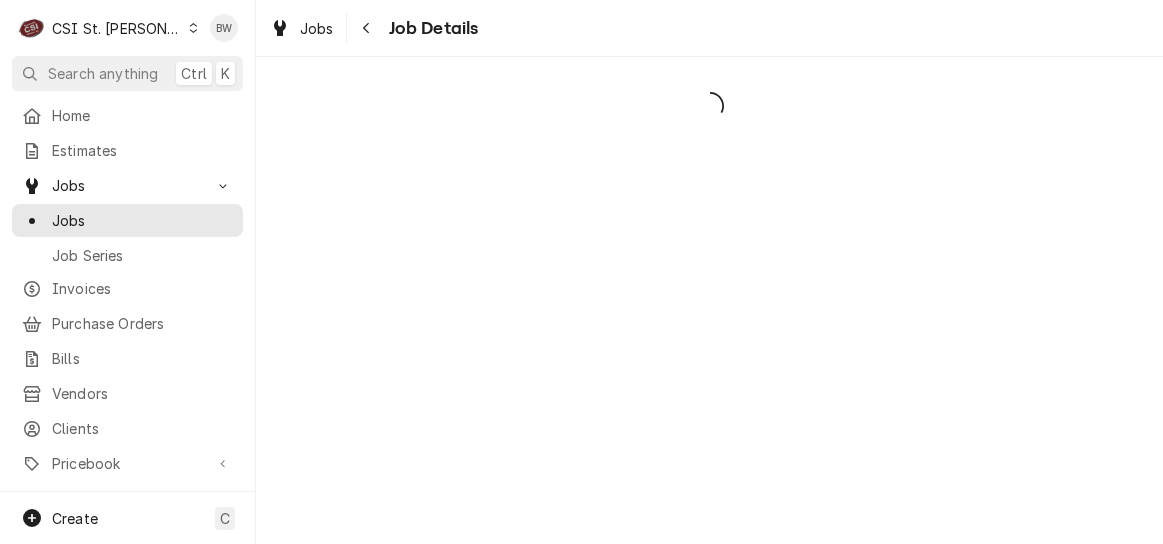 scroll, scrollTop: 0, scrollLeft: 0, axis: both 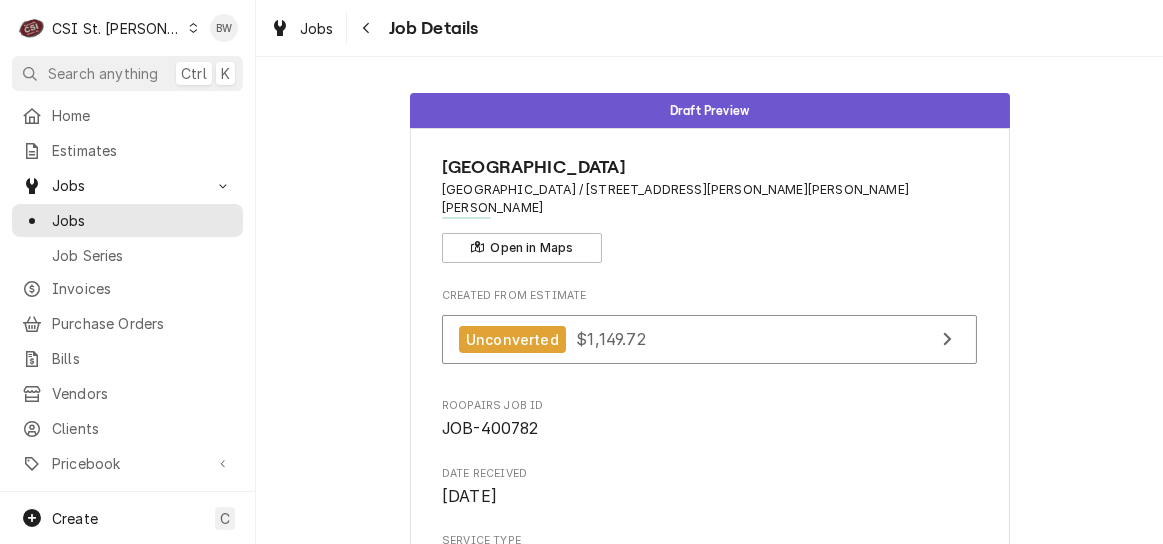 click 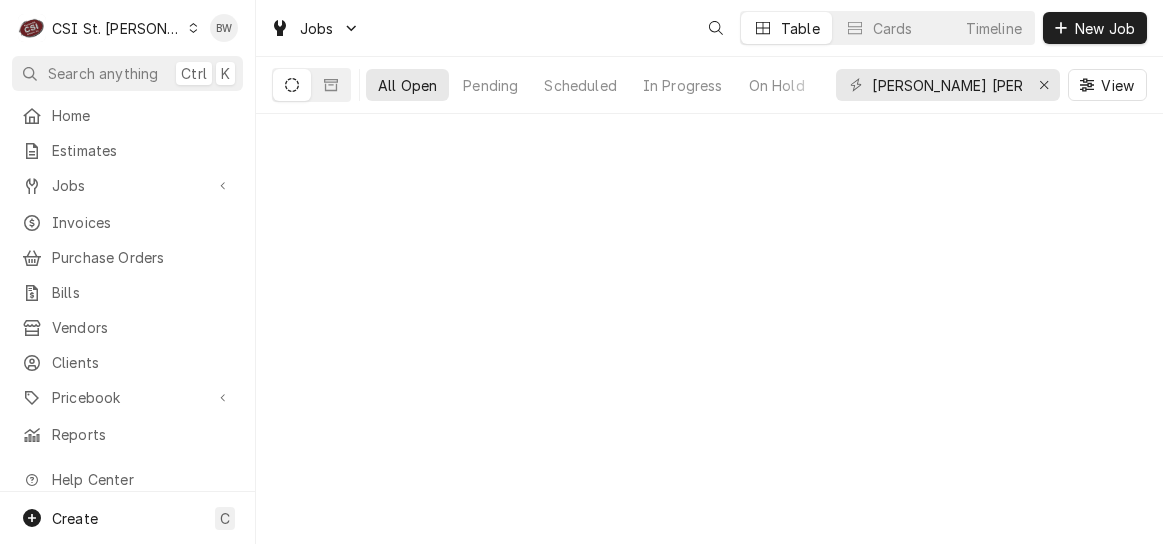 scroll, scrollTop: 0, scrollLeft: 0, axis: both 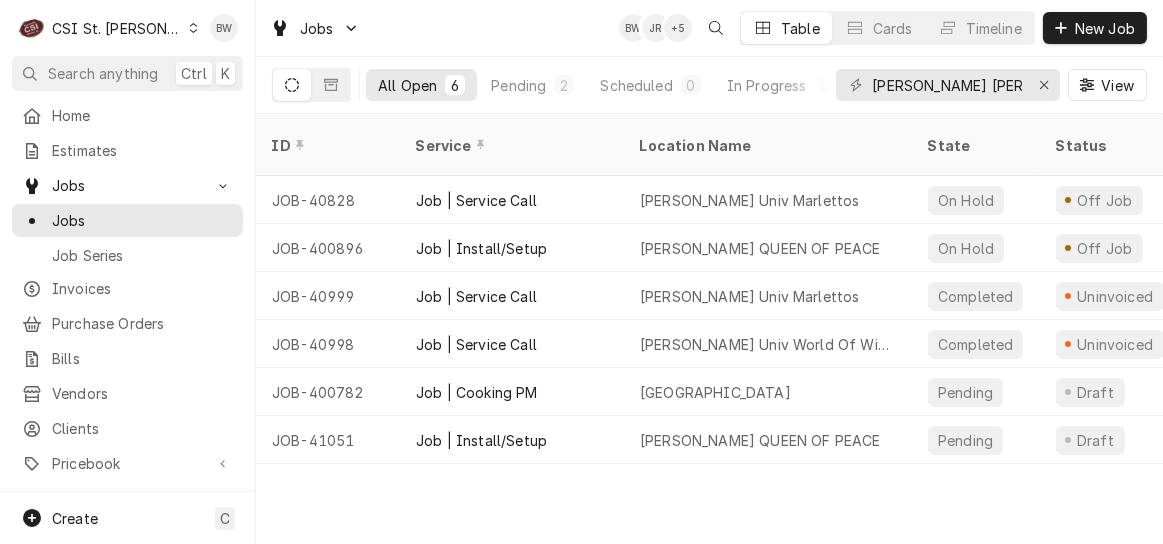 click on "JOB-41051" at bounding box center [328, 440] 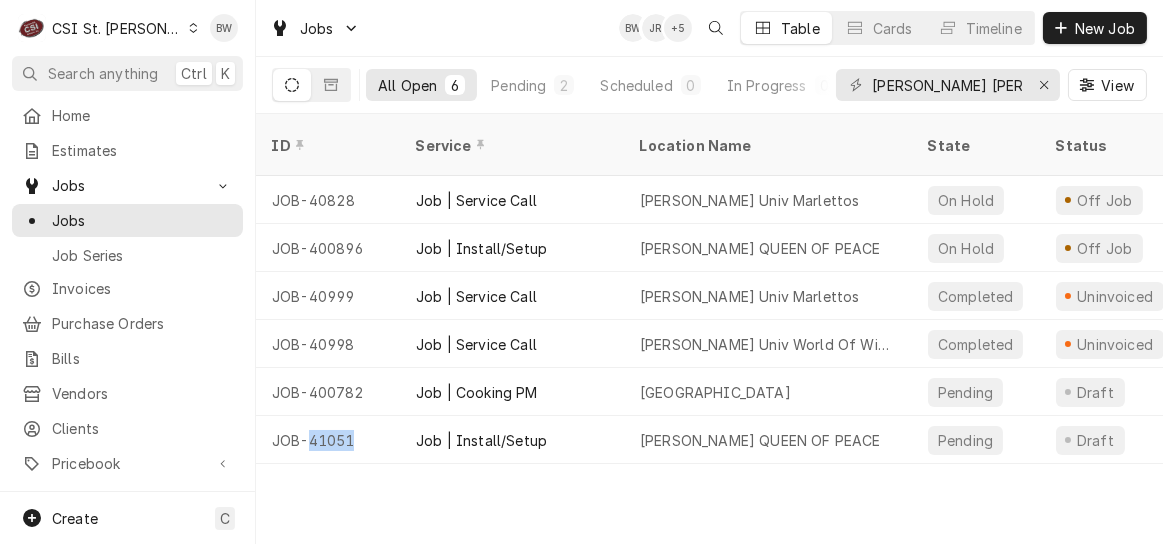 click on "JOB-41051" at bounding box center (328, 440) 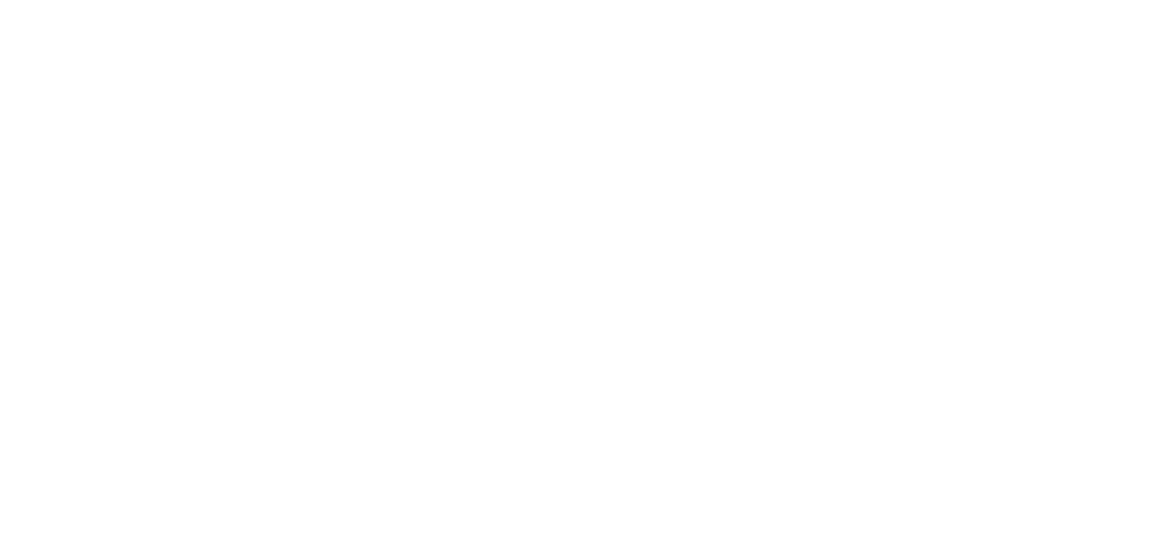 scroll, scrollTop: 0, scrollLeft: 0, axis: both 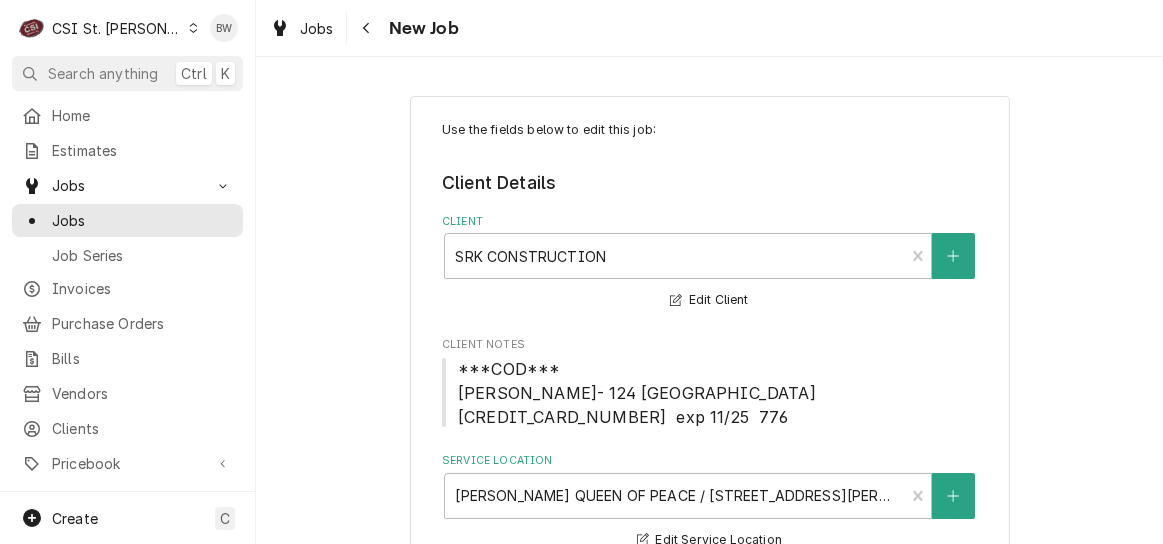 type on "x" 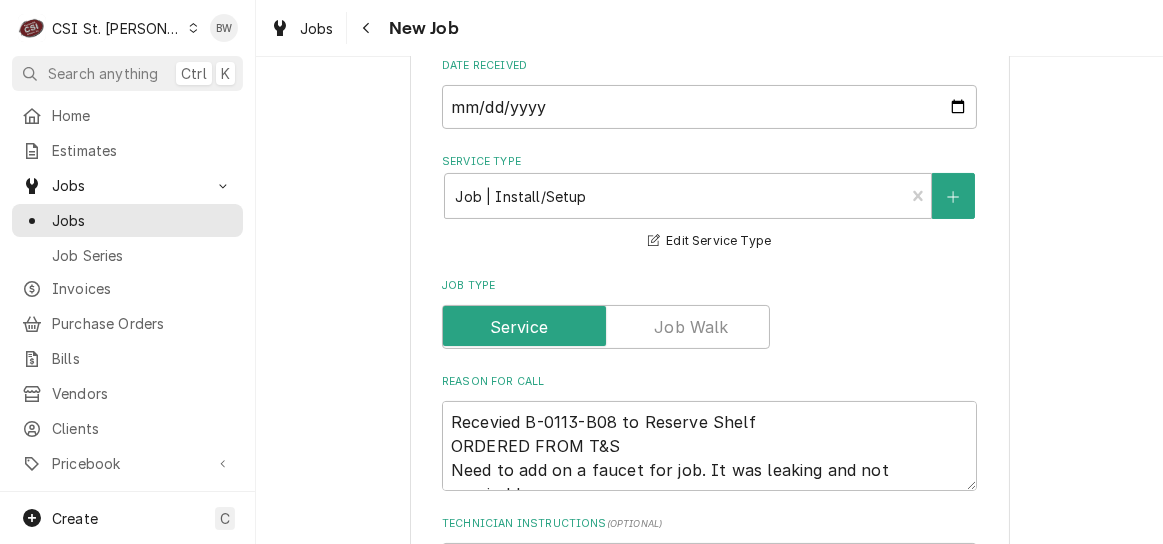 scroll, scrollTop: 700, scrollLeft: 0, axis: vertical 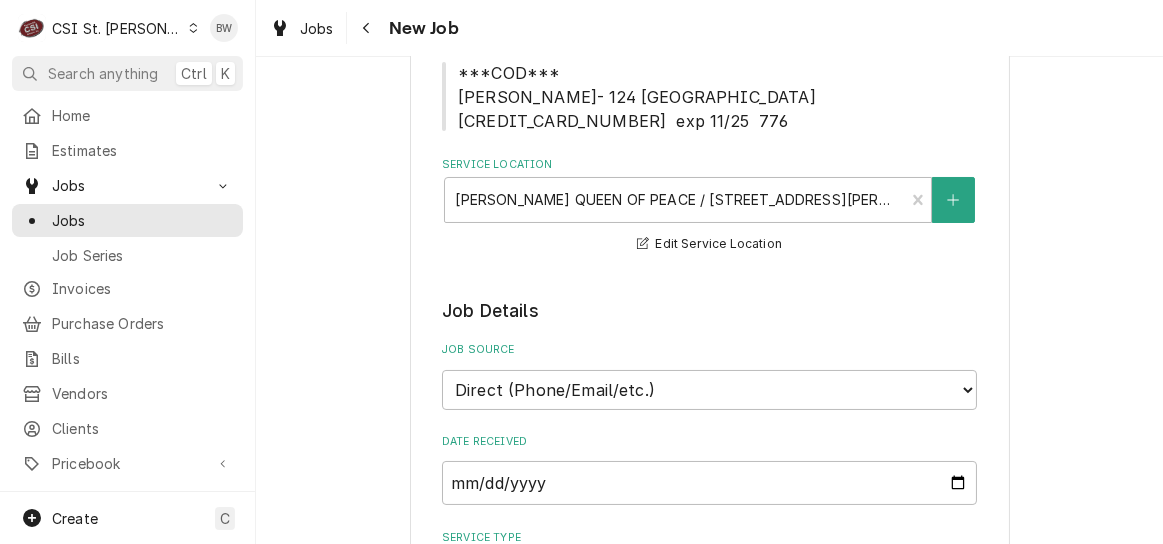 click 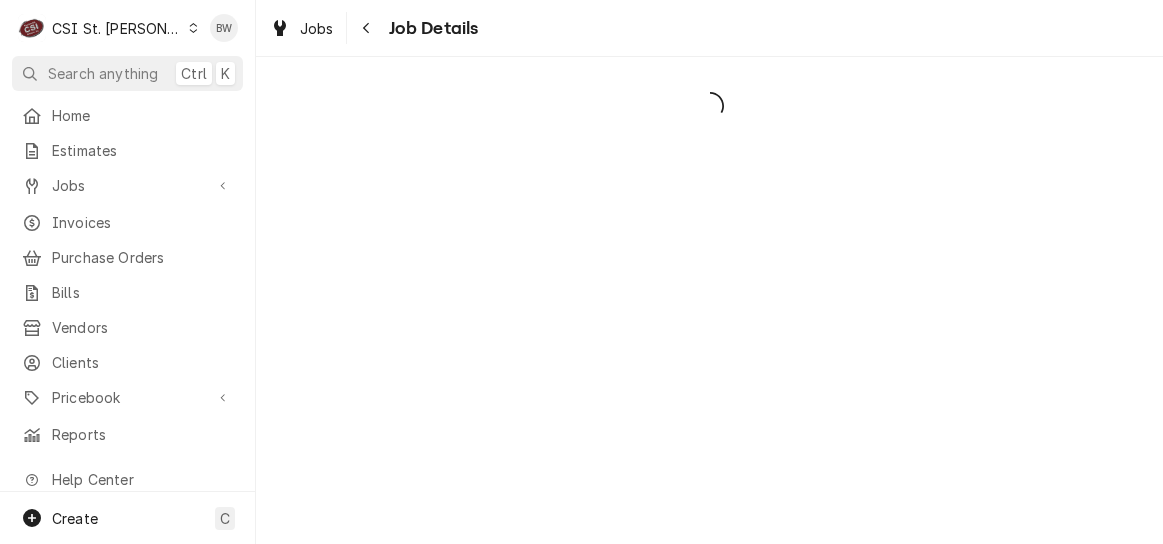 scroll, scrollTop: 0, scrollLeft: 0, axis: both 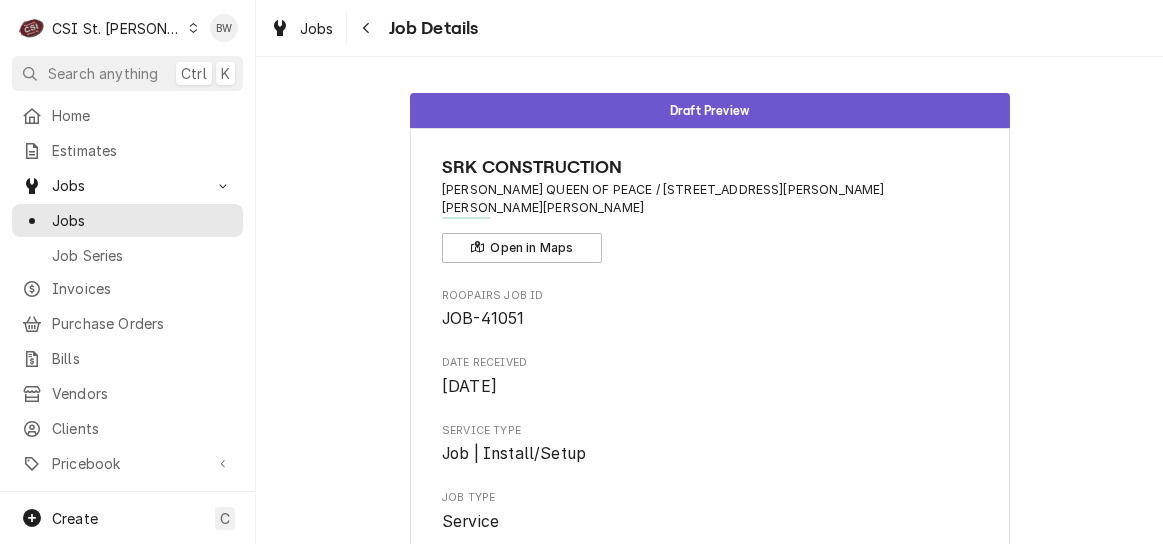 click at bounding box center [367, 28] 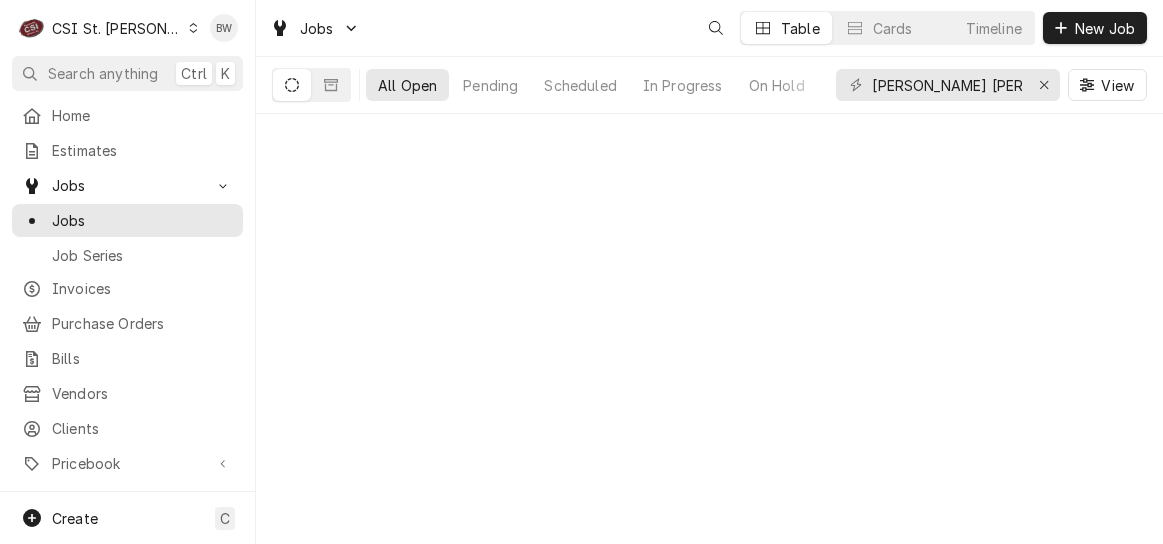 scroll, scrollTop: 0, scrollLeft: 0, axis: both 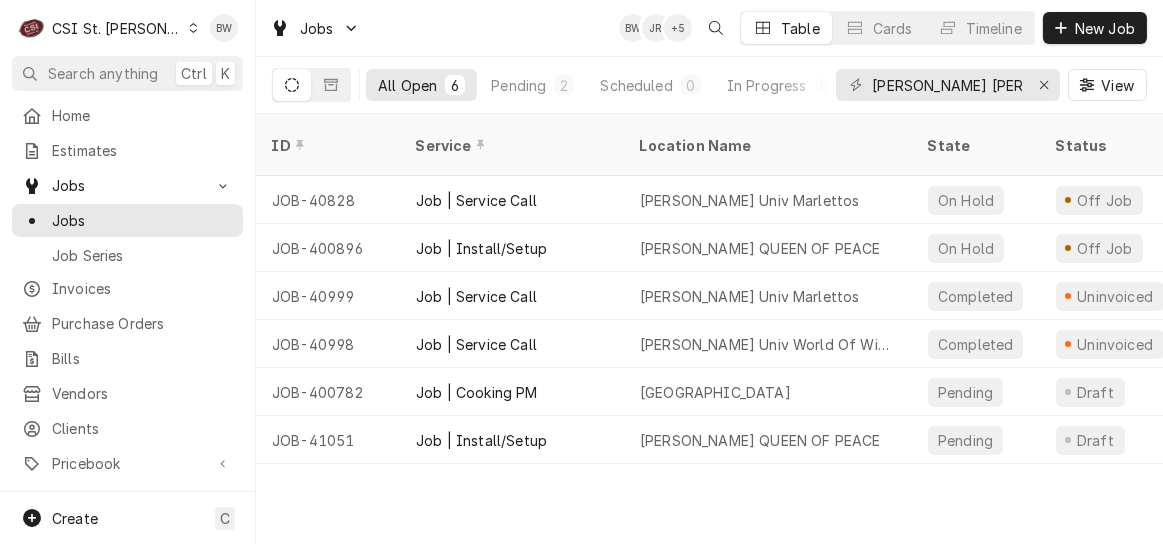 click on "JOB-400896" at bounding box center (328, 248) 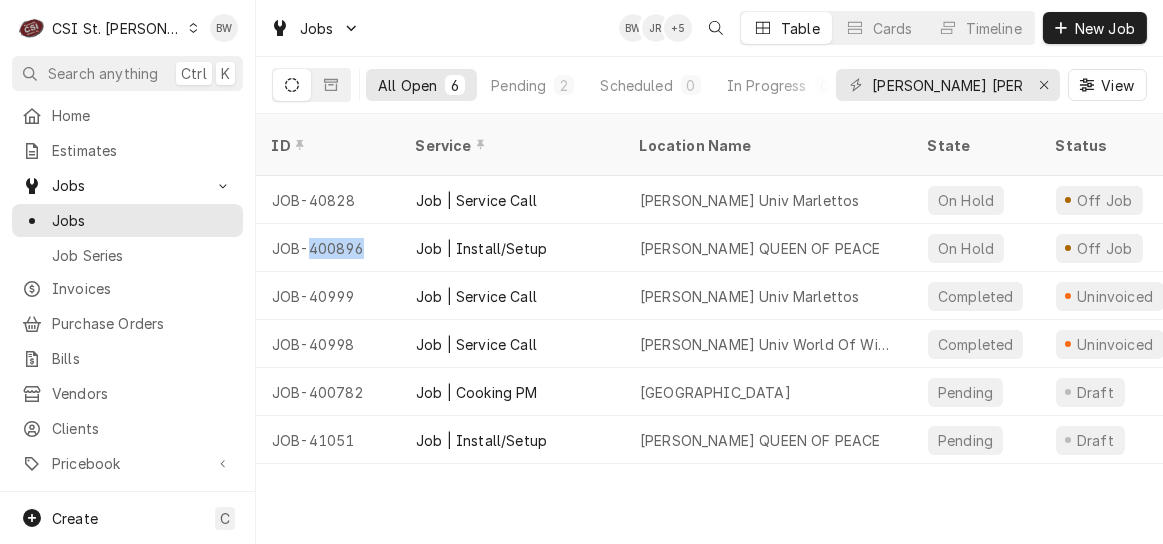 click on "JOB-400896" at bounding box center (328, 248) 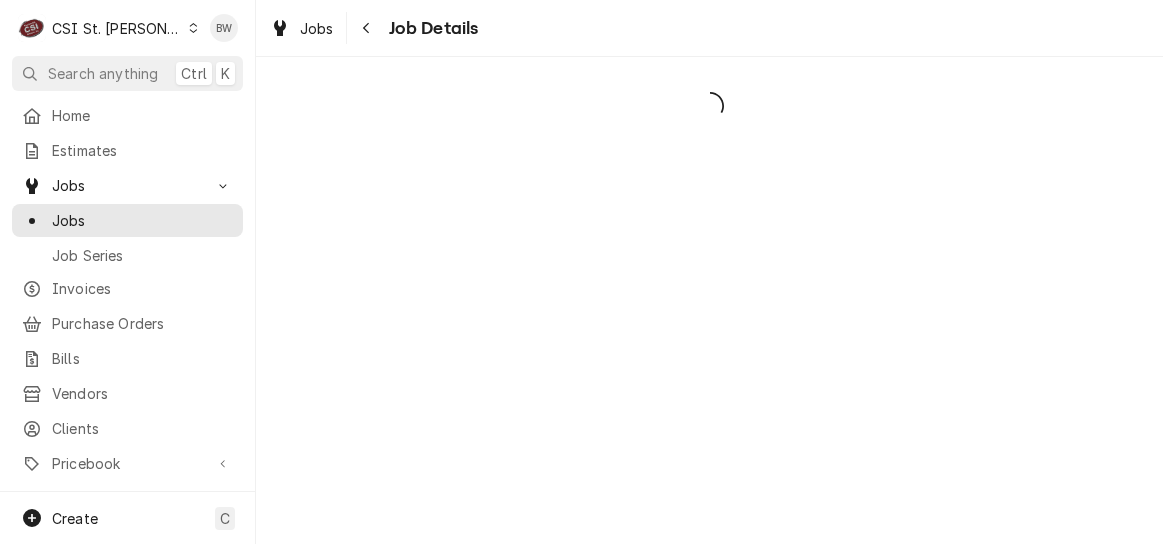 scroll, scrollTop: 0, scrollLeft: 0, axis: both 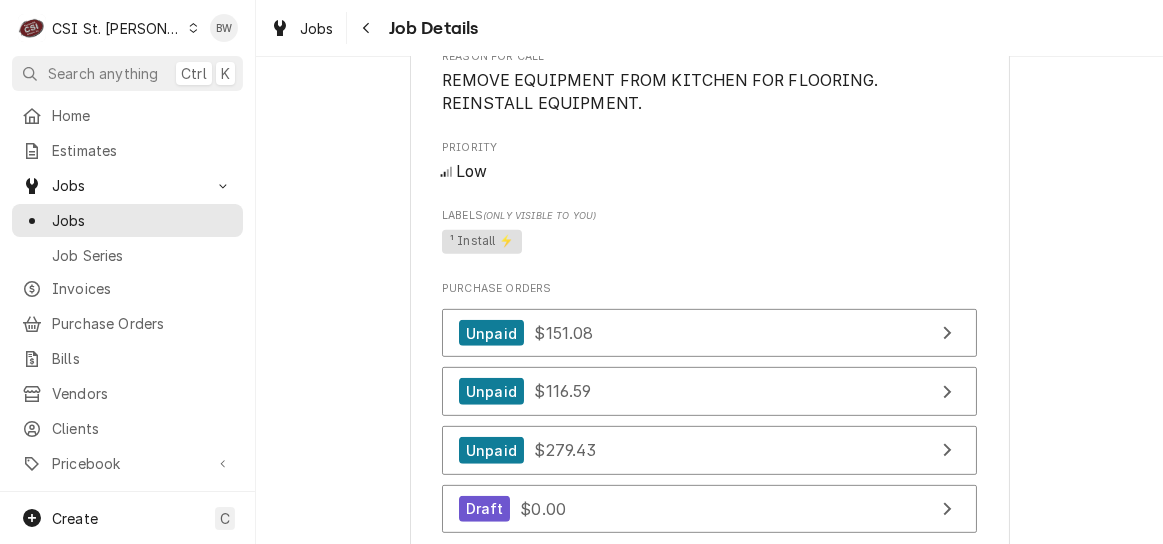 click at bounding box center (367, 28) 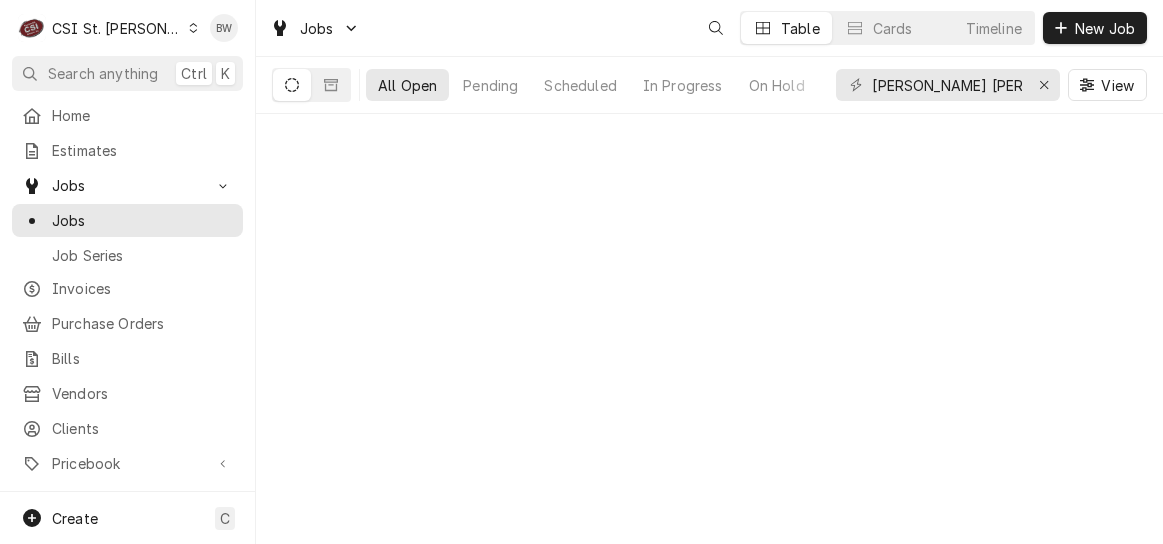 scroll, scrollTop: 0, scrollLeft: 0, axis: both 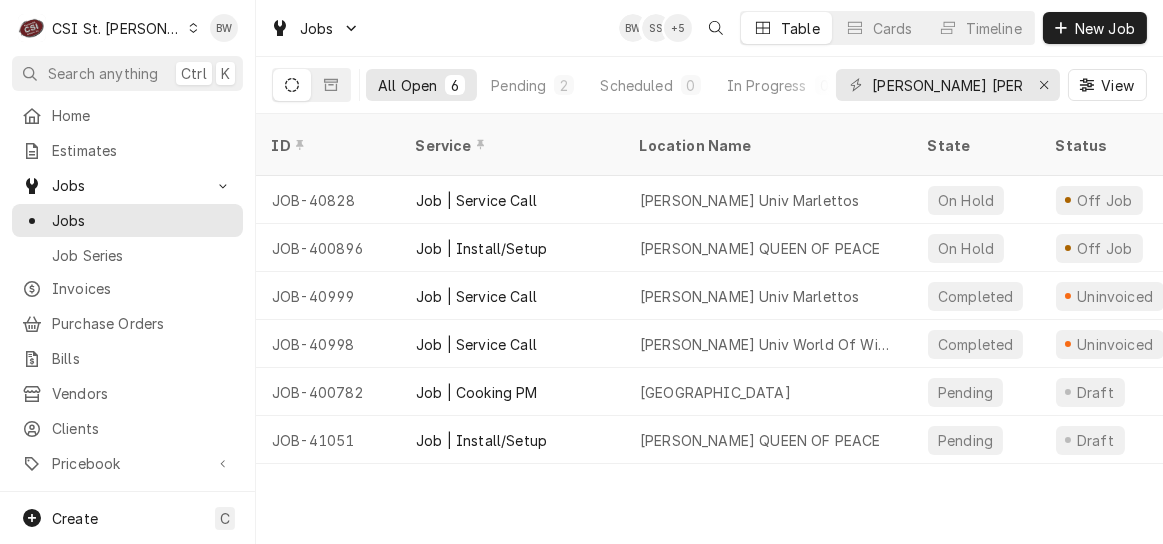 click on "JOB-41051" at bounding box center [328, 440] 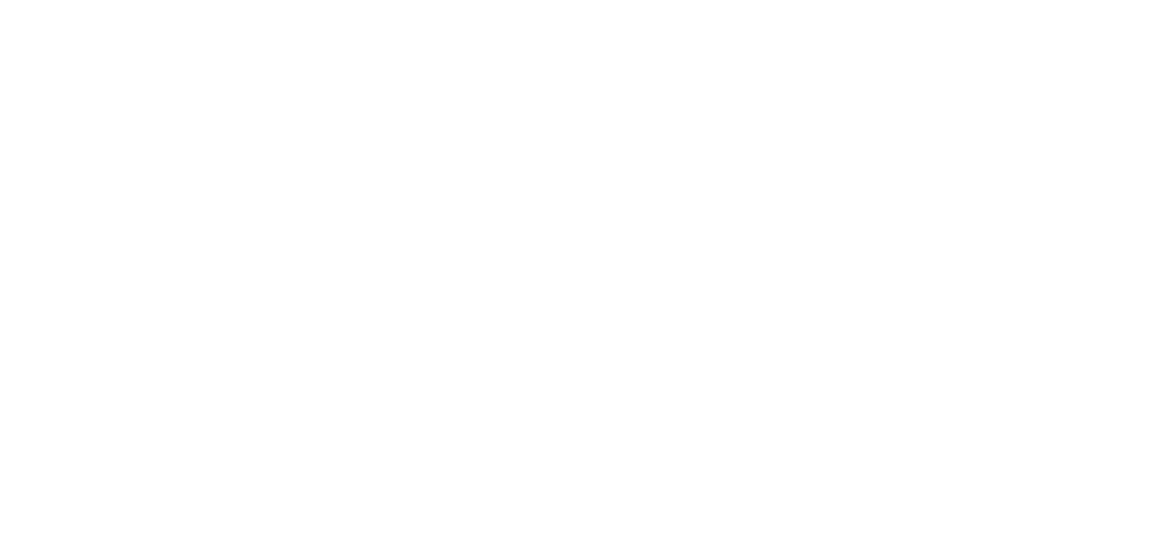 scroll, scrollTop: 0, scrollLeft: 0, axis: both 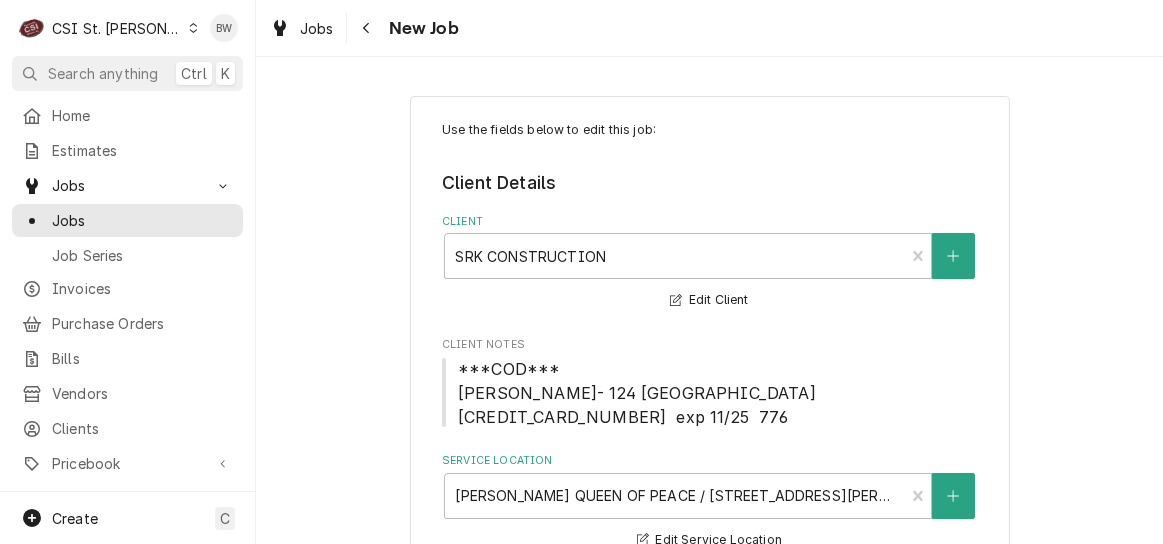 type on "x" 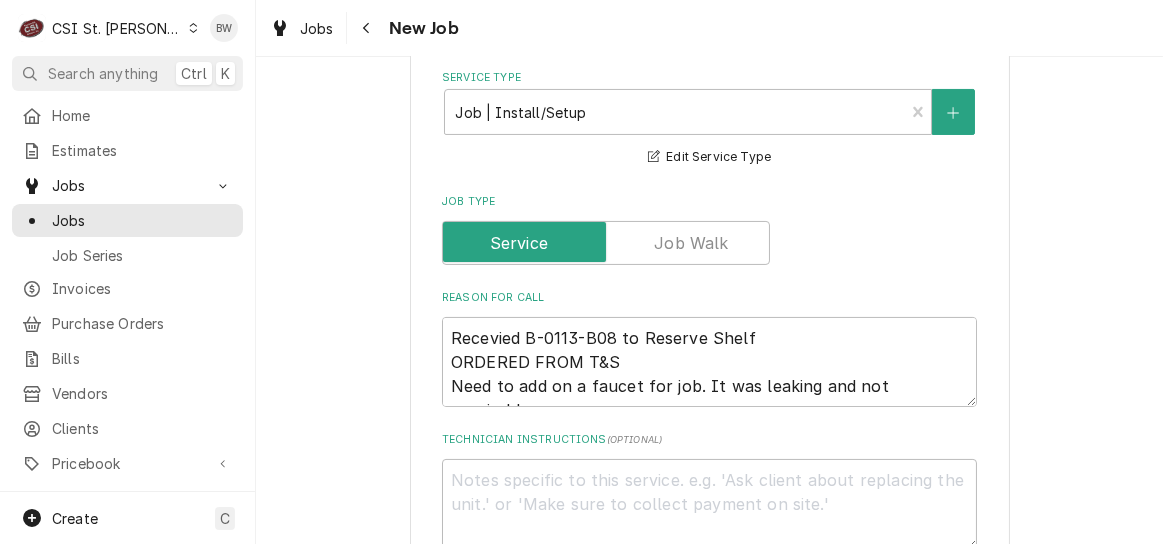 scroll, scrollTop: 800, scrollLeft: 0, axis: vertical 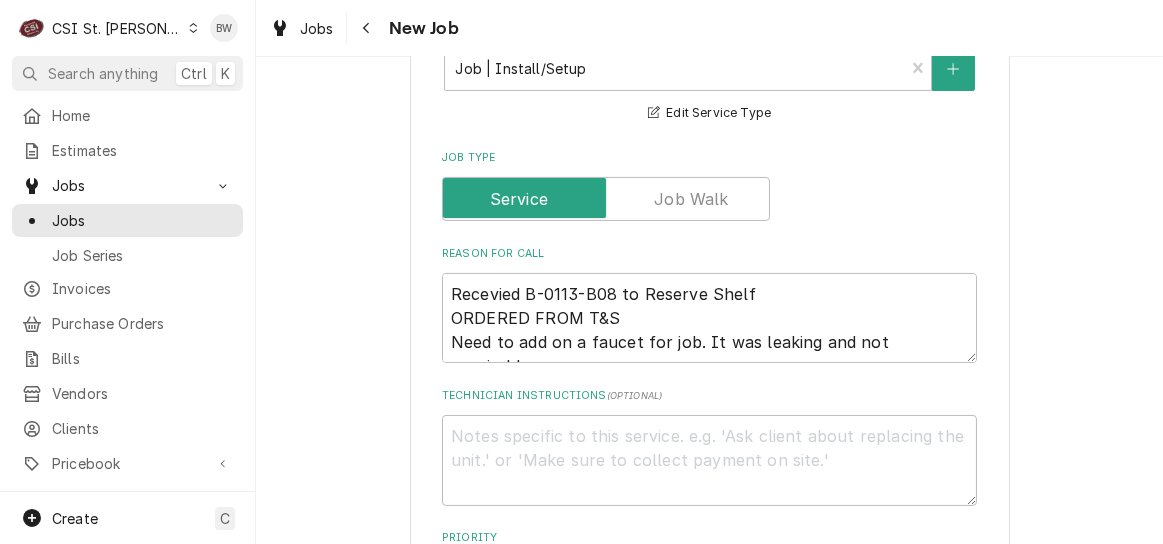 click at bounding box center (367, 28) 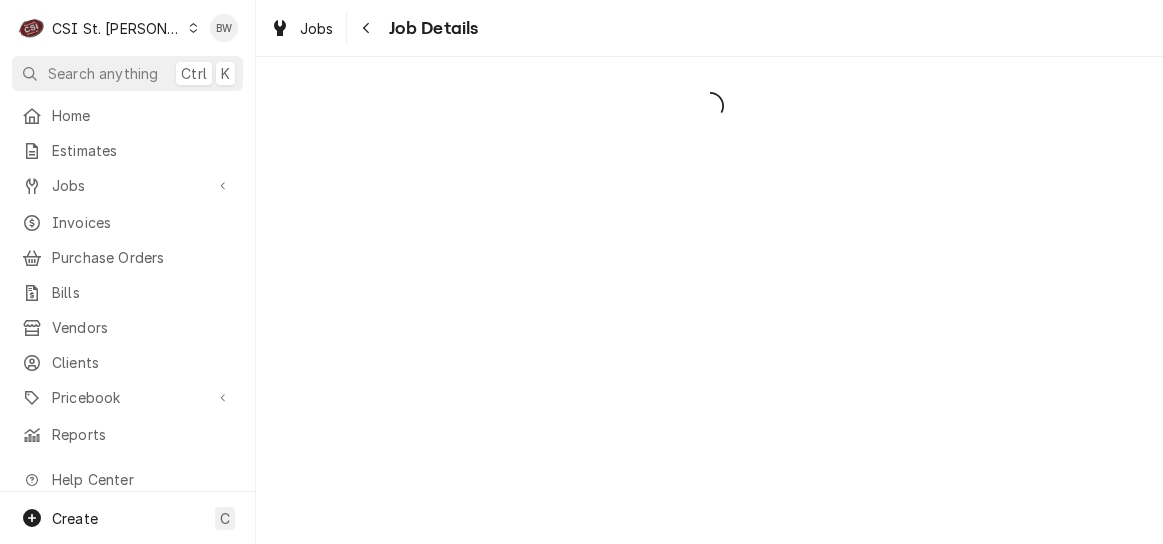 scroll, scrollTop: 0, scrollLeft: 0, axis: both 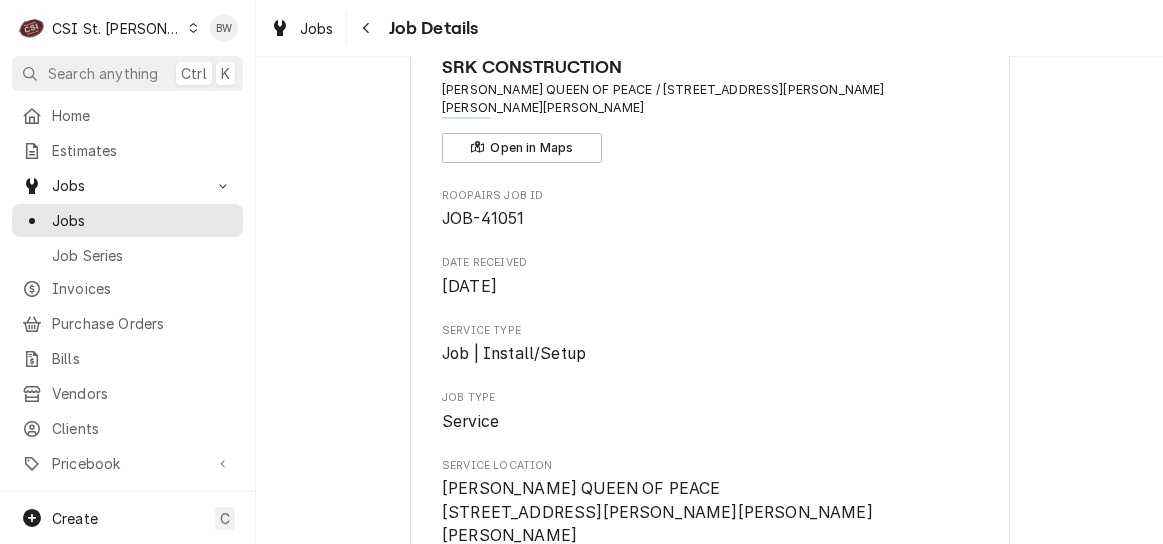 click 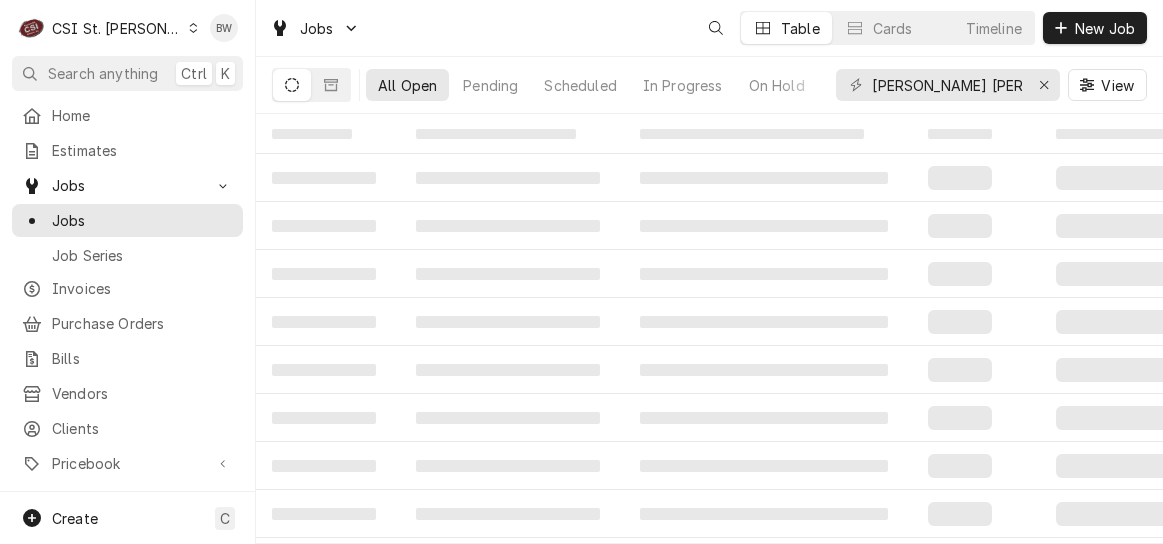 scroll, scrollTop: 0, scrollLeft: 0, axis: both 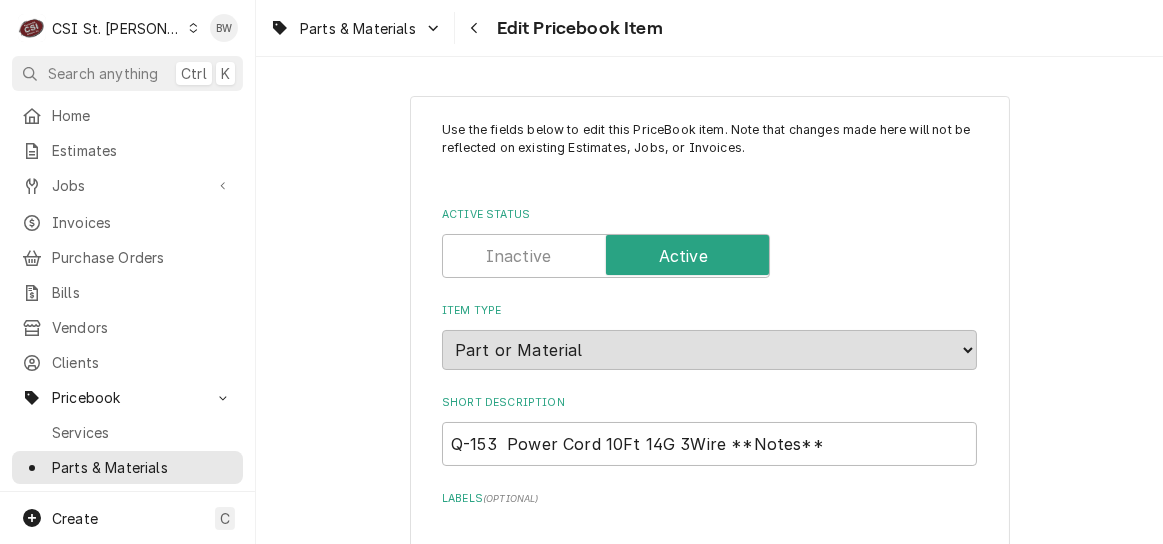 type on "x" 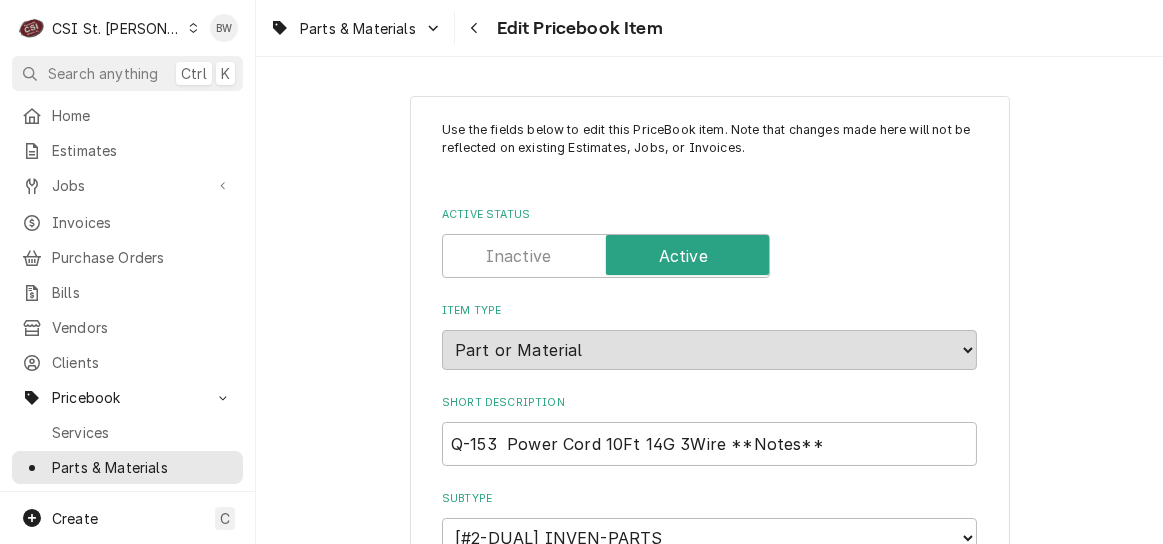 click on "Parts & Materials   Edit Pricebook Item" at bounding box center [709, 28] 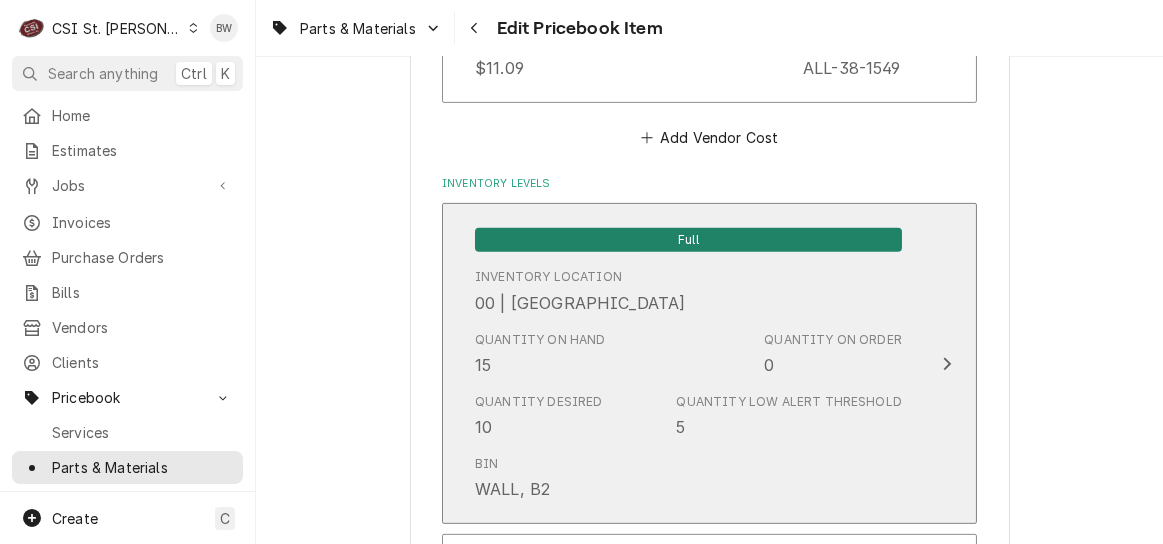 click on "Quantity on Hand 15" at bounding box center (540, 354) 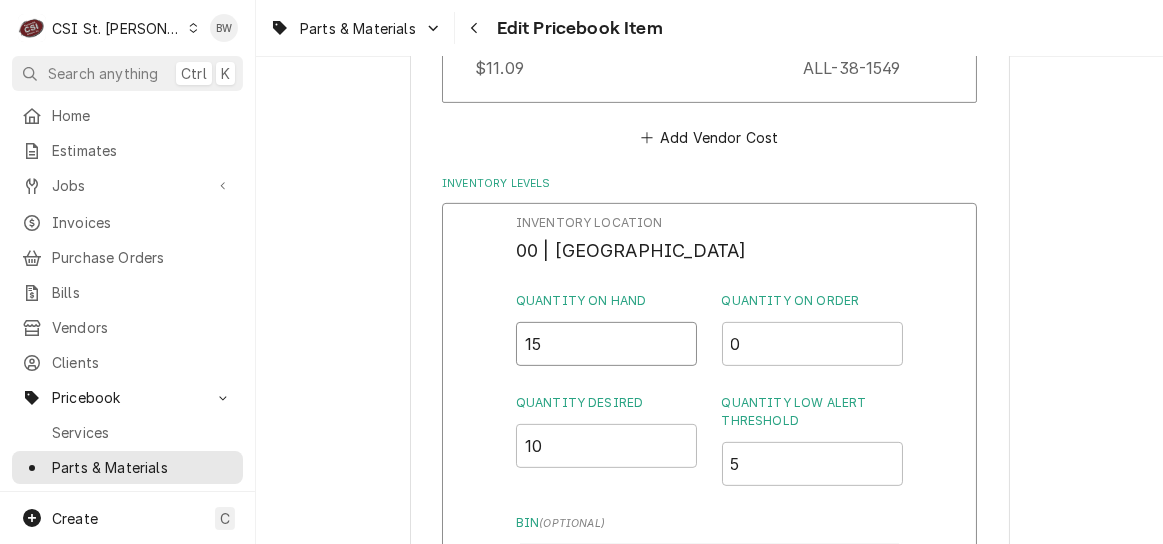 drag, startPoint x: 543, startPoint y: 352, endPoint x: 512, endPoint y: 347, distance: 31.400637 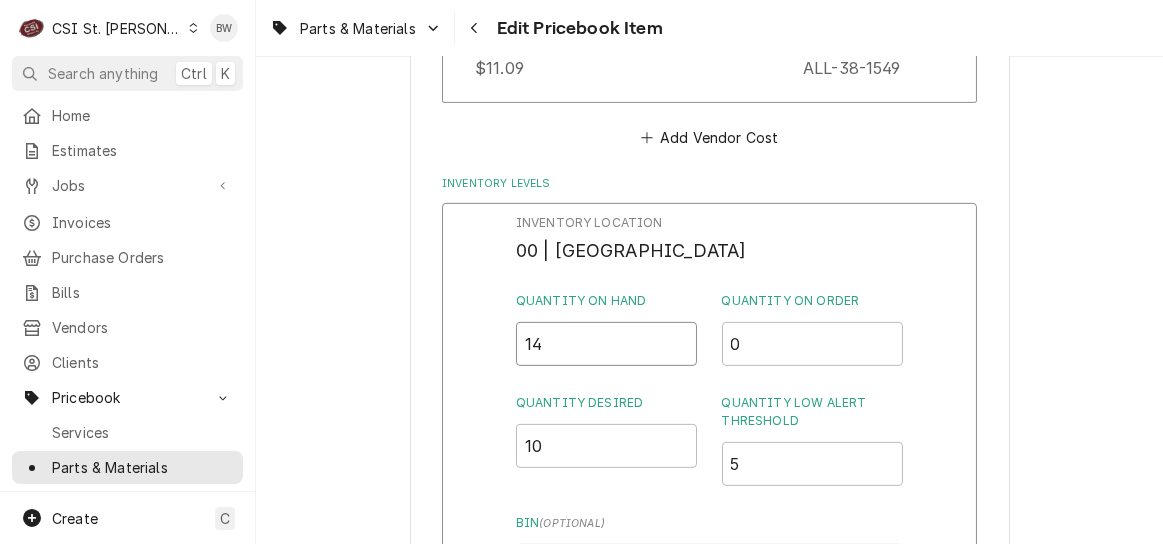 type on "14" 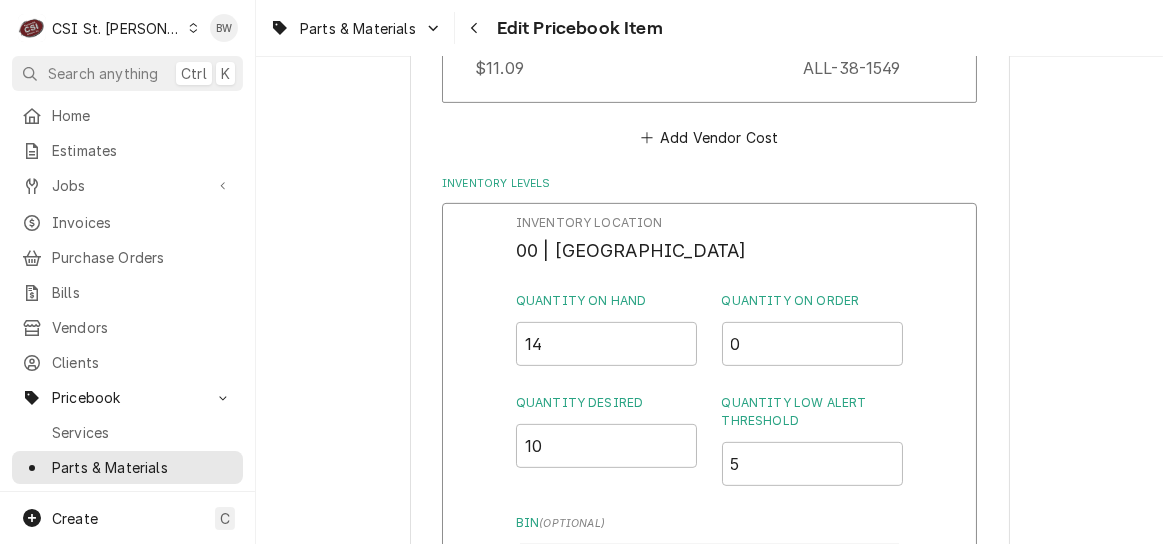 click on "Inventory Levels" at bounding box center (709, 184) 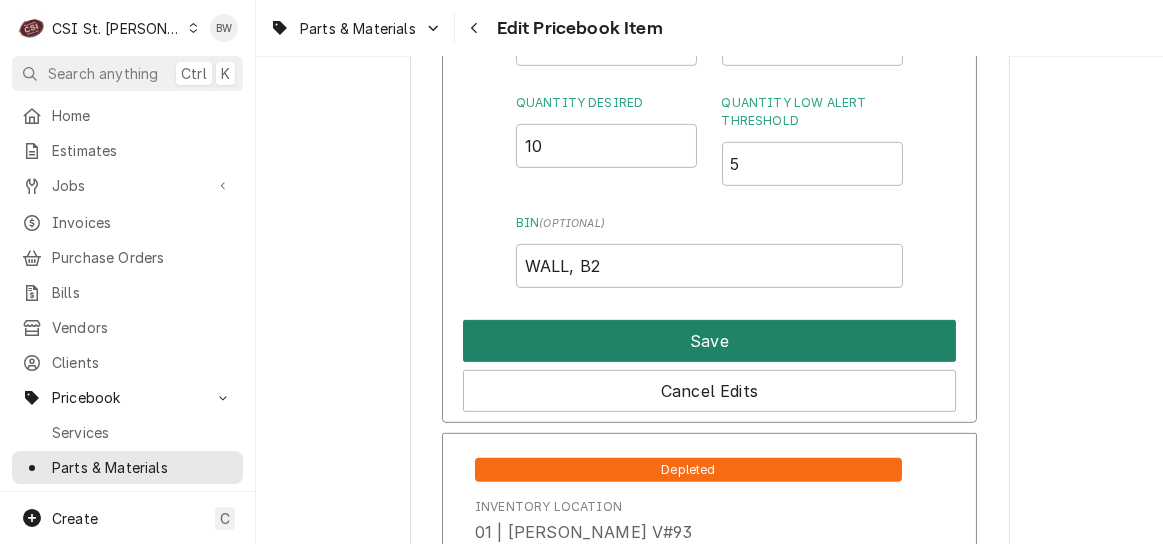 click on "Save" at bounding box center (709, 341) 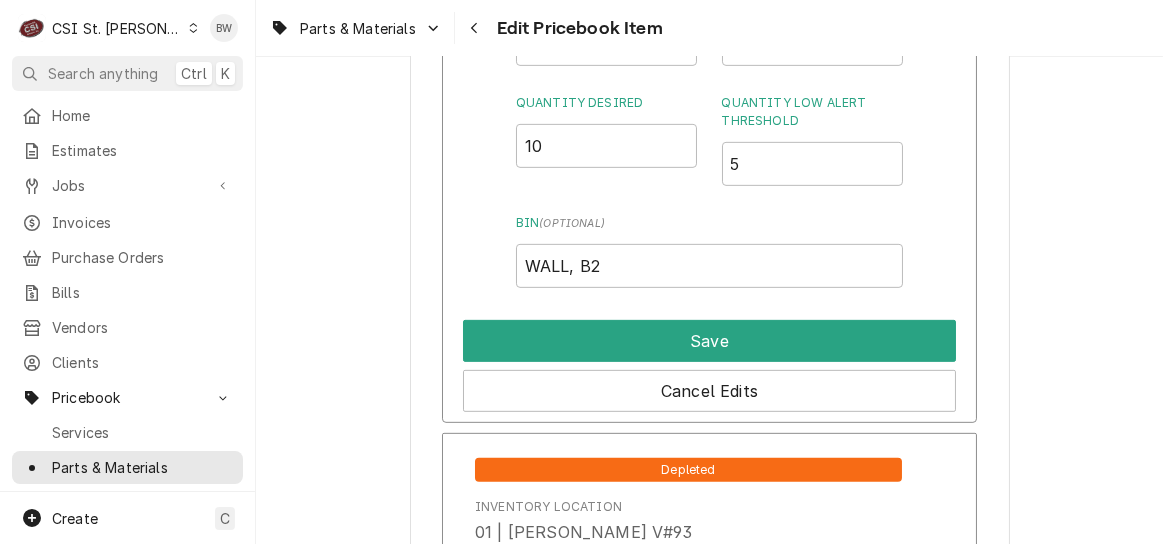 type on "x" 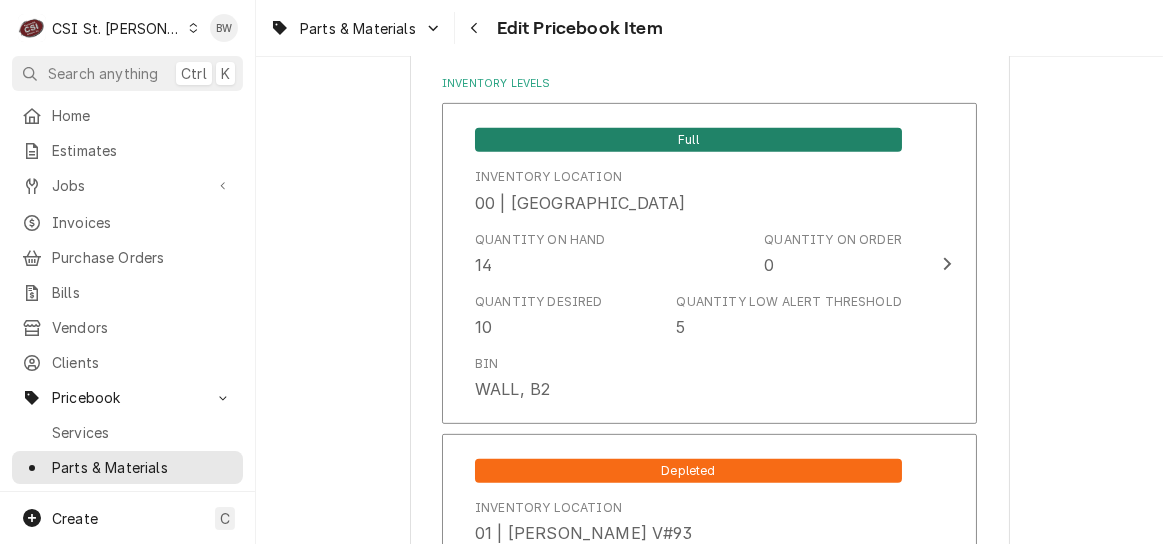 scroll, scrollTop: 2743, scrollLeft: 0, axis: vertical 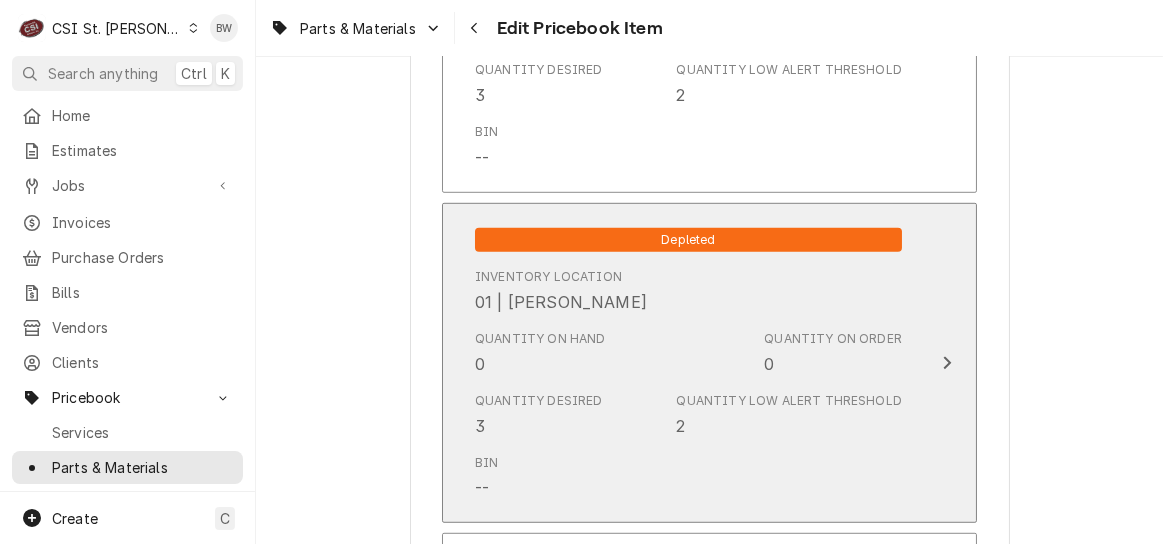 click on "Quantity on Hand 0" at bounding box center (540, 353) 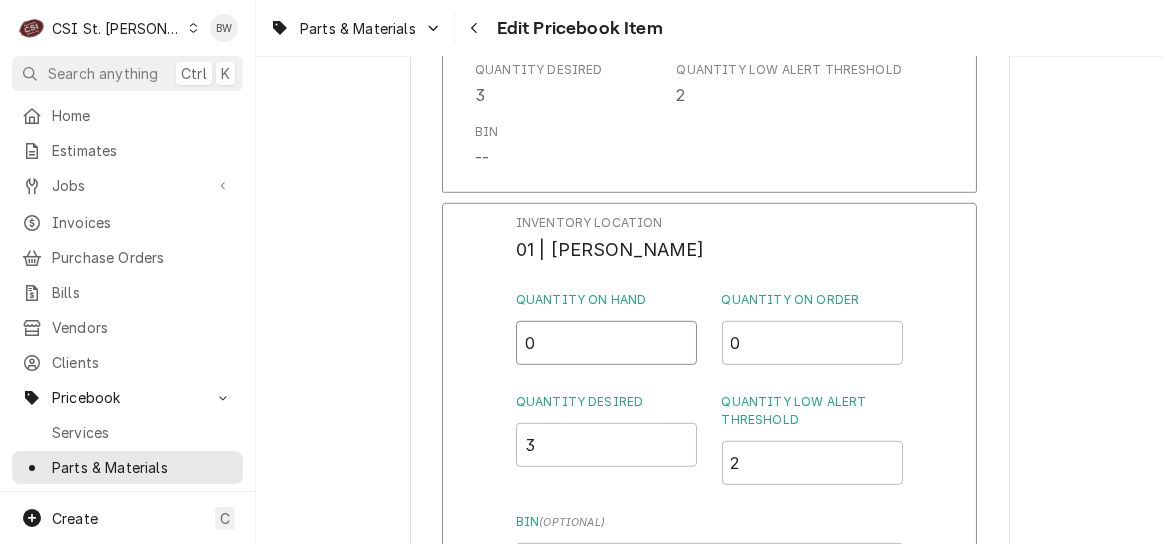 drag, startPoint x: 543, startPoint y: 353, endPoint x: 499, endPoint y: 351, distance: 44.04543 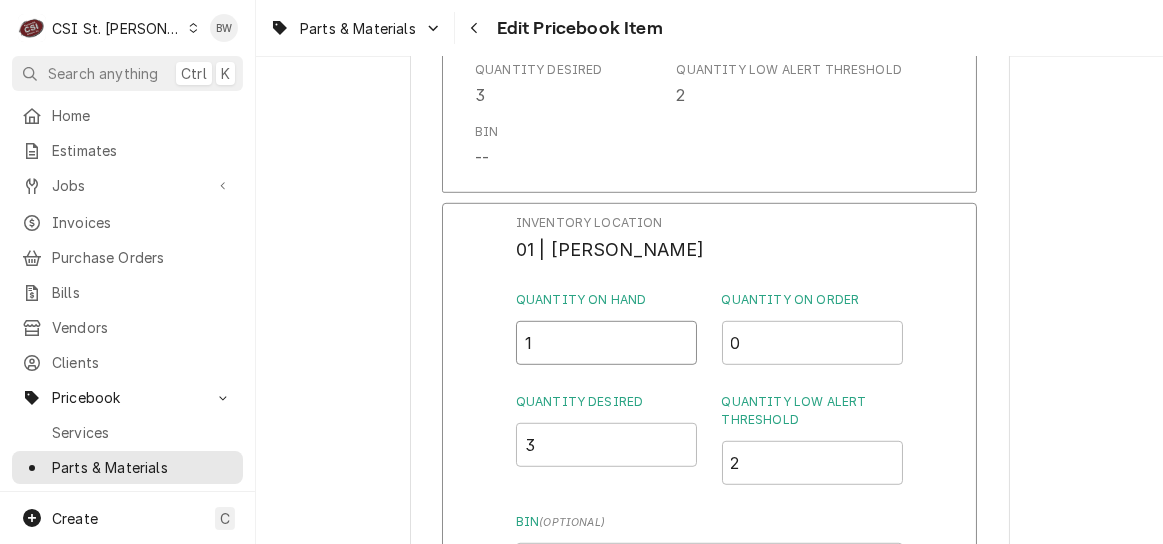 type on "1" 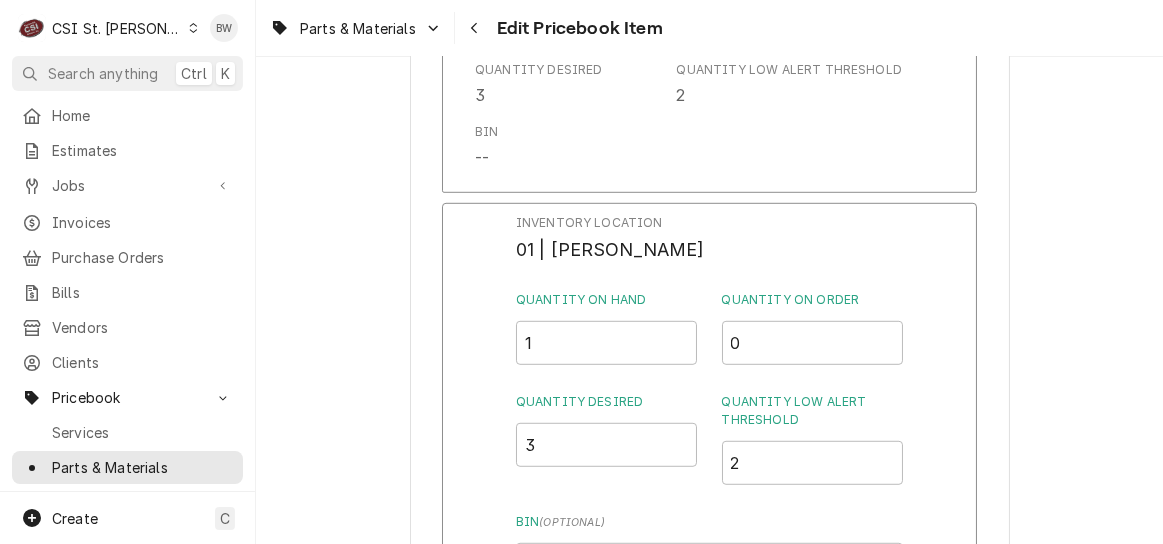 click on "Inventory Location 01 | [PERSON_NAME] Quantity on Hand 1 Quantity on Order 0 Quantity Desired 3 Quantity Low Alert Threshold 2 Bin  ( optional ) Save Cancel Edits" at bounding box center [709, 463] 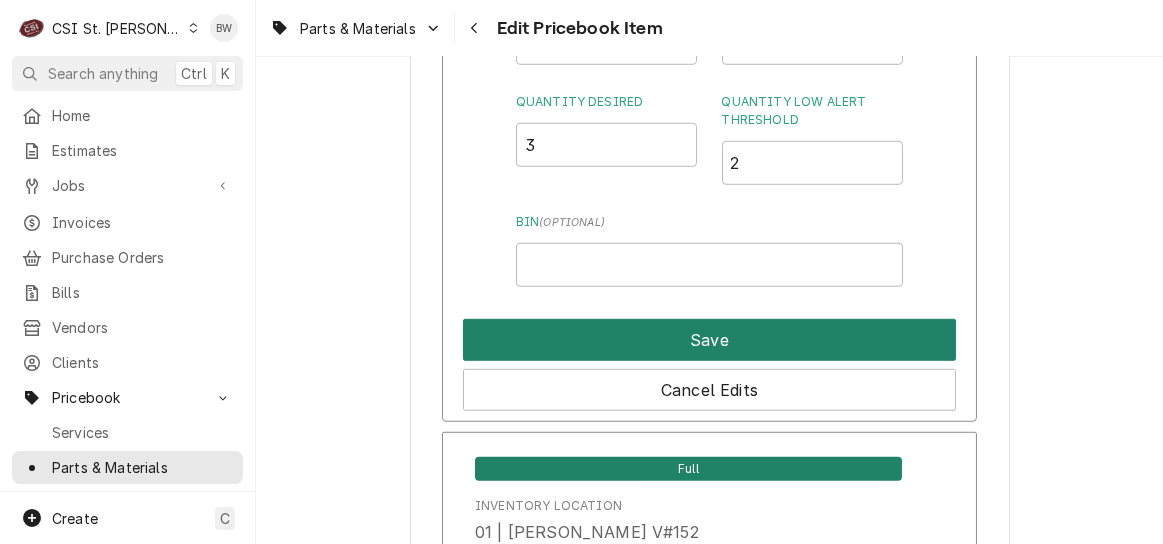 click on "Save" at bounding box center [709, 340] 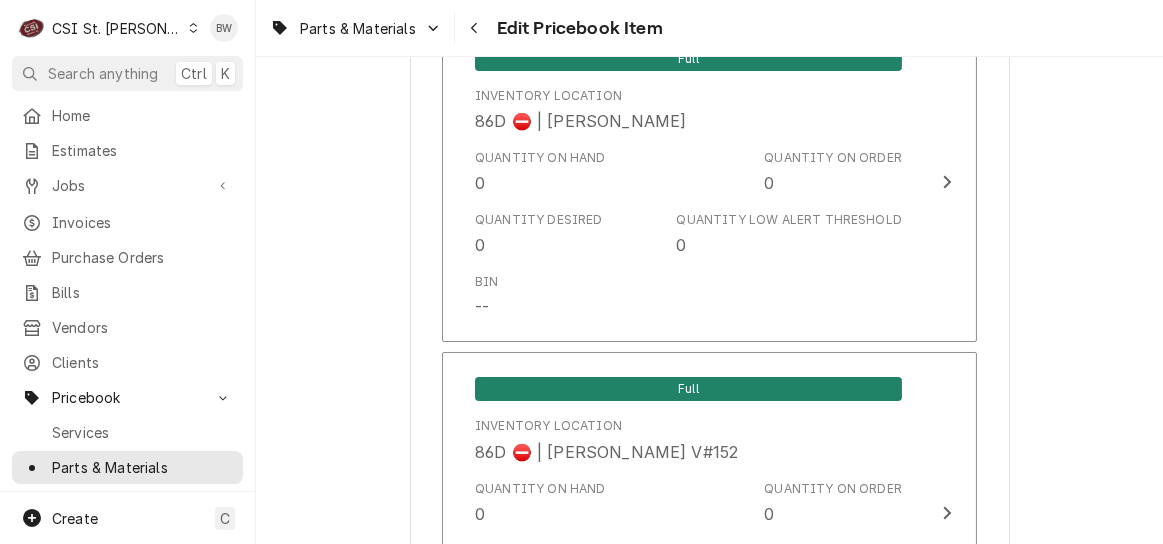 scroll, scrollTop: 17068, scrollLeft: 0, axis: vertical 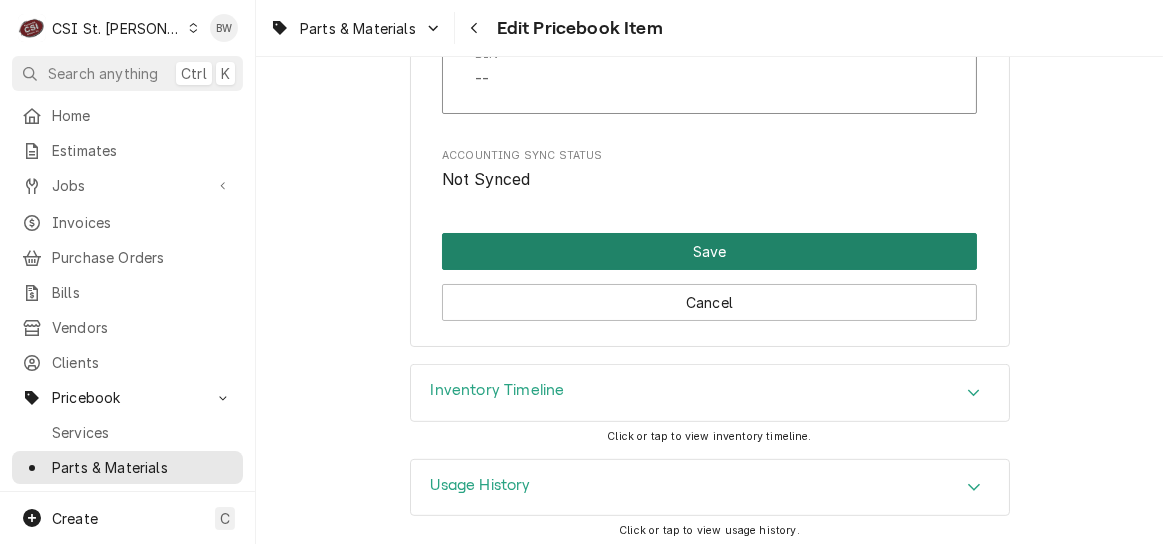 click on "Save" at bounding box center [709, 251] 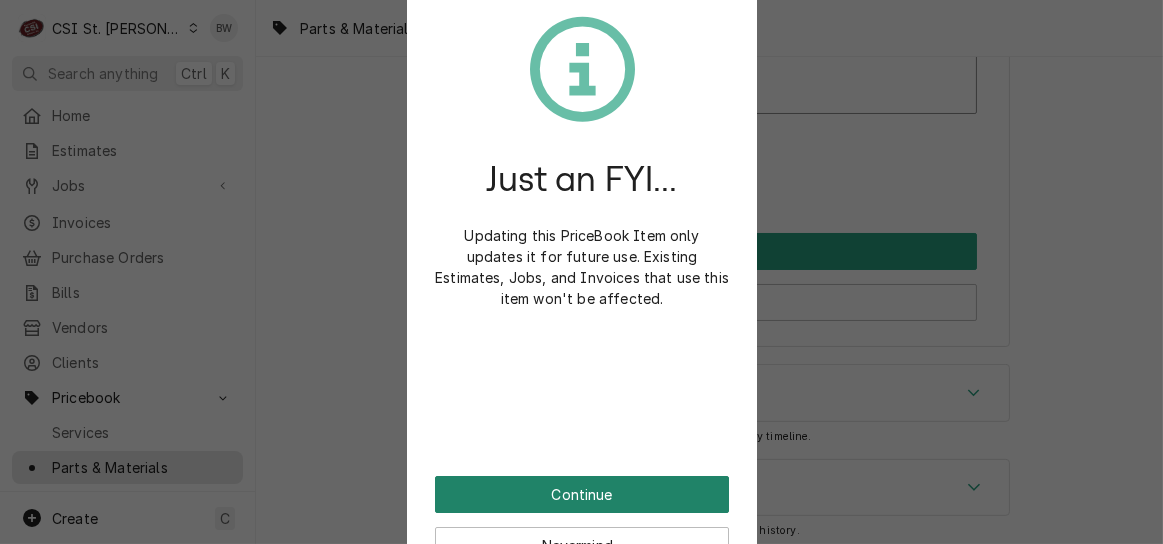 click on "Continue" at bounding box center [582, 494] 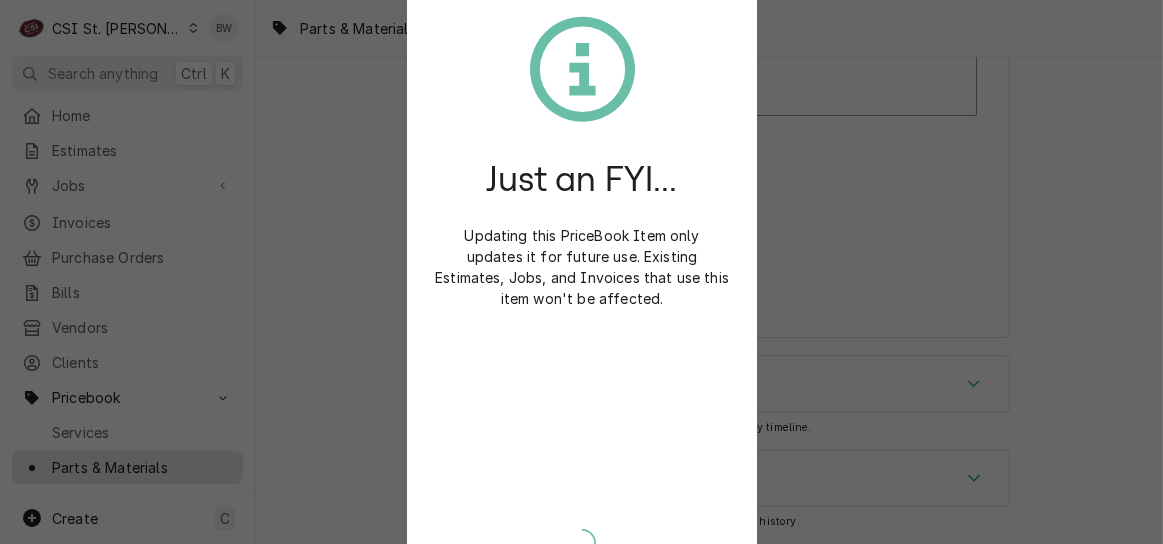 scroll, scrollTop: 17056, scrollLeft: 0, axis: vertical 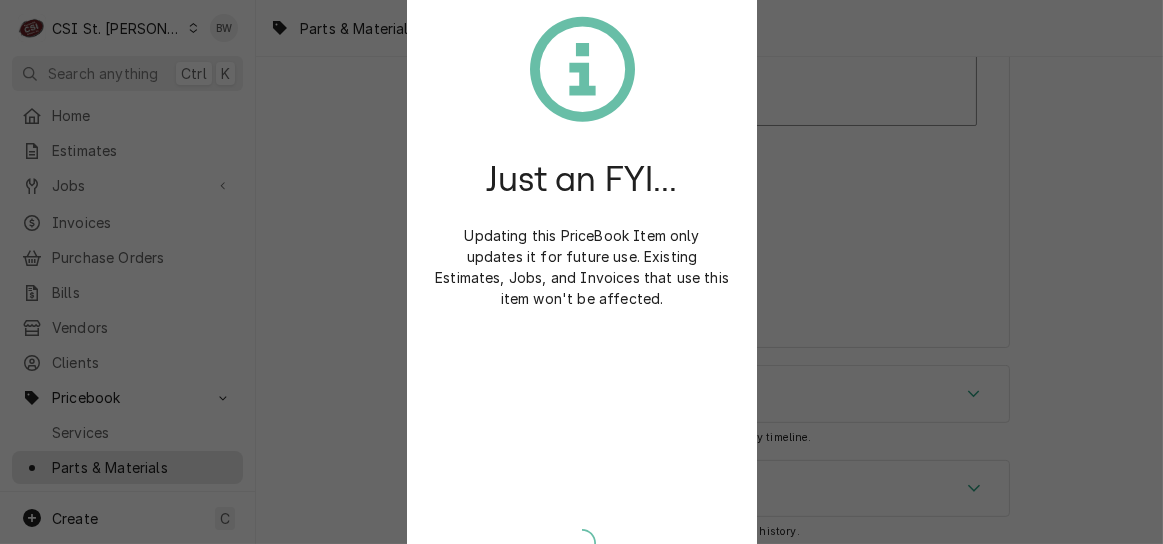 type on "x" 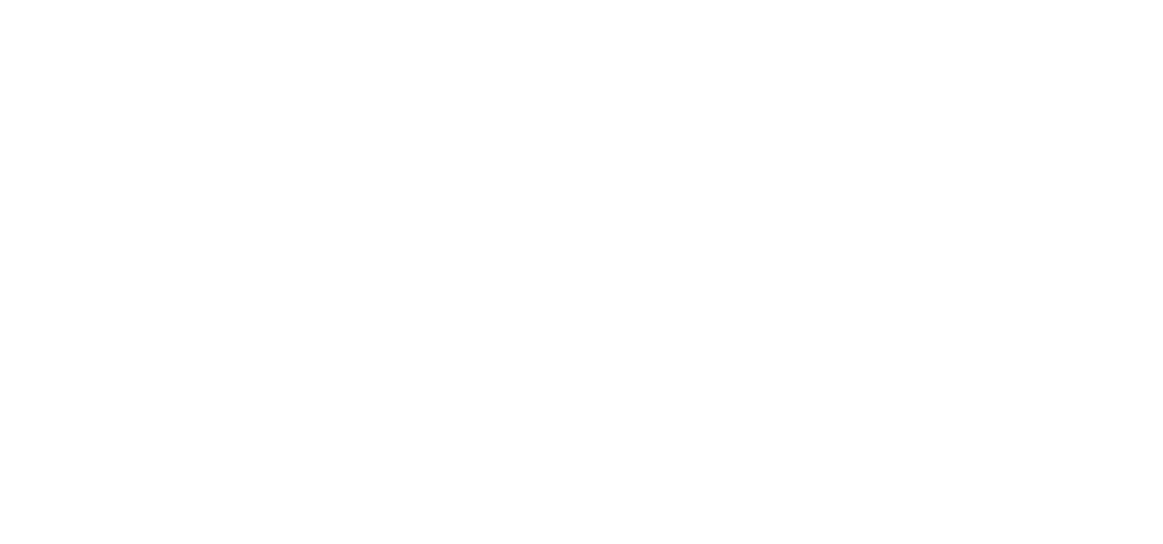 scroll, scrollTop: 0, scrollLeft: 0, axis: both 